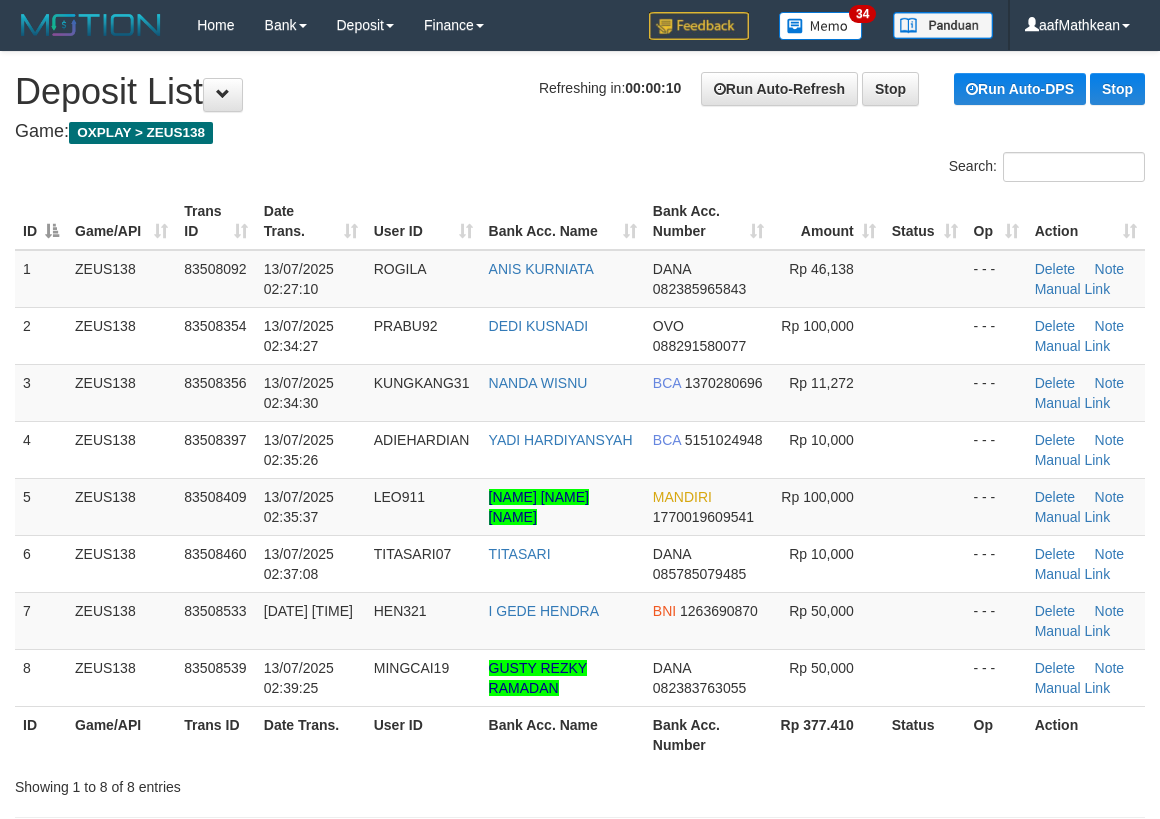 scroll, scrollTop: 0, scrollLeft: 0, axis: both 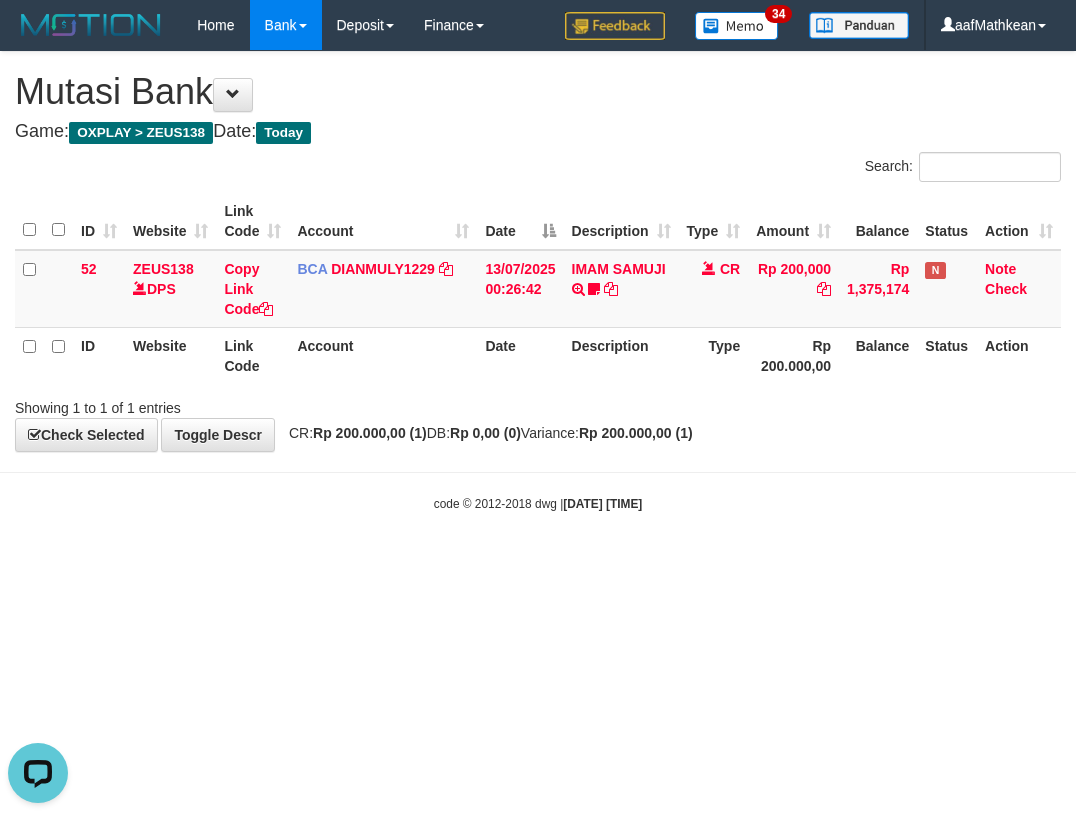 drag, startPoint x: 214, startPoint y: 593, endPoint x: 223, endPoint y: 598, distance: 10.29563 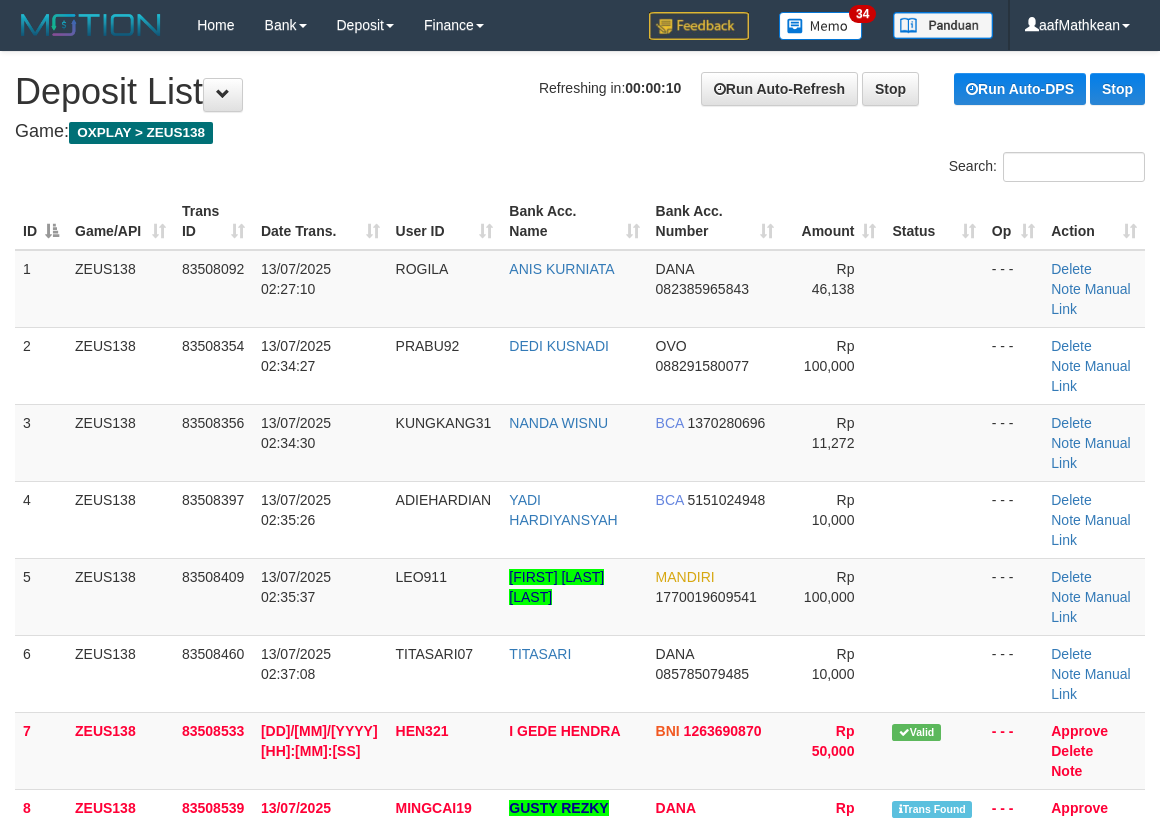 scroll, scrollTop: 0, scrollLeft: 0, axis: both 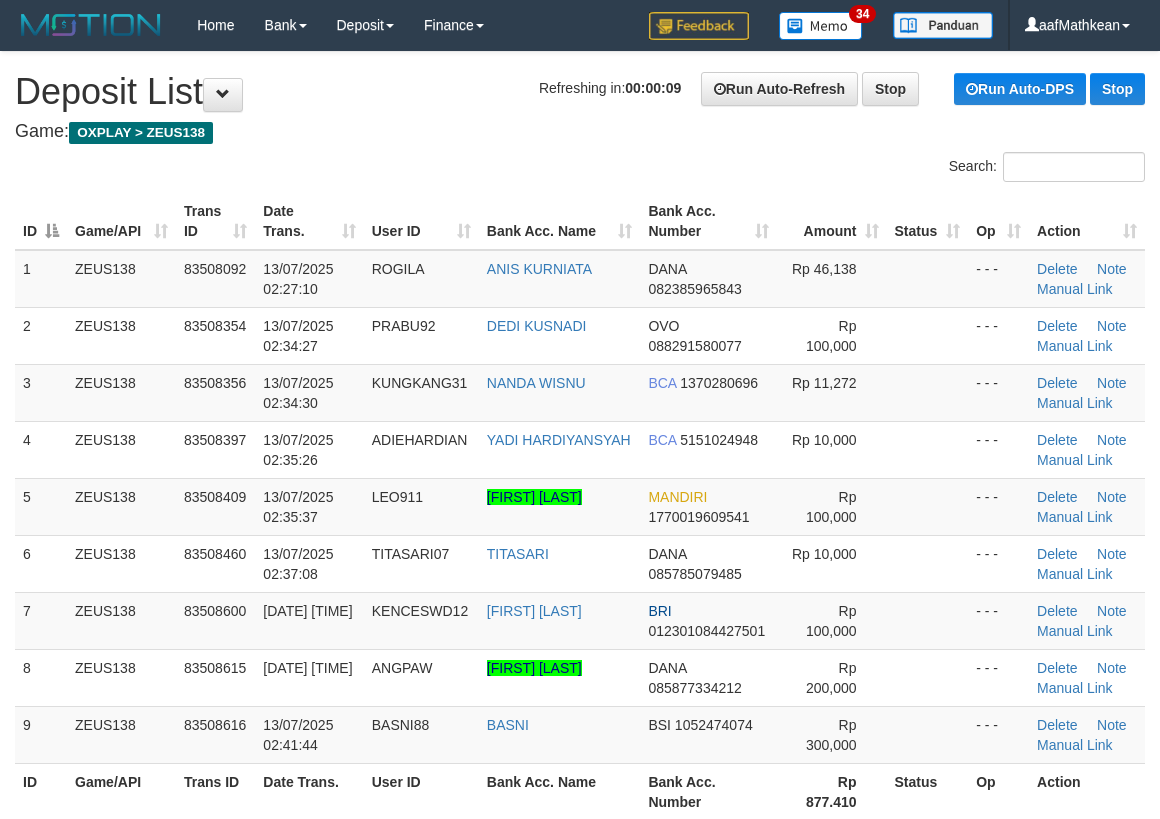 click on "User ID" at bounding box center [421, 221] 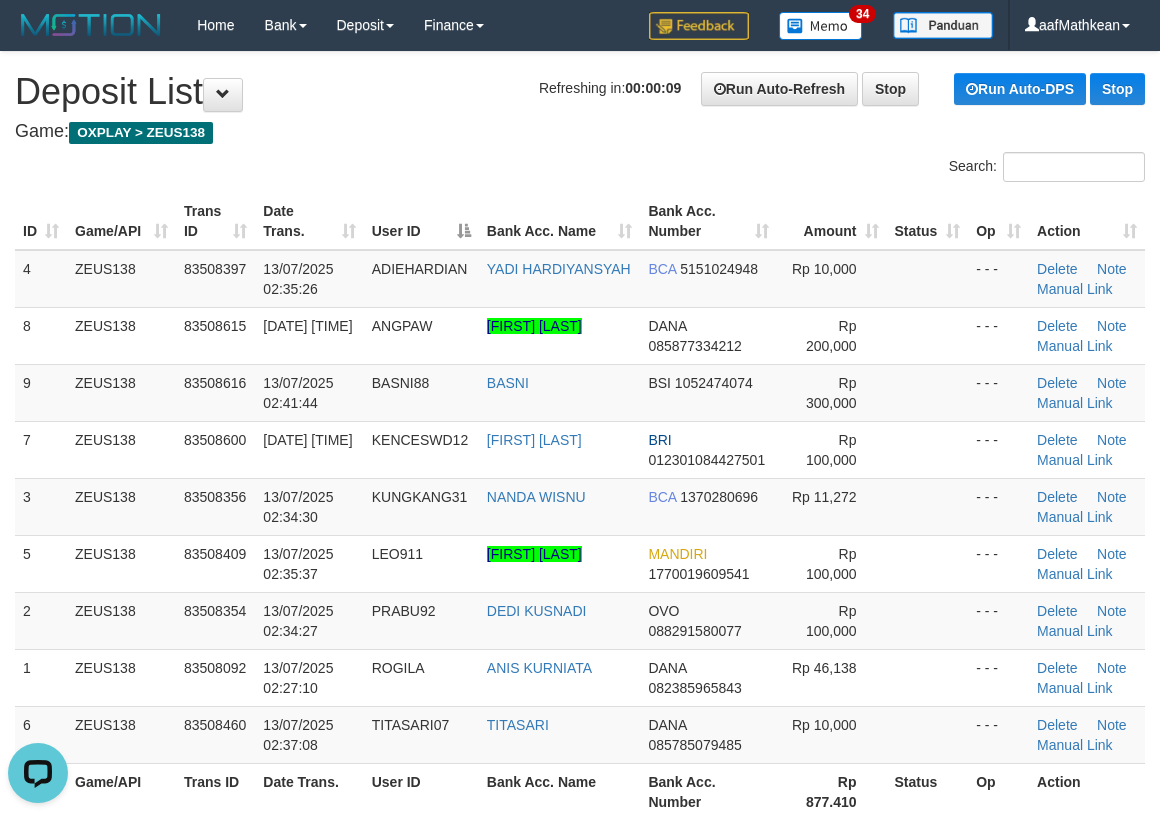 scroll, scrollTop: 0, scrollLeft: 0, axis: both 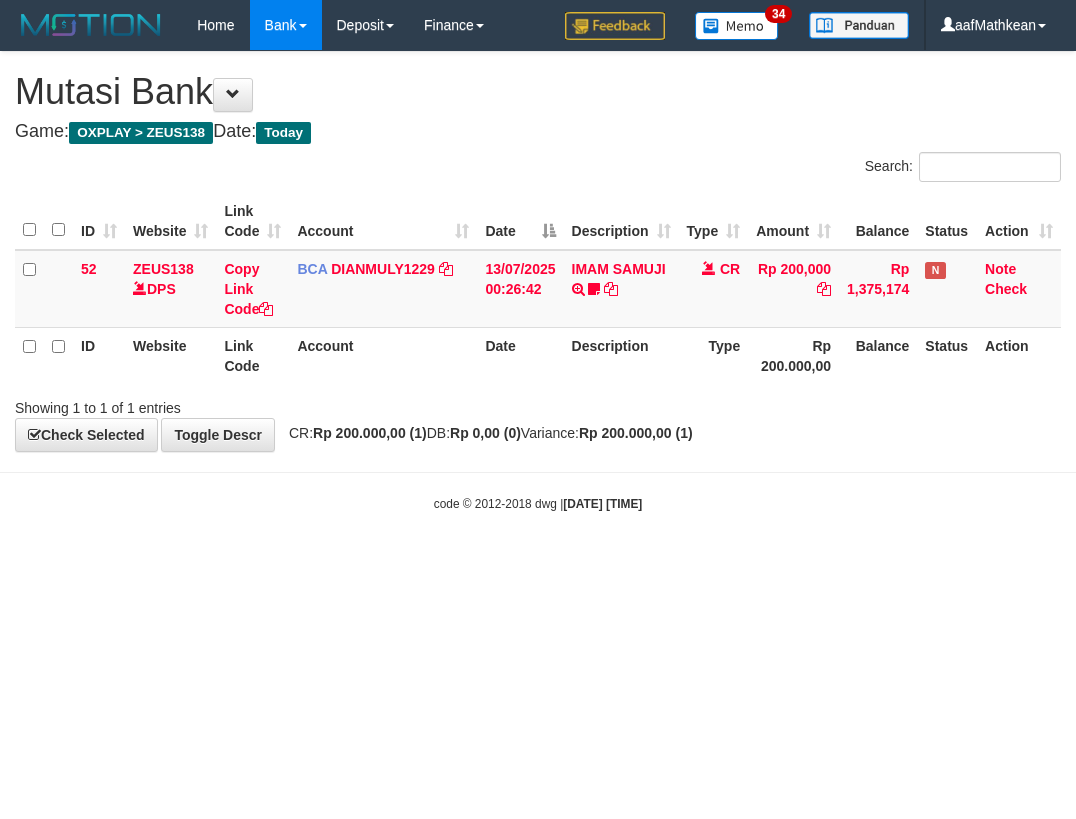click on "Toggle navigation
Home
Bank
Account List
Load
By Website
Group
[OXPLAY]													ZEUS138
By Load Group (DPS)
Sync" at bounding box center [538, 281] 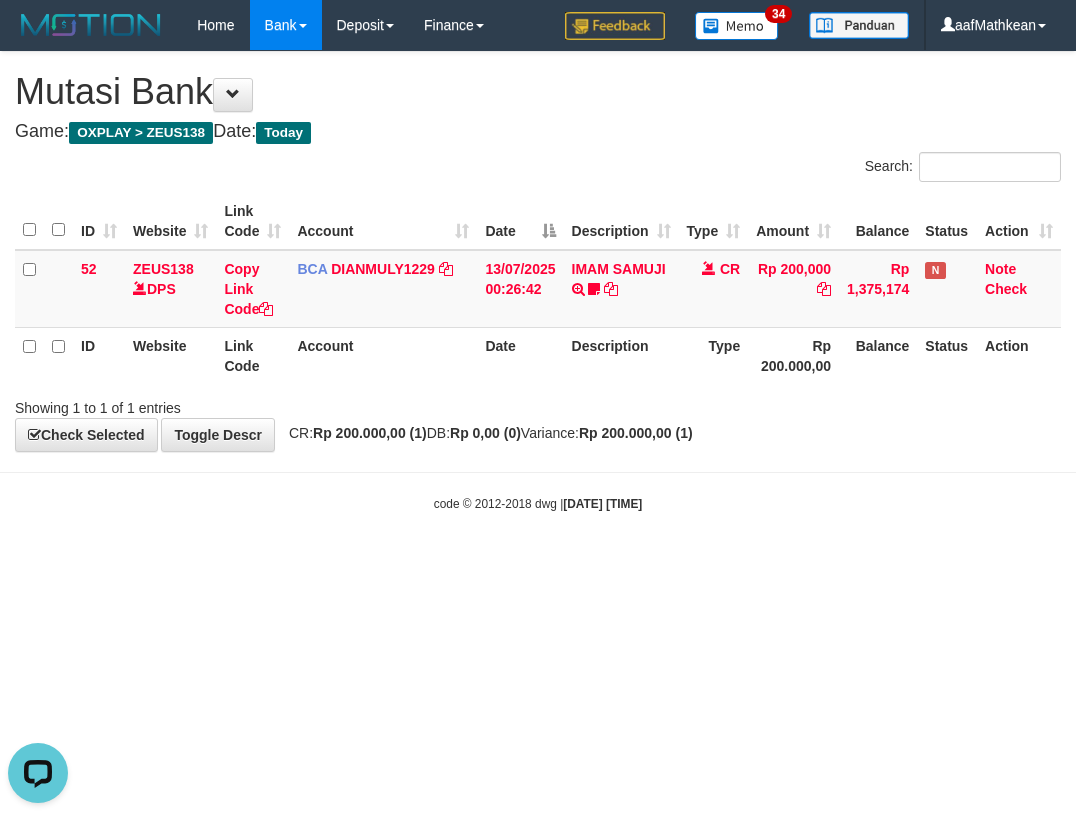 scroll, scrollTop: 0, scrollLeft: 0, axis: both 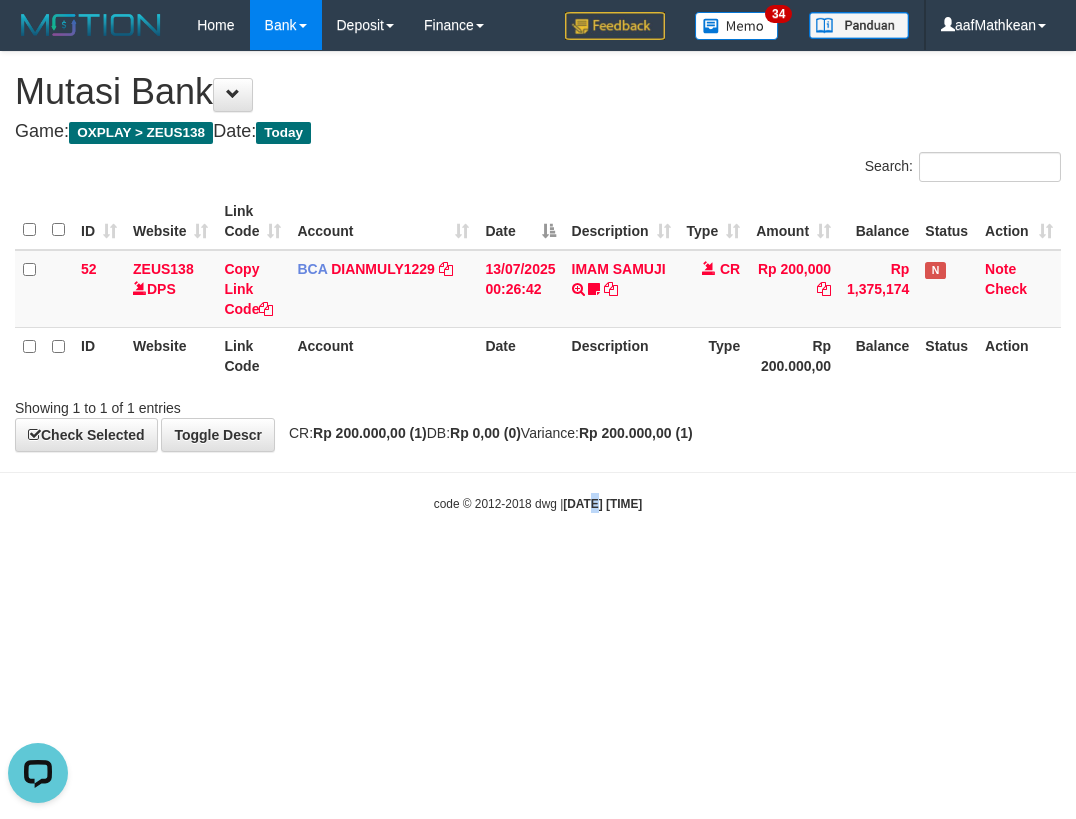 click on "Toggle navigation
Home
Bank
Account List
Load
By Website
Group
[OXPLAY]													ZEUS138
By Load Group (DPS)" at bounding box center (538, 281) 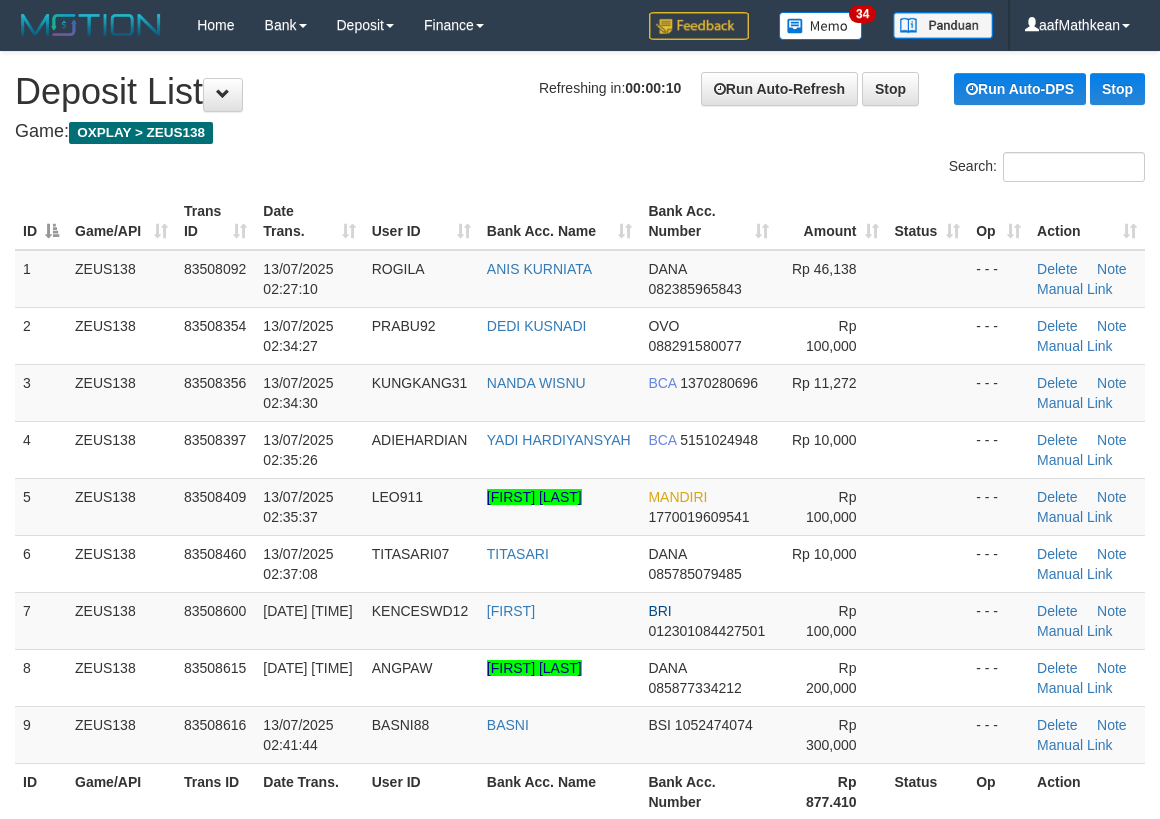 scroll, scrollTop: 0, scrollLeft: 0, axis: both 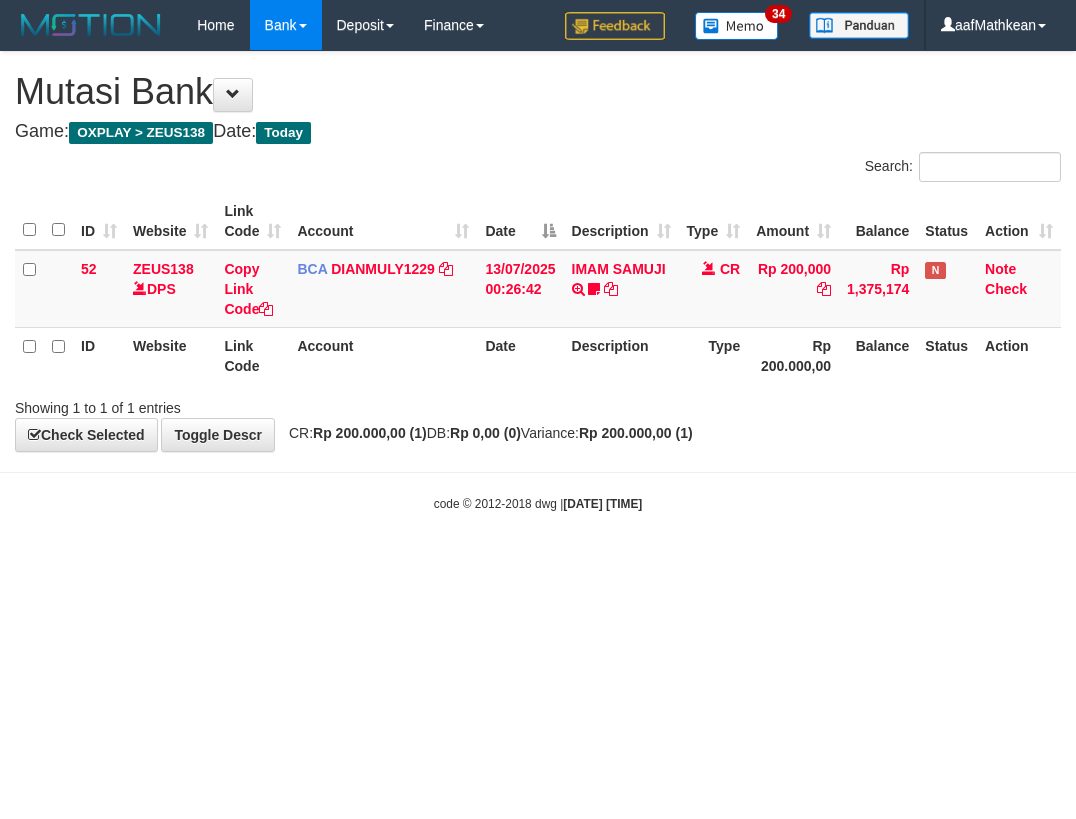 click on "Toggle navigation
Home
Bank
Account List
Load
By Website
Group
[OXPLAY]													ZEUS138
By Load Group (DPS)
Sync" at bounding box center [538, 281] 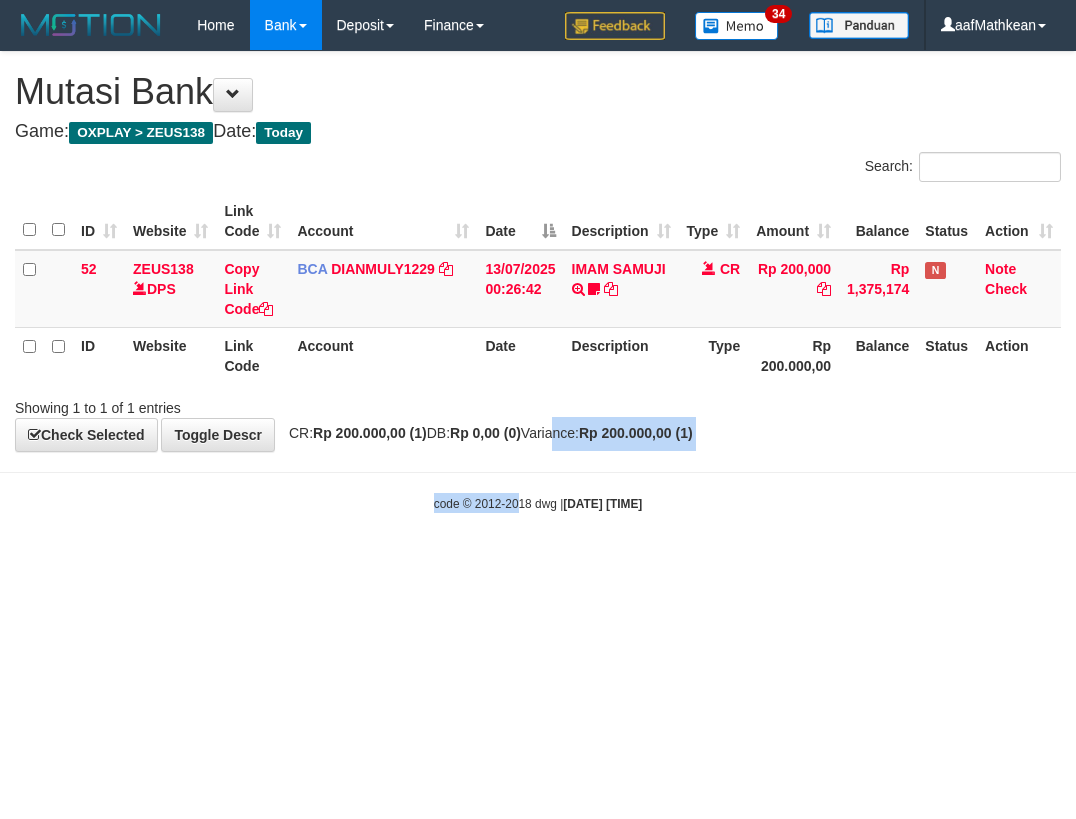 drag, startPoint x: 554, startPoint y: 515, endPoint x: 420, endPoint y: 698, distance: 226.8149 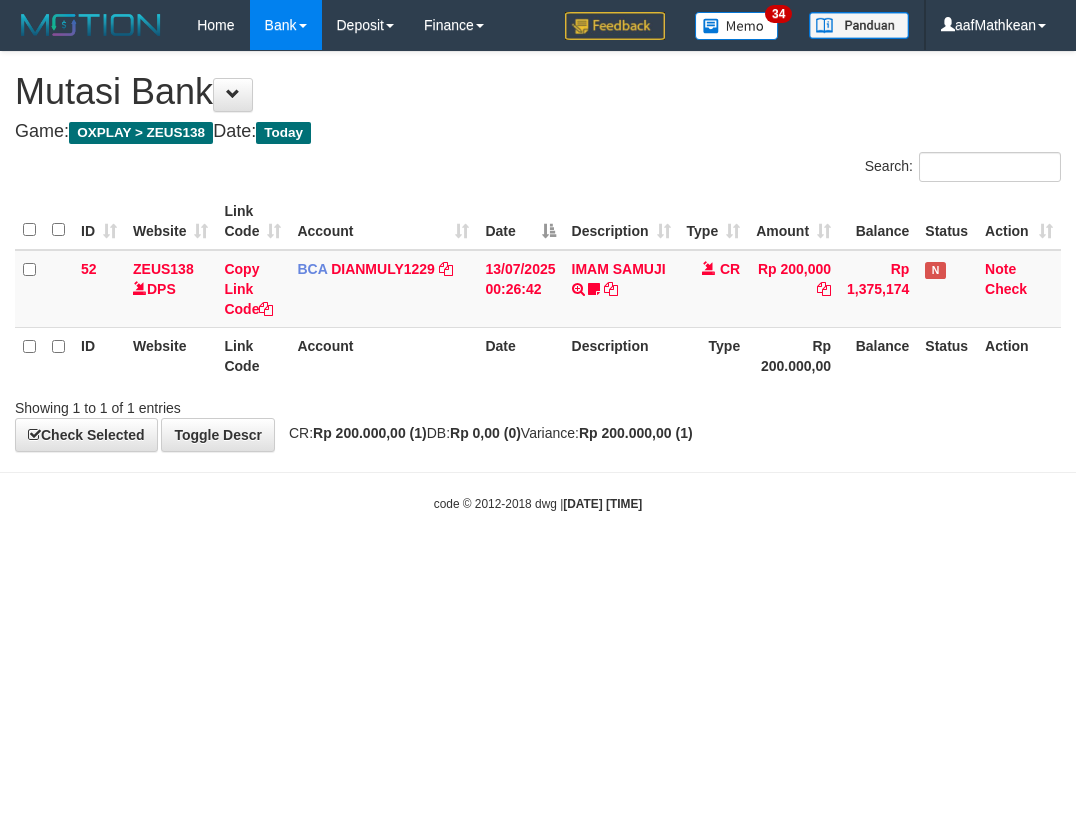 scroll, scrollTop: 0, scrollLeft: 0, axis: both 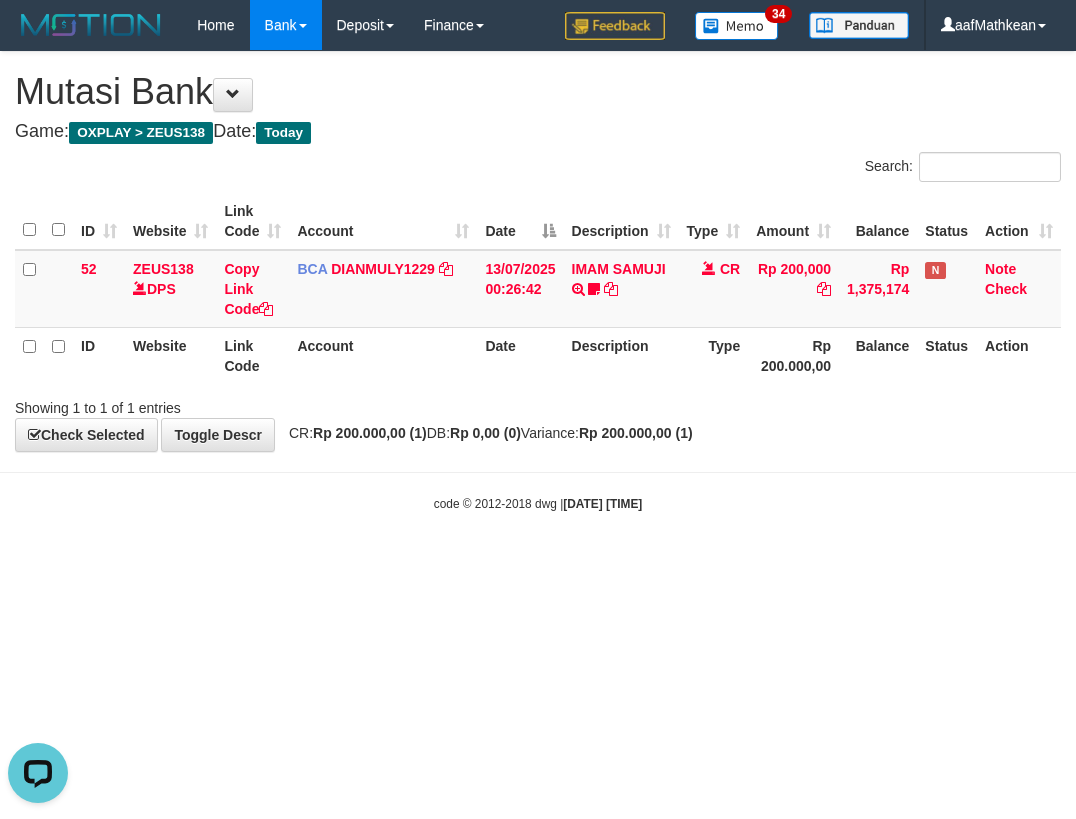 click on "Toggle navigation
Home
Bank
Account List
Load
By Website
Group
[OXPLAY]													ZEUS138
By Load Group (DPS)
Sync" at bounding box center [538, 281] 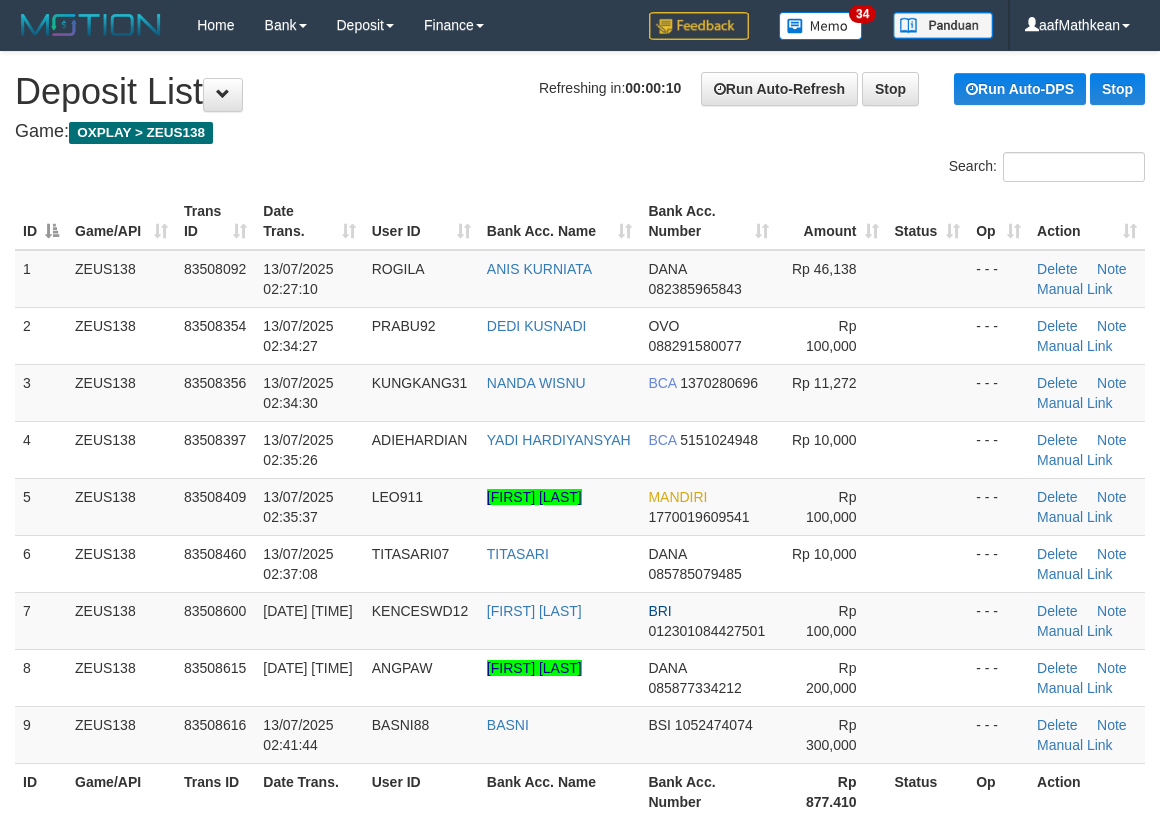 scroll, scrollTop: 0, scrollLeft: 0, axis: both 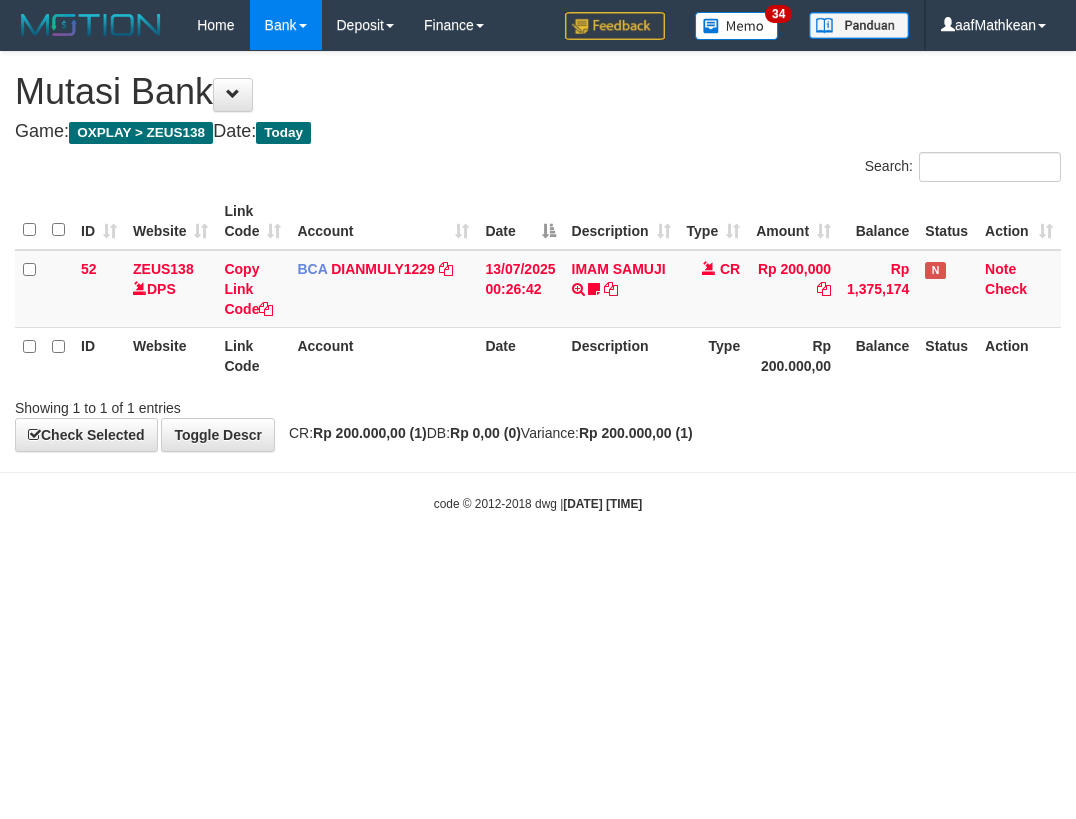 click on "Toggle navigation
Home
Bank
Account List
Load
By Website
Group
[OXPLAY]													ZEUS138
By Load Group (DPS)
Sync" at bounding box center [538, 281] 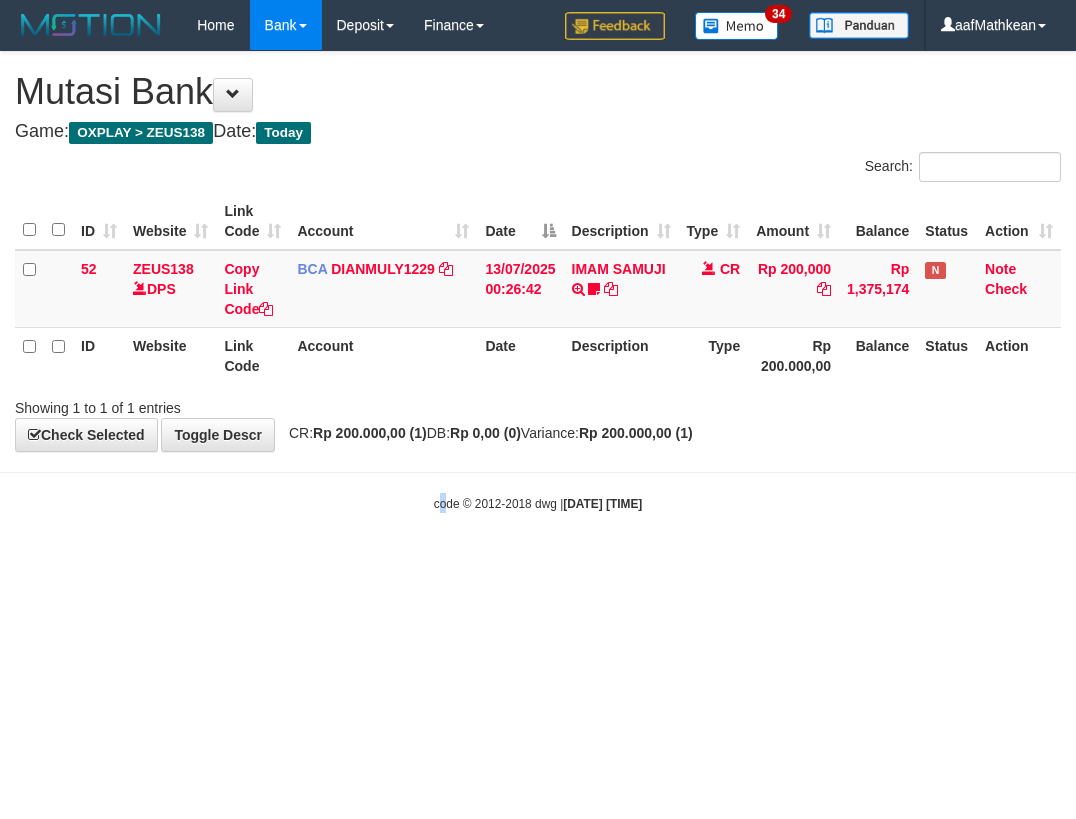 click on "Toggle navigation
Home
Bank
Account List
Load
By Website
Group
[OXPLAY]													ZEUS138
By Load Group (DPS)
Sync" at bounding box center (538, 281) 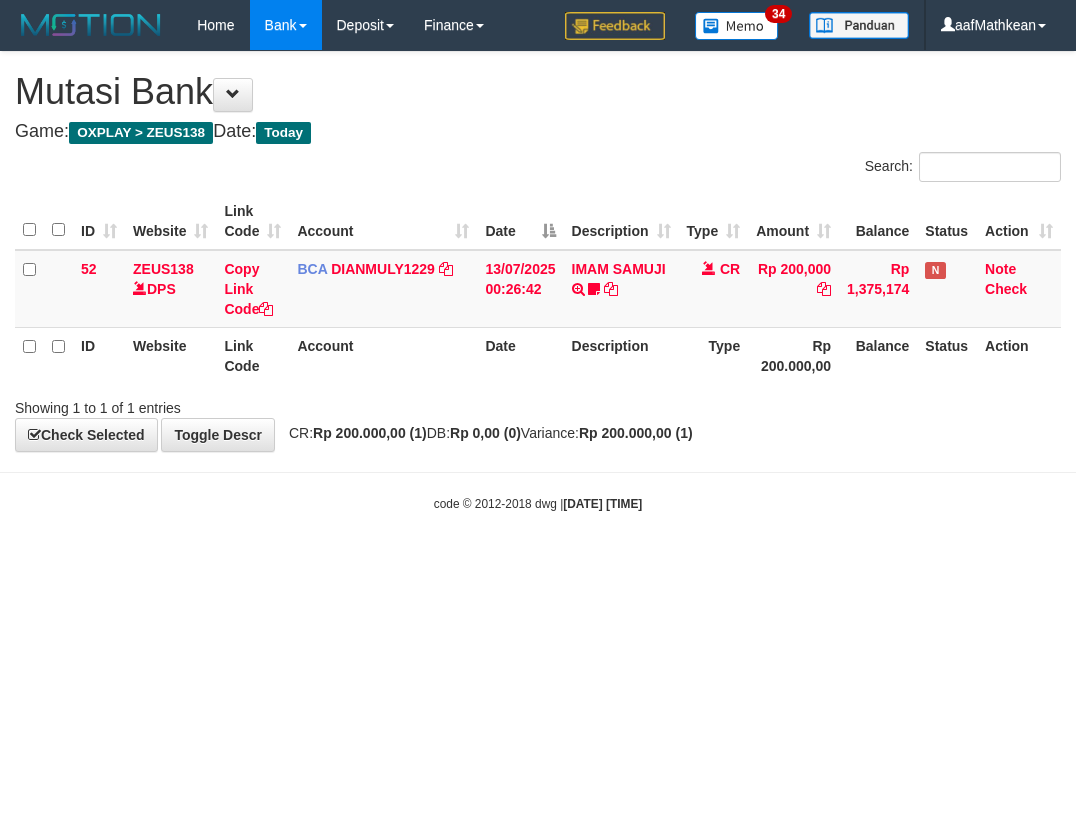 scroll, scrollTop: 0, scrollLeft: 0, axis: both 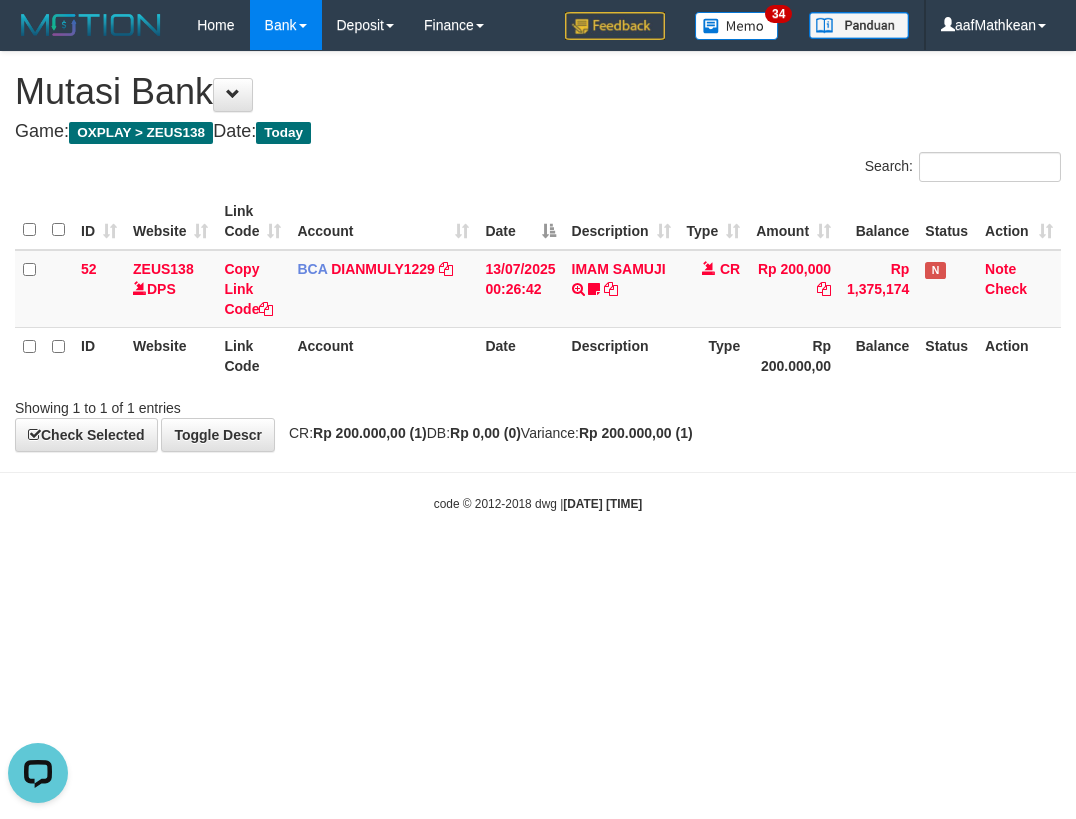 click on "Toggle navigation
Home
Bank
Account List
Load
By Website
Group
[OXPLAY]													ZEUS138
By Load Group (DPS)" at bounding box center (538, 281) 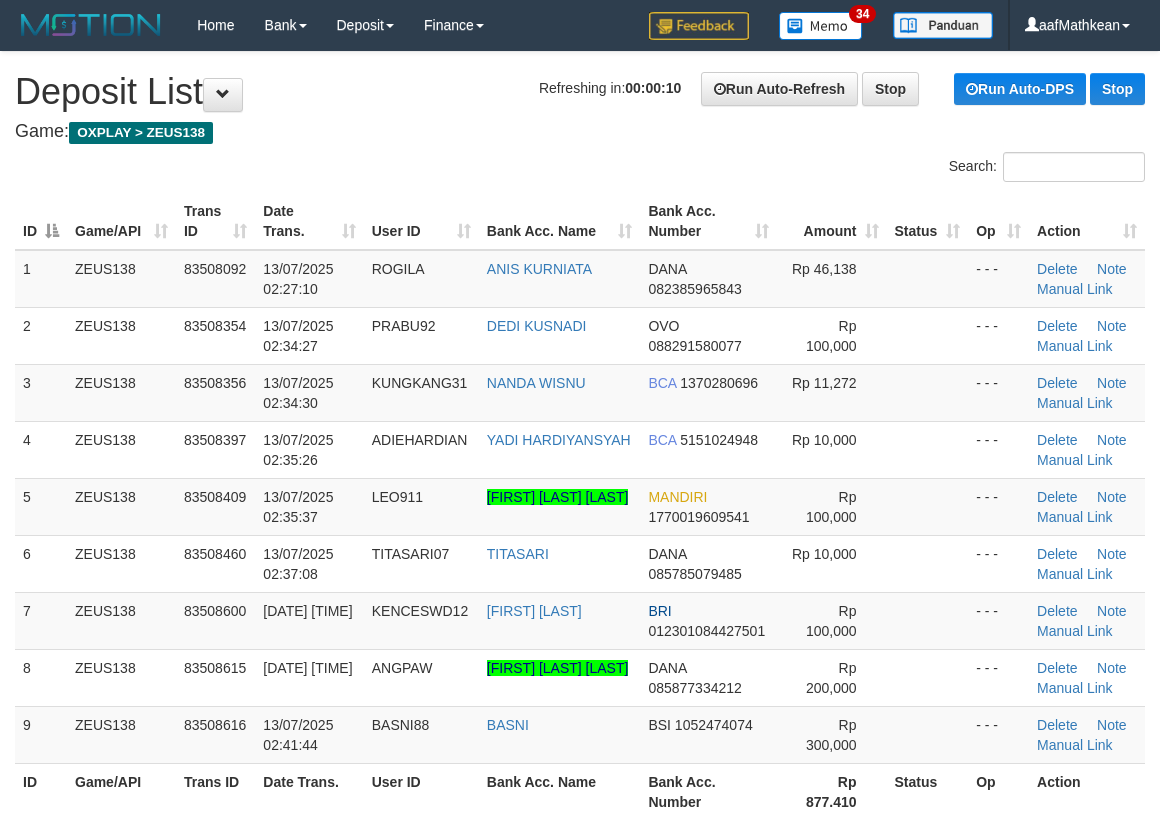 scroll, scrollTop: 0, scrollLeft: 0, axis: both 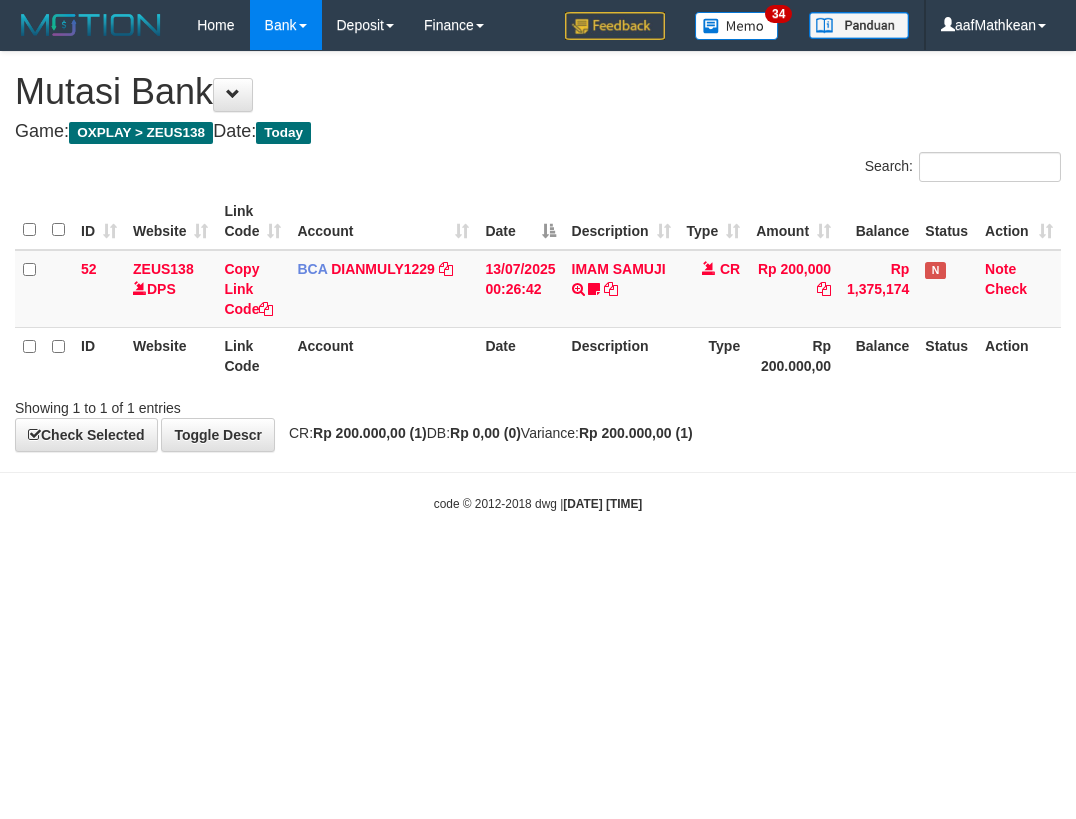 click on "Toggle navigation
Home
Bank
Account List
Load
By Website
Group
[OXPLAY]													ZEUS138
By Load Group (DPS)" at bounding box center [538, 281] 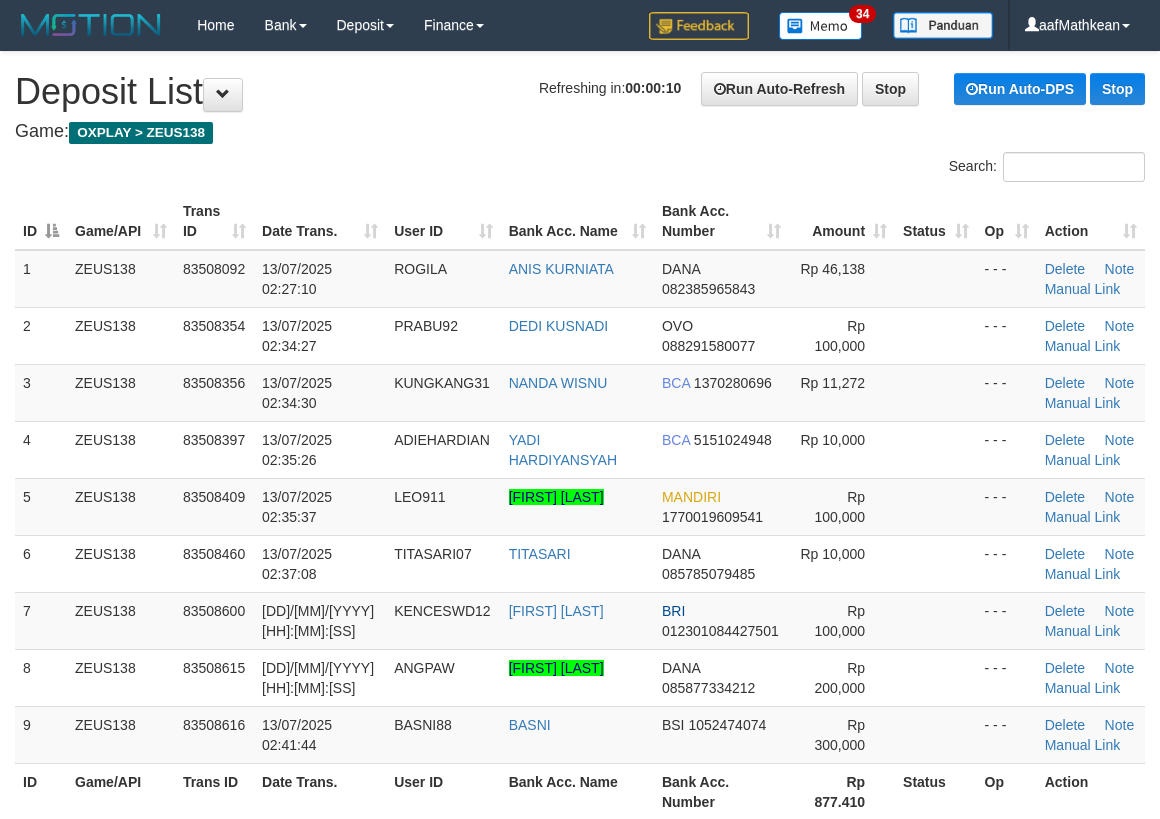 scroll, scrollTop: 0, scrollLeft: 0, axis: both 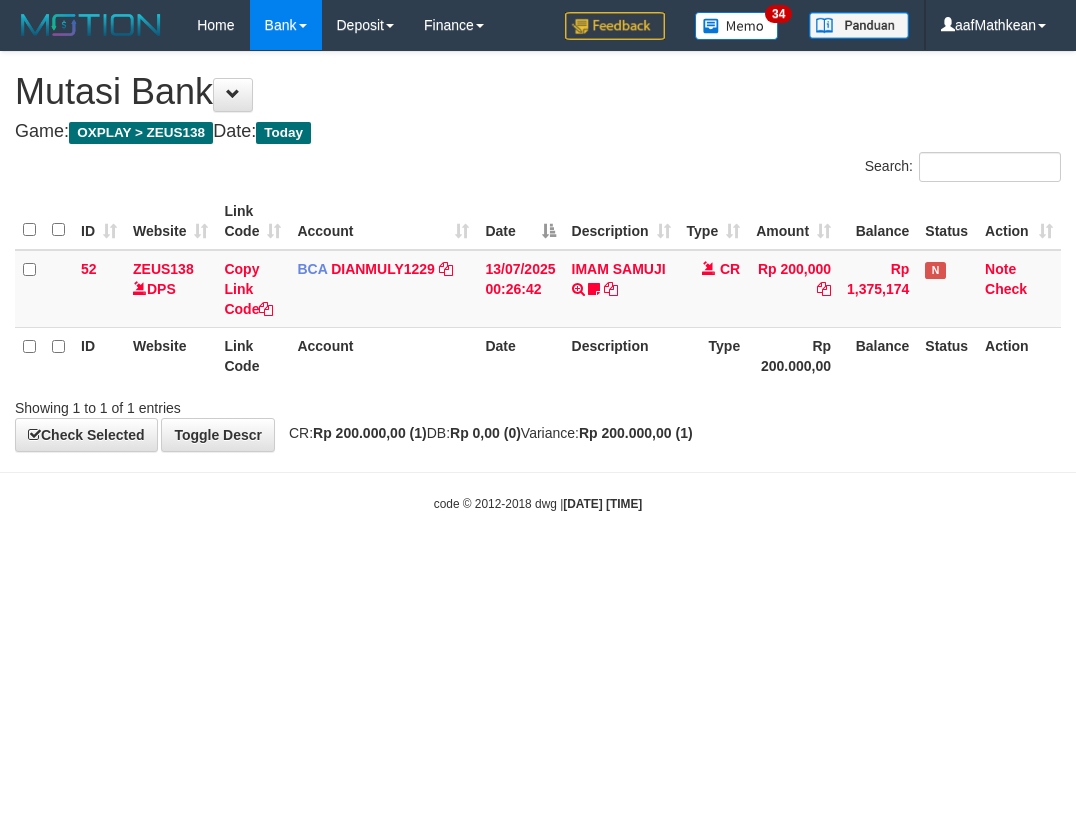 click on "Toggle navigation
Home
Bank
Account List
Load
By Website
Group
[OXPLAY]													ZEUS138
By Load Group (DPS)" at bounding box center (538, 281) 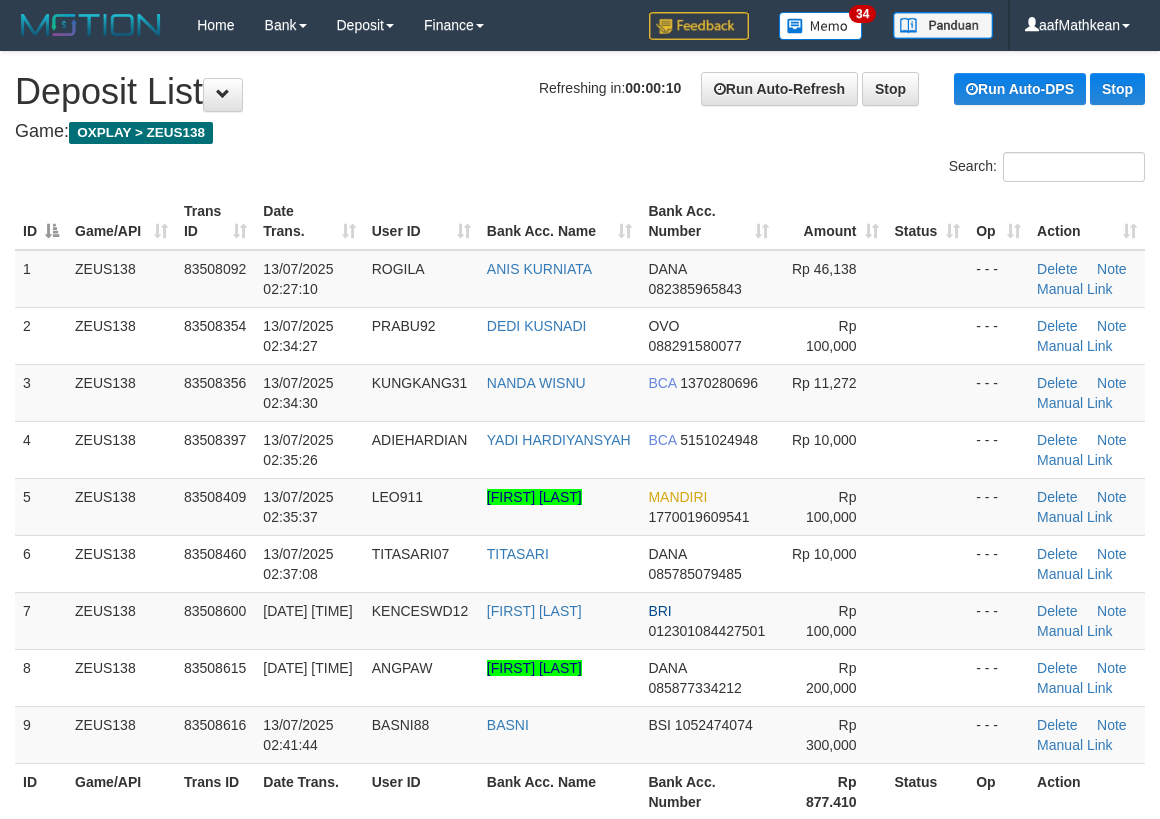 scroll, scrollTop: 0, scrollLeft: 0, axis: both 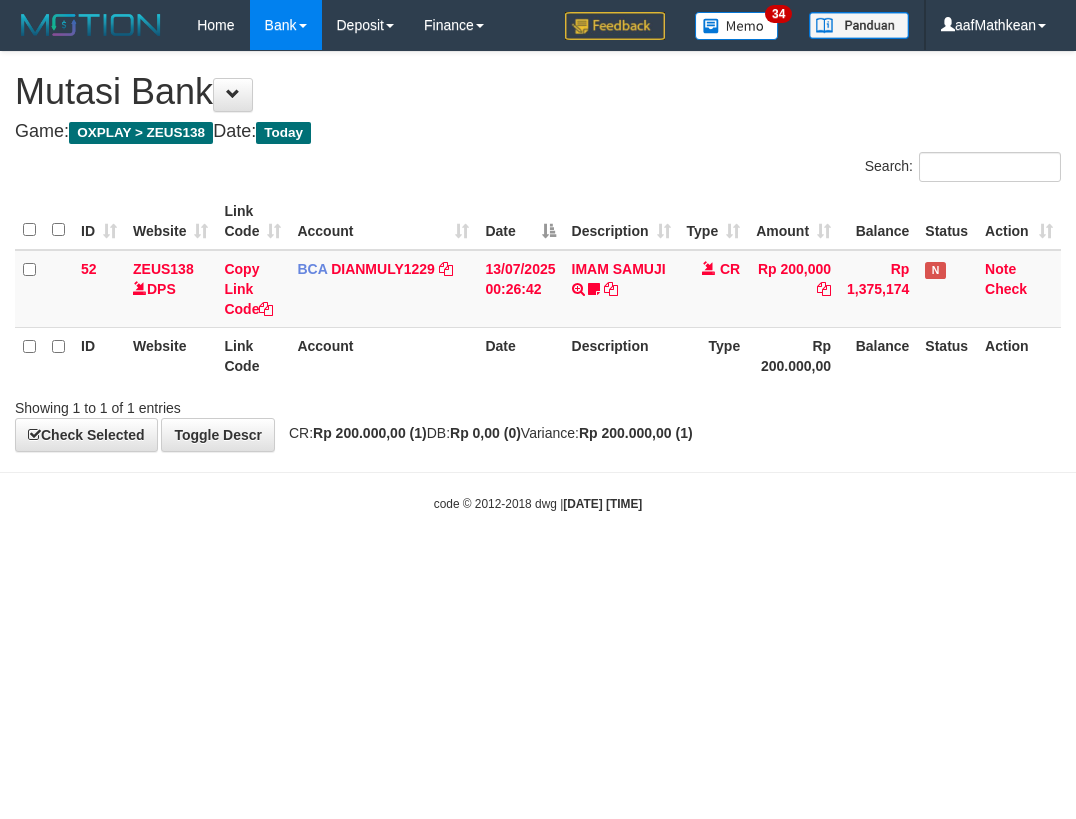 click on "Toggle navigation
Home
Bank
Account List
Load
By Website
Group
[OXPLAY]													ZEUS138
By Load Group (DPS)" at bounding box center [538, 281] 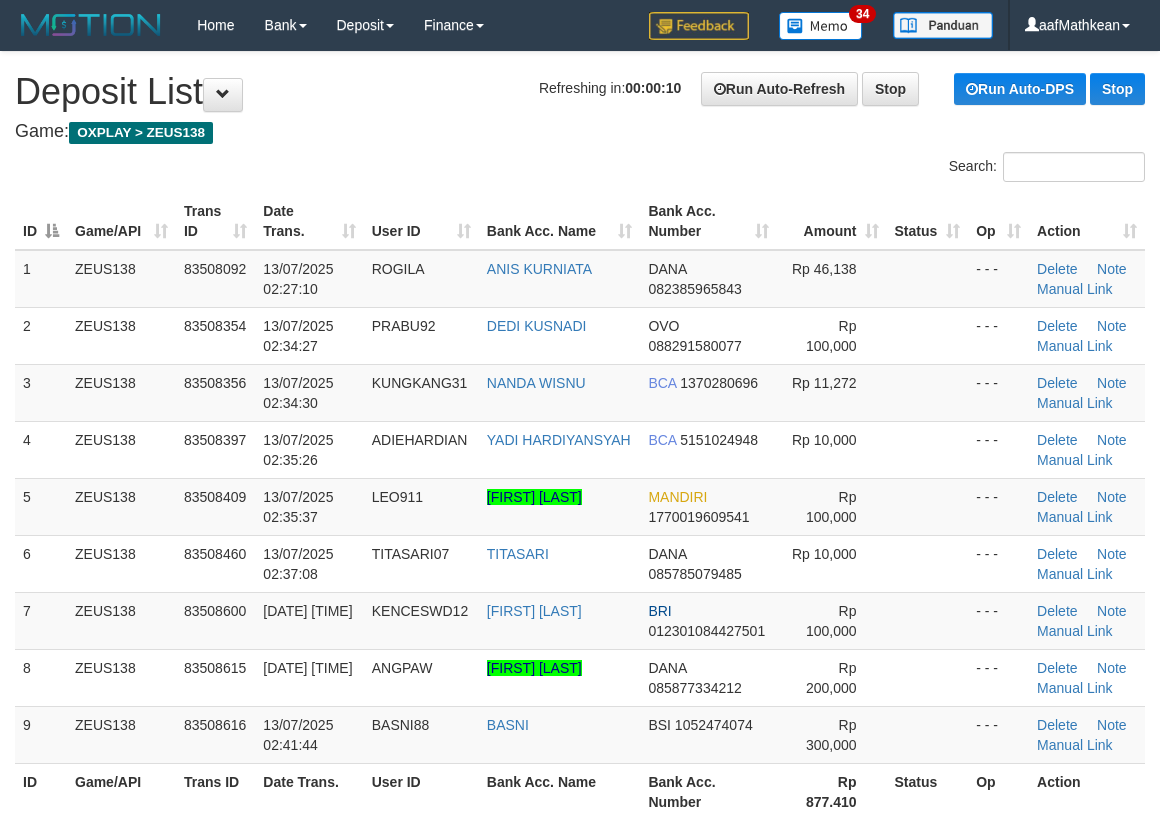 scroll, scrollTop: 0, scrollLeft: 0, axis: both 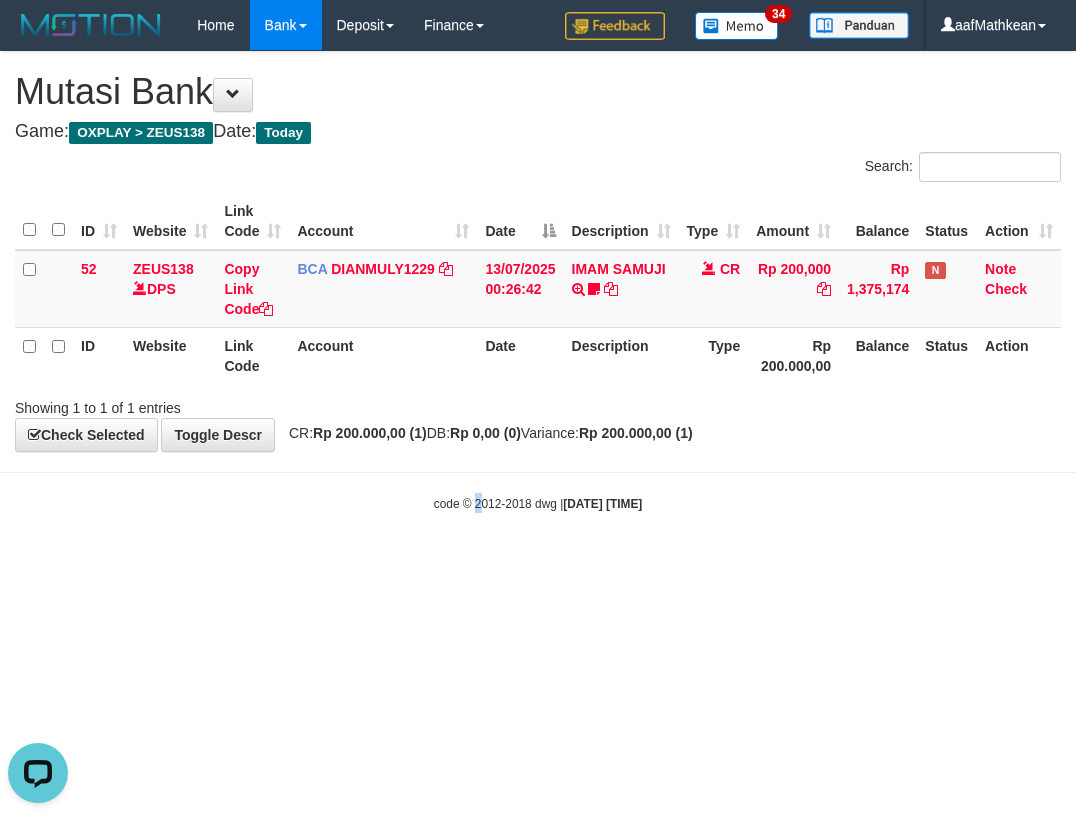 click on "code © [YEAR]-[YEAR] dwg |  [DATE] [TIME]" at bounding box center (538, 503) 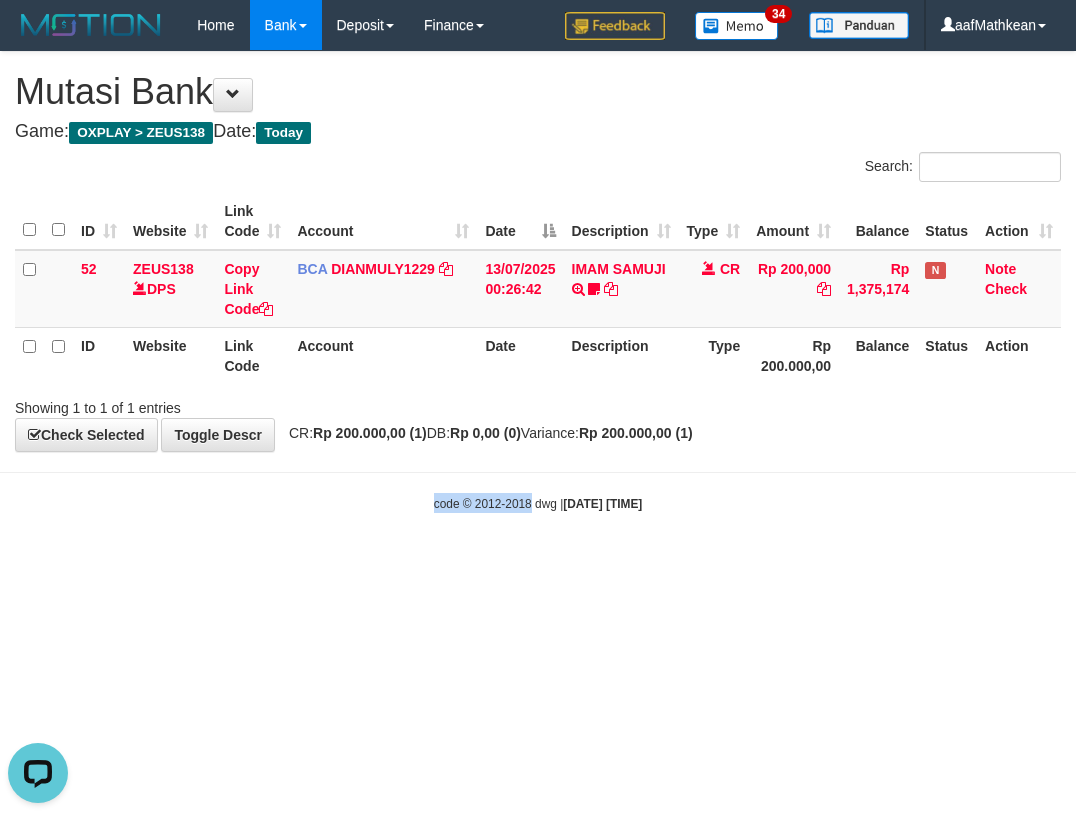 click on "Toggle navigation
Home
Bank
Account List
Load
By Website
Group
[OXPLAY]													ZEUS138
By Load Group (DPS)" at bounding box center (538, 281) 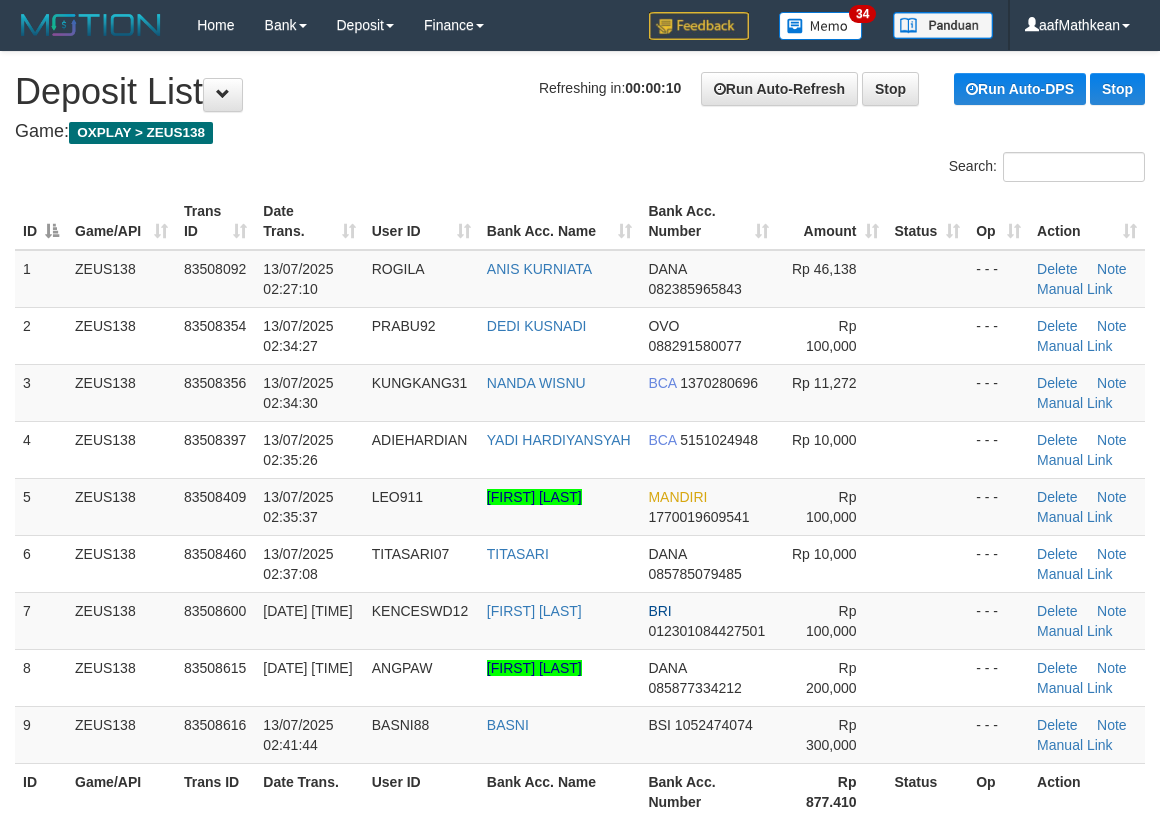 scroll, scrollTop: 0, scrollLeft: 0, axis: both 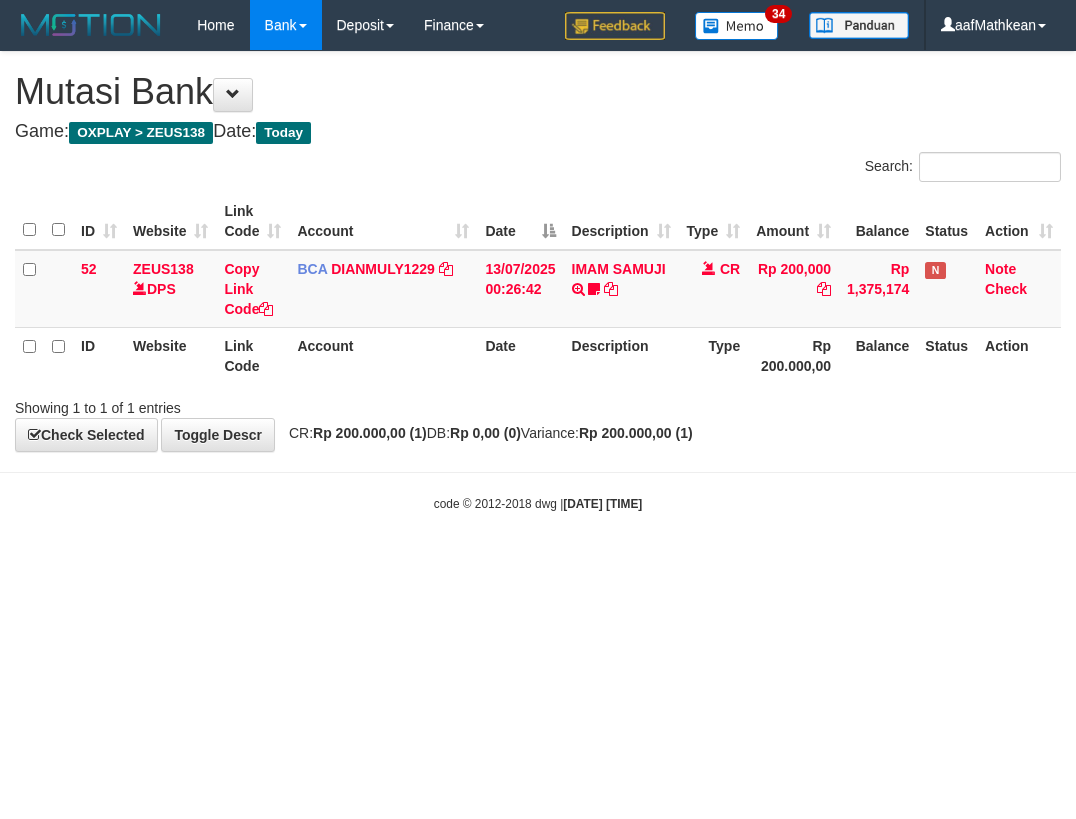 click on "Toggle navigation
Home
Bank
Account List
Load
By Website
Group
[OXPLAY]													ZEUS138
By Load Group (DPS)" at bounding box center [538, 281] 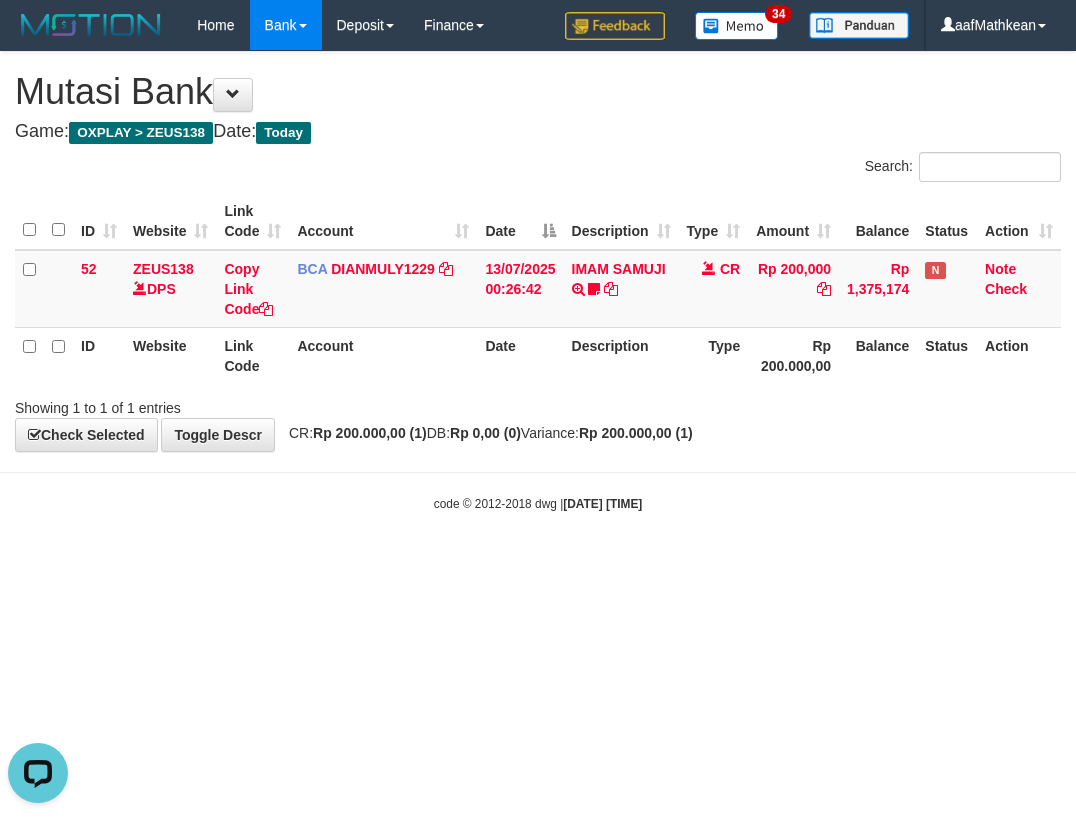 scroll, scrollTop: 0, scrollLeft: 0, axis: both 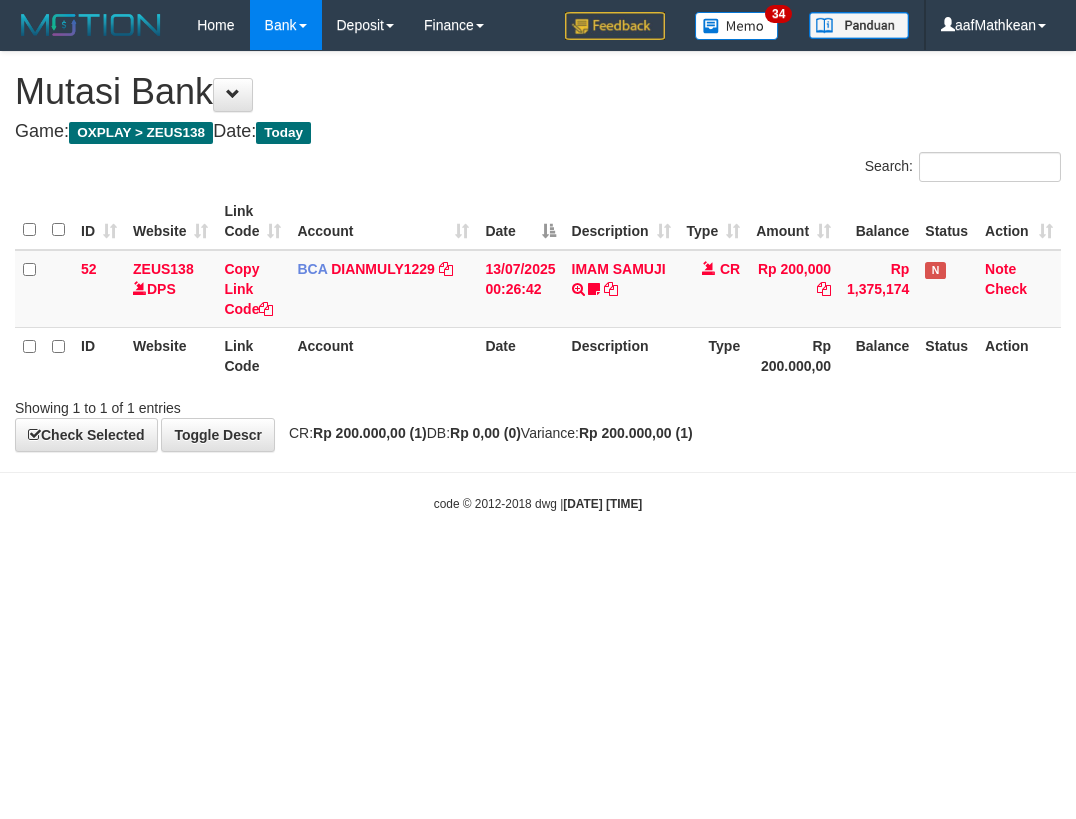 drag, startPoint x: 556, startPoint y: 448, endPoint x: 571, endPoint y: 455, distance: 16.552946 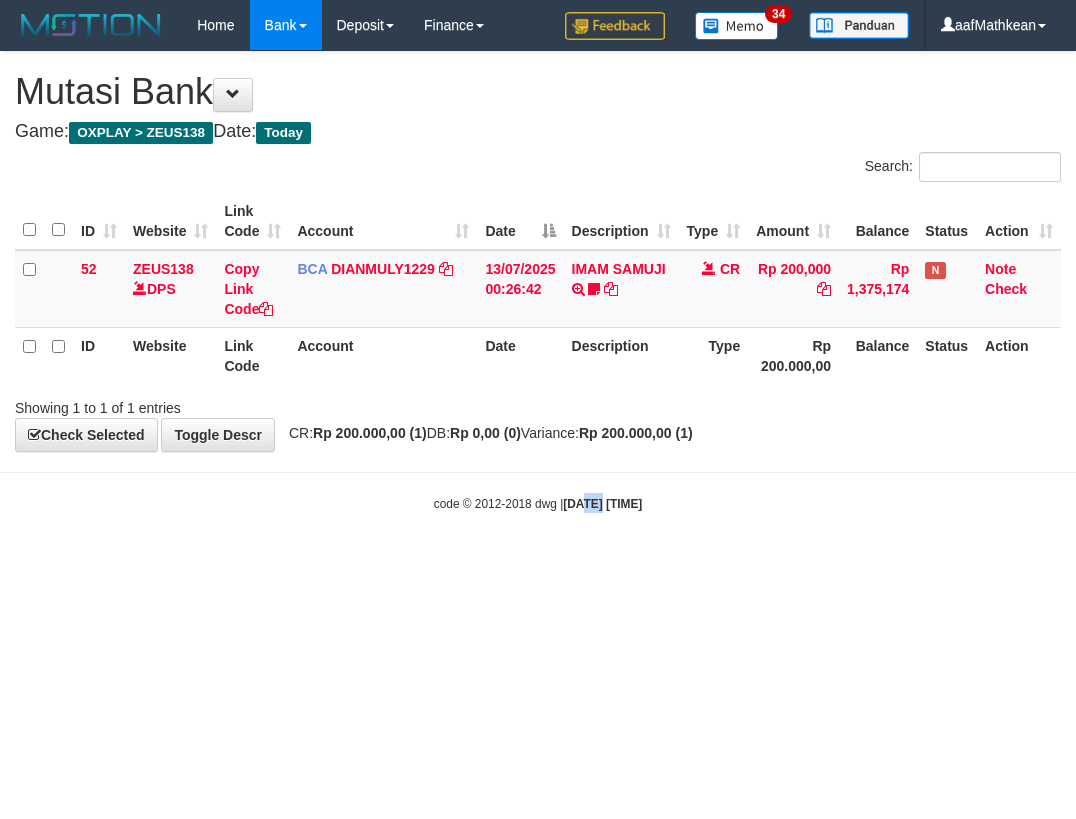 click on "Toggle navigation
Home
Bank
Account List
Load
By Website
Group
[OXPLAY]													ZEUS138
By Load Group (DPS)" at bounding box center (538, 281) 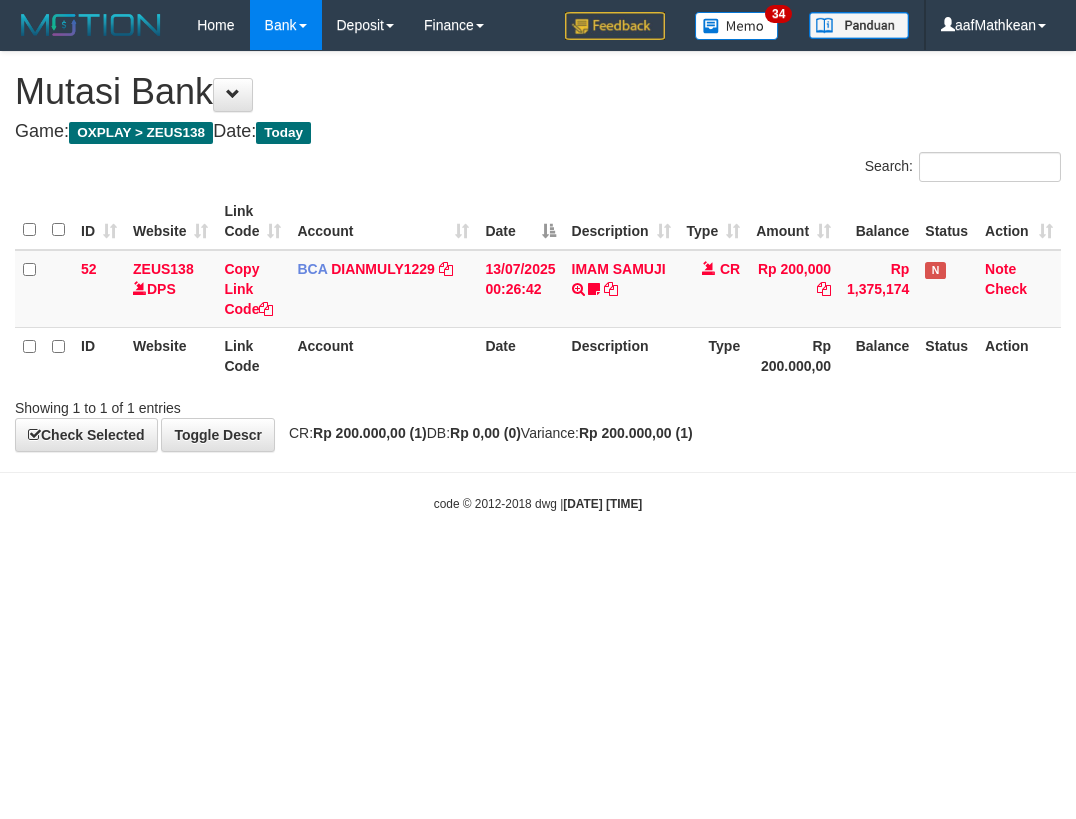 scroll, scrollTop: 0, scrollLeft: 0, axis: both 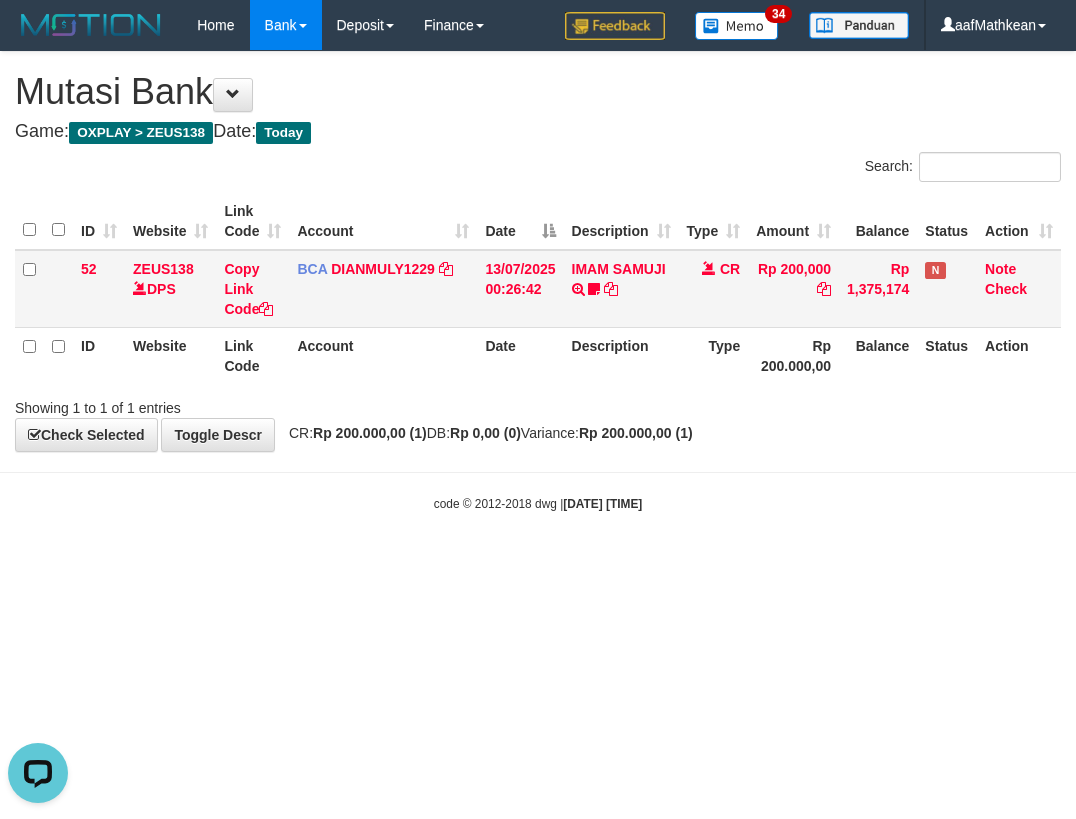 click on "Date" at bounding box center [520, 221] 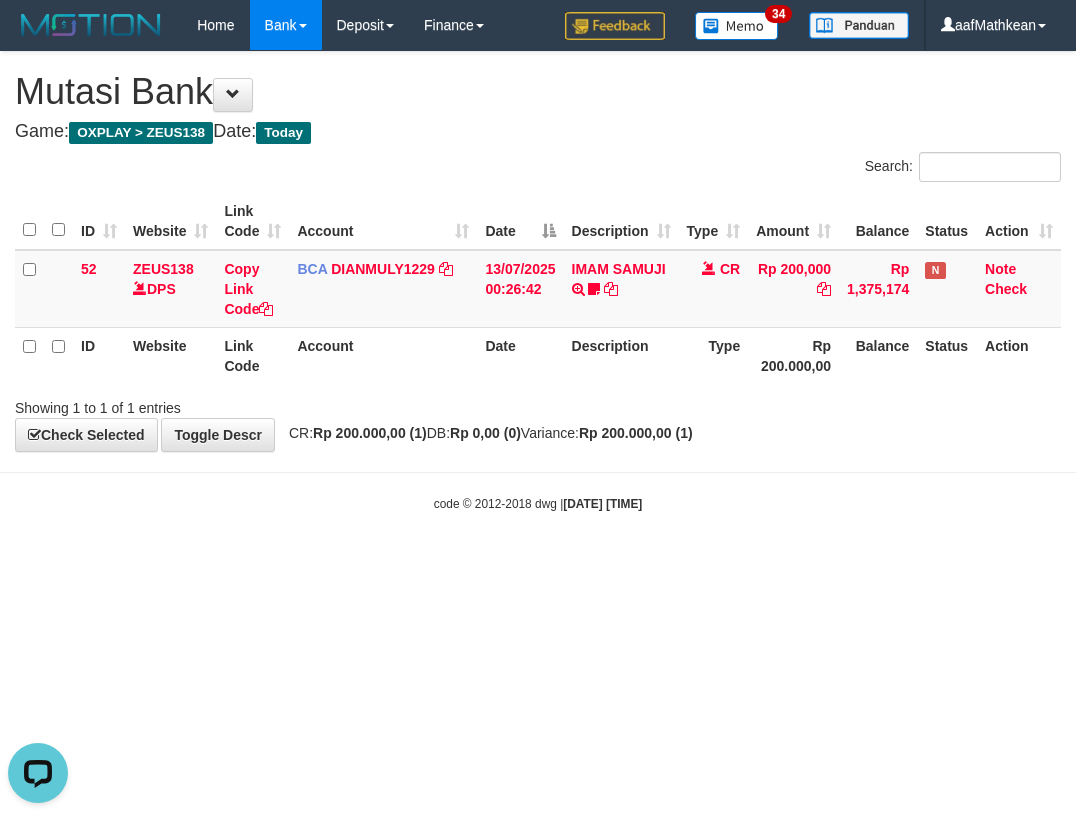drag, startPoint x: 512, startPoint y: 252, endPoint x: 548, endPoint y: 323, distance: 79.60528 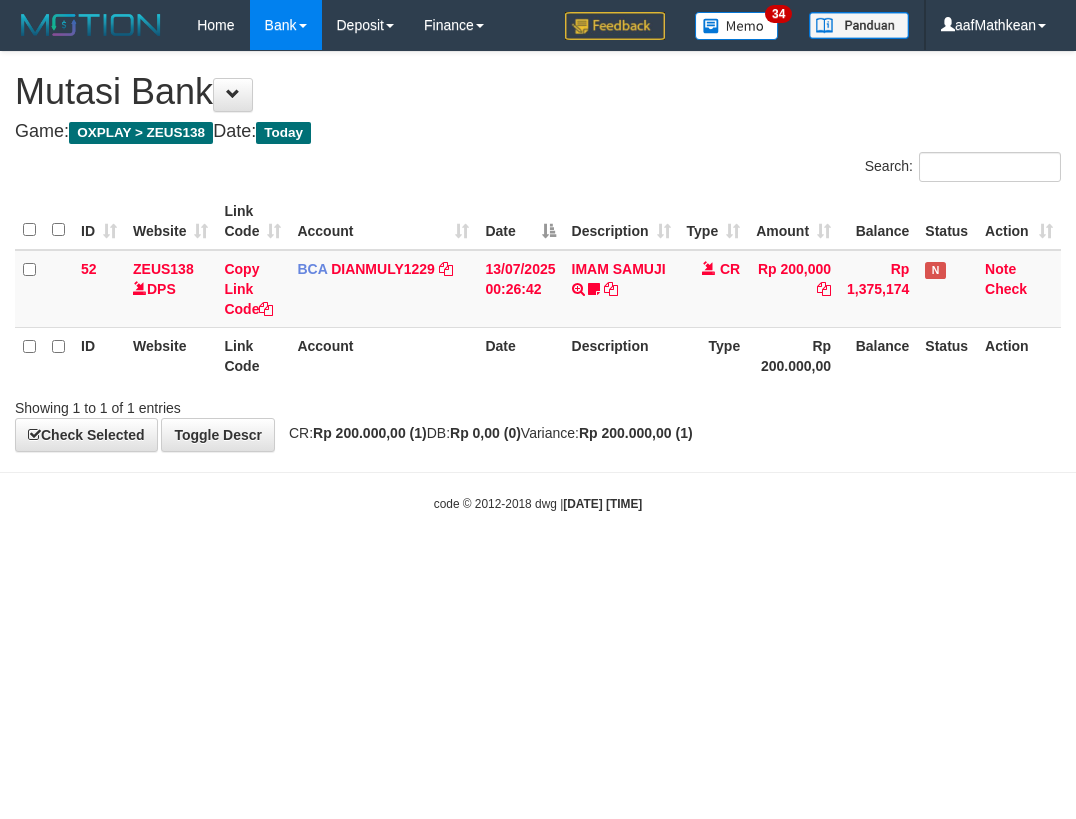 scroll, scrollTop: 0, scrollLeft: 0, axis: both 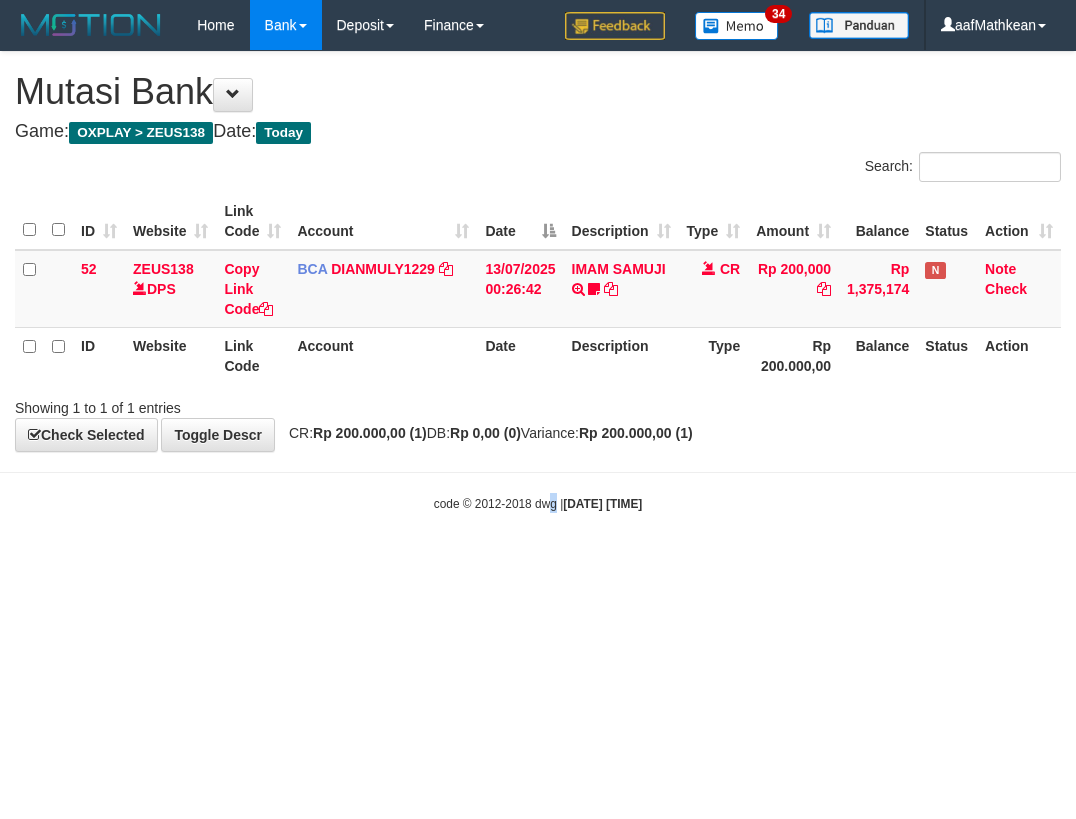 click on "Toggle navigation
Home
Bank
Account List
Load
By Website
Group
[OXPLAY]													ZEUS138
By Load Group (DPS)" at bounding box center [538, 281] 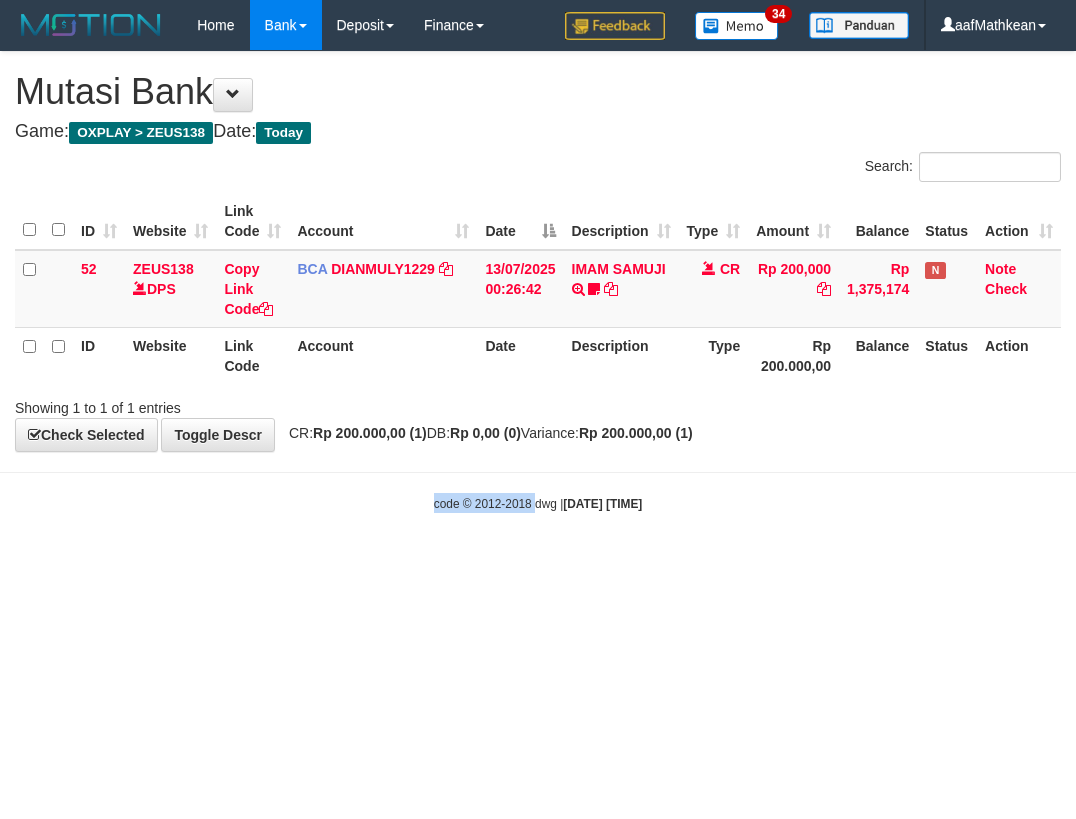 drag, startPoint x: 520, startPoint y: 489, endPoint x: 492, endPoint y: 437, distance: 59.05929 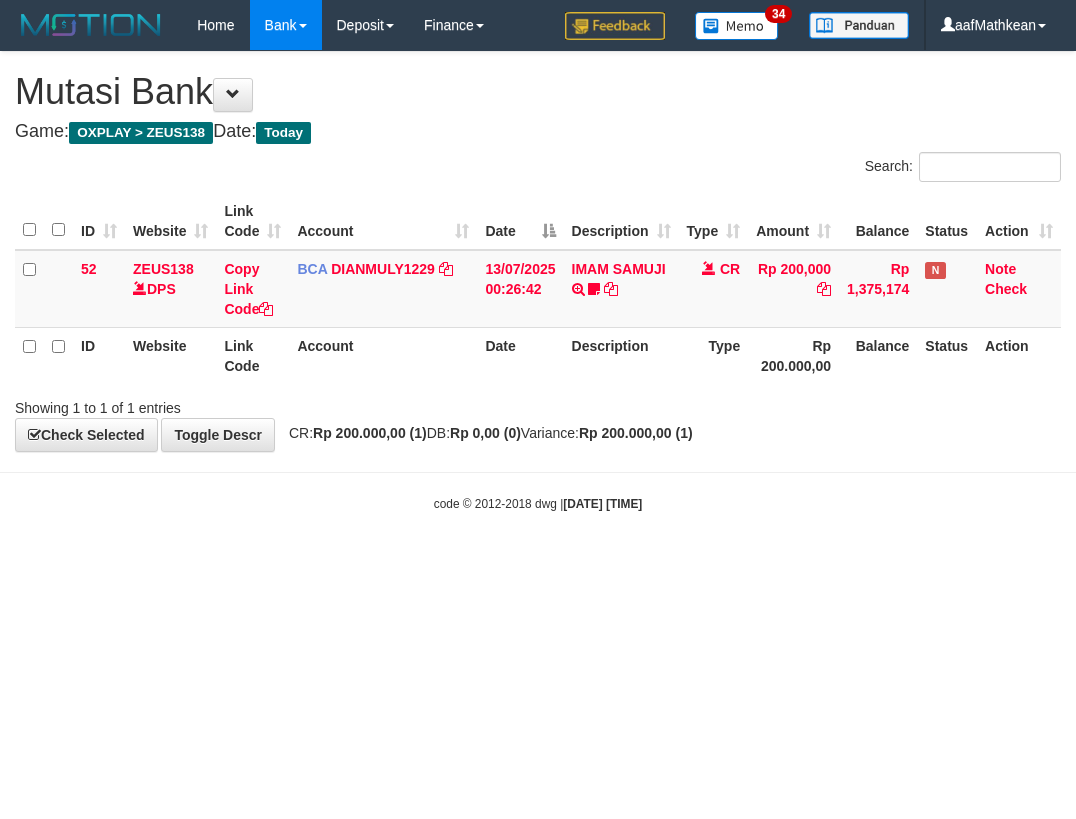 scroll, scrollTop: 0, scrollLeft: 0, axis: both 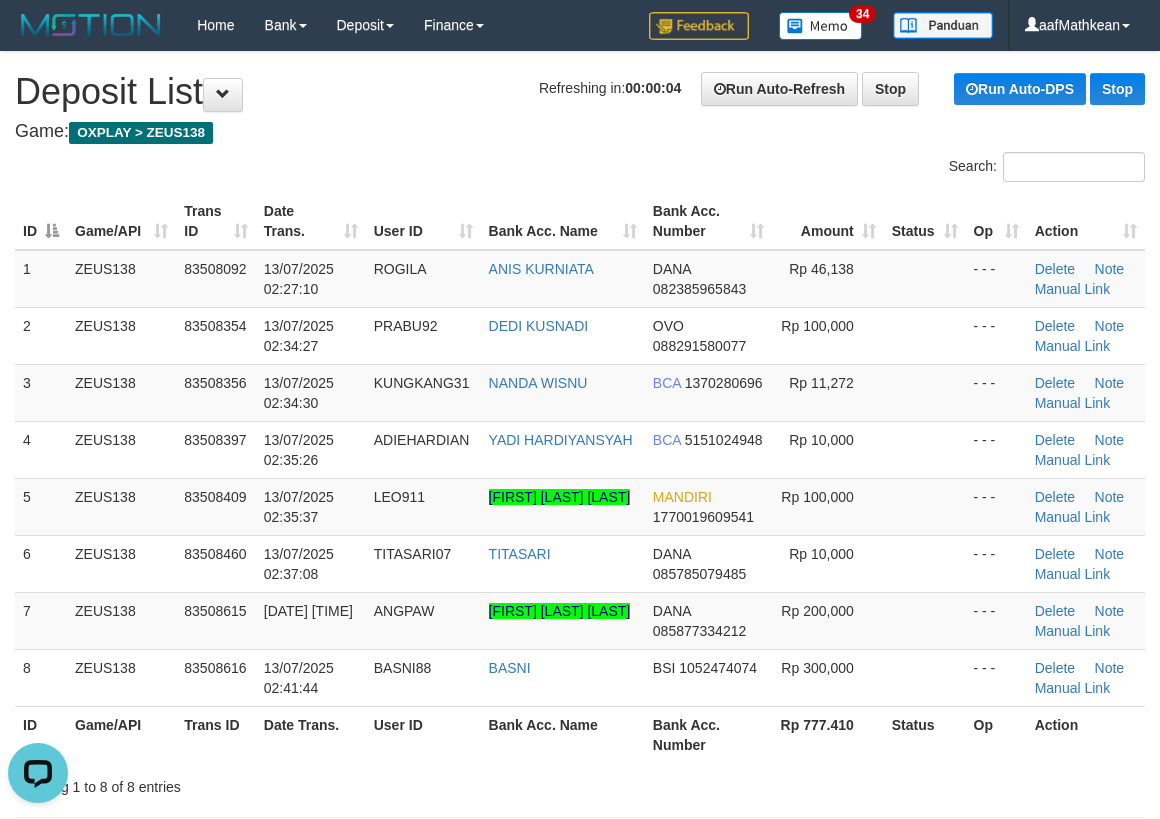 click on "Game:   OXPLAY > ZEUS138" at bounding box center (580, 132) 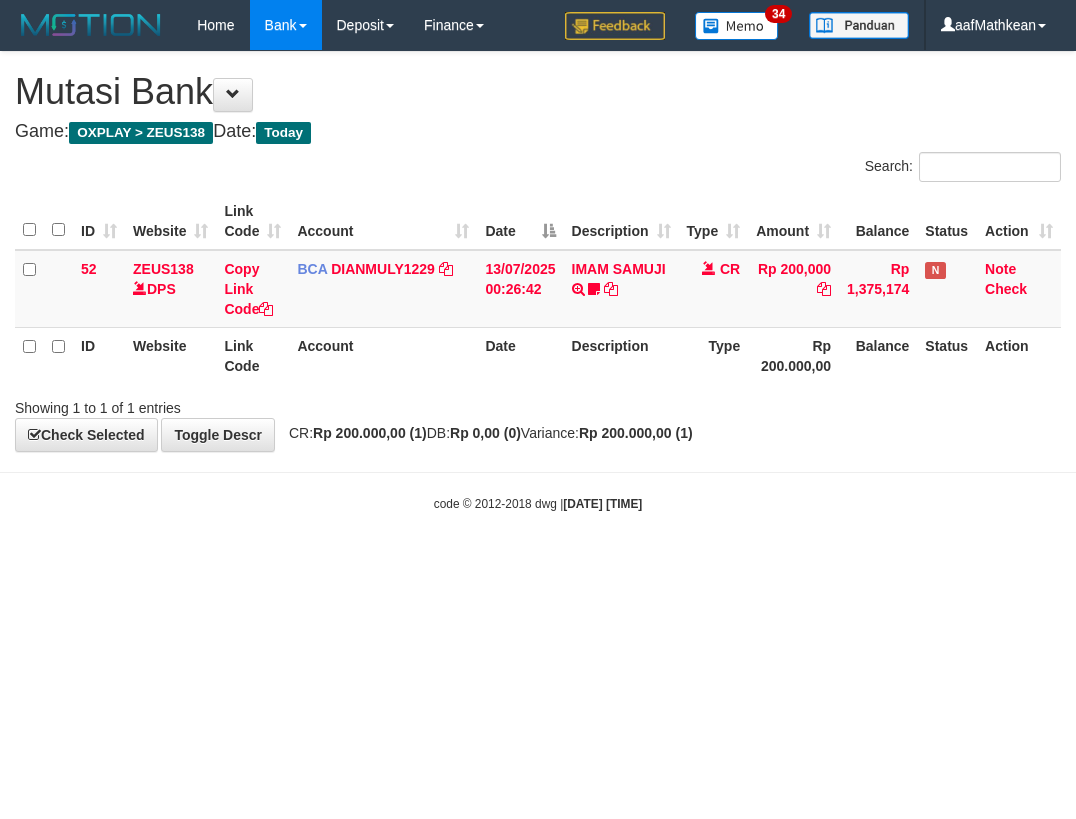 scroll, scrollTop: 0, scrollLeft: 0, axis: both 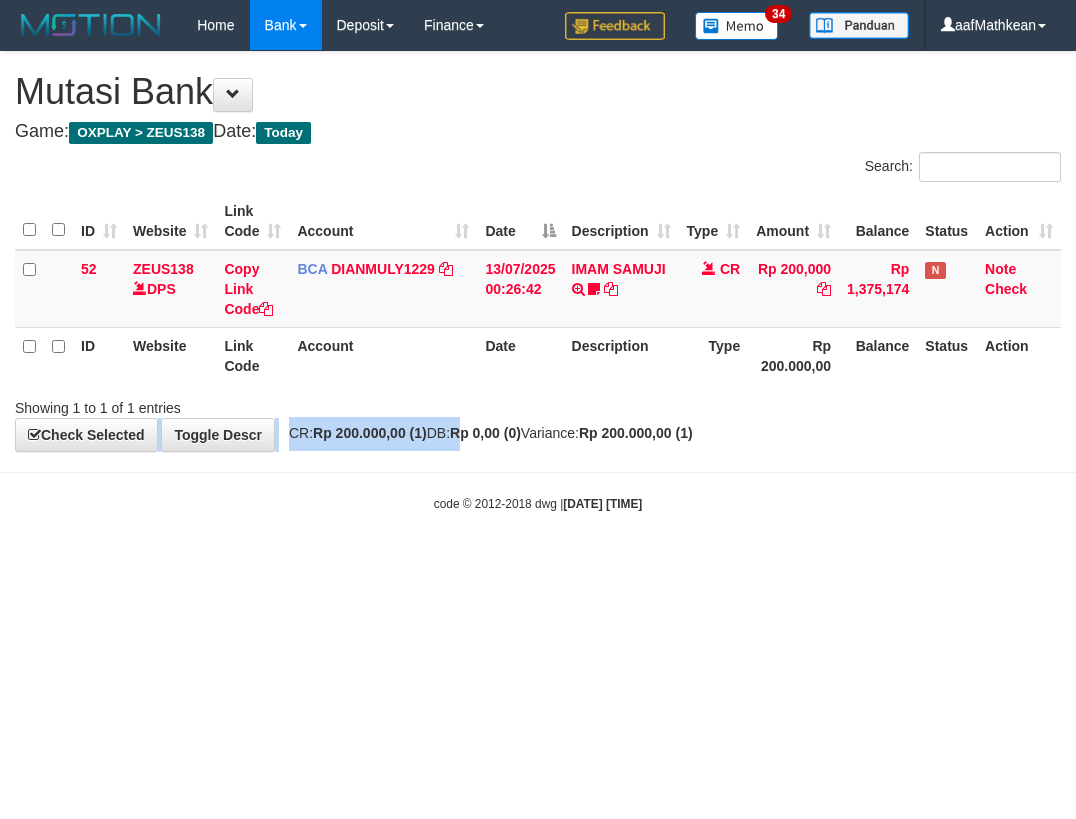 drag, startPoint x: 490, startPoint y: 419, endPoint x: 492, endPoint y: 438, distance: 19.104973 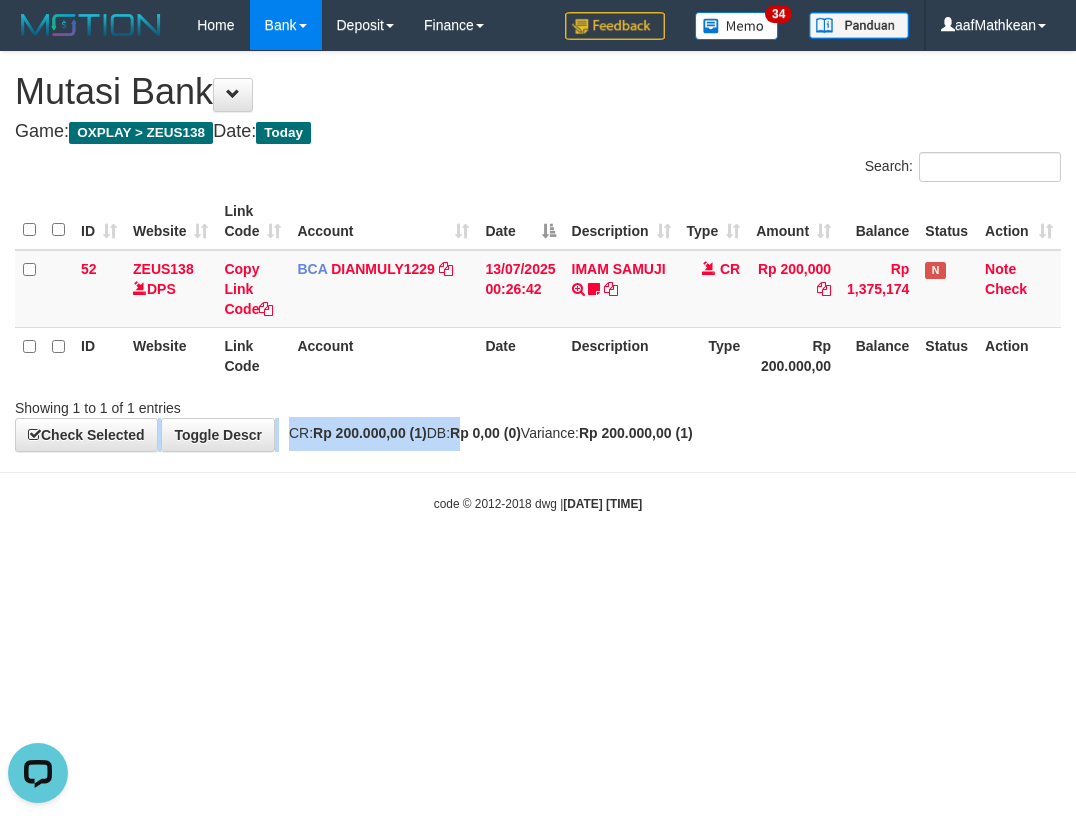 scroll, scrollTop: 0, scrollLeft: 0, axis: both 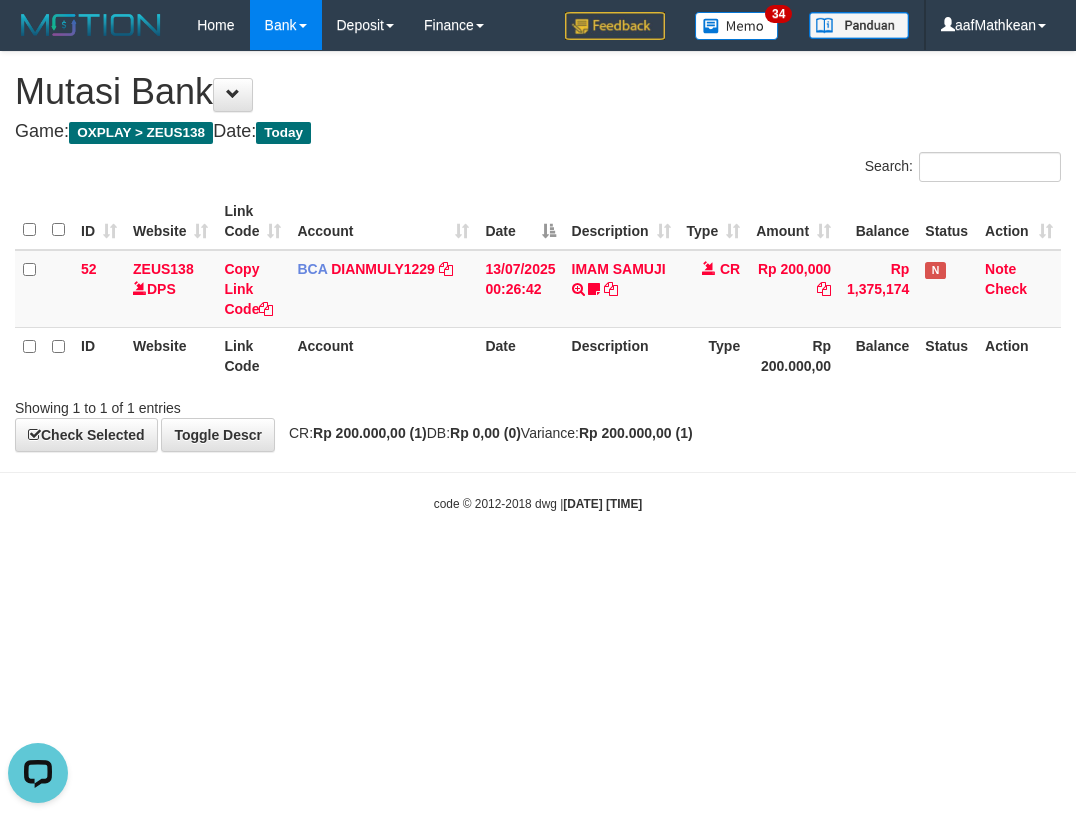 click on "Toggle navigation
Home
Bank
Account List
Load
By Website
Group
[OXPLAY]													ZEUS138
By Load Group (DPS)" at bounding box center (538, 281) 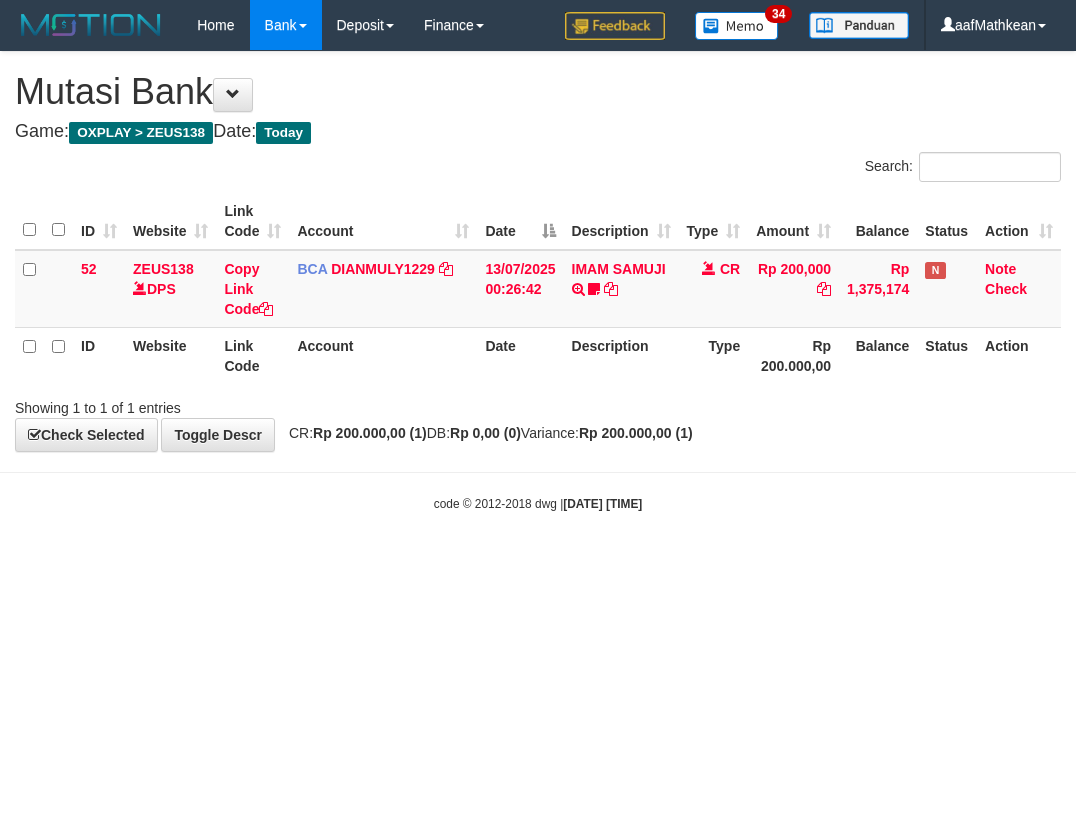 scroll, scrollTop: 0, scrollLeft: 0, axis: both 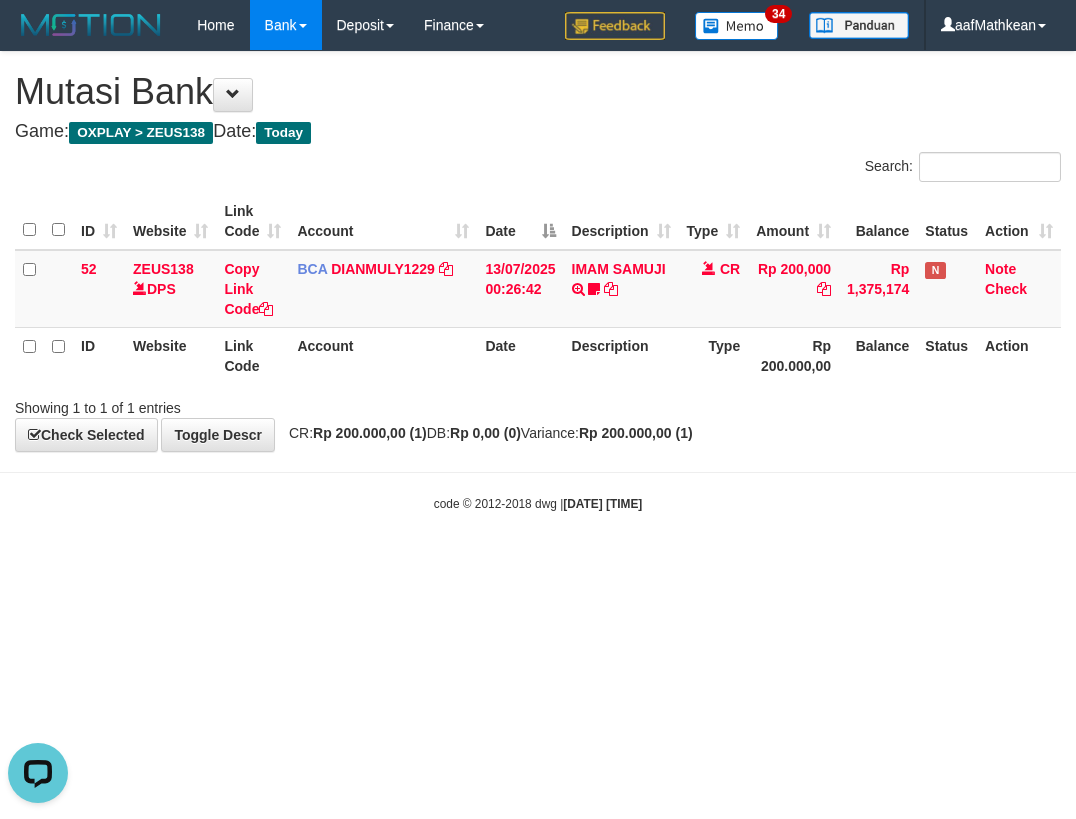 click on "Toggle navigation
Home
Bank
Account List
Load
By Website
Group
[OXPLAY]													ZEUS138
By Load Group (DPS)" at bounding box center [538, 281] 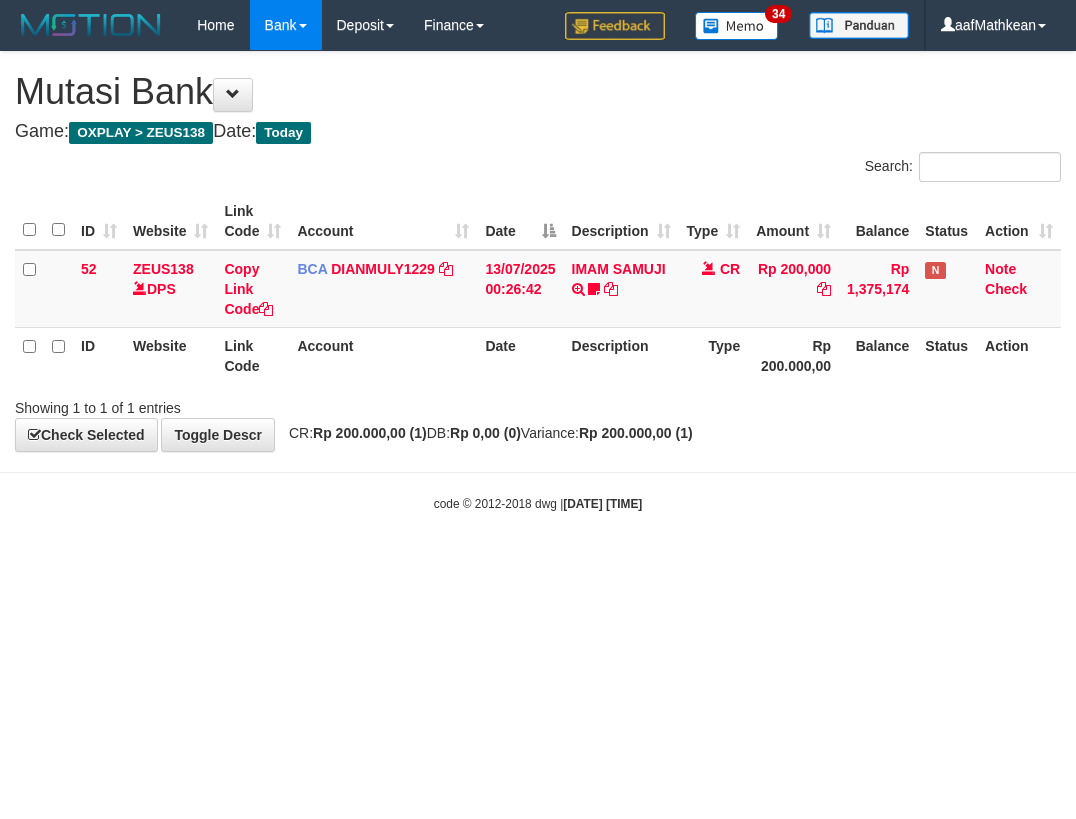 scroll, scrollTop: 0, scrollLeft: 0, axis: both 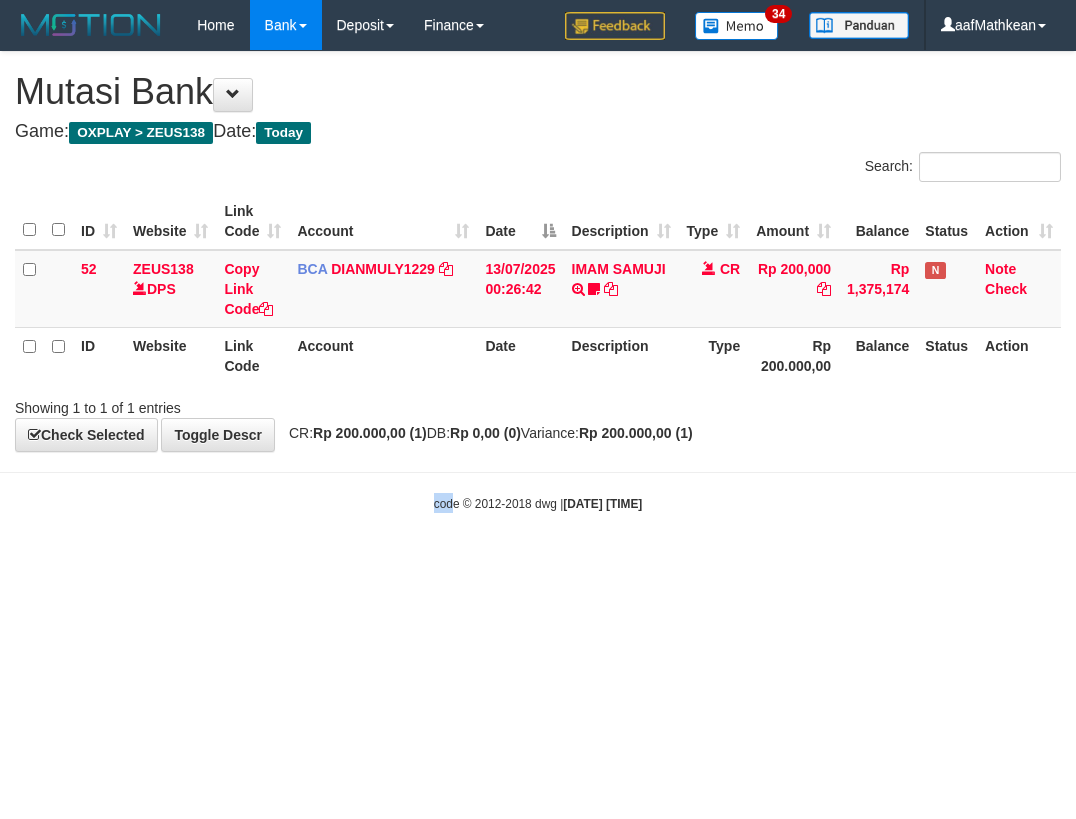 click on "Toggle navigation
Home
Bank
Account List
Load
By Website
Group
[OXPLAY]													ZEUS138
By Load Group (DPS)" at bounding box center (538, 281) 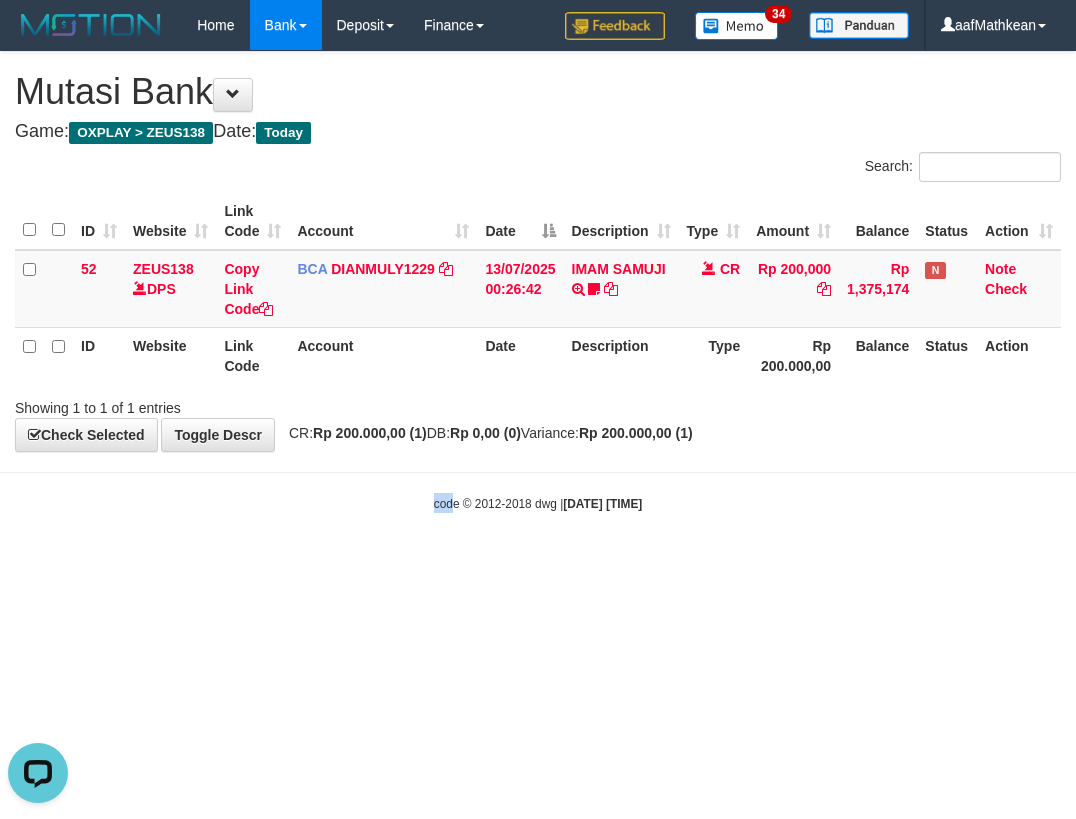 scroll, scrollTop: 0, scrollLeft: 0, axis: both 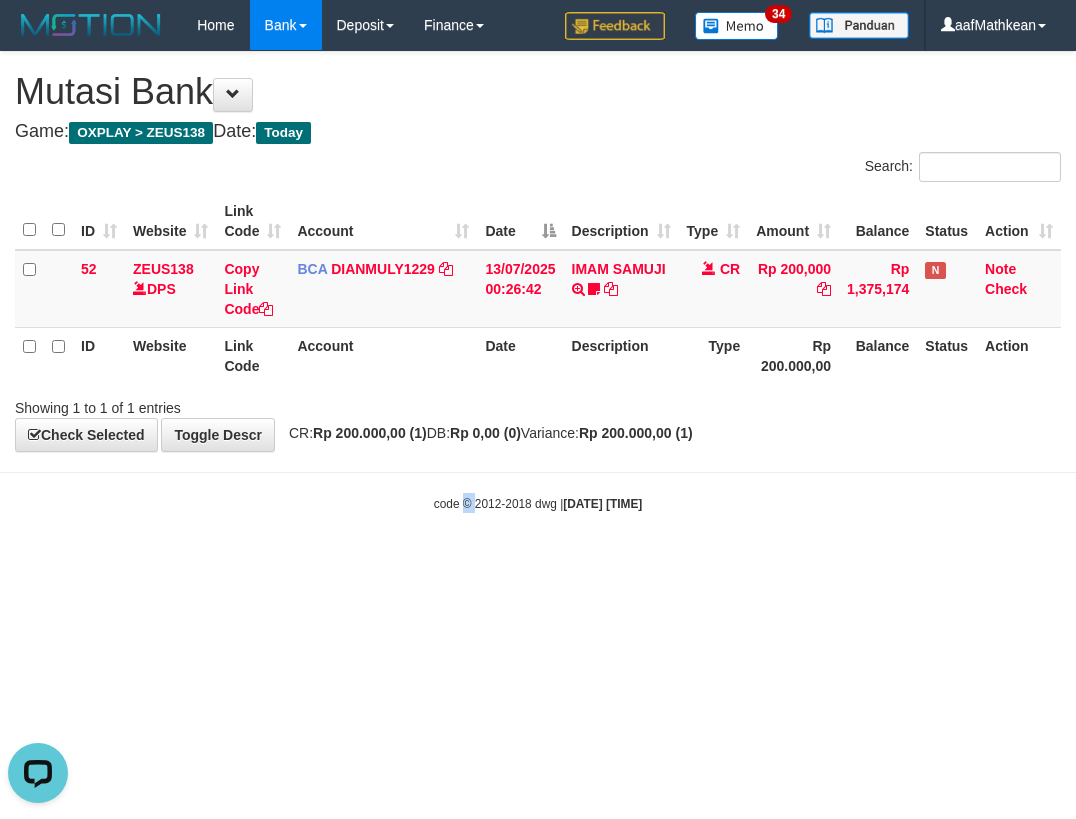 click on "Toggle navigation
Home
Bank
Account List
Load
By Website
Group
[OXPLAY]													ZEUS138
By Load Group (DPS)" at bounding box center [538, 281] 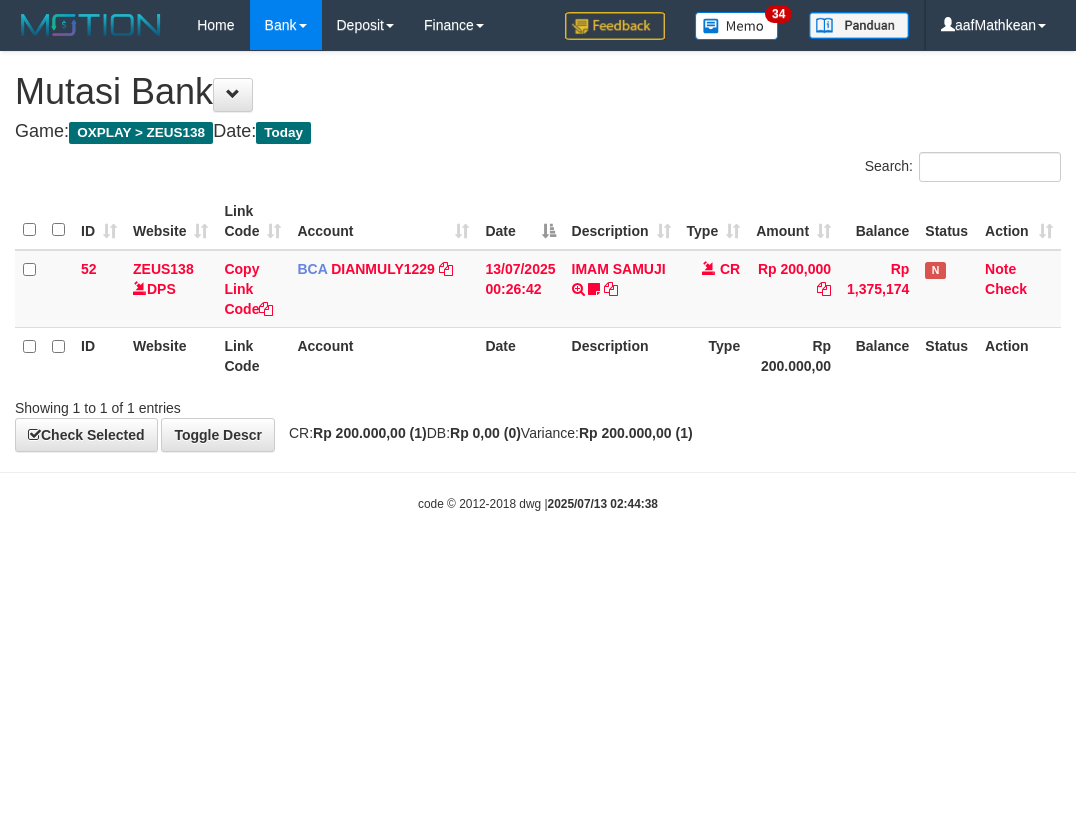 scroll, scrollTop: 0, scrollLeft: 0, axis: both 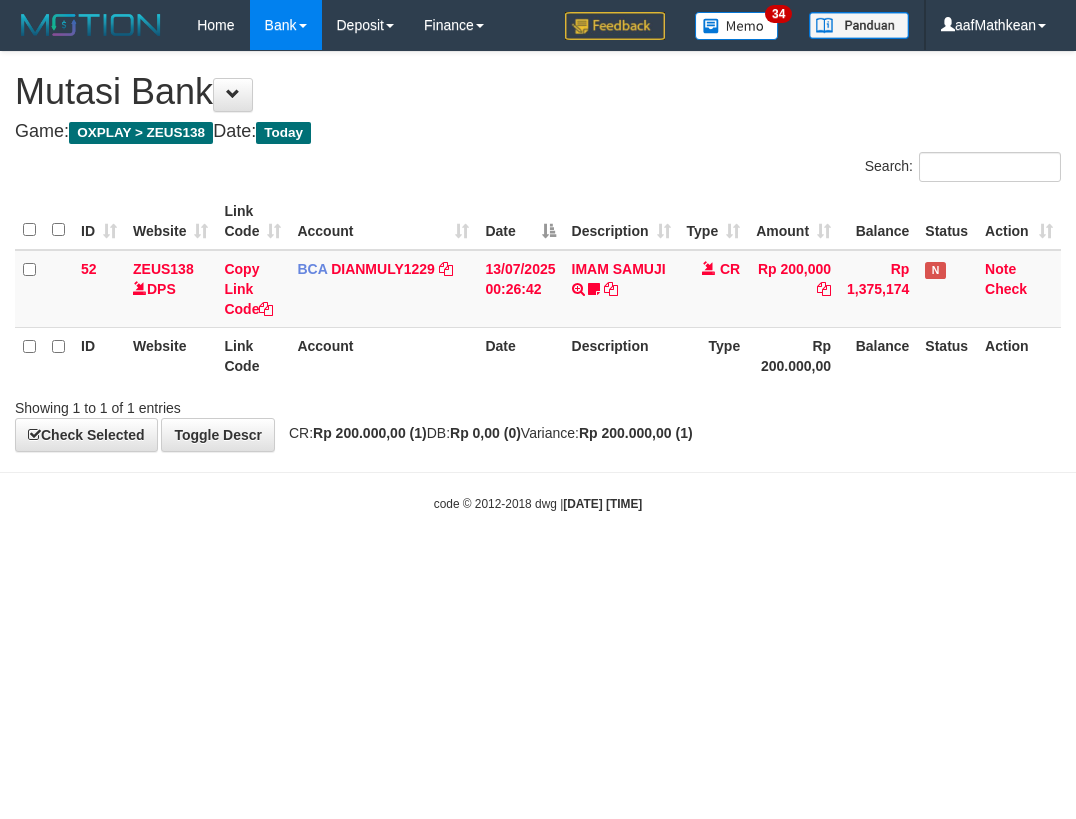 click on "**********" at bounding box center [538, 251] 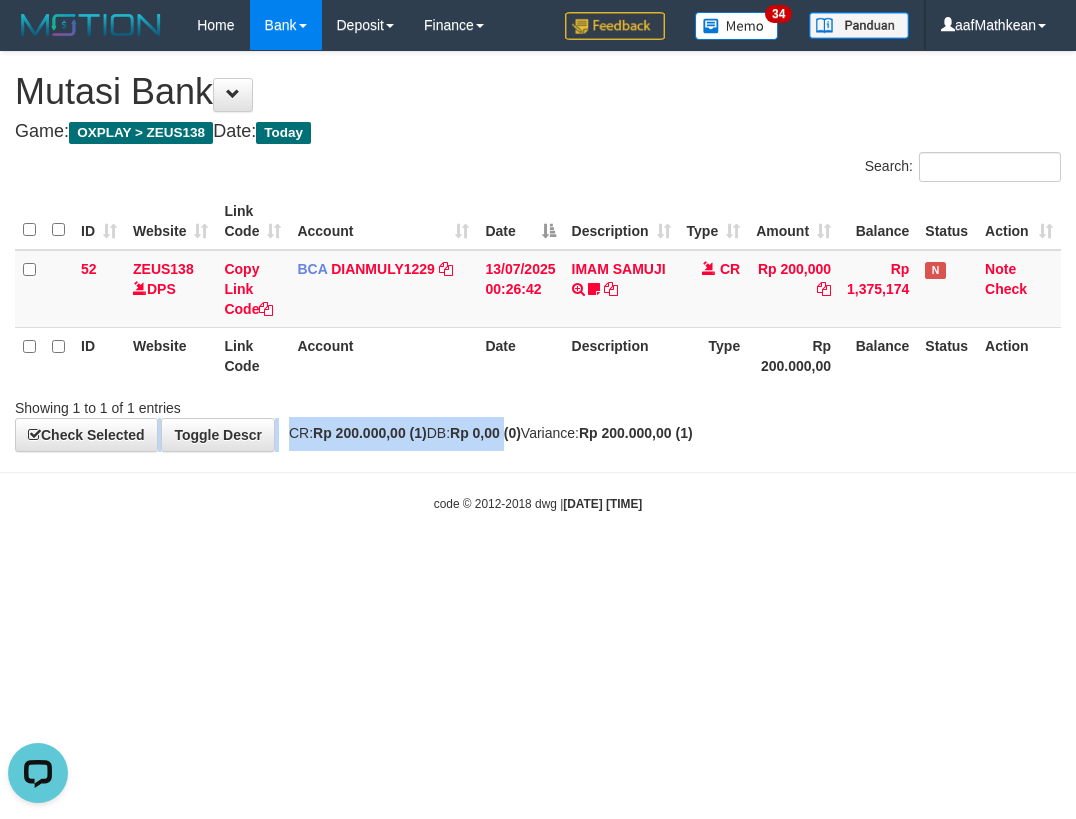 scroll, scrollTop: 0, scrollLeft: 0, axis: both 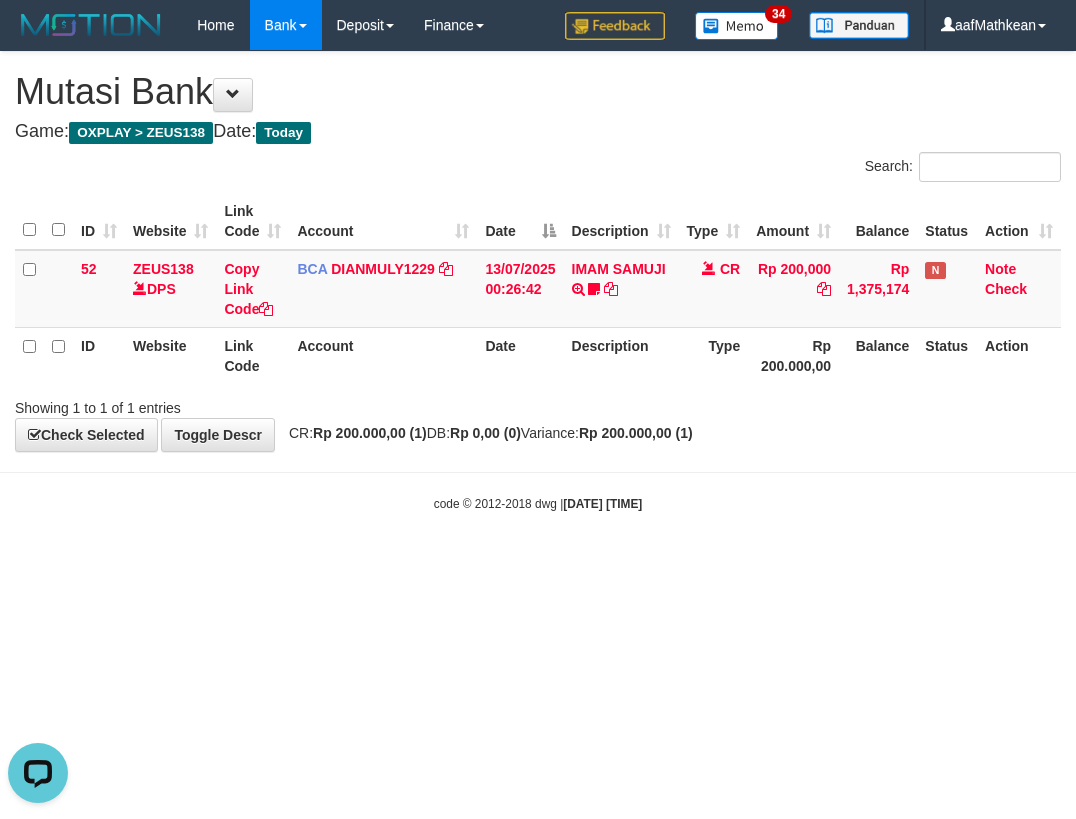 click on "Toggle navigation
Home
Bank
Account List
Load
By Website
Group
[OXPLAY]													ZEUS138
By Load Group (DPS)" at bounding box center (538, 281) 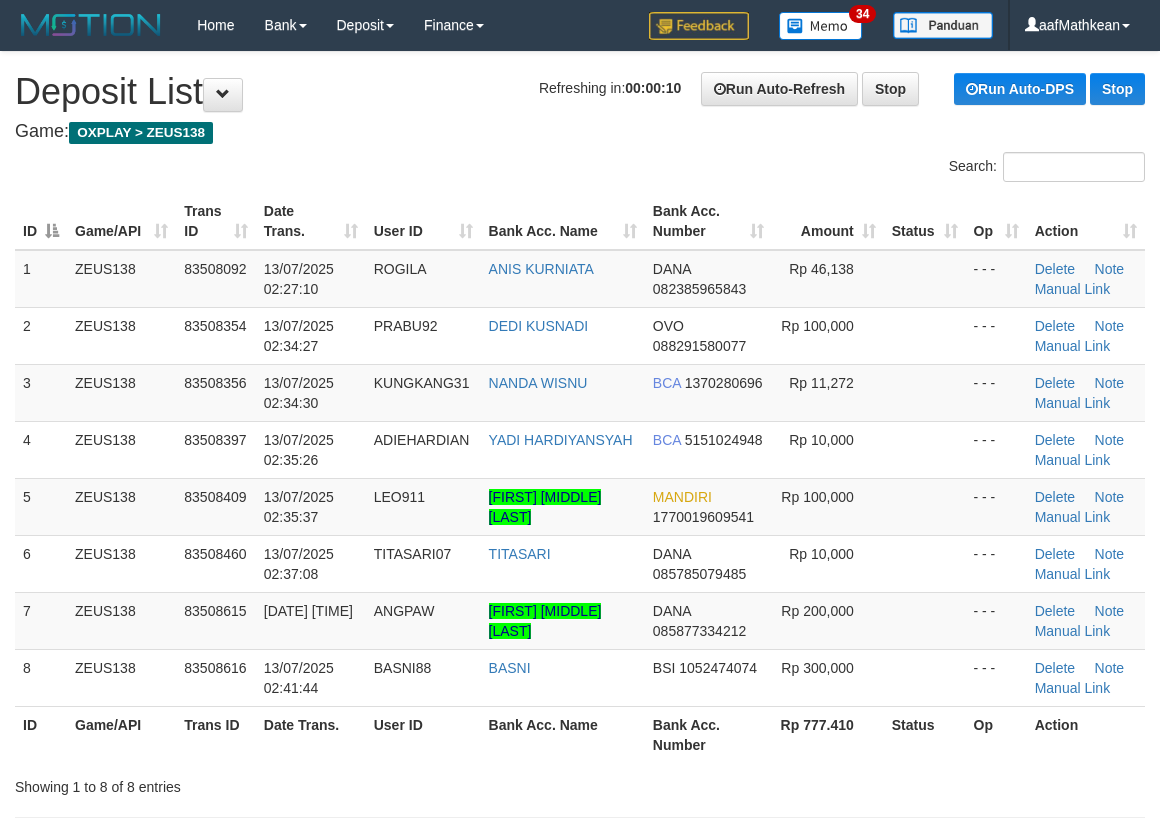 scroll, scrollTop: 0, scrollLeft: 0, axis: both 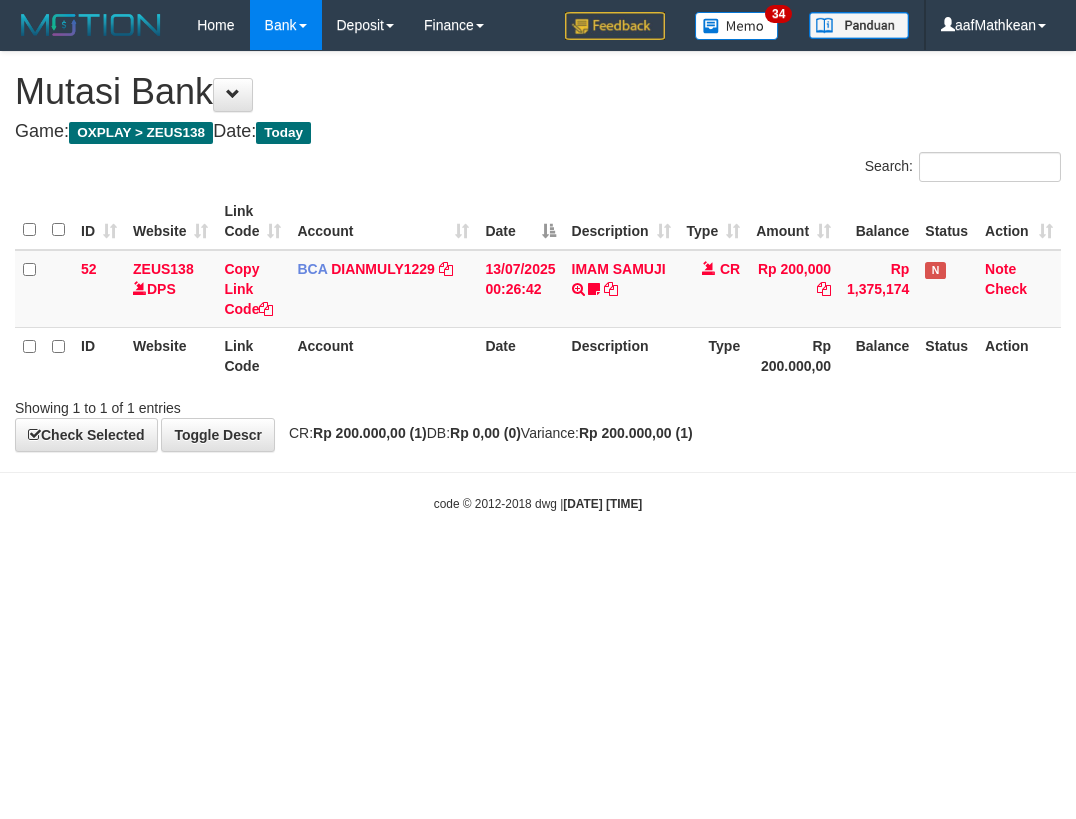 click on "Toggle navigation
Home
Bank
Account List
Load
By Website
Group
[OXPLAY]													ZEUS138
By Load Group (DPS)
Sync" at bounding box center (538, 281) 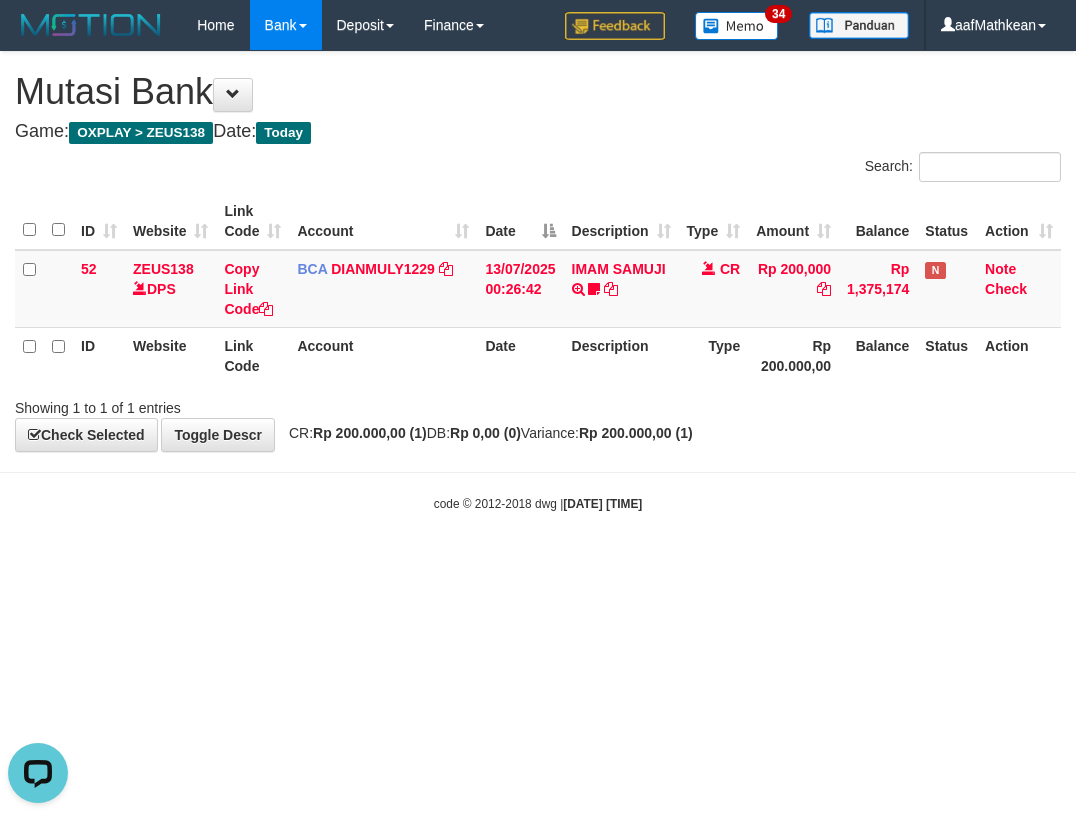 scroll, scrollTop: 0, scrollLeft: 0, axis: both 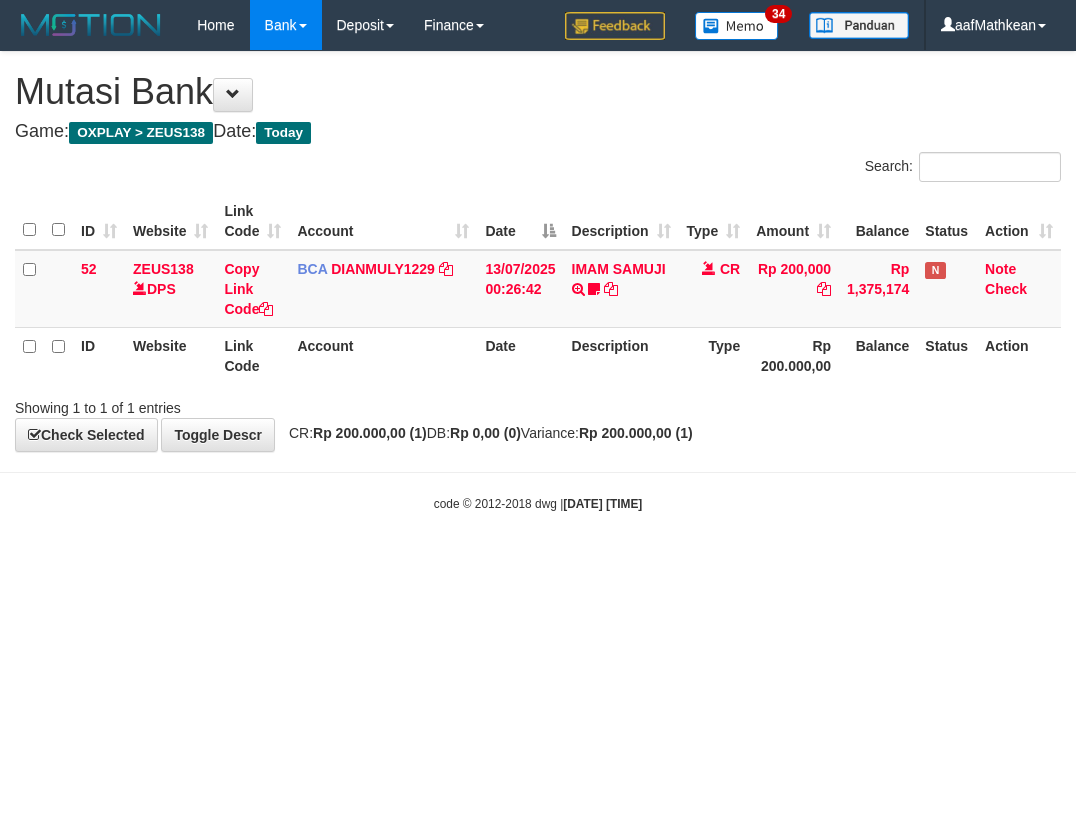 click on "Toggle navigation
Home
Bank
Account List
Load
By Website
Group
[OXPLAY]													ZEUS138
By Load Group (DPS)" at bounding box center [538, 281] 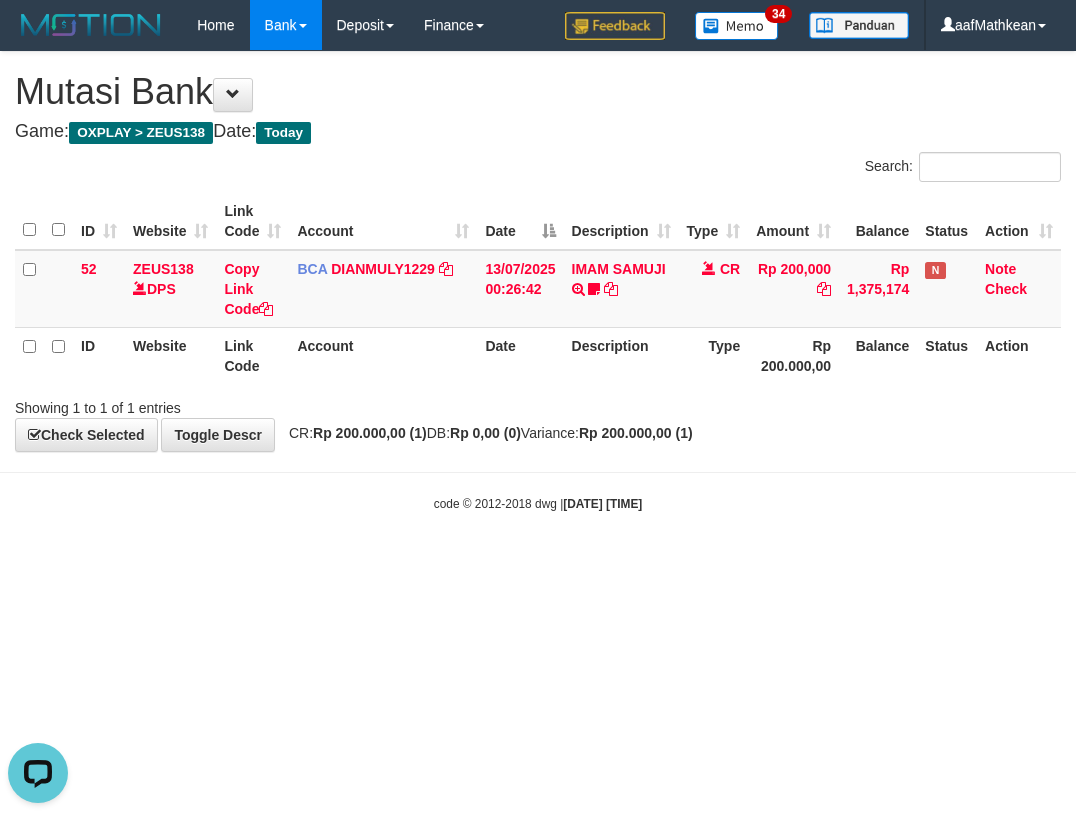 scroll, scrollTop: 0, scrollLeft: 0, axis: both 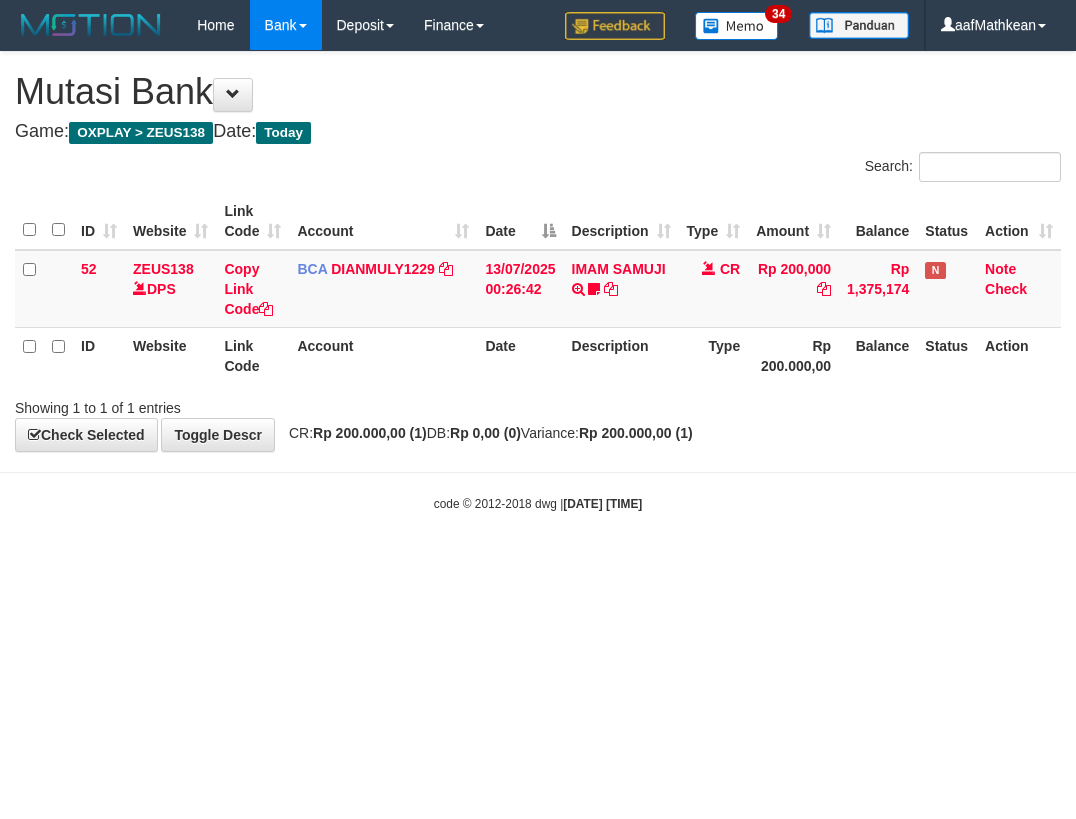 click on "Toggle navigation
Home
Bank
Account List
Load
By Website
Group
[OXPLAY]													ZEUS138
By Load Group (DPS)" at bounding box center [538, 281] 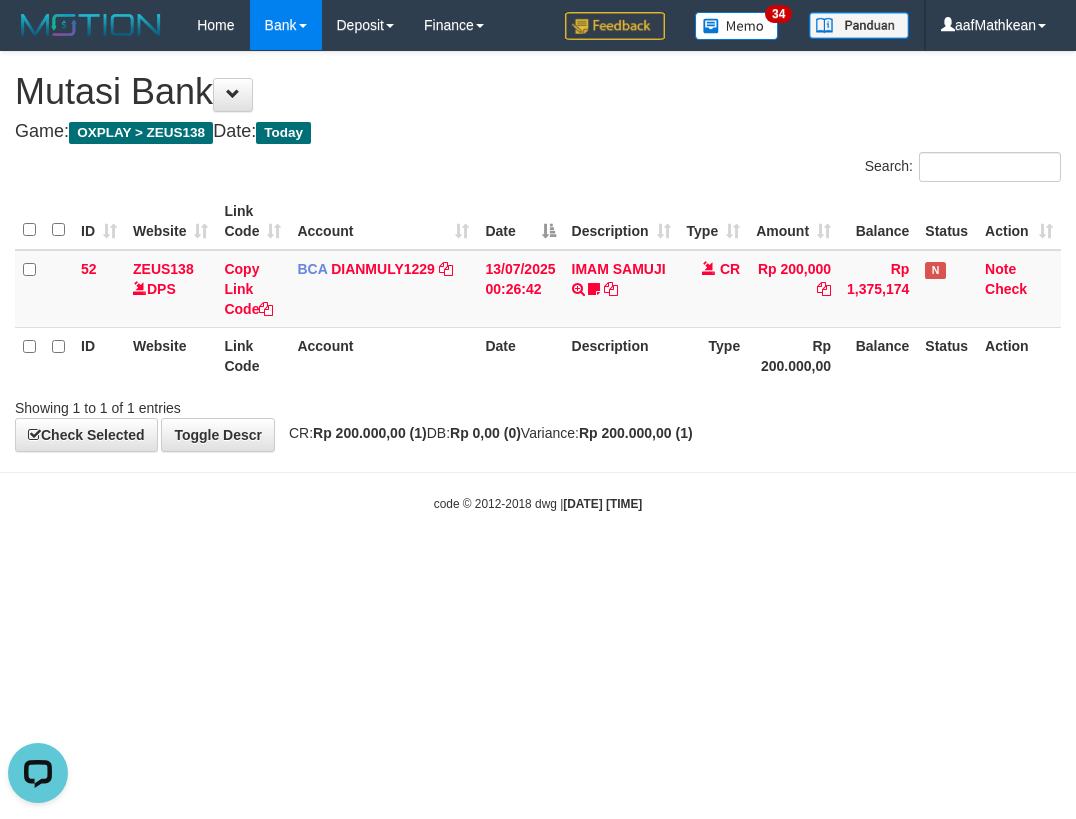 scroll, scrollTop: 0, scrollLeft: 0, axis: both 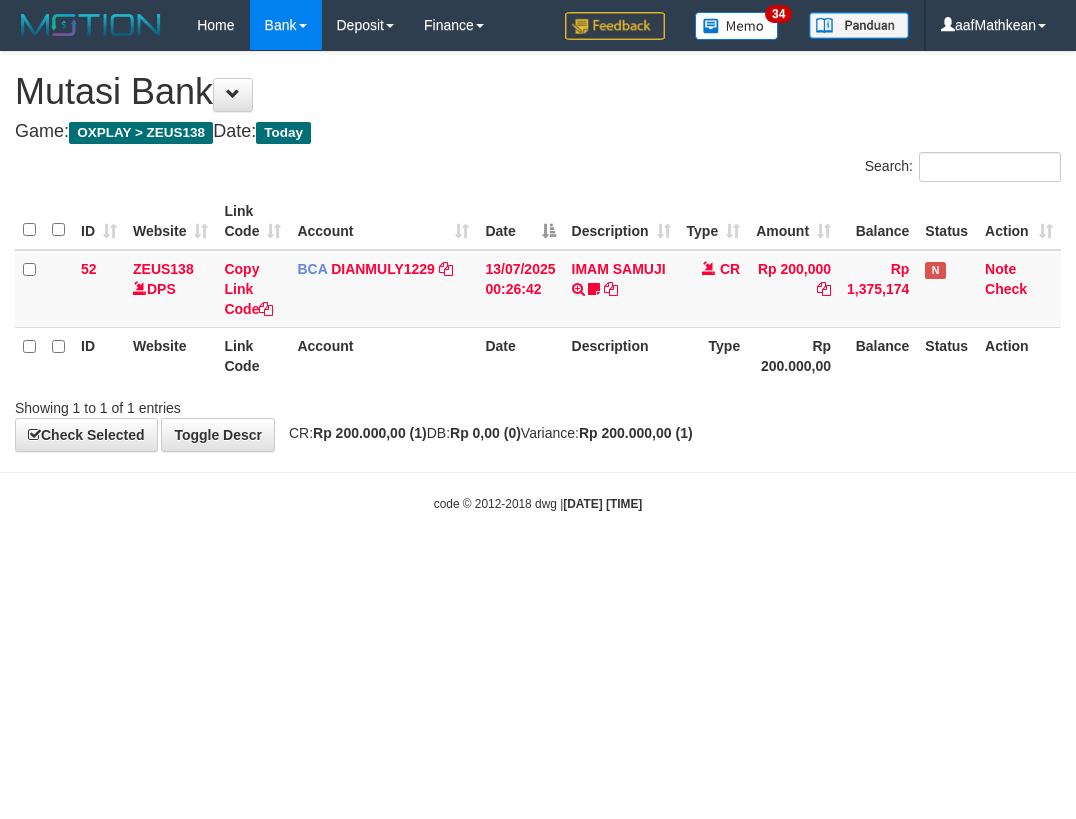 click on "code © 2012-2018 dwg |  2025/07/13 02:45:45" at bounding box center (538, 503) 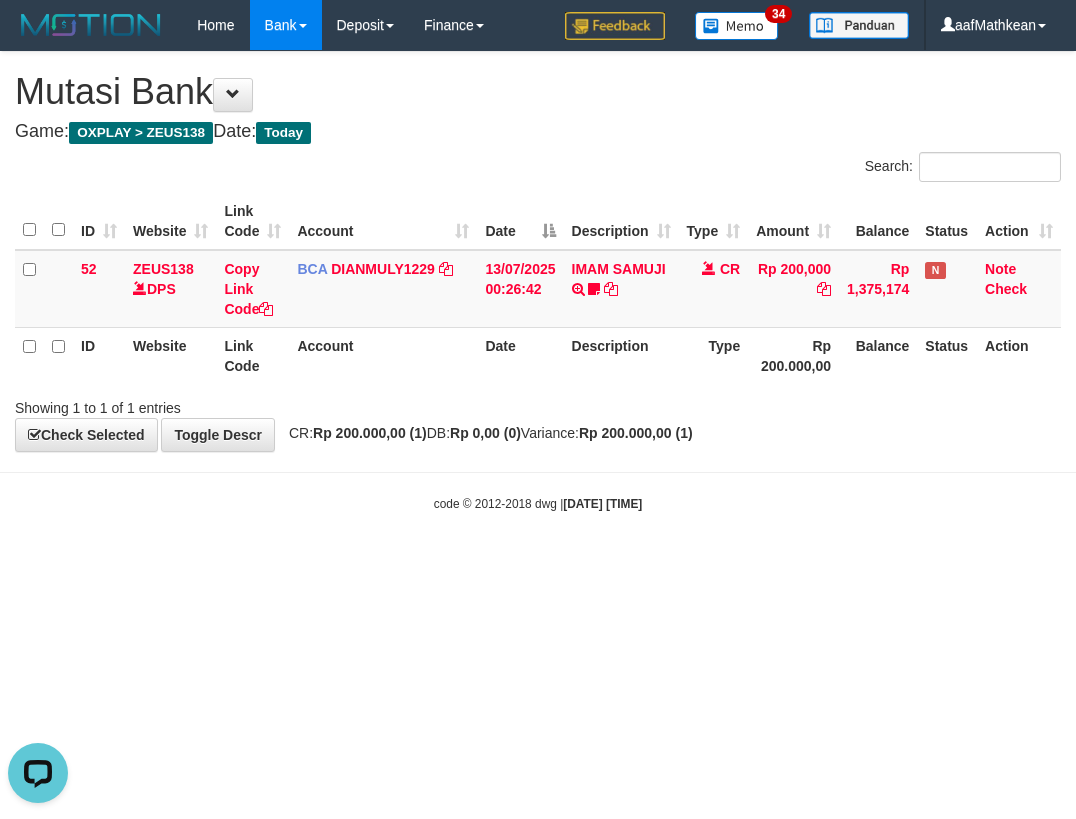 scroll, scrollTop: 0, scrollLeft: 0, axis: both 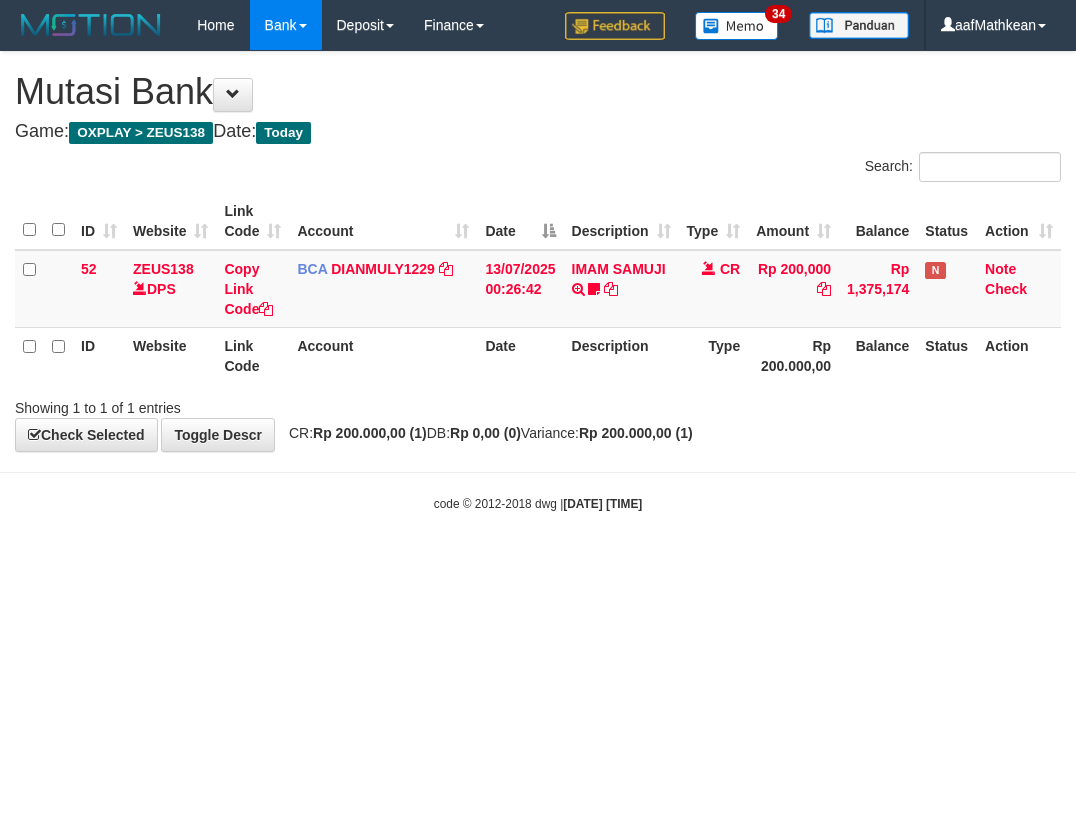 click on "Showing 1 to 1 of 1 entries" at bounding box center [538, 404] 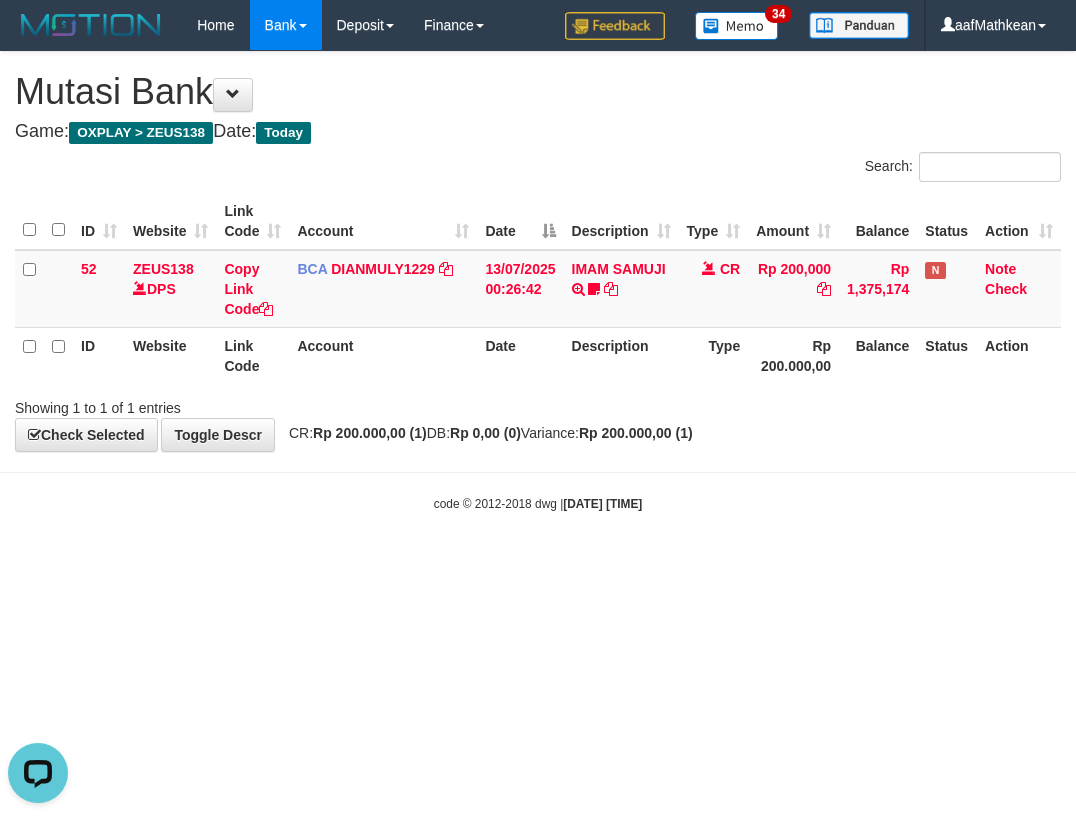 scroll, scrollTop: 0, scrollLeft: 0, axis: both 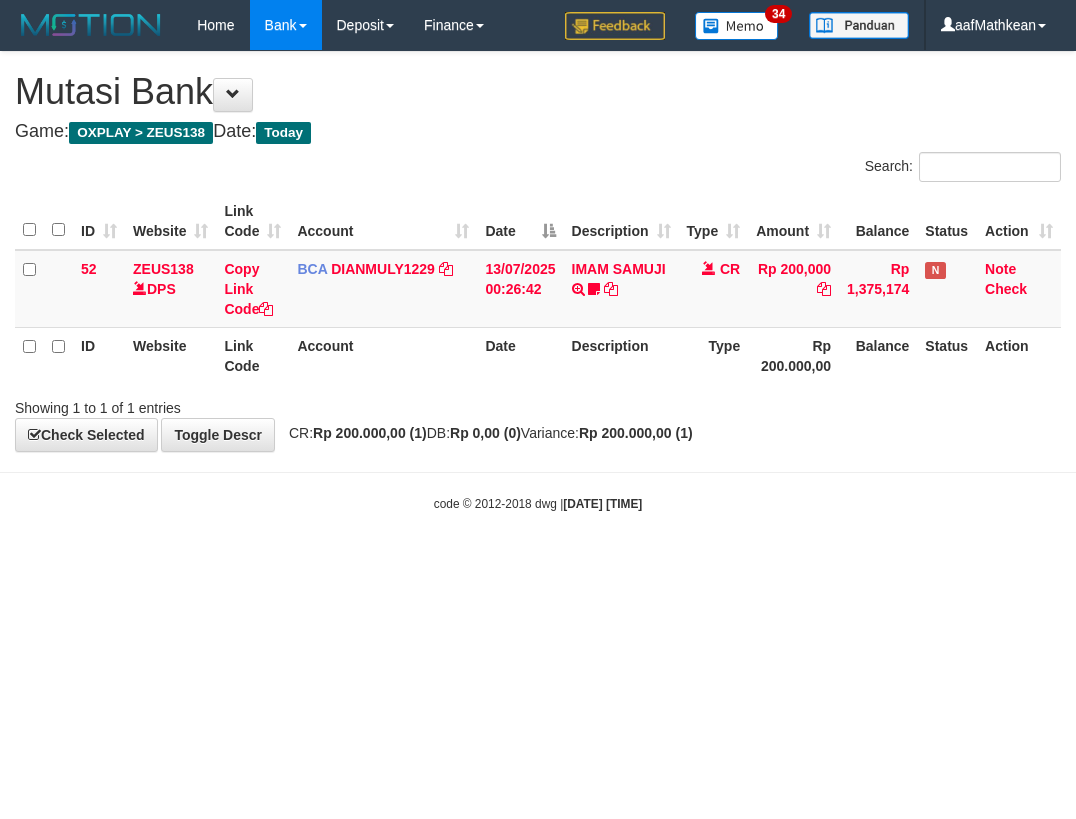 click on "Toggle navigation
Home
Bank
Account List
Load
By Website
Group
[OXPLAY]													ZEUS138
By Load Group (DPS)
Sync" at bounding box center [538, 281] 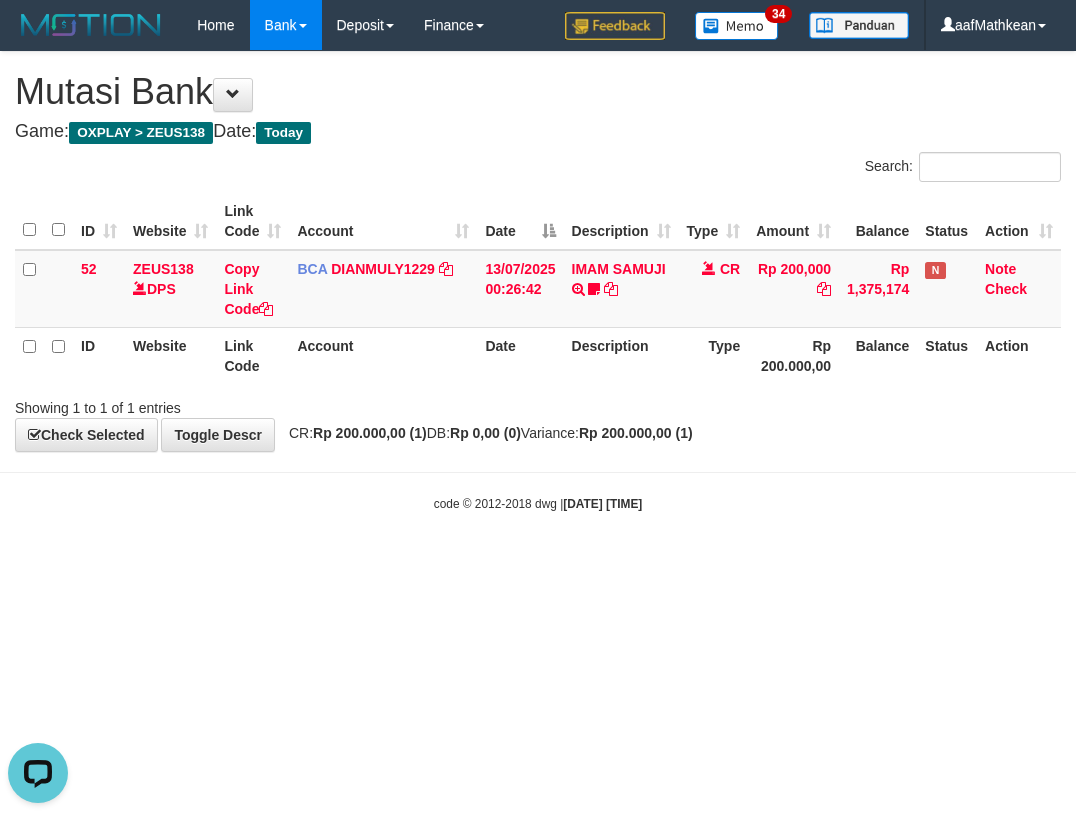 scroll, scrollTop: 0, scrollLeft: 0, axis: both 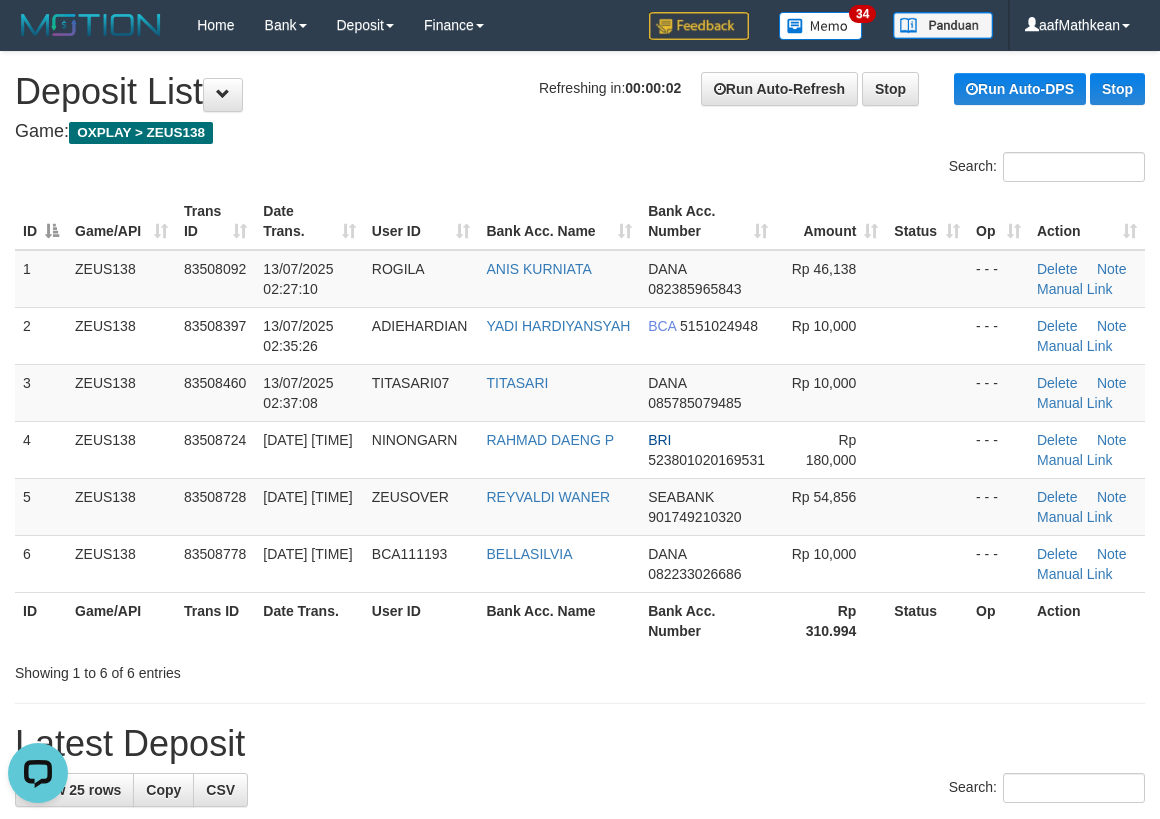 click on "Search:
ID Game/API Trans ID Date Trans. User ID Bank Acc. Name Bank Acc. Number Amount Status Op Action
1
ZEUS138
83508092
13/07/2025 02:27:10
ROGILA
ANIS KURNIATA
DANA
082385965843
Rp 46,138
- - -
Delete
Note
Manual Link
2
ZEUS138
83508397
13/07/2025 02:35:26
ADIEHARDIAN
YADI HARDIYANSYAH
BCA
5151024948
Rp 10,000
- - -
Note" at bounding box center (580, 417) 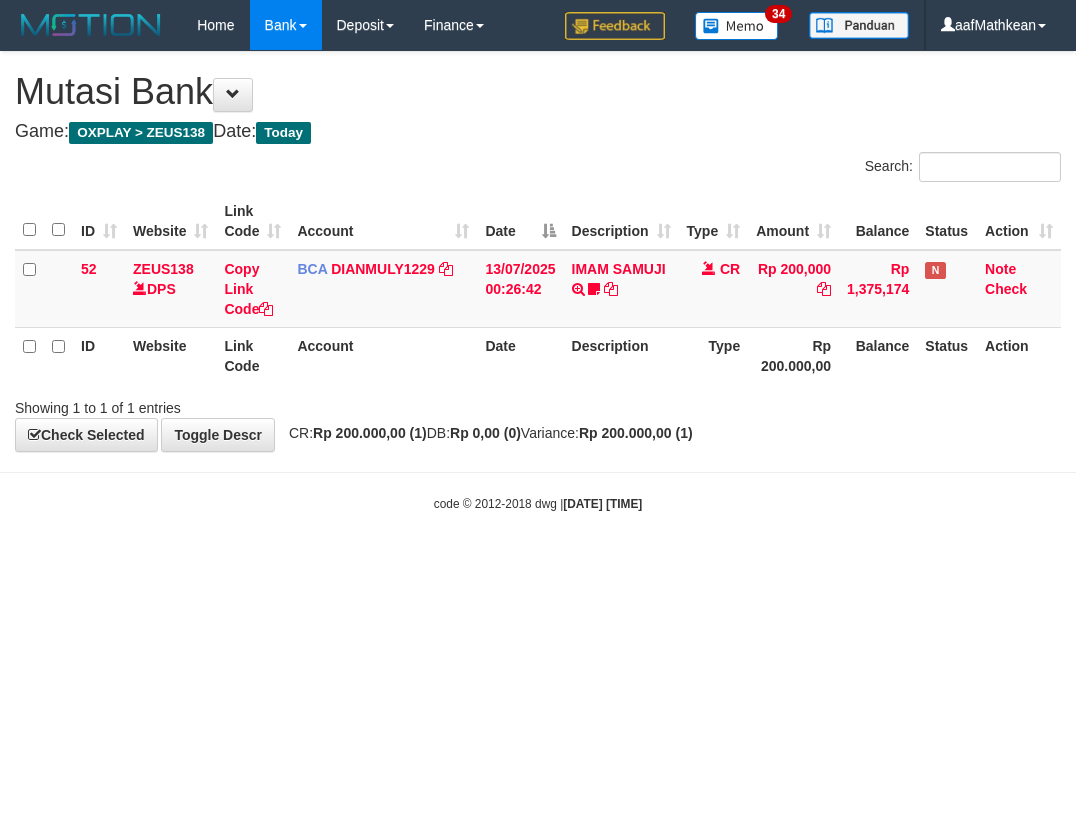 scroll, scrollTop: 0, scrollLeft: 0, axis: both 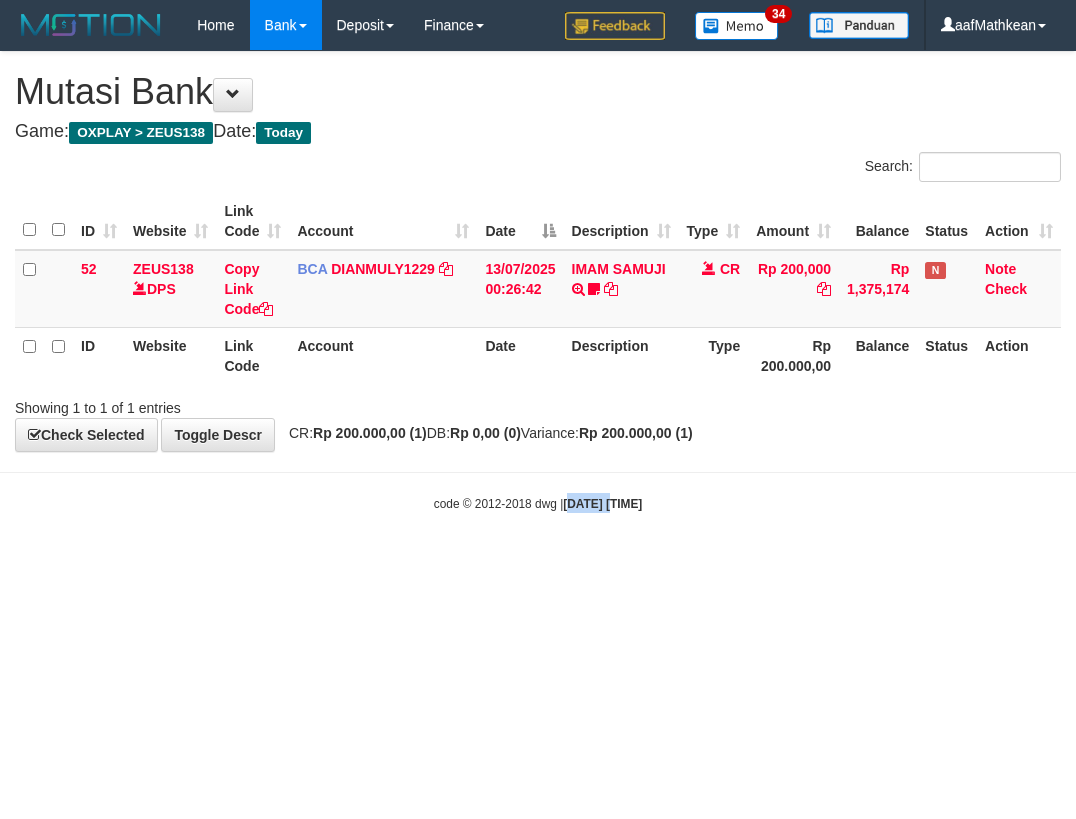 drag, startPoint x: 560, startPoint y: 520, endPoint x: 636, endPoint y: 510, distance: 76.655075 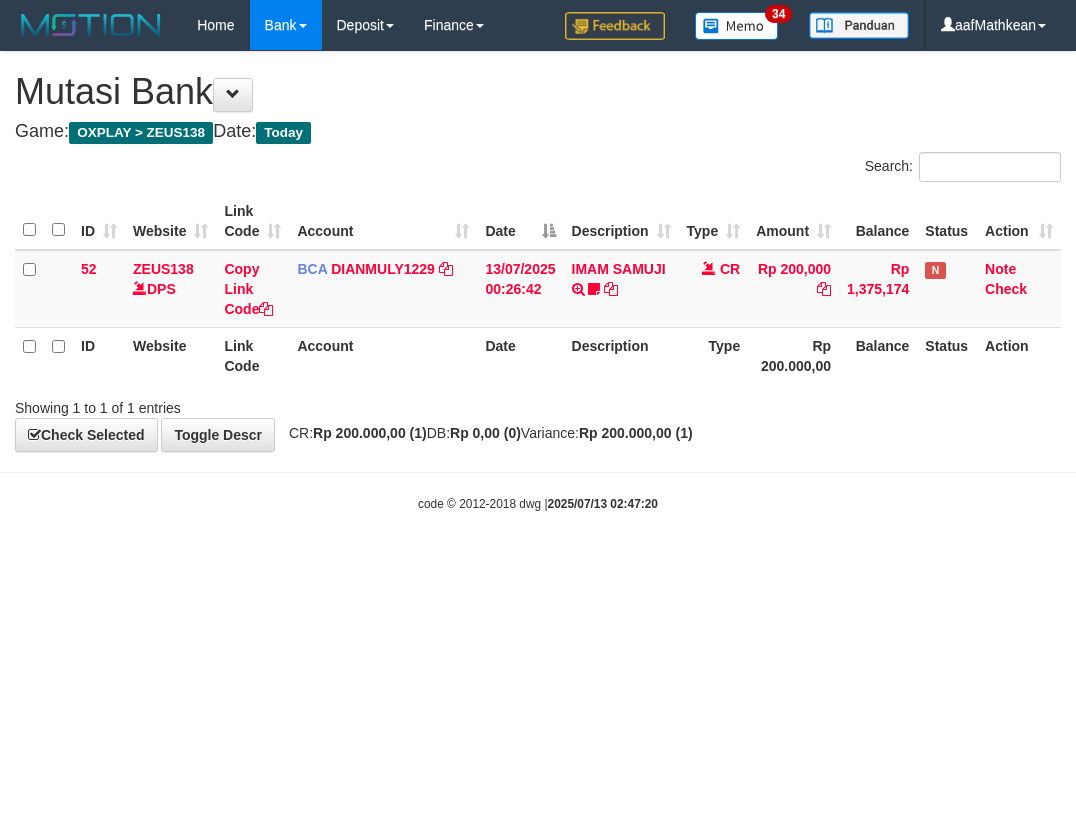 scroll, scrollTop: 0, scrollLeft: 0, axis: both 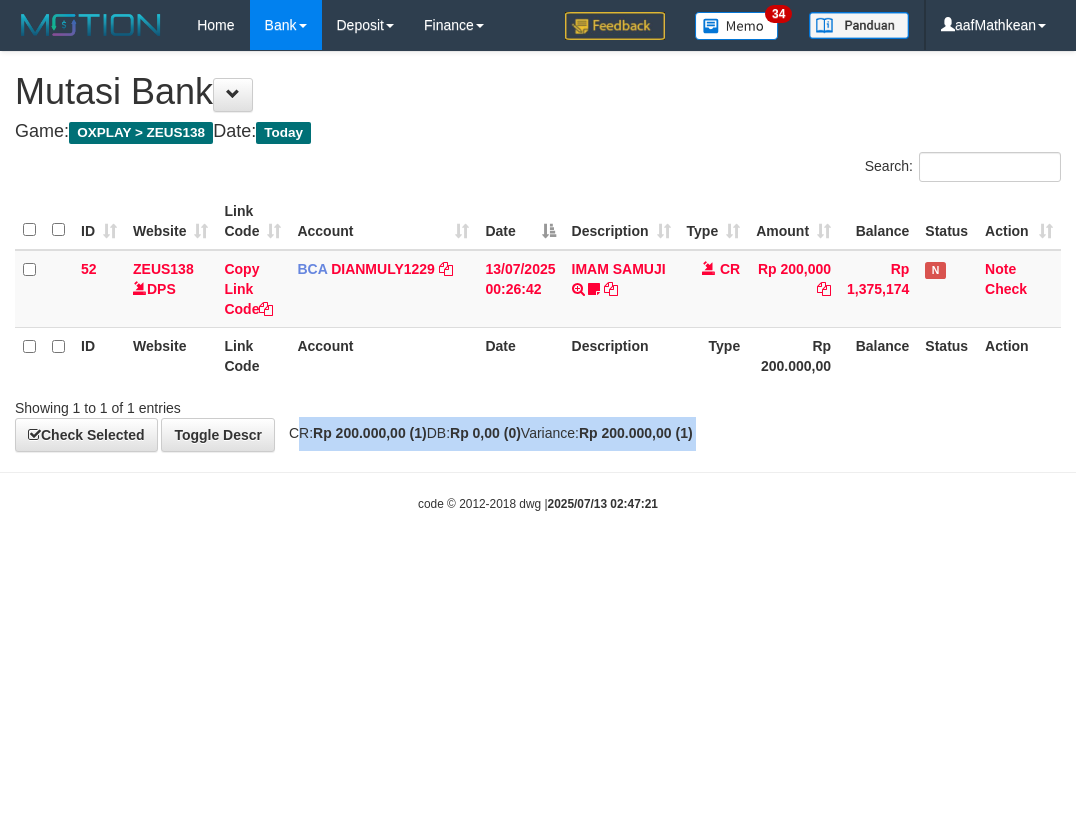 drag, startPoint x: 310, startPoint y: 466, endPoint x: 318, endPoint y: 480, distance: 16.124516 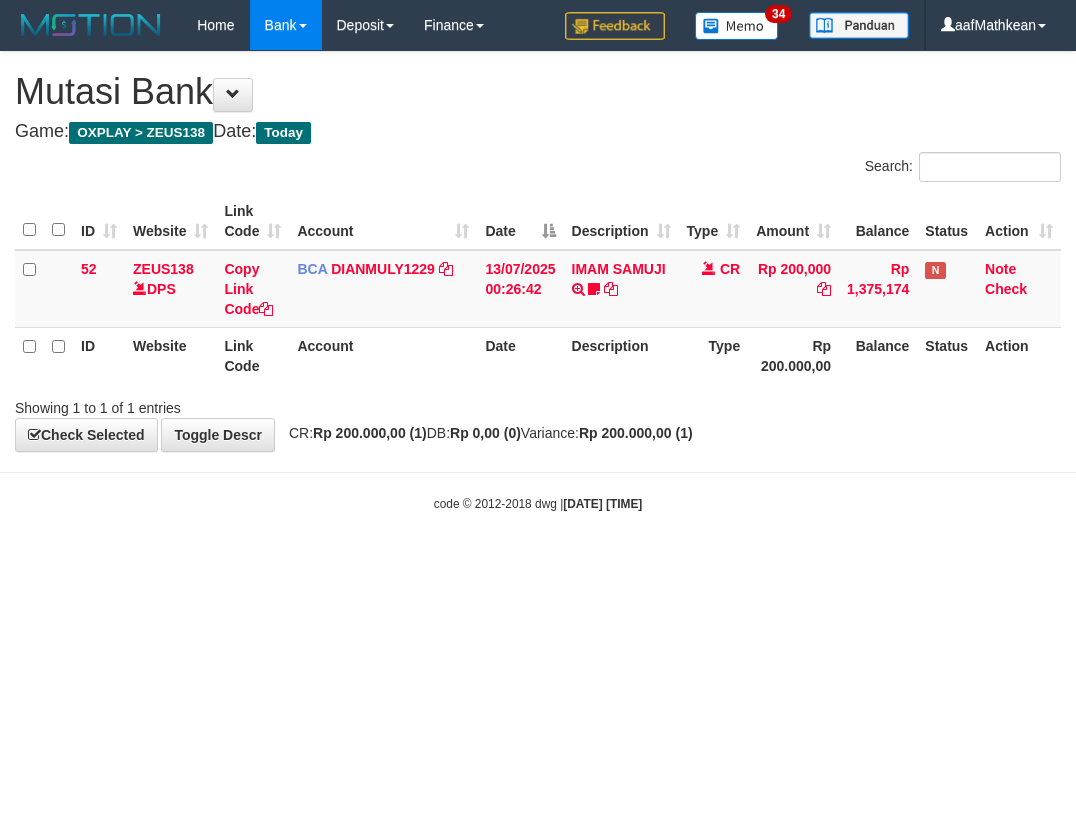 scroll, scrollTop: 0, scrollLeft: 0, axis: both 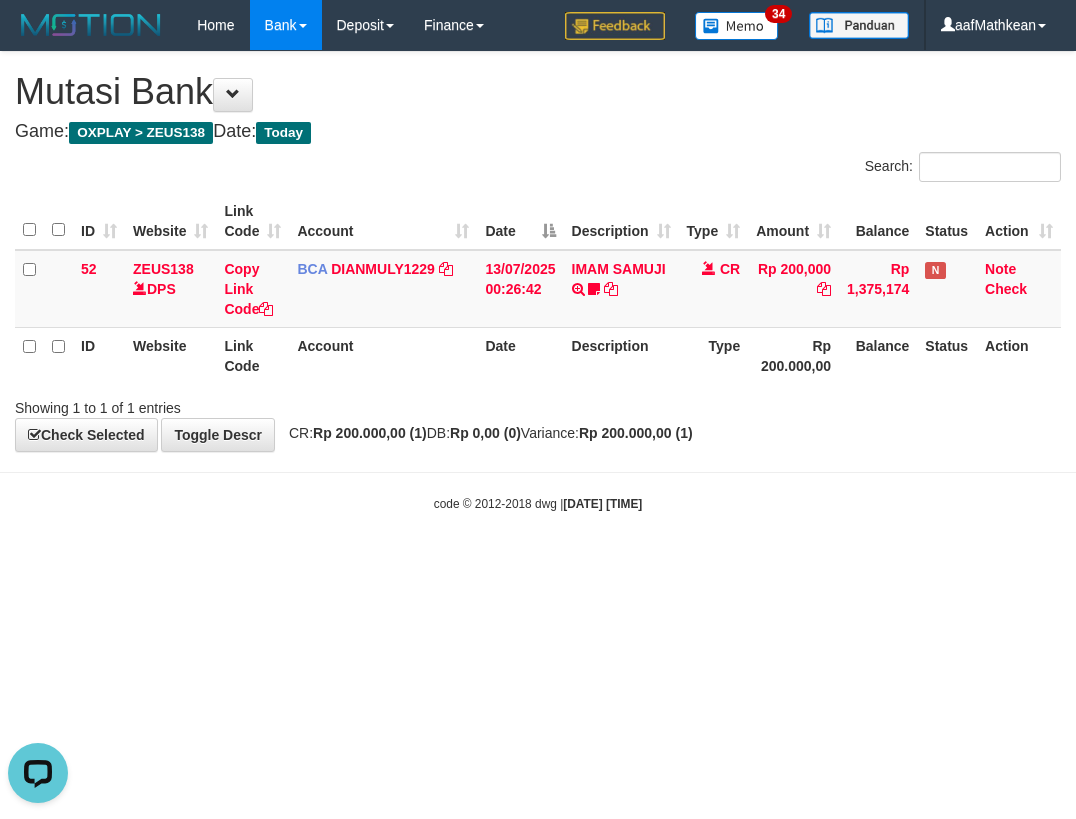 drag, startPoint x: 637, startPoint y: 496, endPoint x: 599, endPoint y: 455, distance: 55.9017 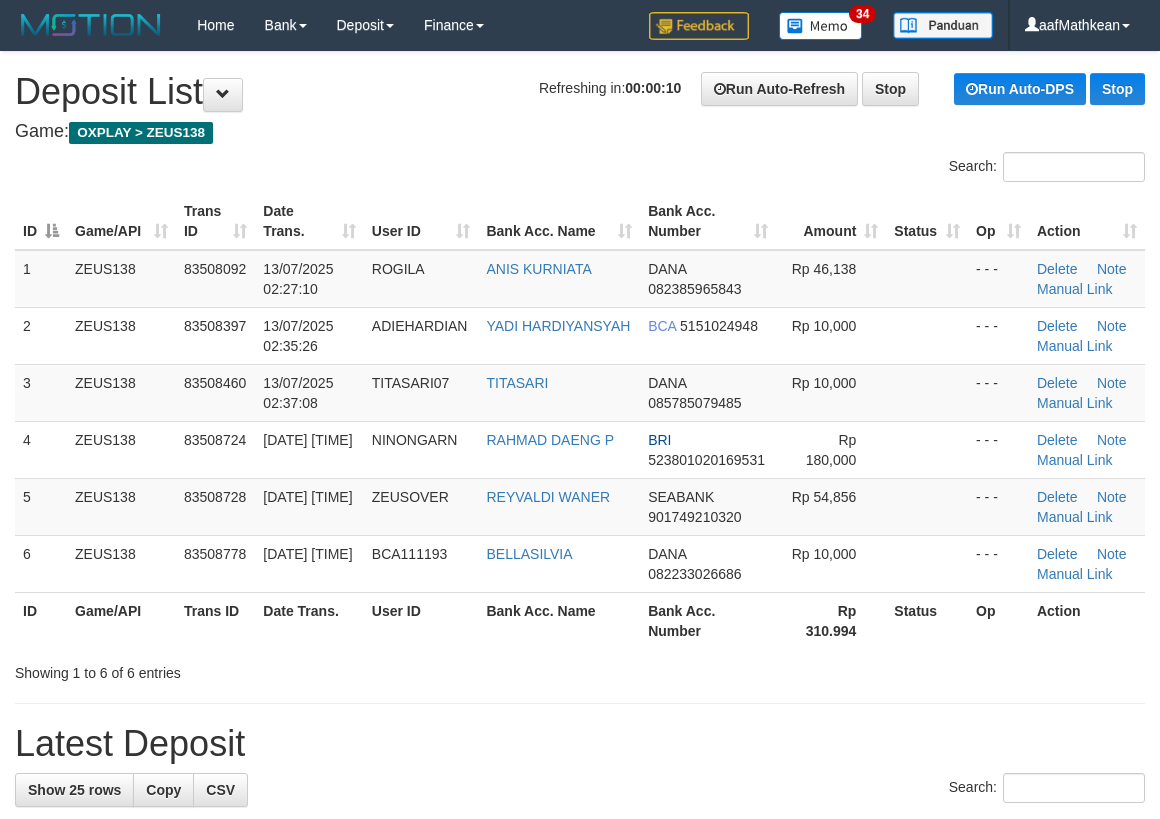 scroll, scrollTop: 0, scrollLeft: 0, axis: both 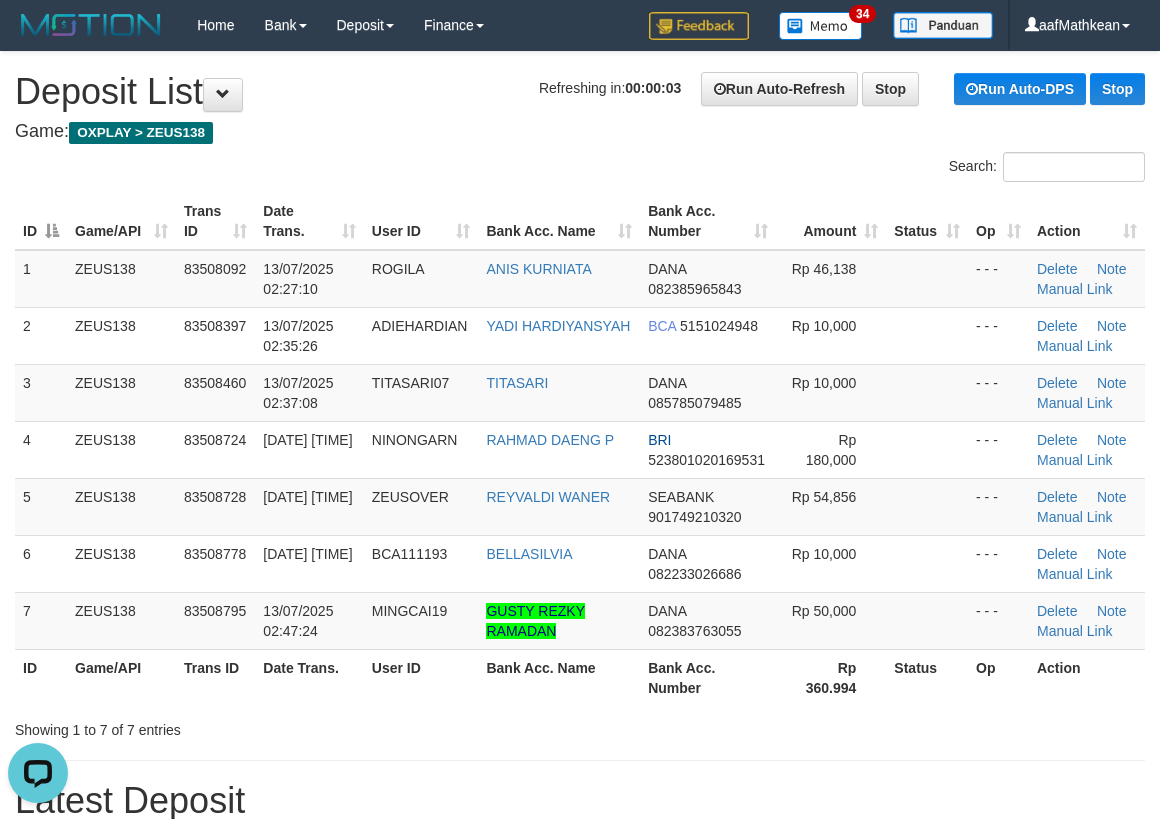 drag, startPoint x: 524, startPoint y: 202, endPoint x: 370, endPoint y: 212, distance: 154.32434 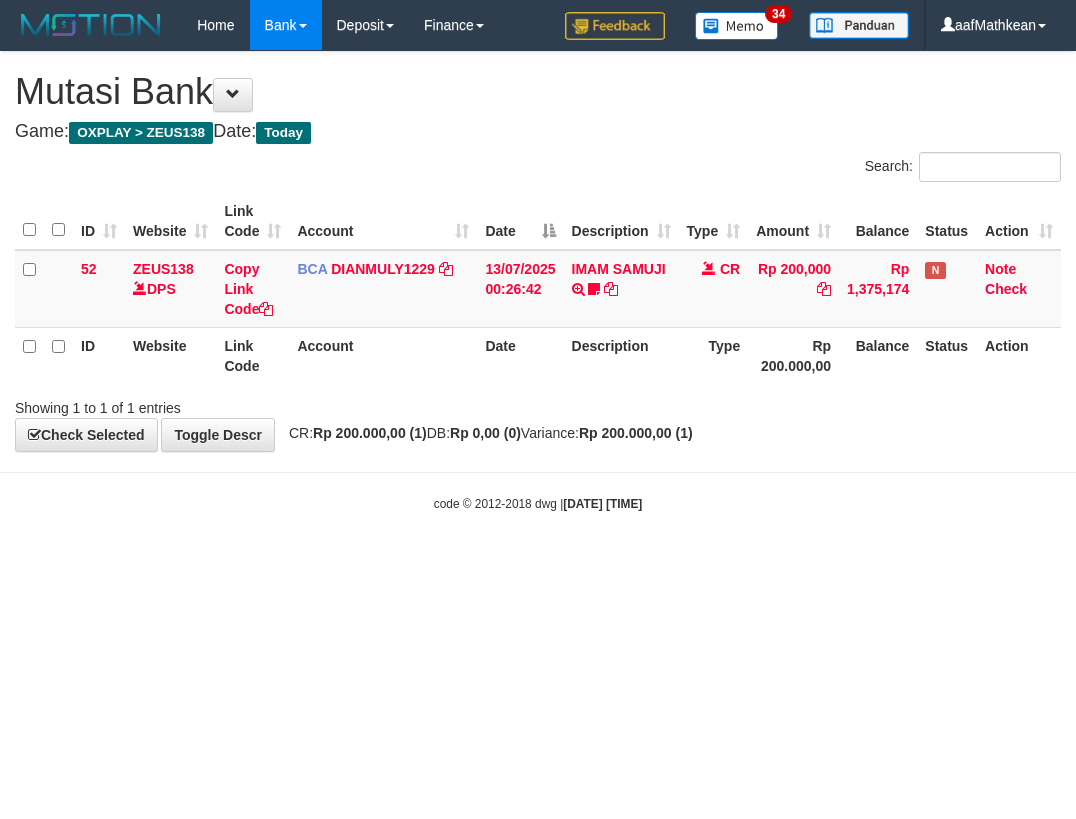 click on "Toggle navigation
Home
Bank
Account List
Load
By Website
Group
[OXPLAY]													ZEUS138
By Load Group (DPS)" at bounding box center [538, 281] 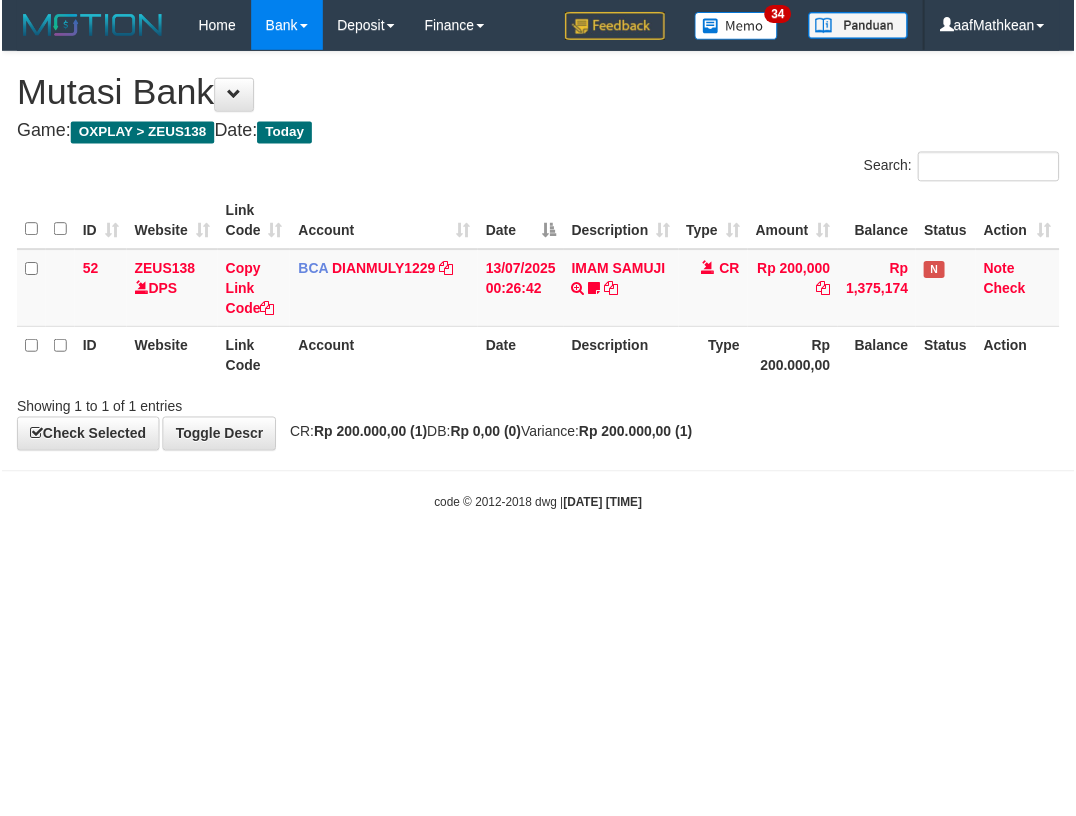 scroll, scrollTop: 0, scrollLeft: 0, axis: both 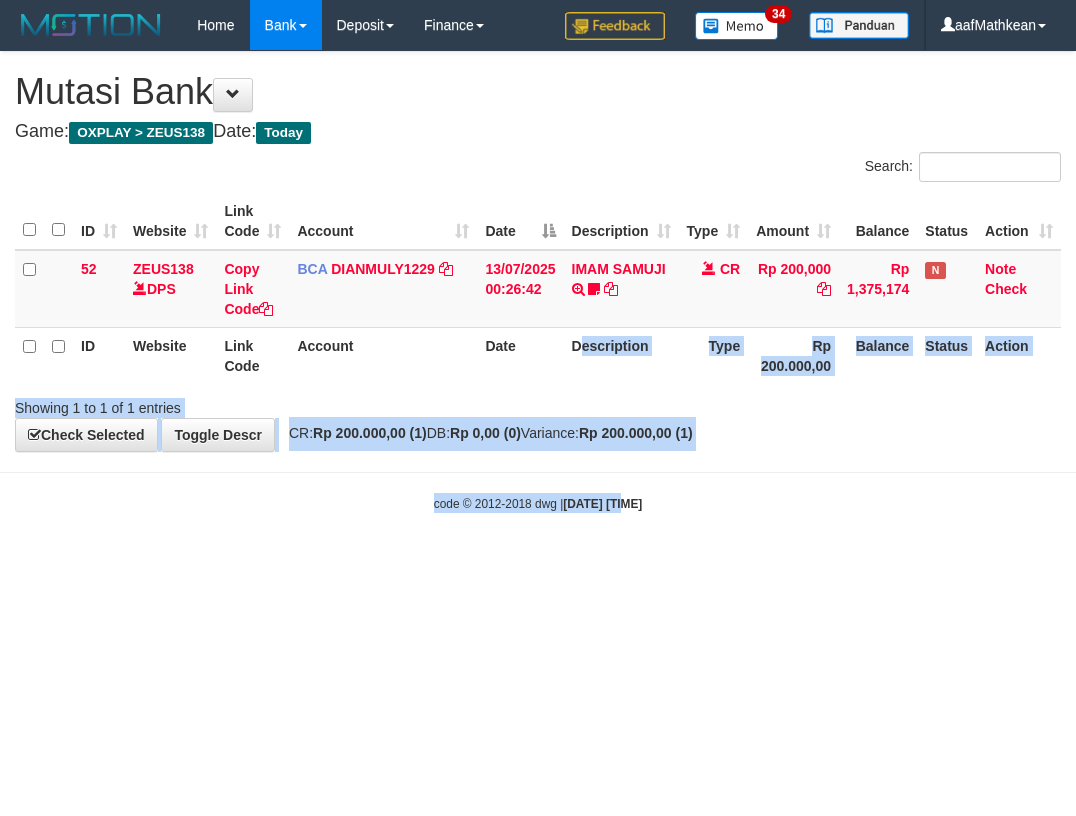 click on "Toggle navigation
Home
Bank
Account List
Load
By Website
Group
[OXPLAY]													ZEUS138
By Load Group (DPS)" at bounding box center (538, 281) 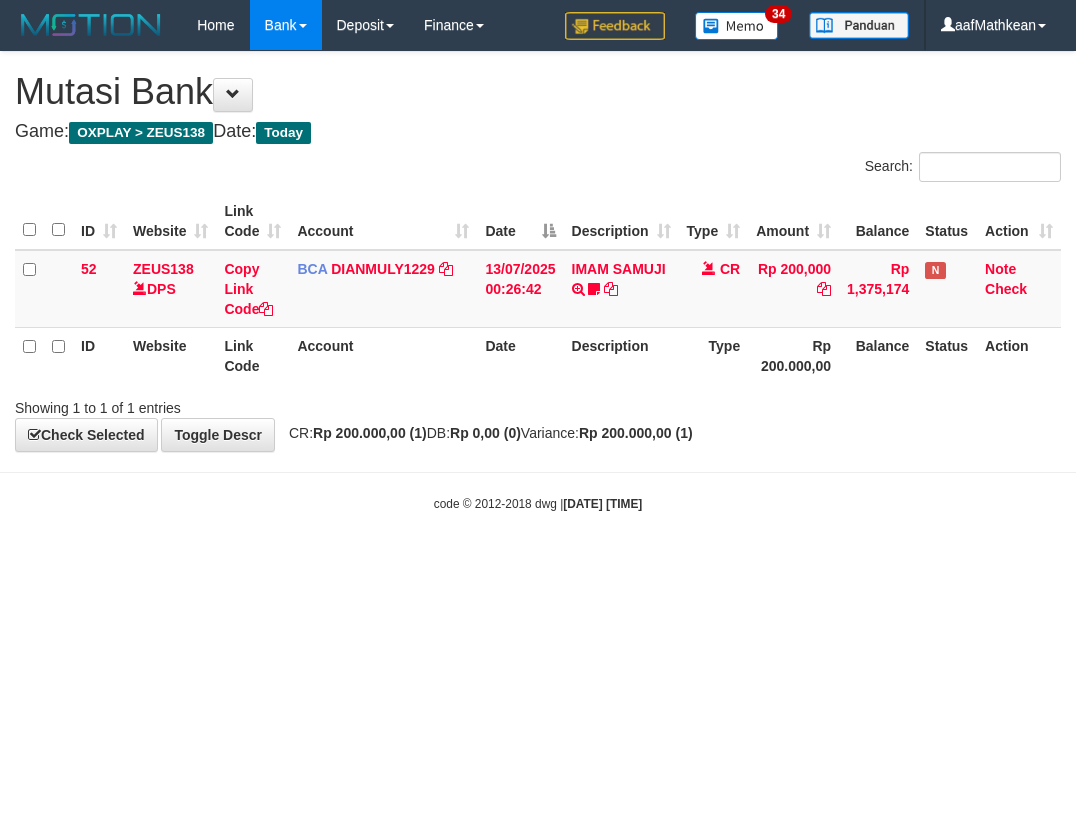 scroll, scrollTop: 0, scrollLeft: 0, axis: both 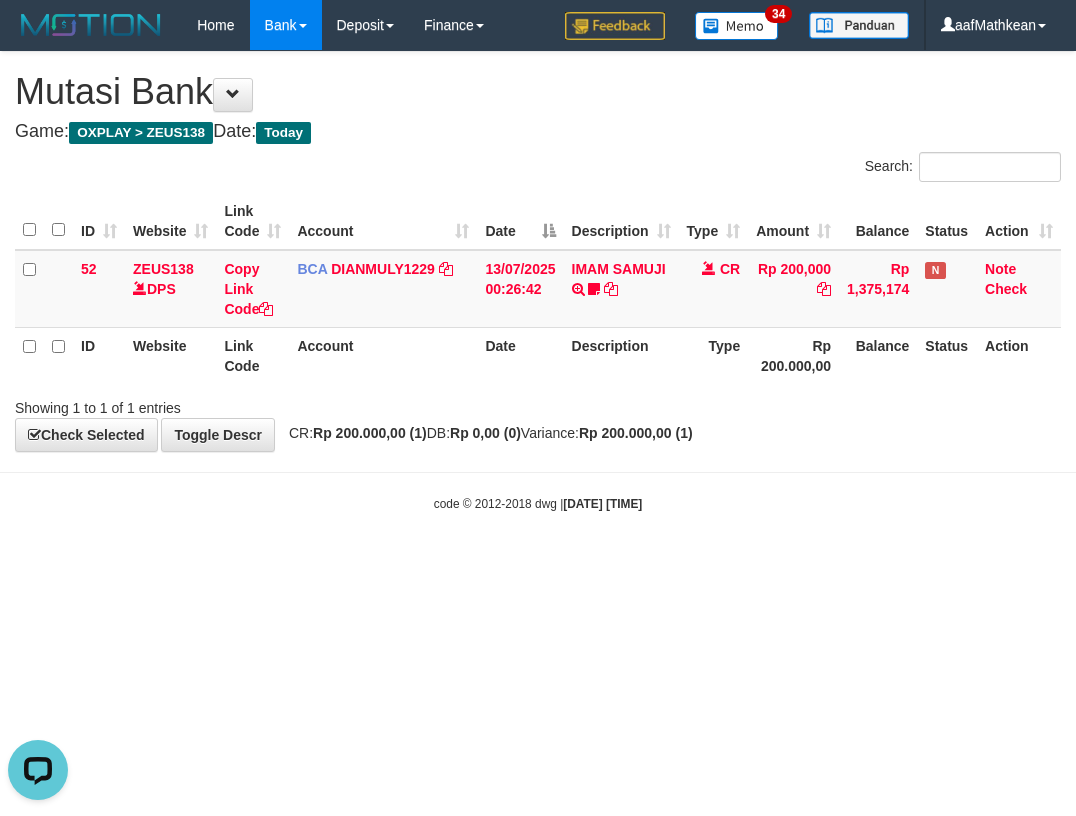 click on "Toggle navigation
Home
Bank
Account List
Load
By Website
Group
[OXPLAY]													ZEUS138
By Load Group (DPS)" at bounding box center [538, 281] 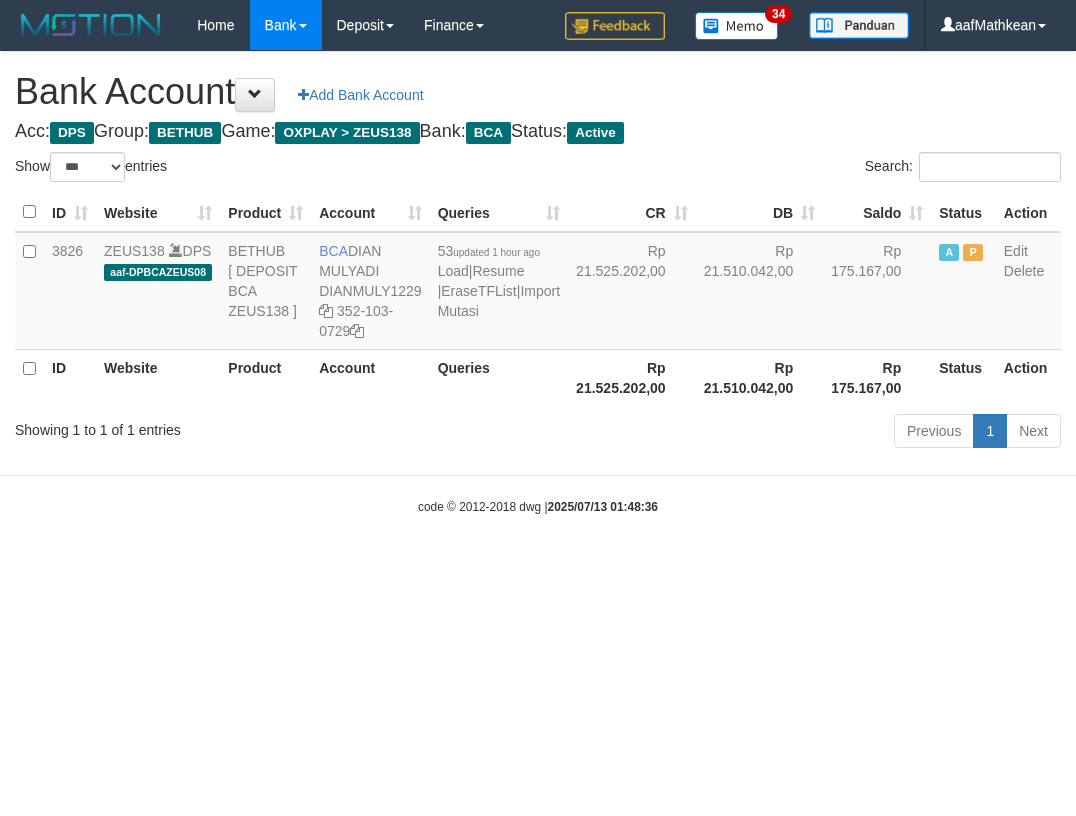 select on "***" 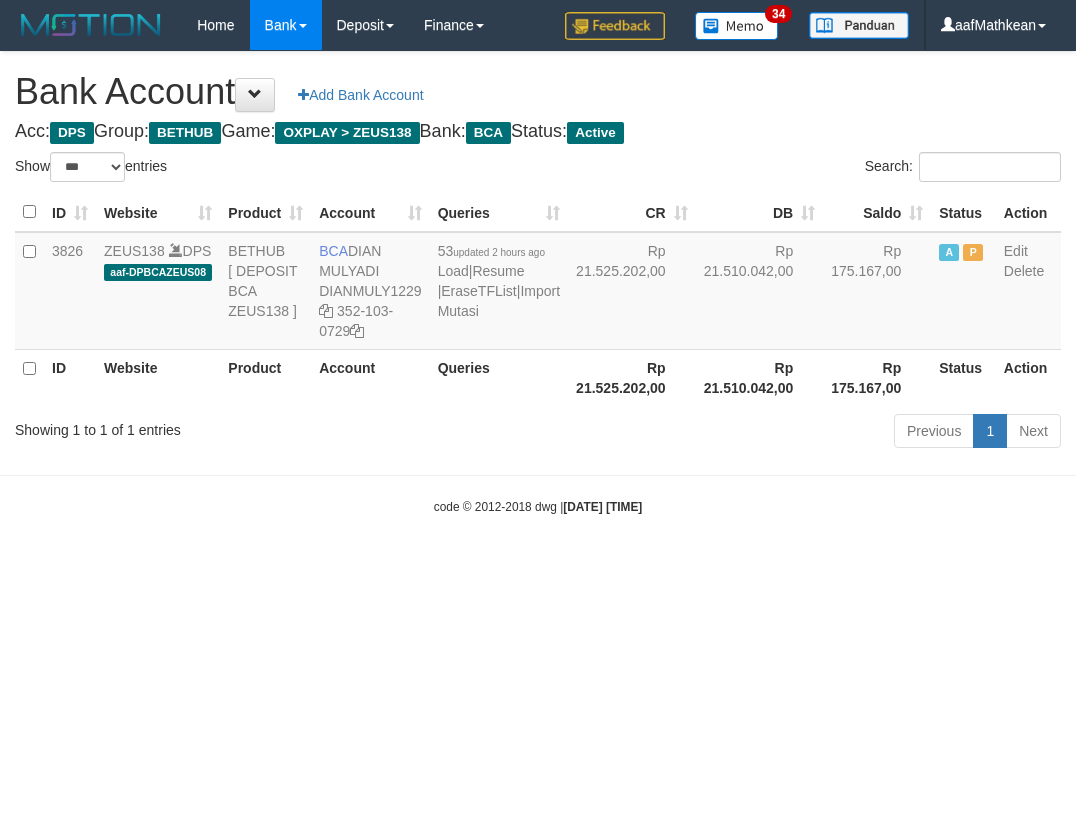select on "***" 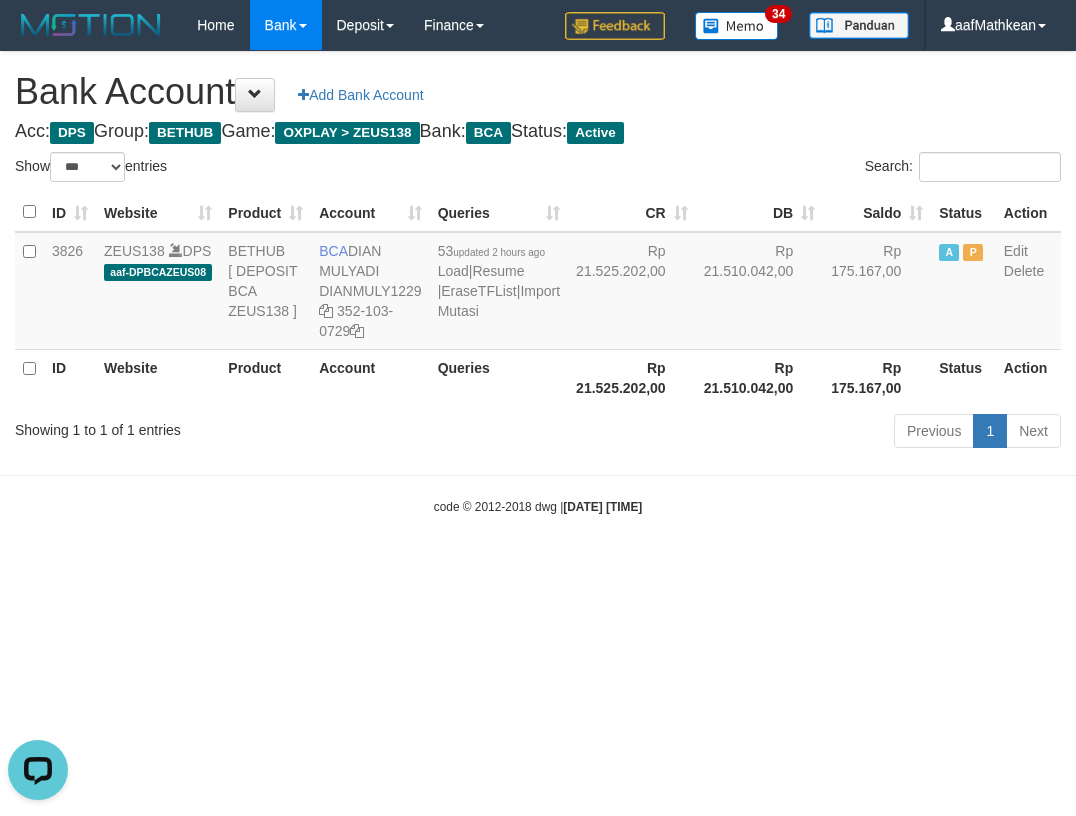 scroll, scrollTop: 0, scrollLeft: 0, axis: both 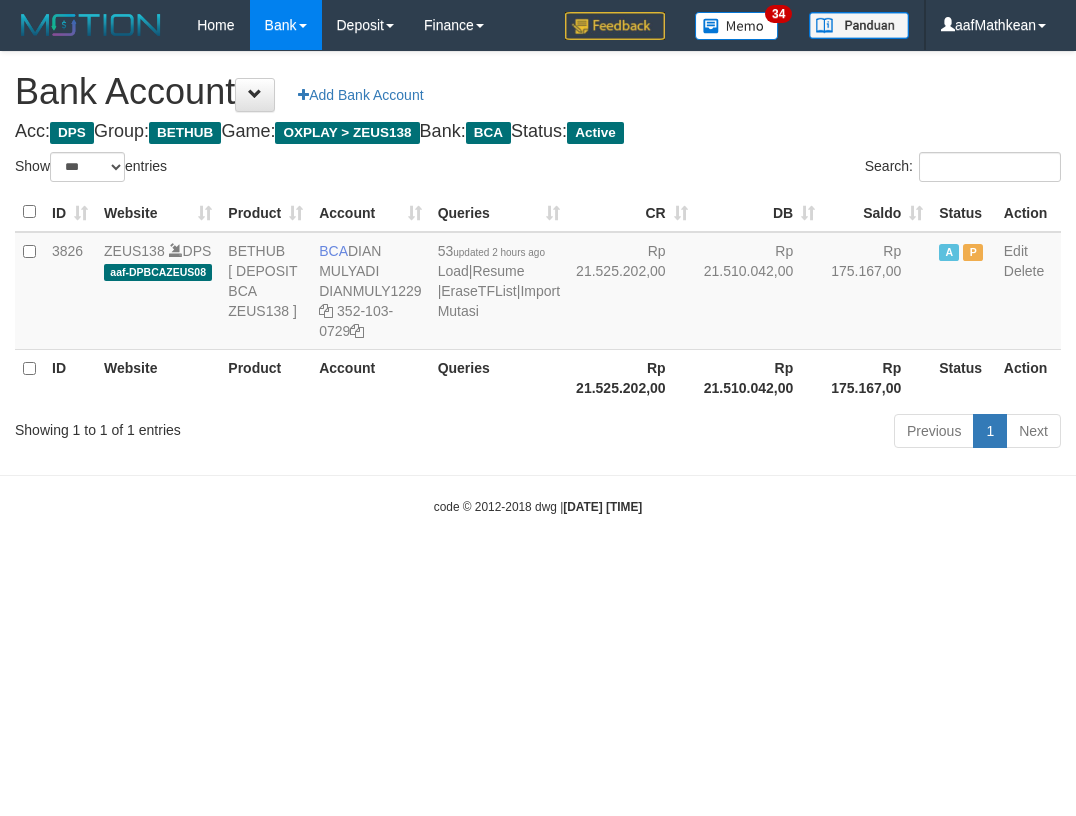 select on "***" 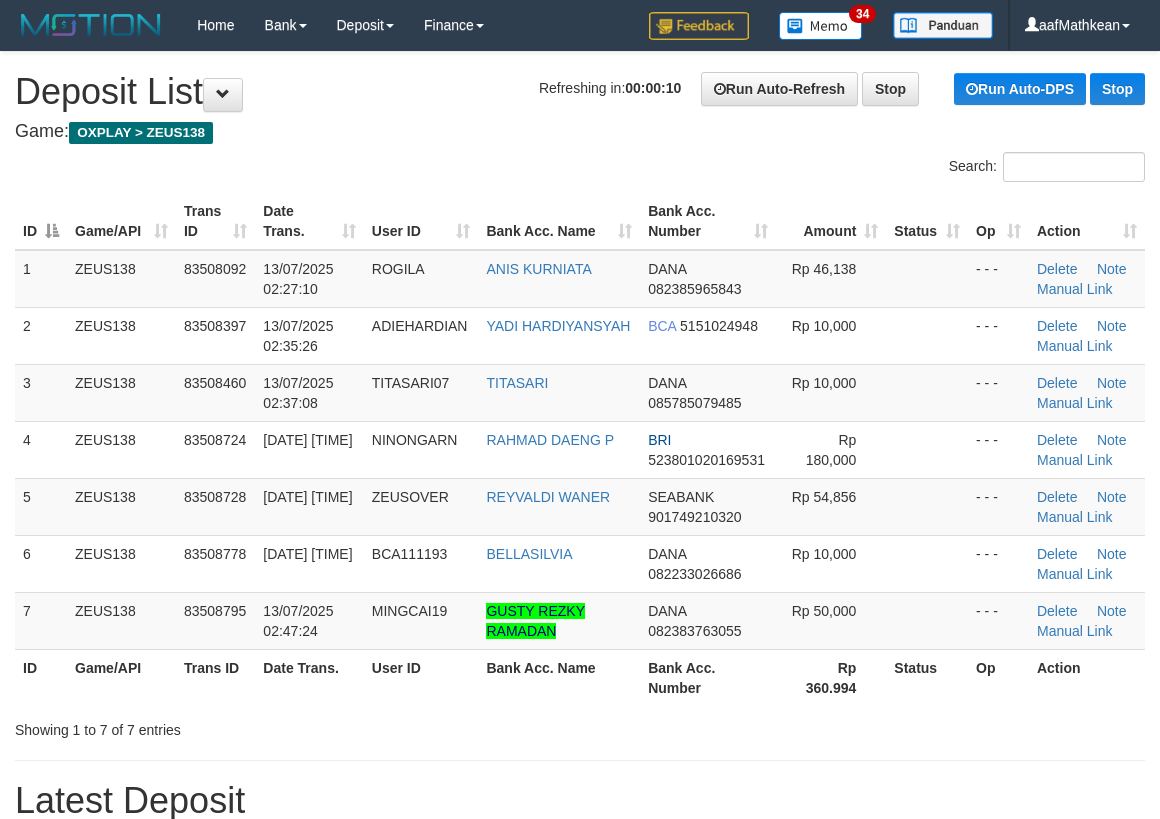 scroll, scrollTop: 0, scrollLeft: 0, axis: both 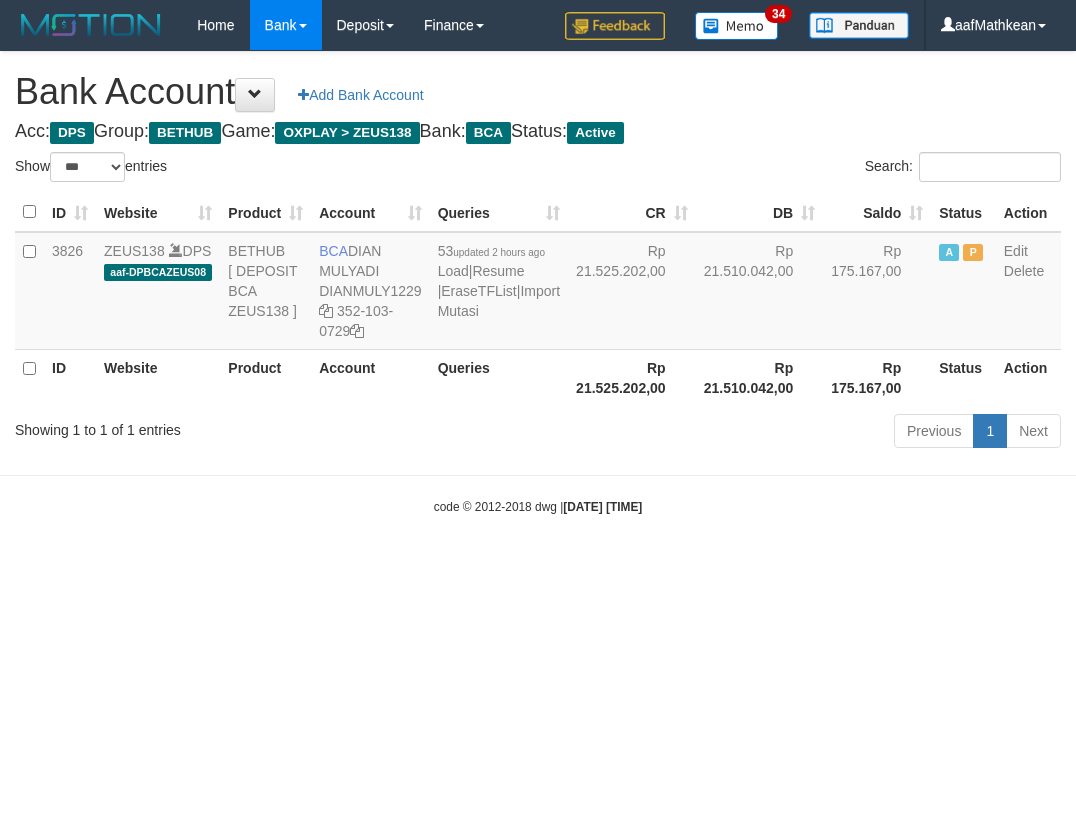 select on "***" 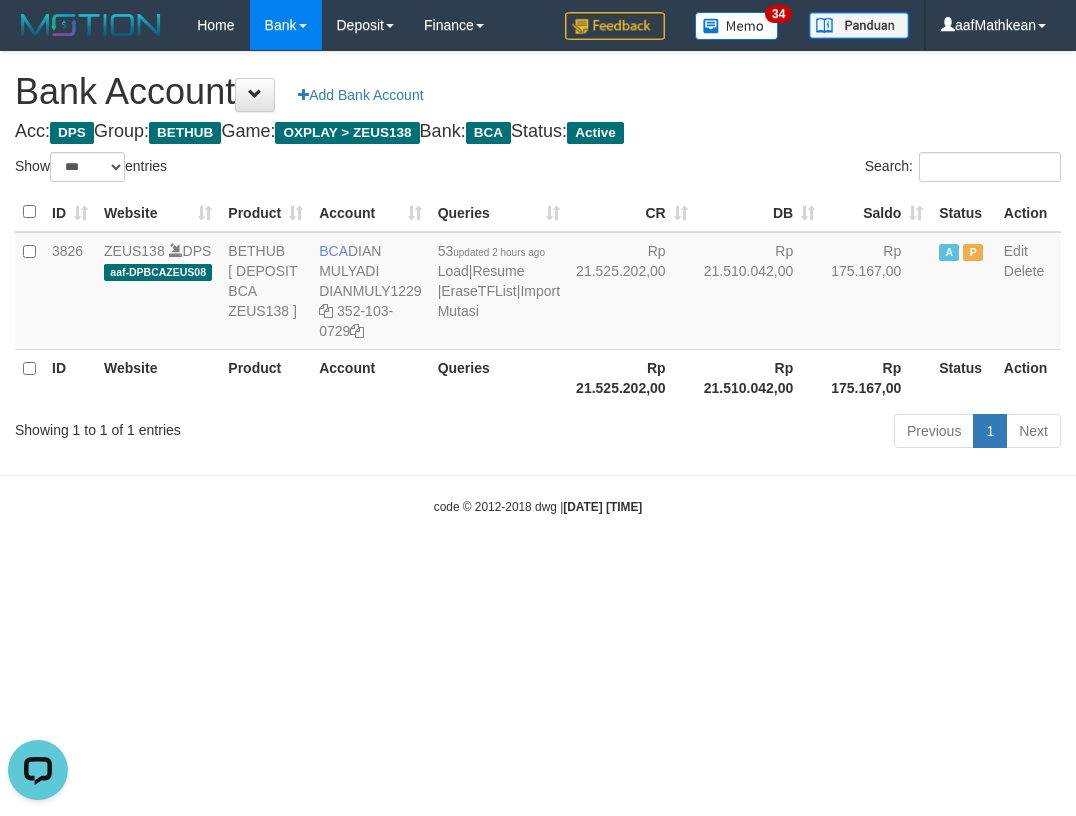 scroll, scrollTop: 0, scrollLeft: 0, axis: both 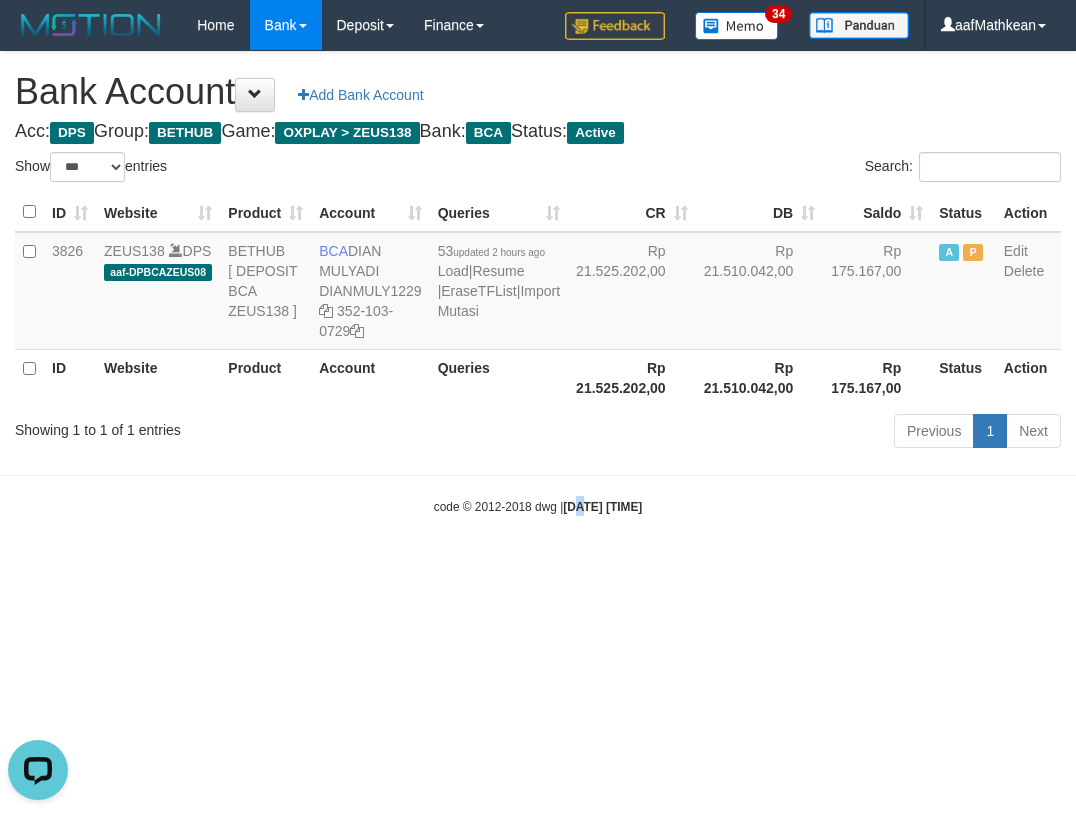click on "Toggle navigation
Home
Bank
Account List
Load
By Website
Group
[OXPLAY]													ZEUS138
By Load Group (DPS)" at bounding box center [538, 283] 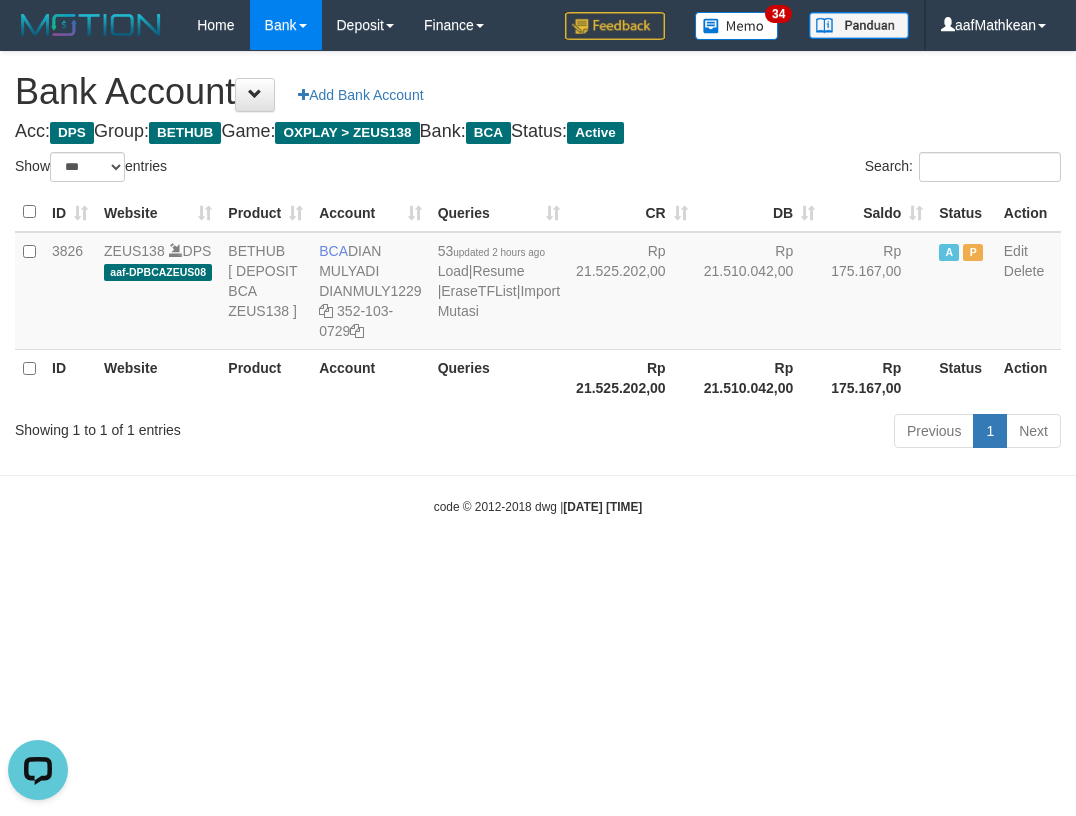 click on "Toggle navigation
Home
Bank
Account List
Load
By Website
Group
[OXPLAY]													ZEUS138
By Load Group (DPS)" at bounding box center (538, 283) 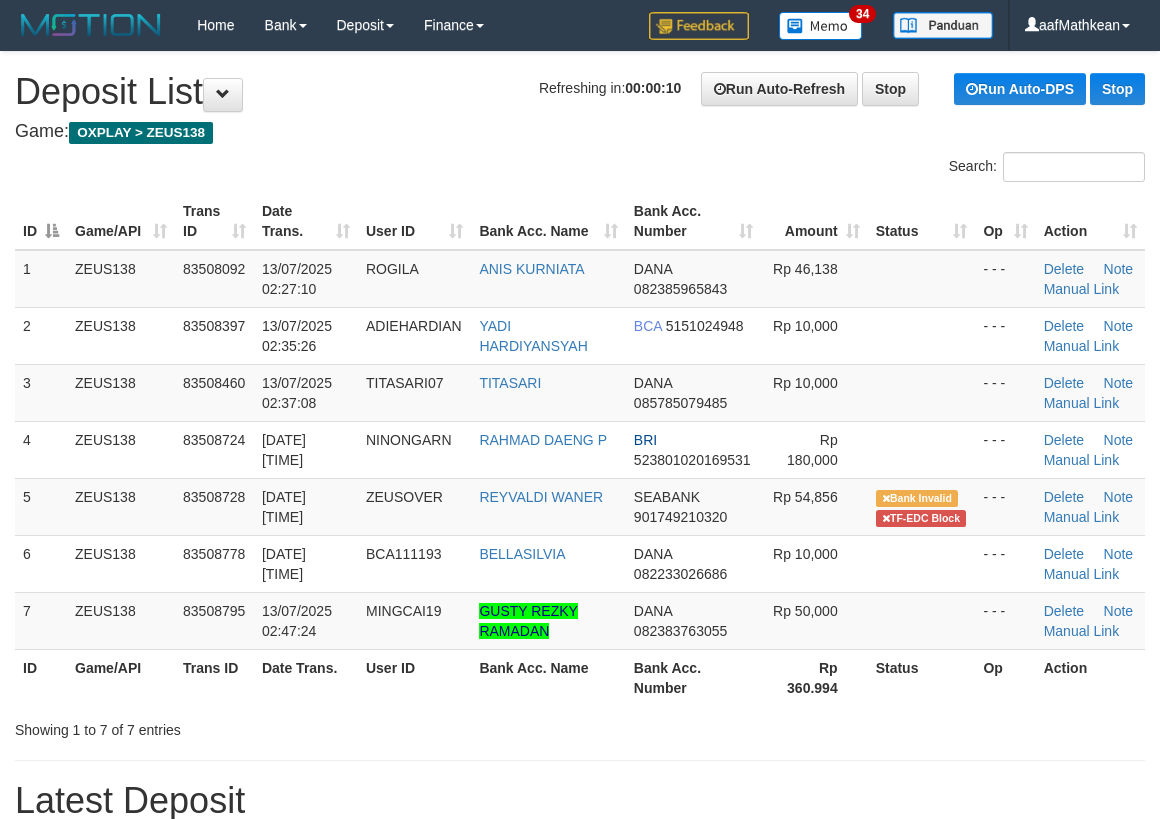 scroll, scrollTop: 0, scrollLeft: 0, axis: both 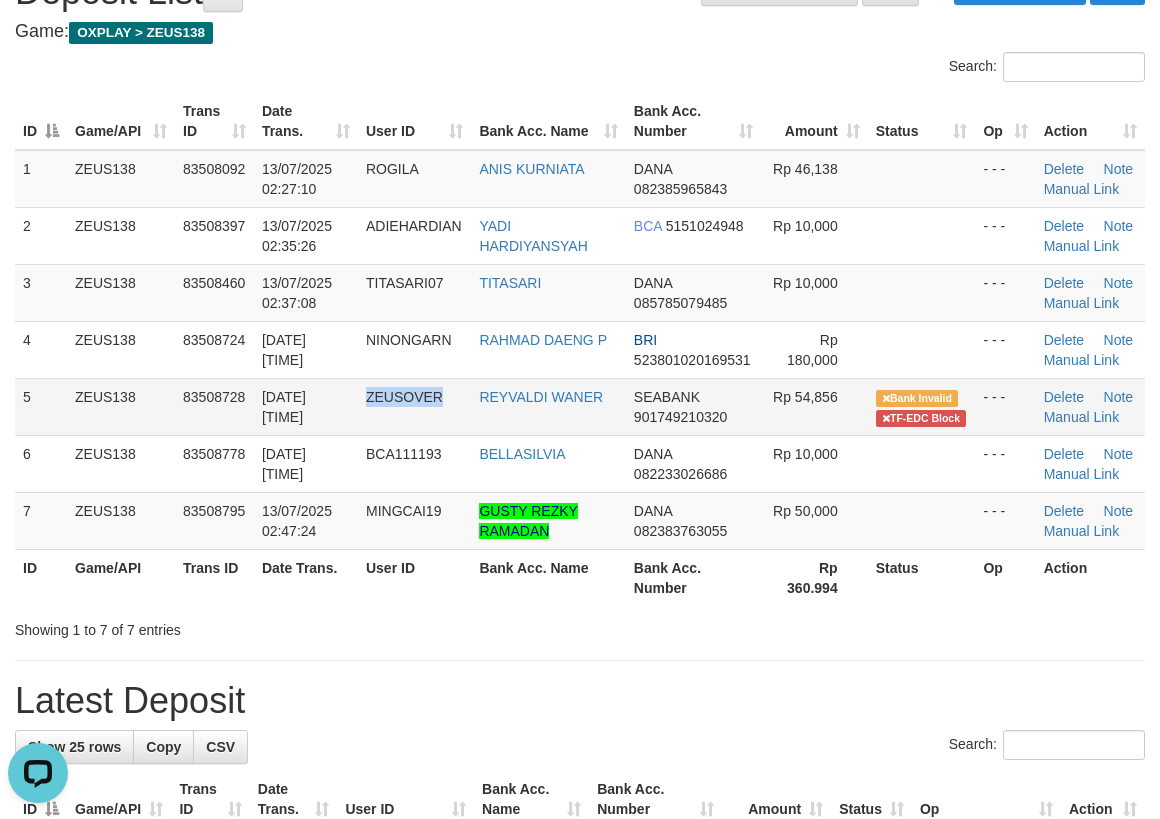 drag, startPoint x: 367, startPoint y: 395, endPoint x: 446, endPoint y: 400, distance: 79.15807 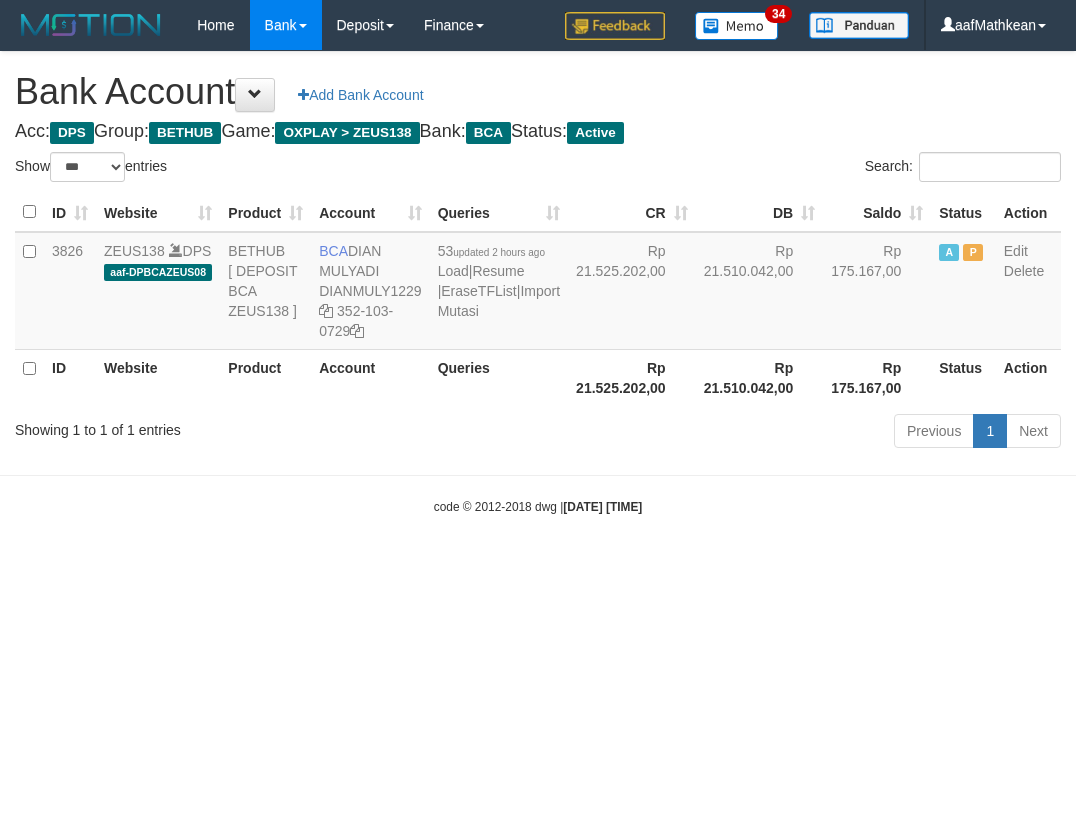 select on "***" 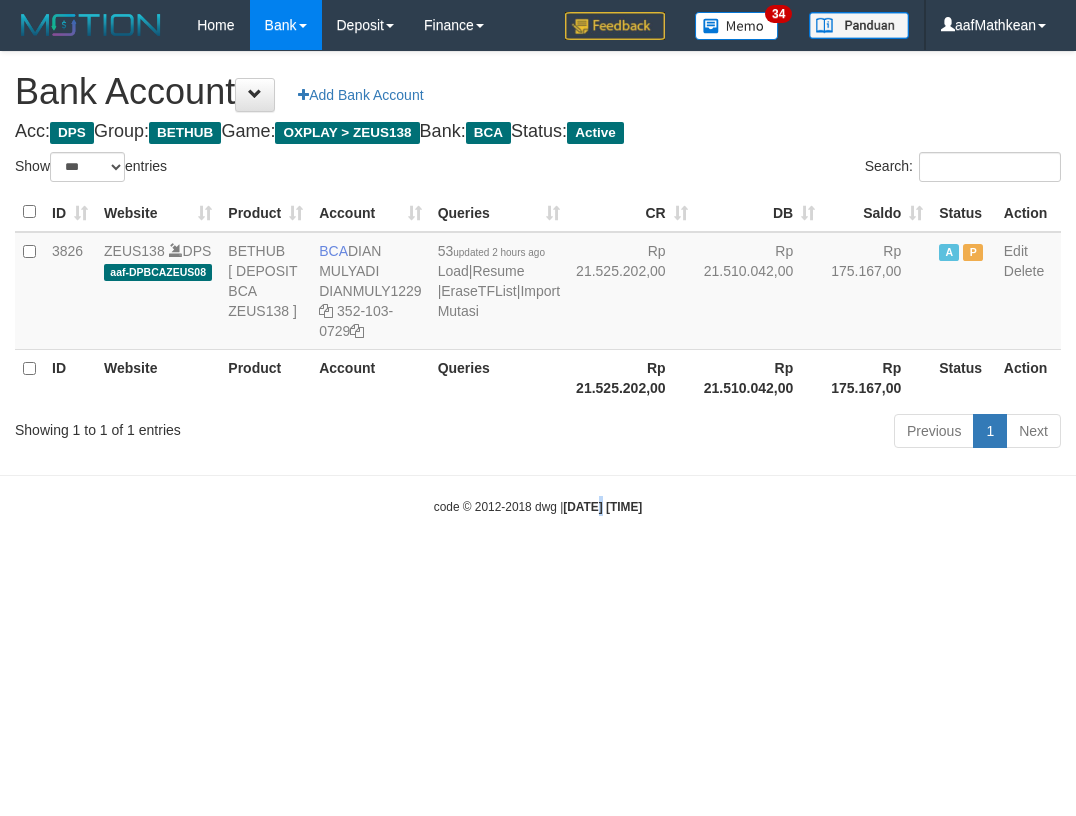 click on "Toggle navigation
Home
Bank
Account List
Load
By Website
Group
[OXPLAY]													ZEUS138
By Load Group (DPS)" at bounding box center [538, 283] 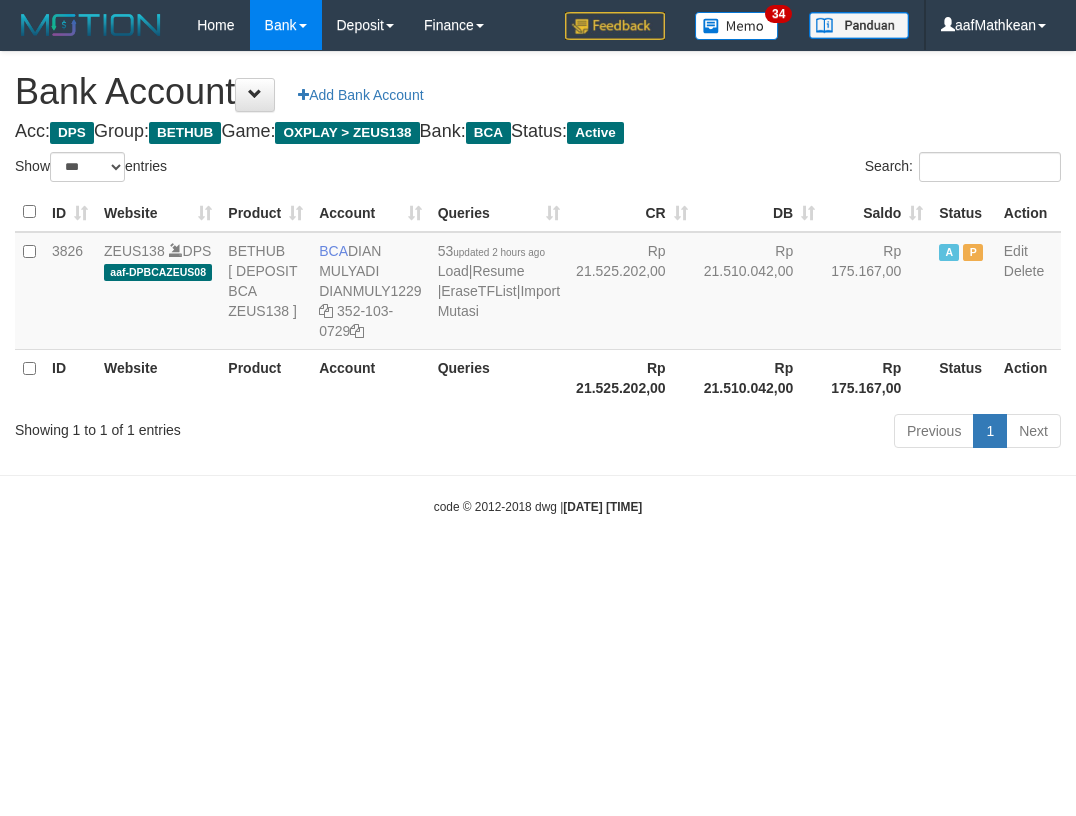 select on "***" 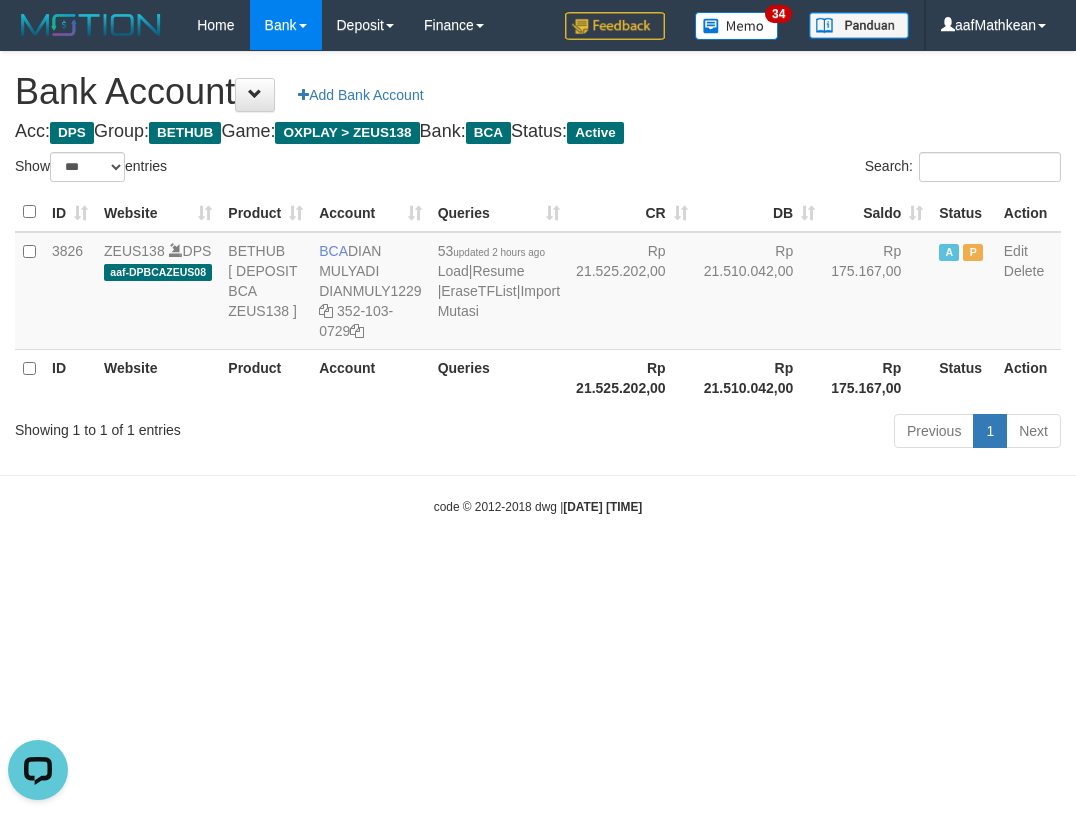scroll, scrollTop: 0, scrollLeft: 0, axis: both 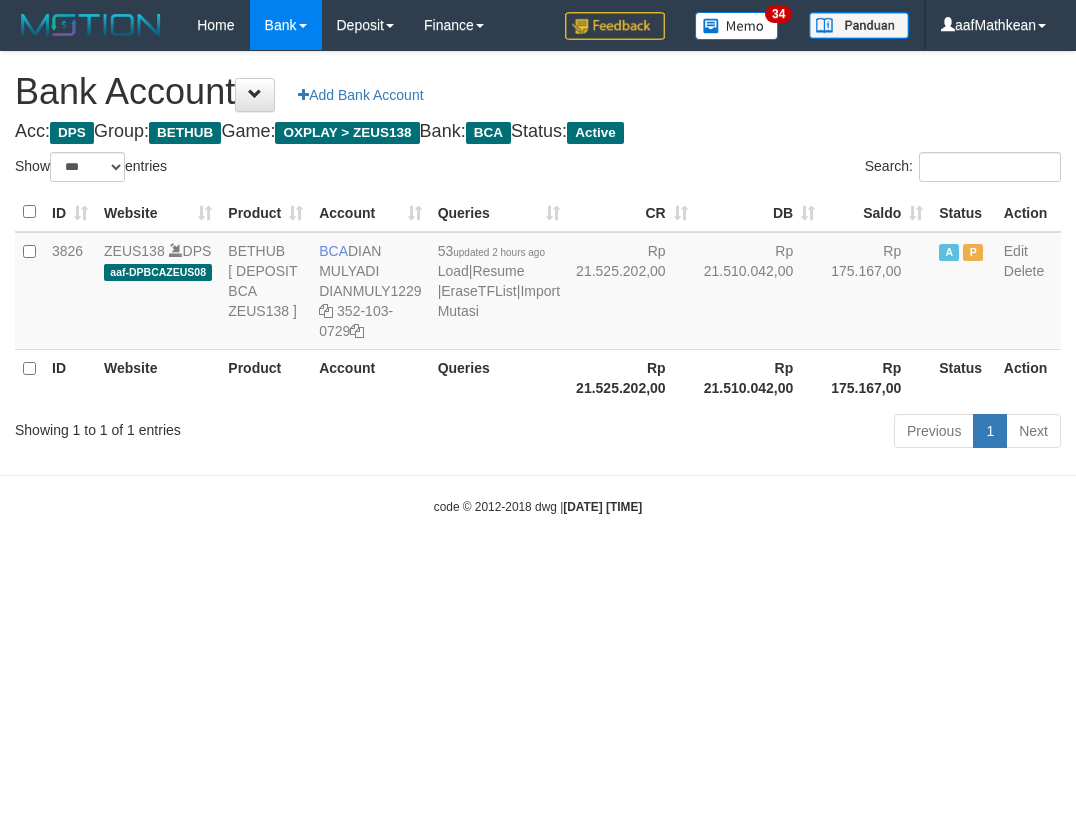 select on "***" 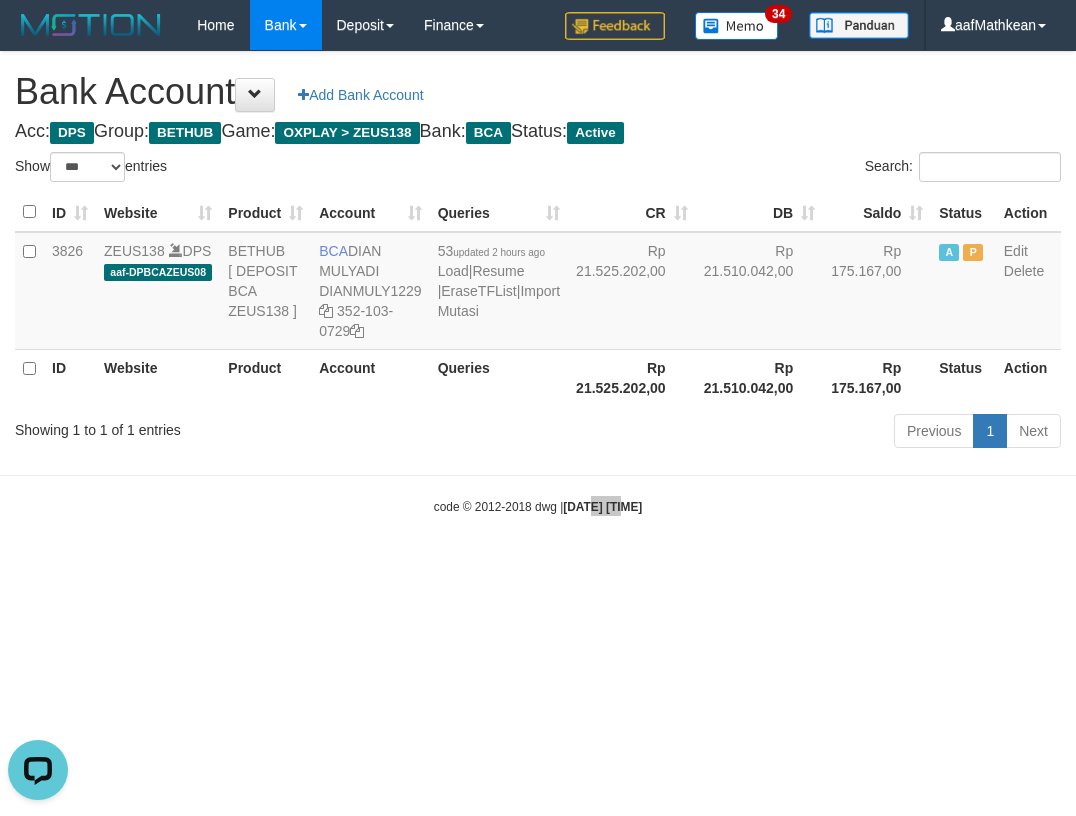 scroll, scrollTop: 0, scrollLeft: 0, axis: both 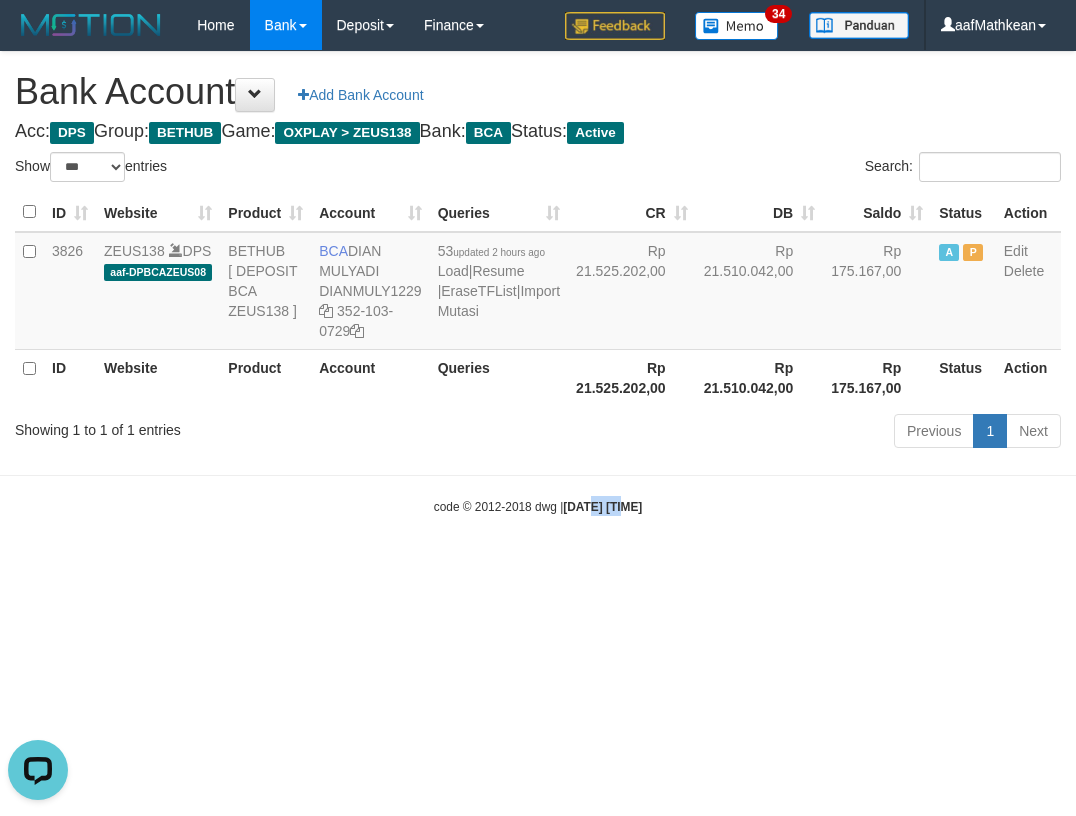 drag, startPoint x: 762, startPoint y: 452, endPoint x: 781, endPoint y: 470, distance: 26.172504 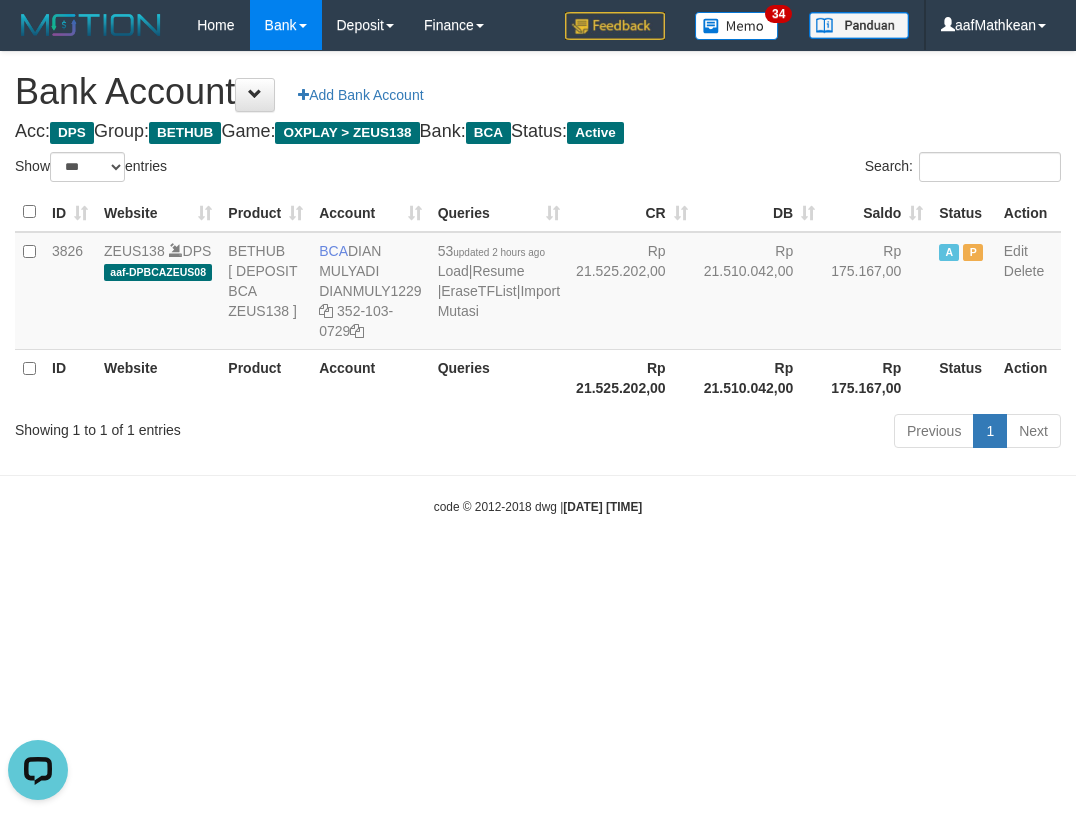 drag, startPoint x: 781, startPoint y: 470, endPoint x: 1066, endPoint y: 510, distance: 287.79333 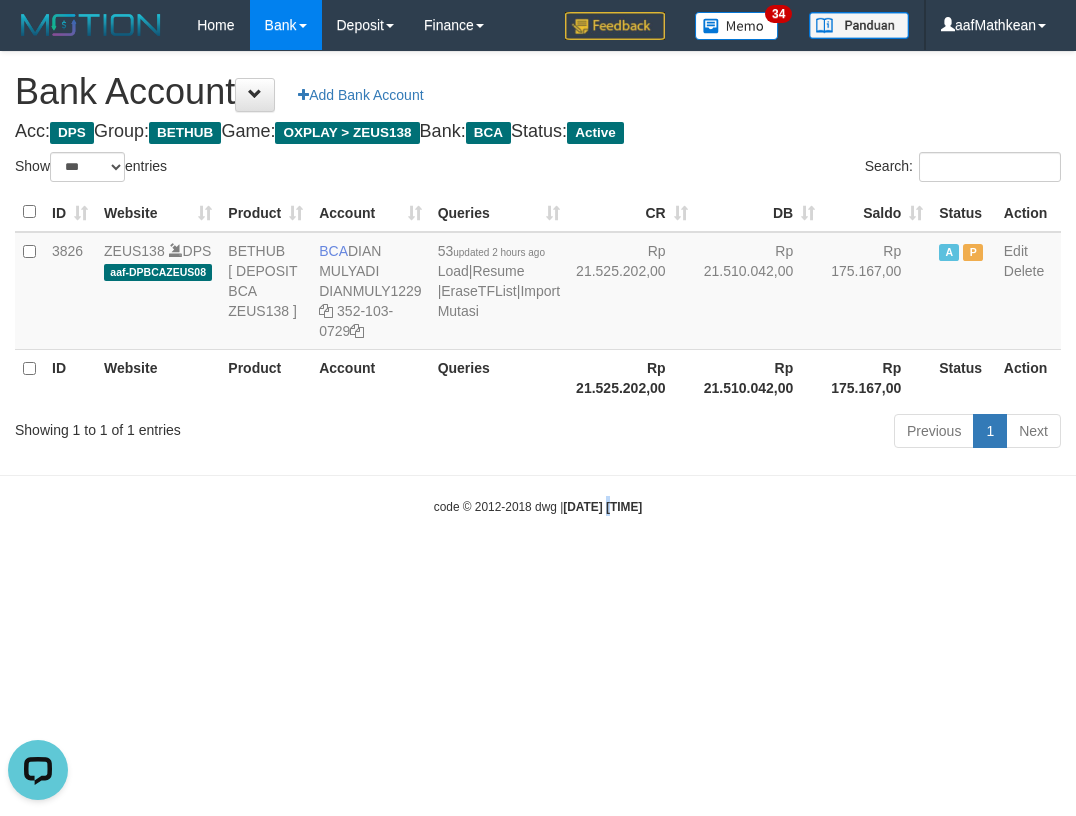click on "Toggle navigation
Home
Bank
Account List
Load
By Website
Group
[OXPLAY]													ZEUS138
By Load Group (DPS)
Sync" at bounding box center (538, 283) 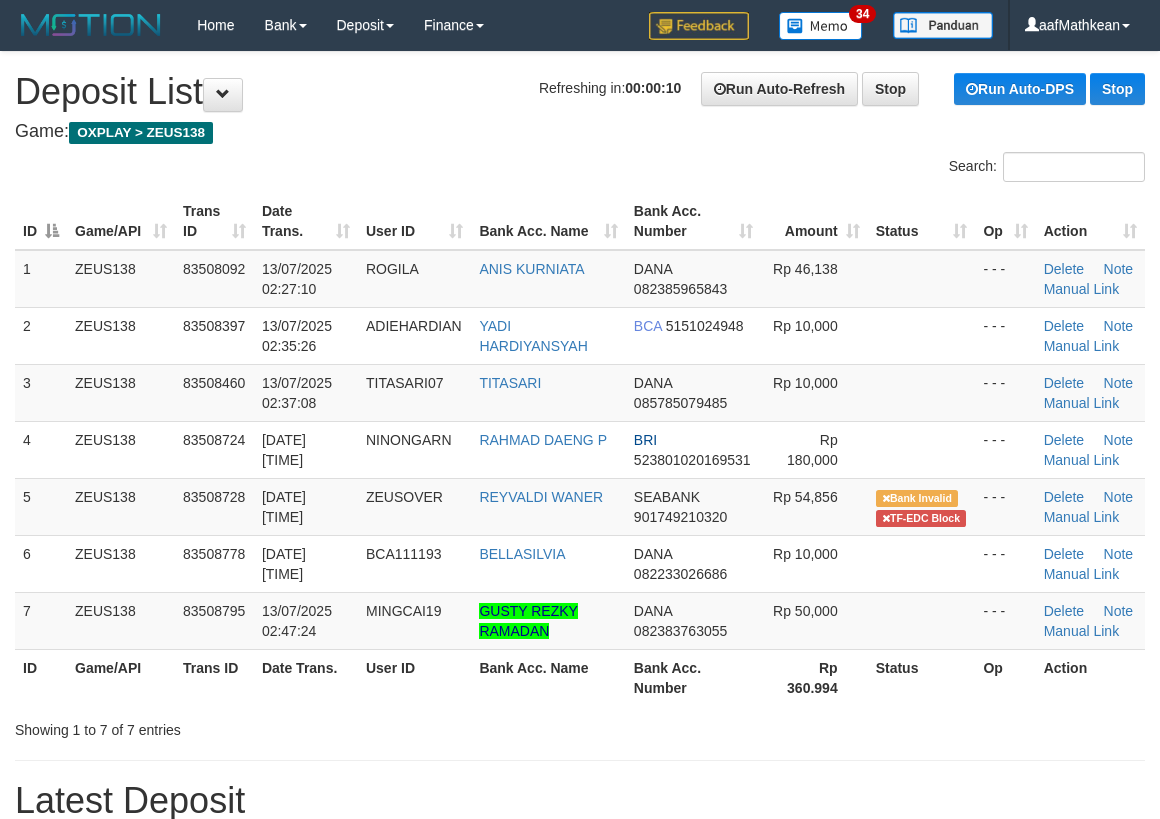 scroll, scrollTop: 0, scrollLeft: 0, axis: both 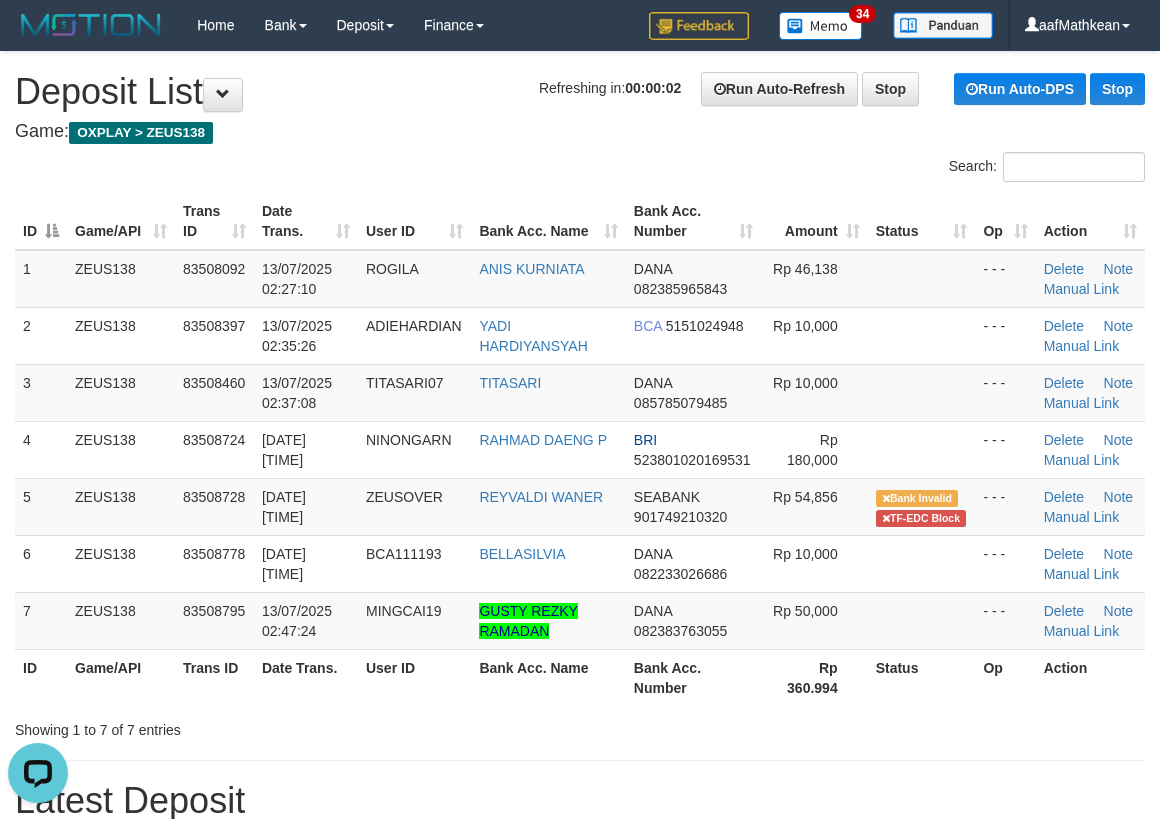 click on "**********" at bounding box center [580, 1289] 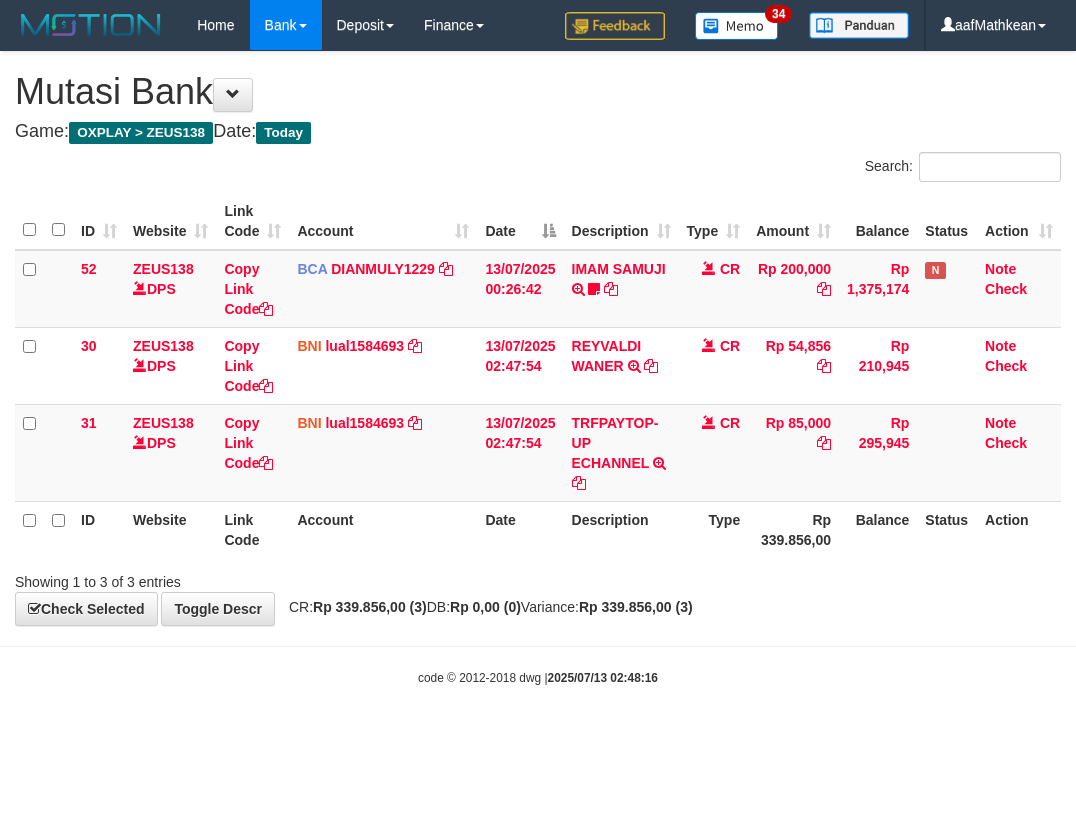 scroll, scrollTop: 0, scrollLeft: 0, axis: both 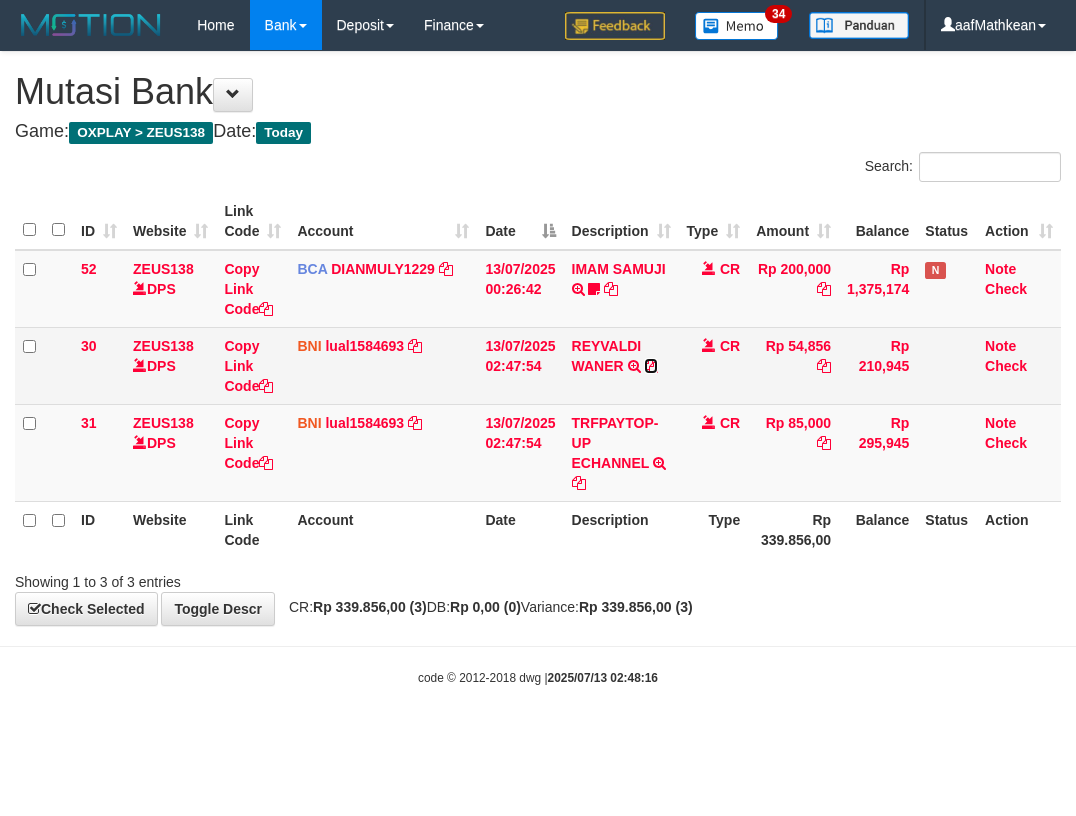click at bounding box center (651, 366) 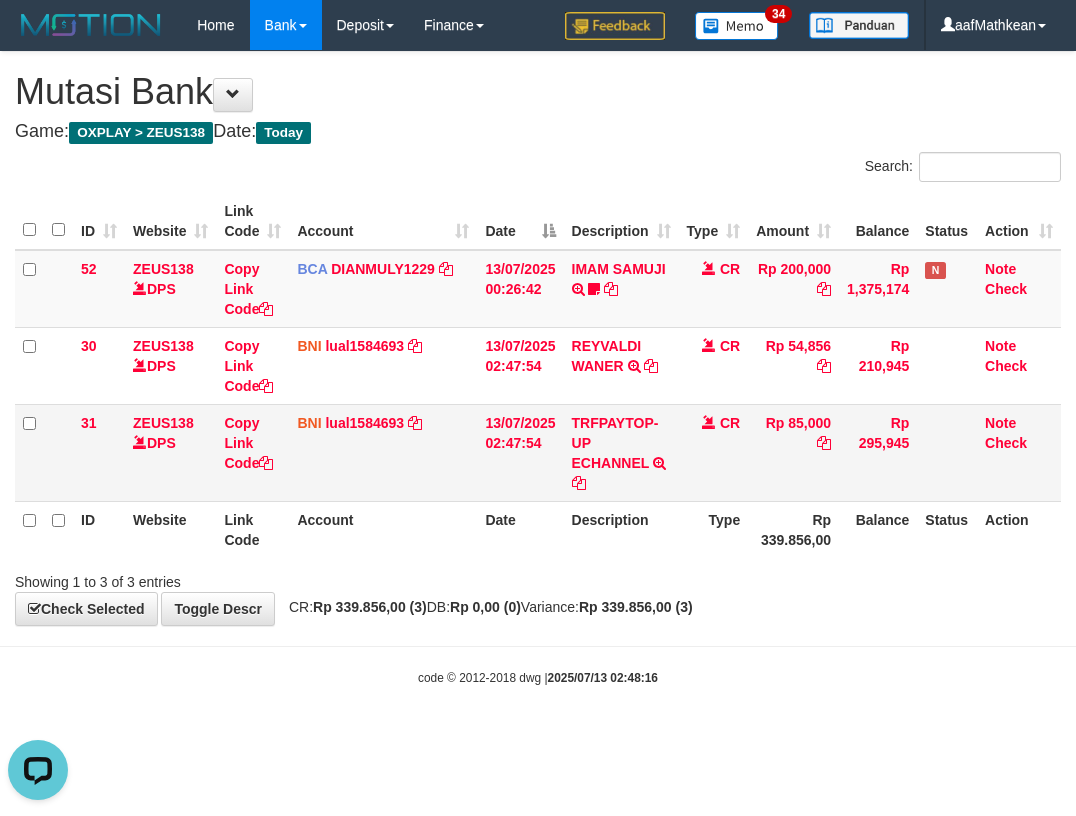 scroll, scrollTop: 0, scrollLeft: 0, axis: both 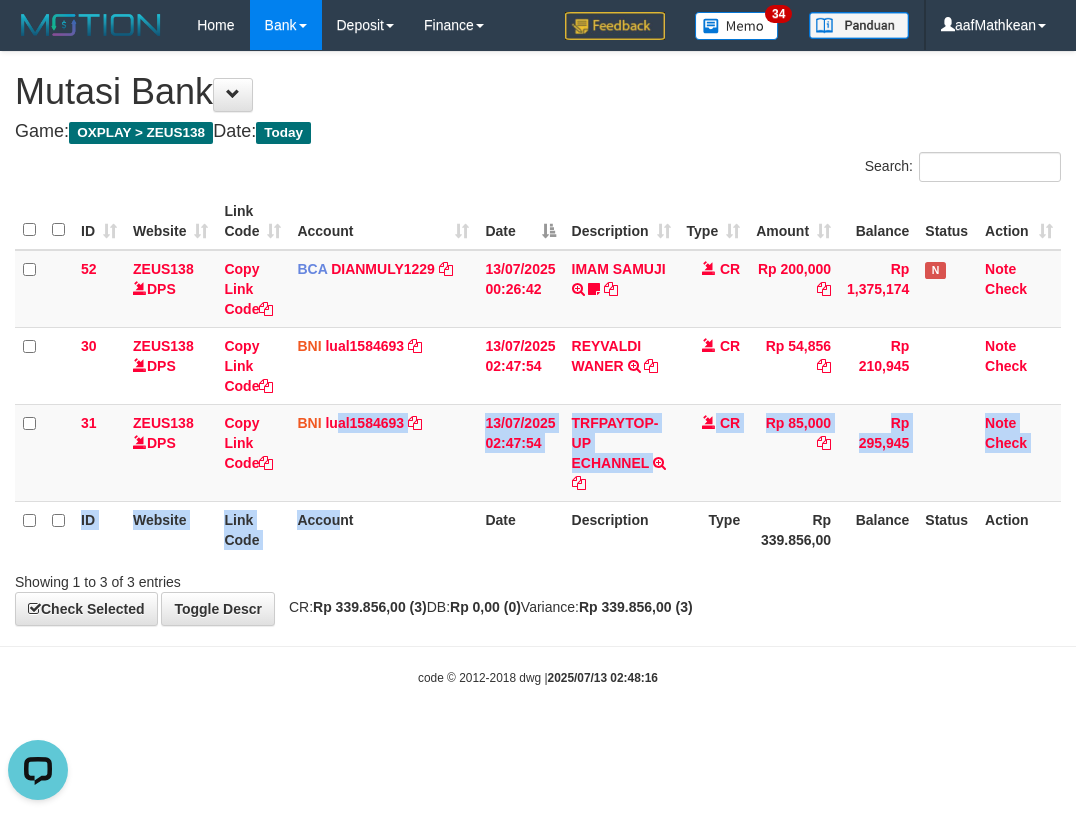 click on "ID Website Link Code Account Date Description Type Amount Balance Status Action
52
ZEUS138    DPS
Copy Link Code
BCA
DIANMULY1229
DPS
DIAN MULYADI
mutasi_20250713_3826 | 52
mutasi_20250713_3826 | 52
13/07/2025 00:26:42
IMAM SAMUJI            TRSF E-BANKING CR 1307/FTSCY/WS95031
200000.00IMAM SAMUJI    Mesbon99
CR
Rp 200,000
Rp 1,375,174
N
Note
Check
30
ZEUS138    DPS
Copy Link Code
BNI
lual1584693
DPS" at bounding box center (538, 375) 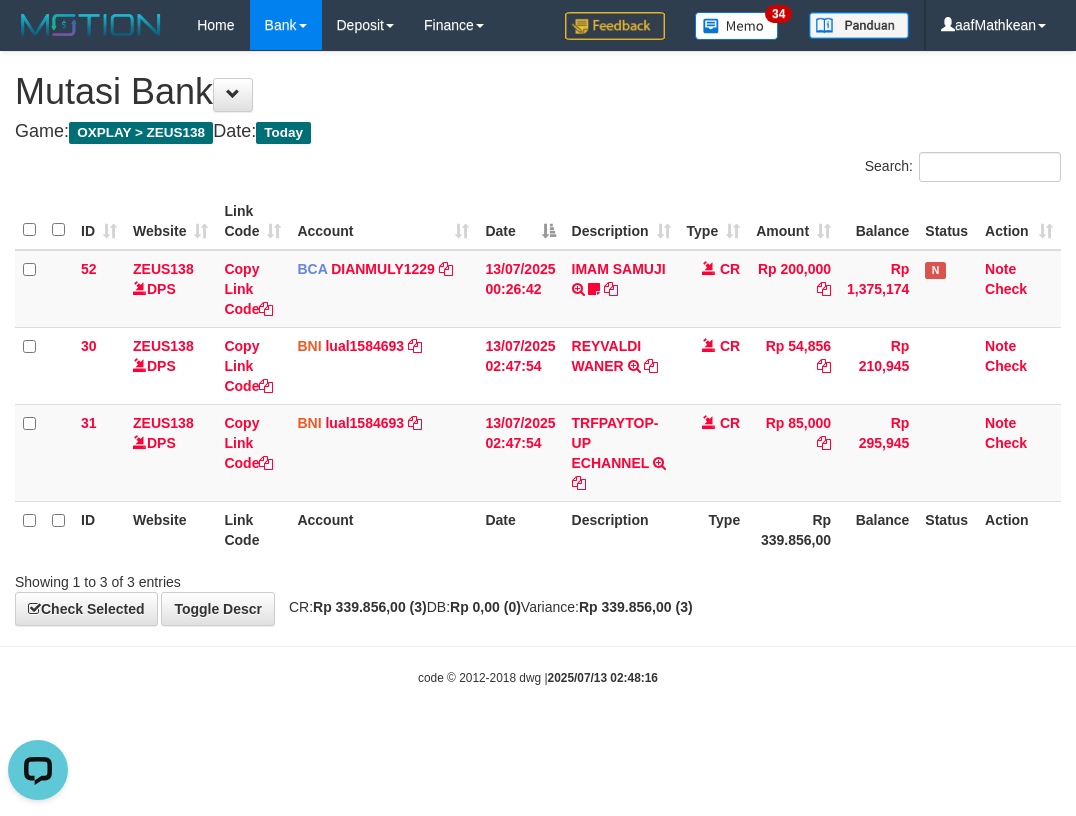 click on "Description" at bounding box center (621, 529) 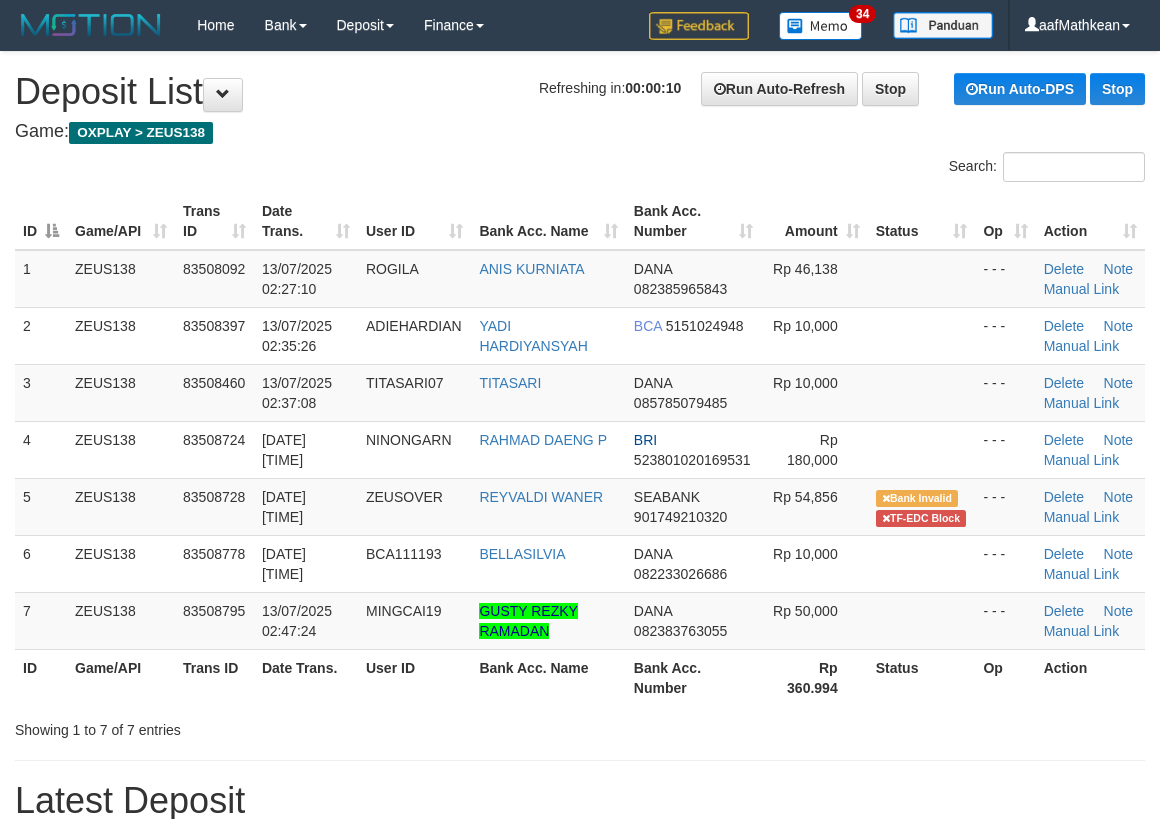 scroll, scrollTop: 0, scrollLeft: 0, axis: both 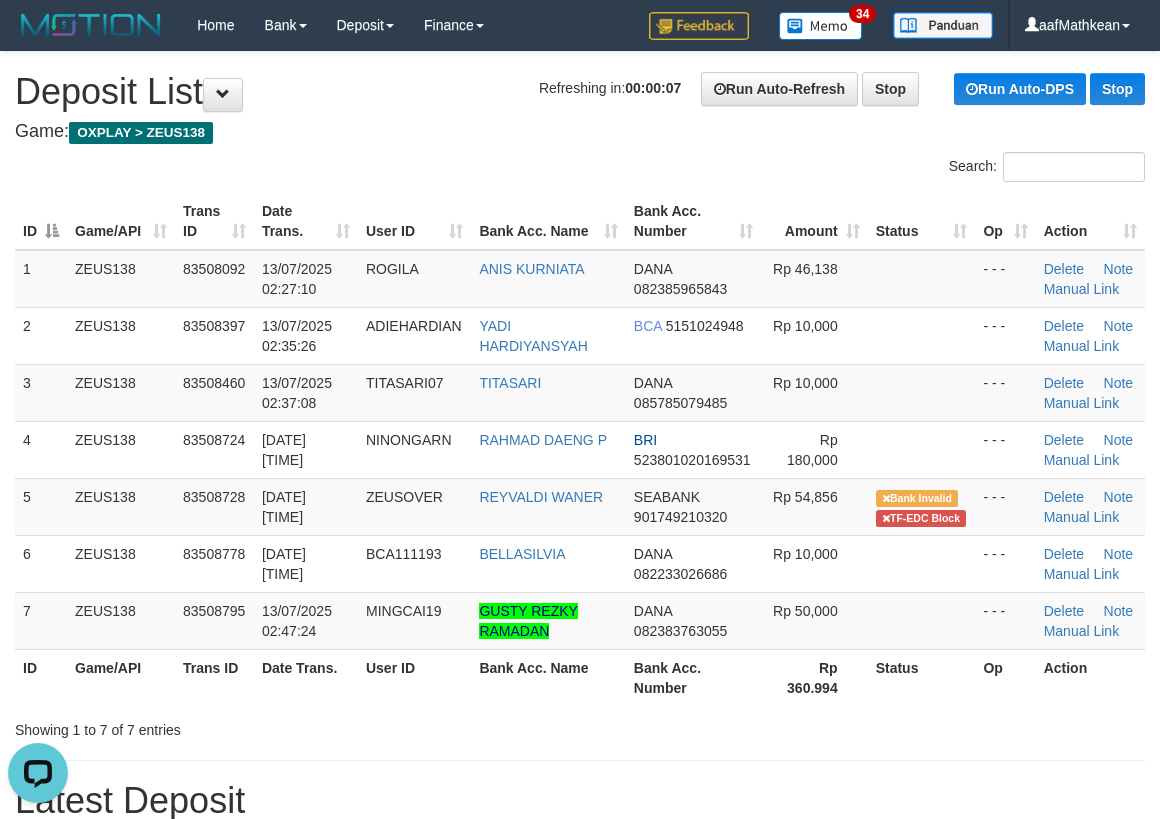 click on "**********" at bounding box center [580, 1289] 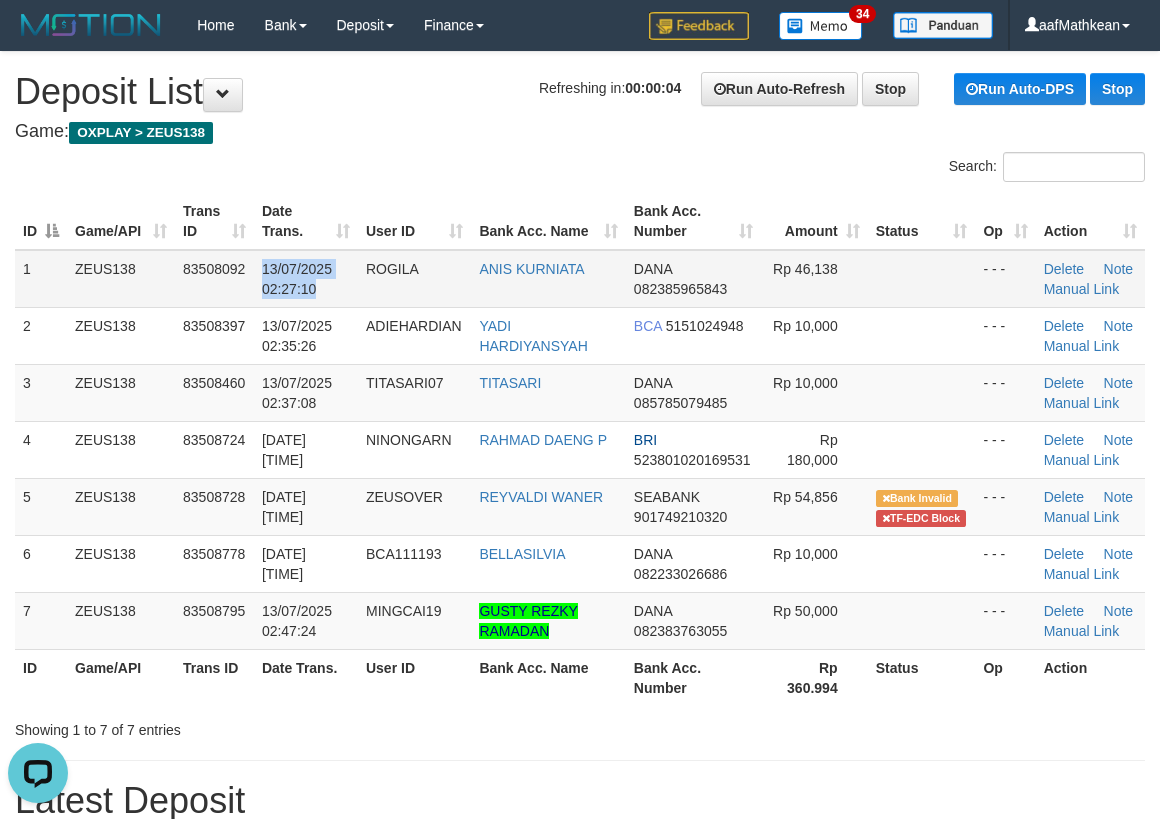 click on "1
ZEUS138
83508092
13/07/2025 02:27:10
ROGILA
ANIS KURNIATA
DANA
082385965843
Rp 46,138
- - -
Delete
Note
Manual Link" at bounding box center [580, 279] 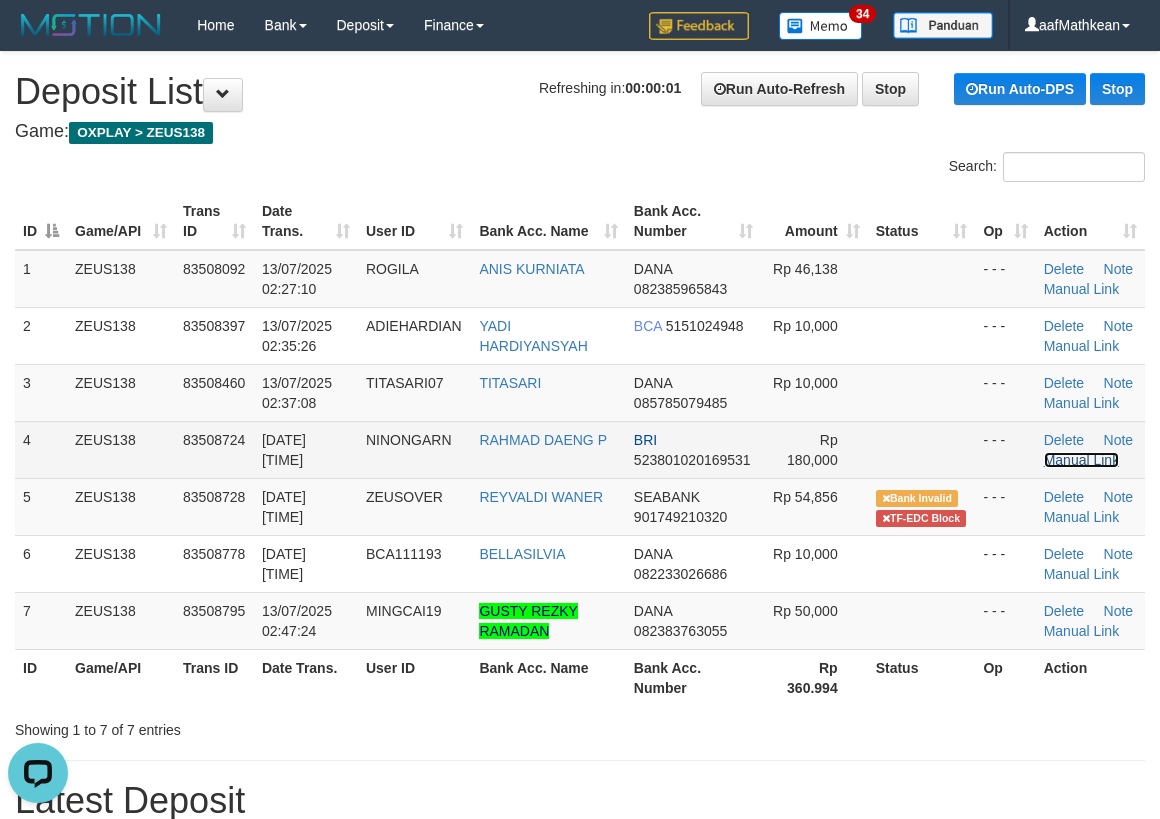 click on "Manual Link" at bounding box center (1082, 460) 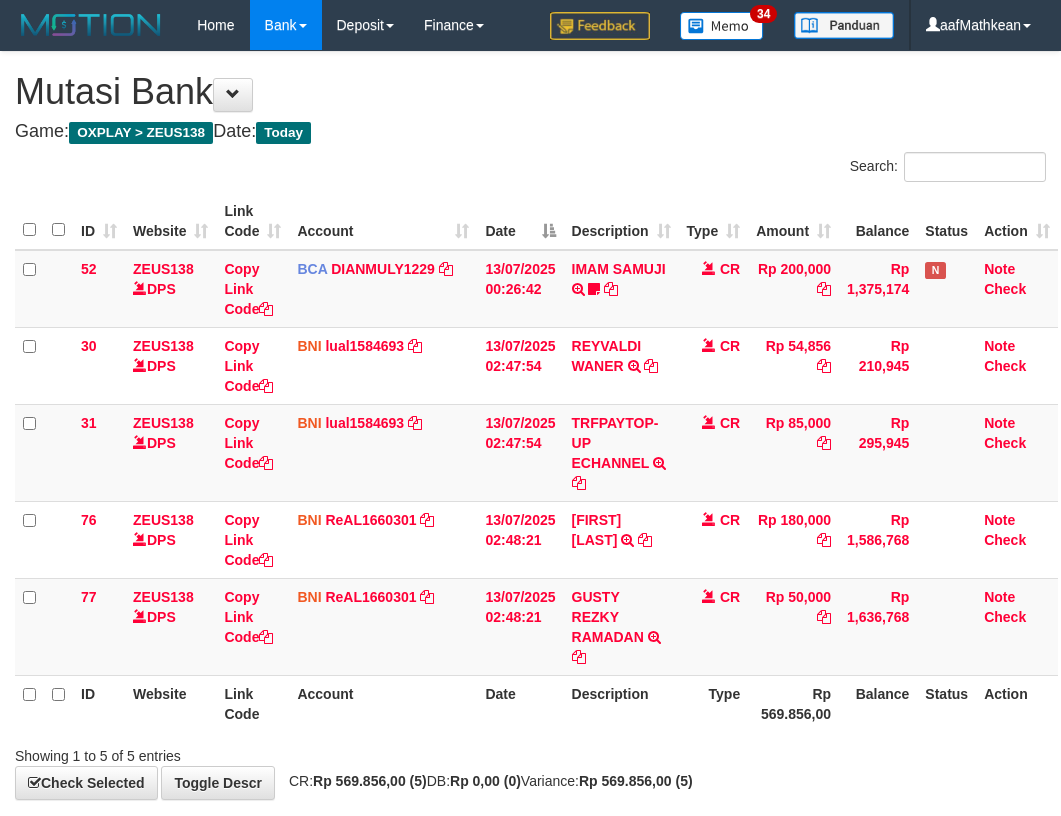 scroll, scrollTop: 0, scrollLeft: 0, axis: both 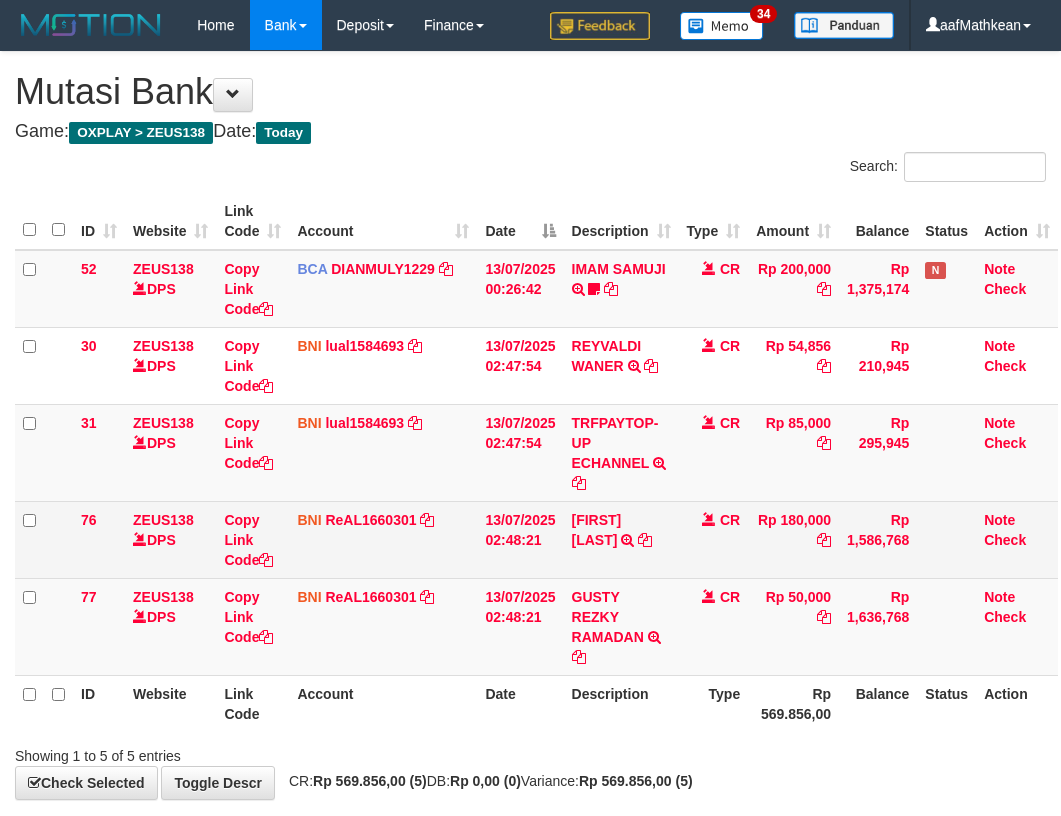 click on "Rp 180,000" at bounding box center [793, 539] 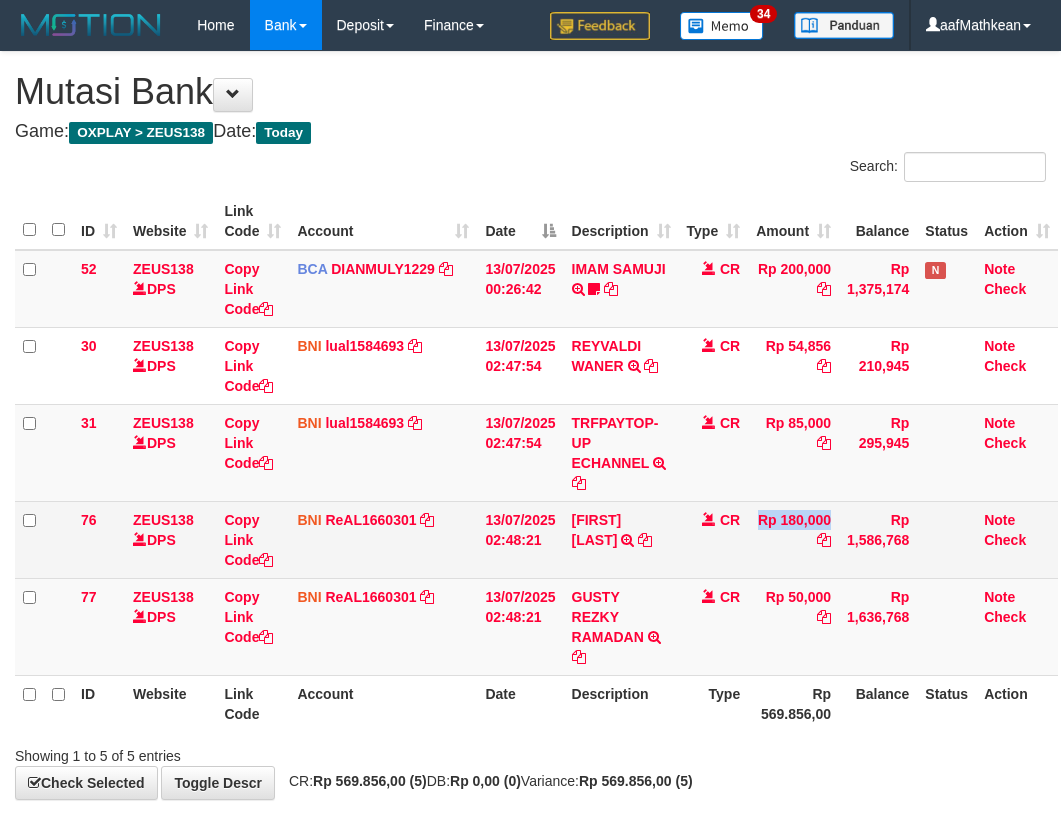 click on "76
ZEUS138    DPS
Copy Link Code
BNI
ReAL1660301
DPS
REYHAN ALMANSYAH
mutasi_20250713_4647 | 76
mutasi_20250713_4647 | 76
13/07/2025 02:48:21
RAHMAD DAENG PAYEWA         TRF/PAY/TOP-UP ECHANNEL RAHMAD DAENG PAYEWA
CR
Rp 180,000
Rp 1,586,768
Note
Check" at bounding box center (536, 539) 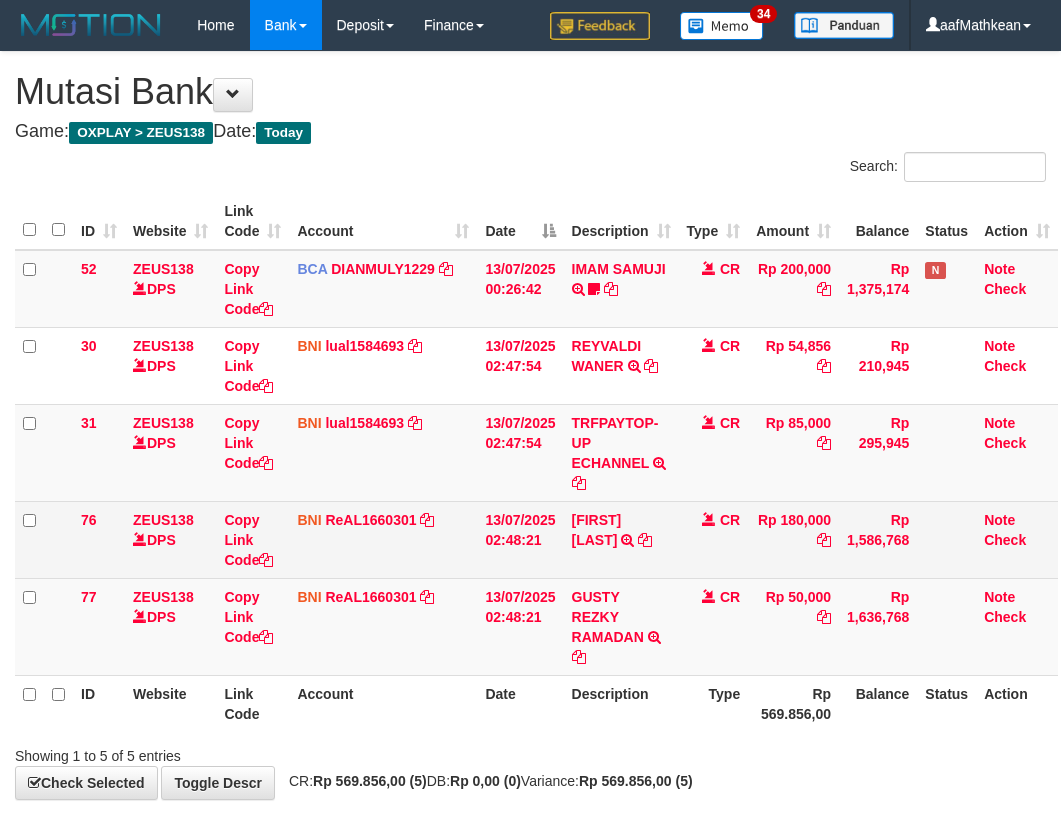 drag, startPoint x: 729, startPoint y: 543, endPoint x: 702, endPoint y: 538, distance: 27.45906 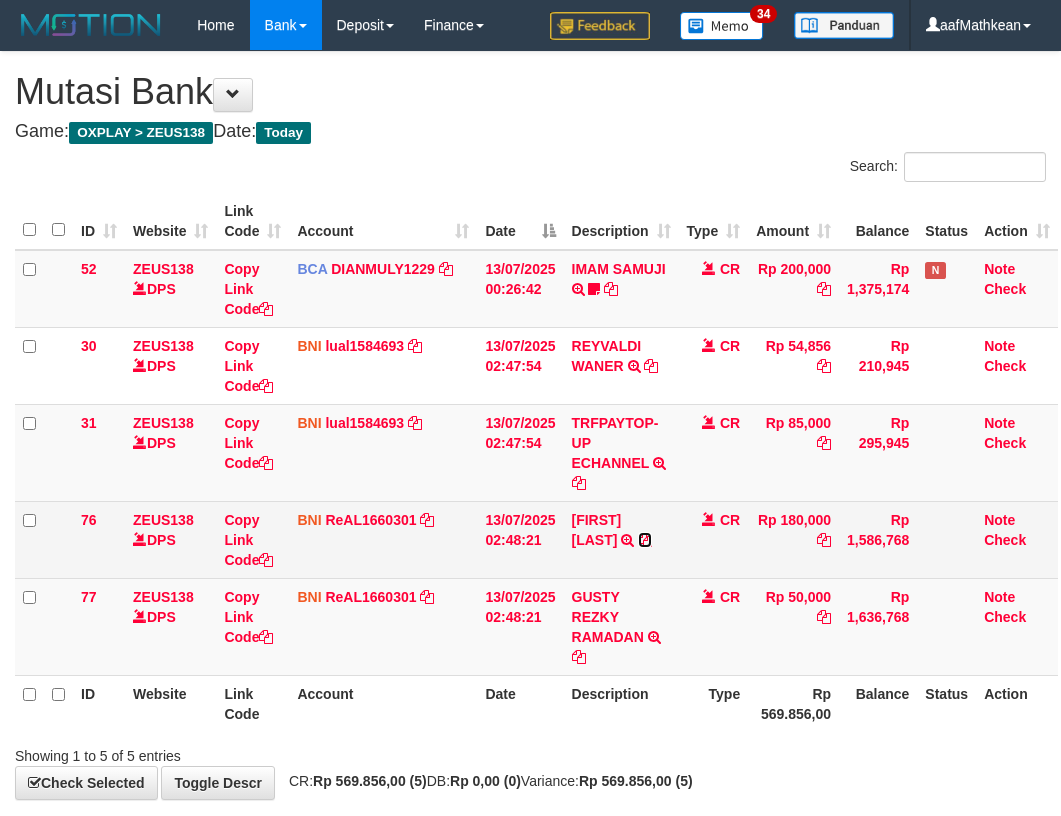 click at bounding box center (645, 540) 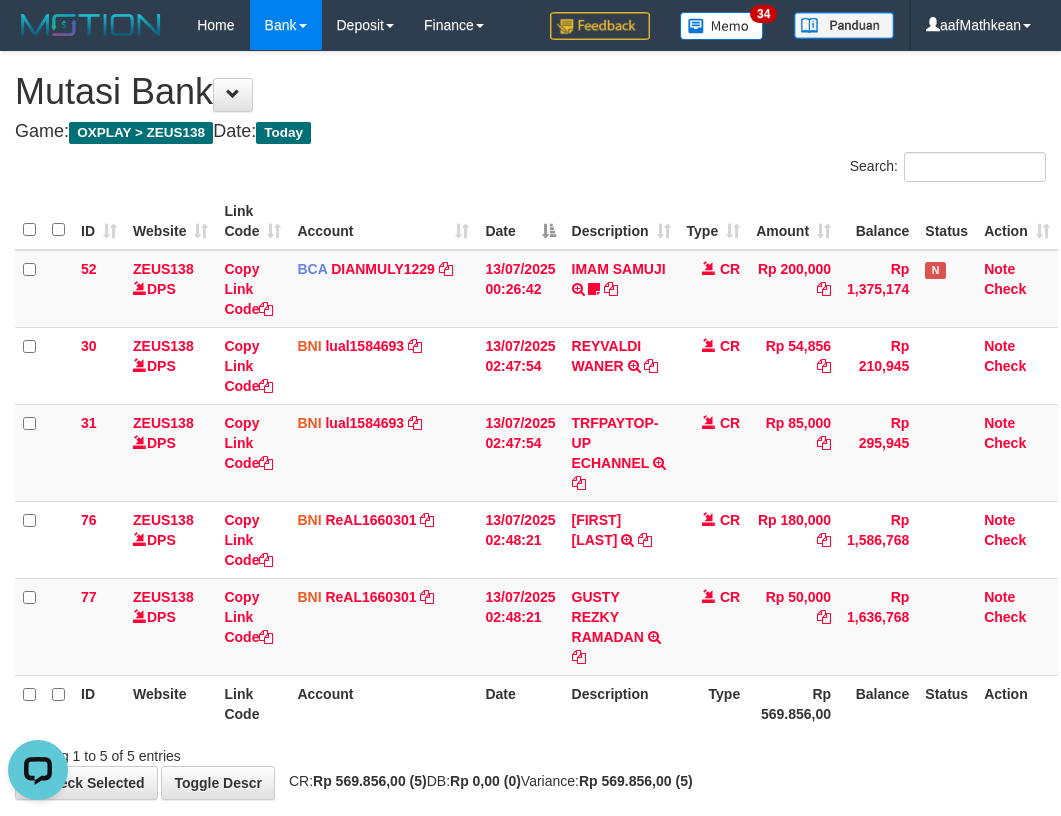 scroll, scrollTop: 0, scrollLeft: 0, axis: both 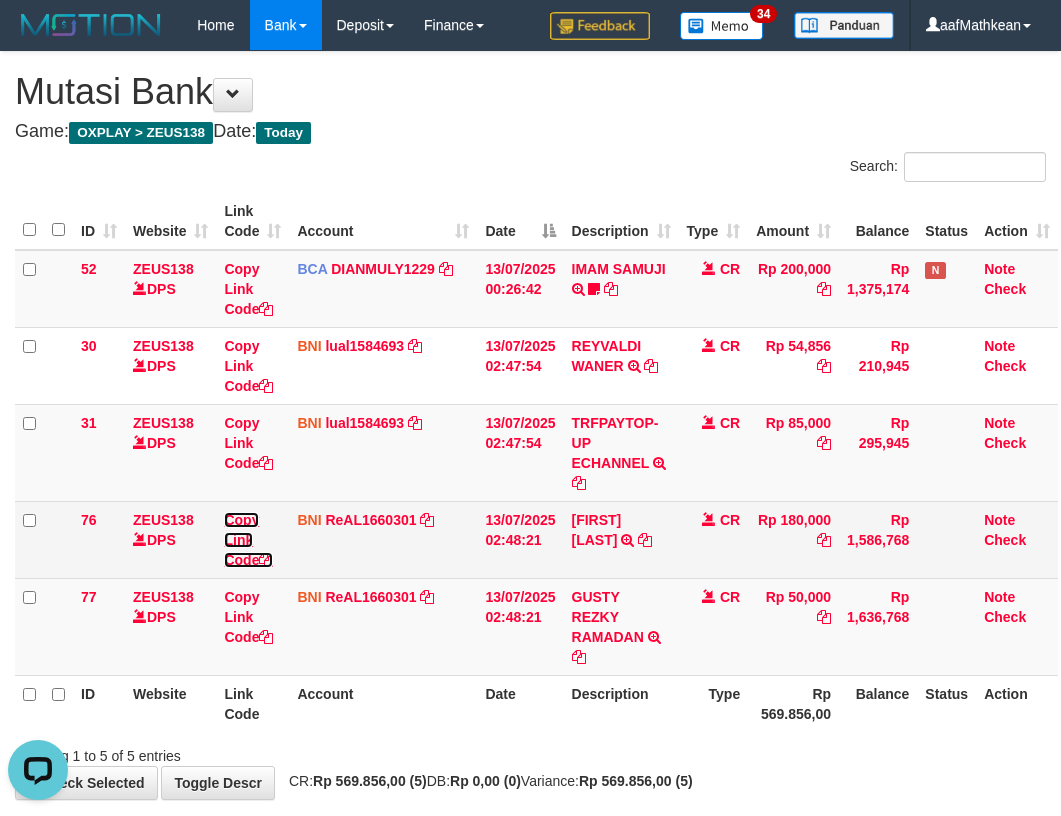 click on "Copy Link Code" at bounding box center (248, 540) 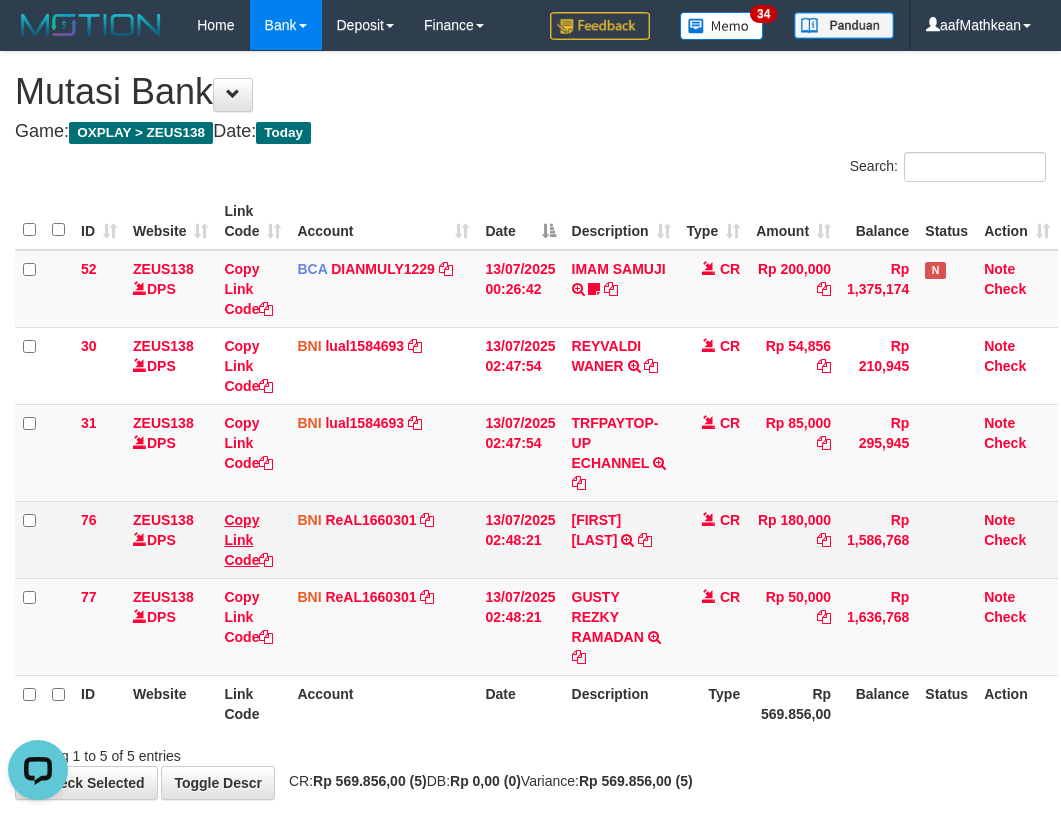 click on "Copy Link Code" at bounding box center [248, 540] 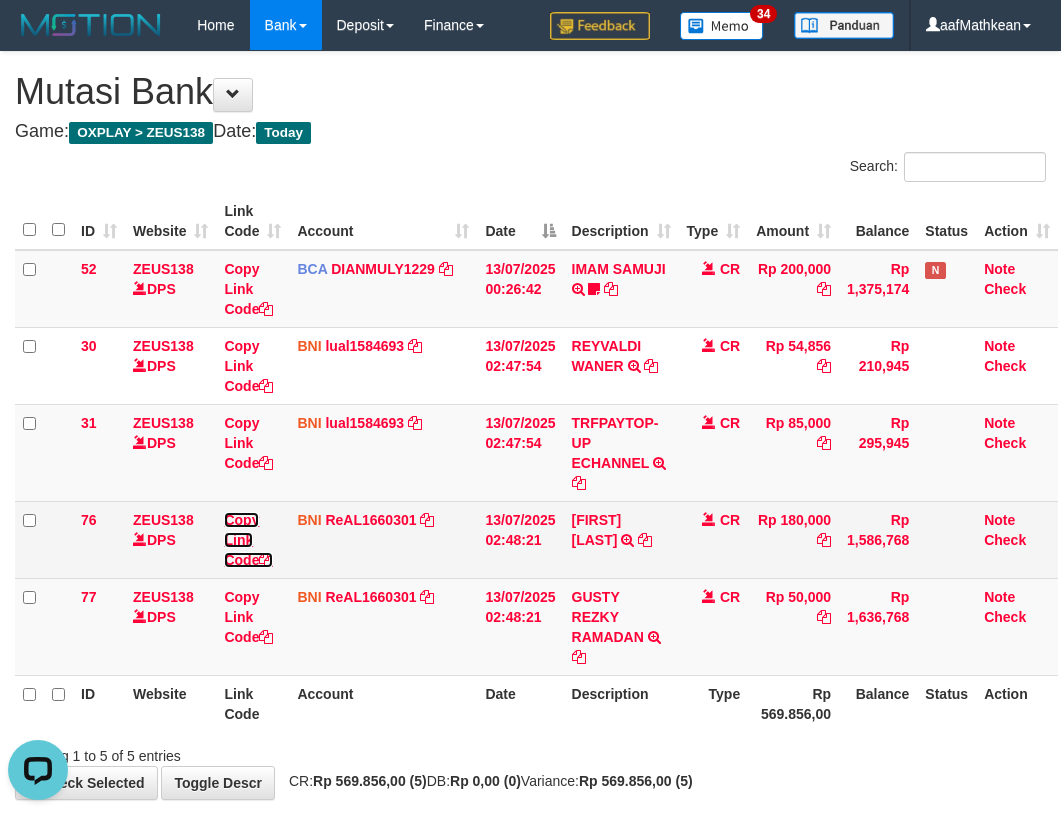 scroll, scrollTop: 0, scrollLeft: 0, axis: both 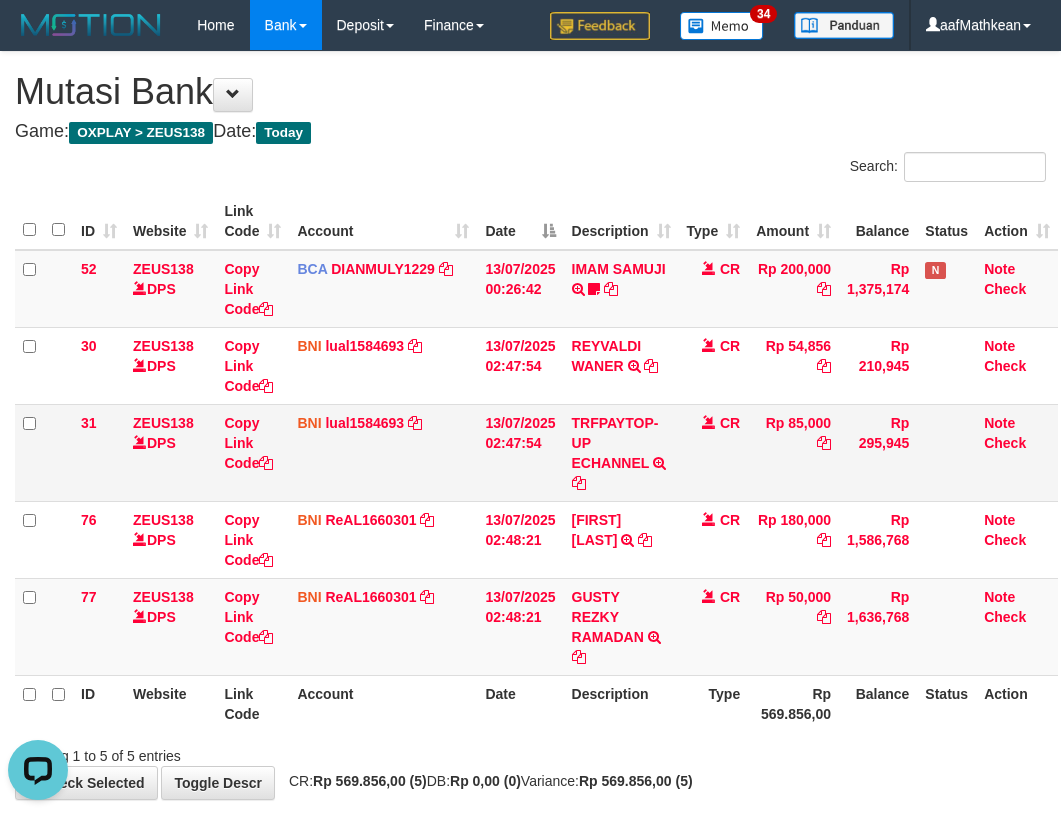 click on "31
ZEUS138    DPS
Copy Link Code
BNI
lual1584693
DPS
LUCKY ALAMSYAH
mutasi_20250713_2414 | 31
mutasi_20250713_2414 | 31
13/07/2025 02:47:54
TRFPAYTOP-UP ECHANNEL         TRF/PAY/TOP-UP ECHANNEL
CR
Rp 85,000
Rp 295,945
Note
Check" at bounding box center (536, 452) 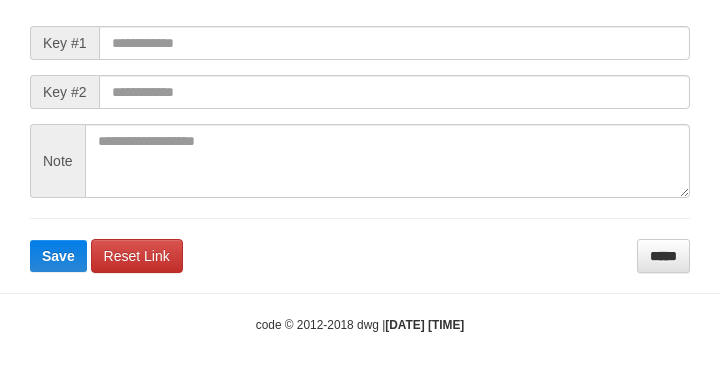 scroll, scrollTop: 270, scrollLeft: 0, axis: vertical 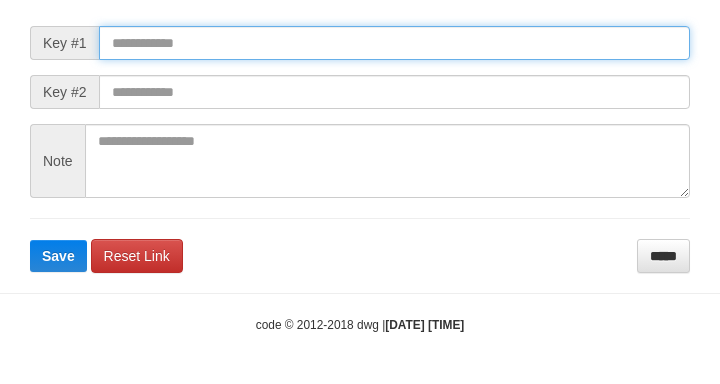 click at bounding box center (394, 43) 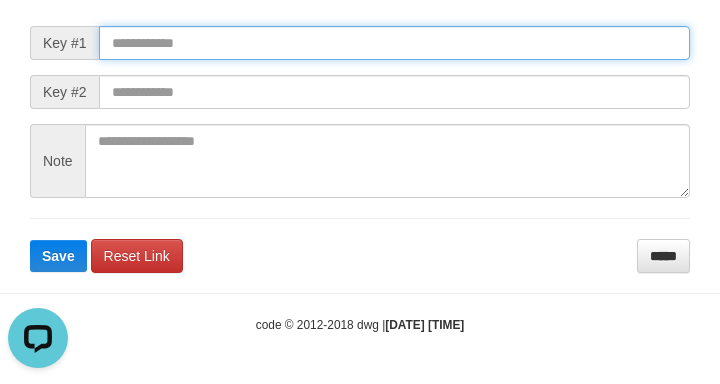 paste on "**********" 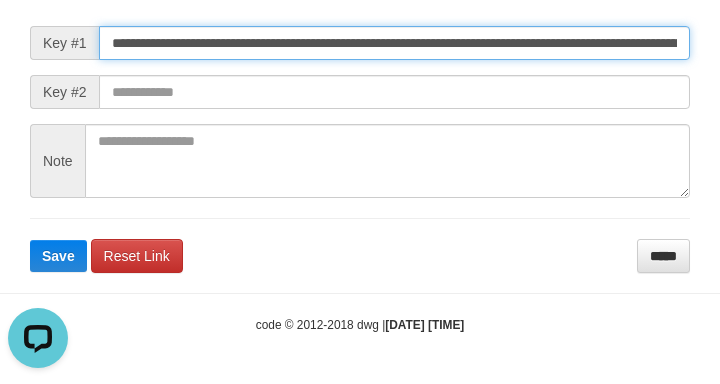 scroll, scrollTop: 0, scrollLeft: 0, axis: both 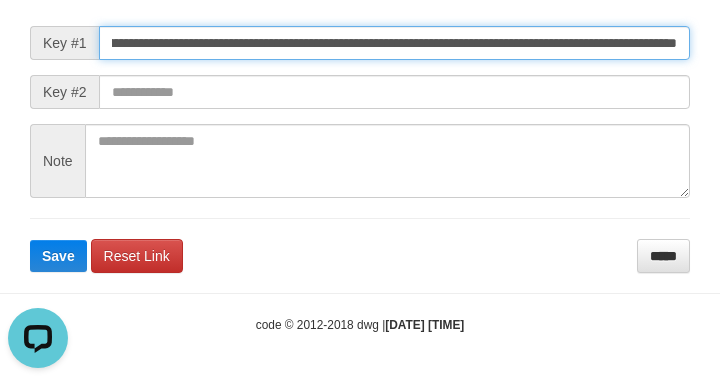 type on "**********" 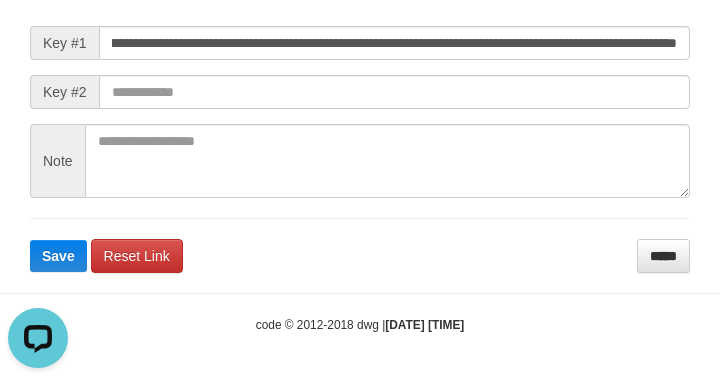 drag, startPoint x: 541, startPoint y: 73, endPoint x: 545, endPoint y: 90, distance: 17.464249 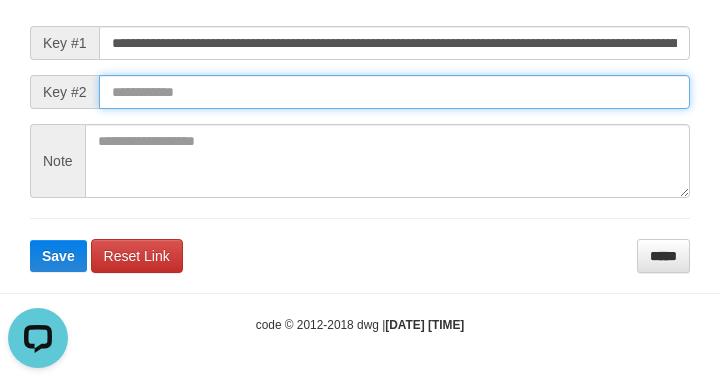 click at bounding box center (394, 92) 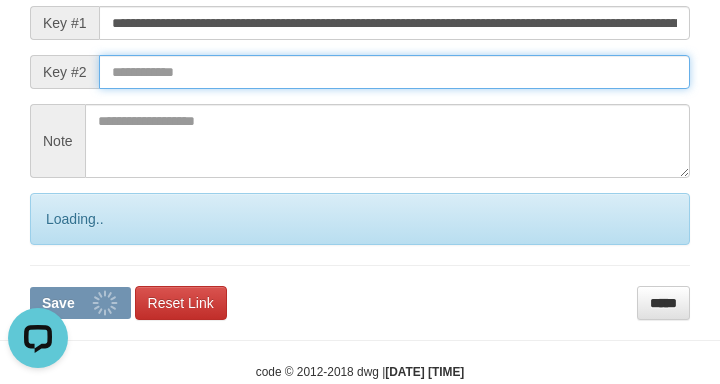 click at bounding box center (394, 72) 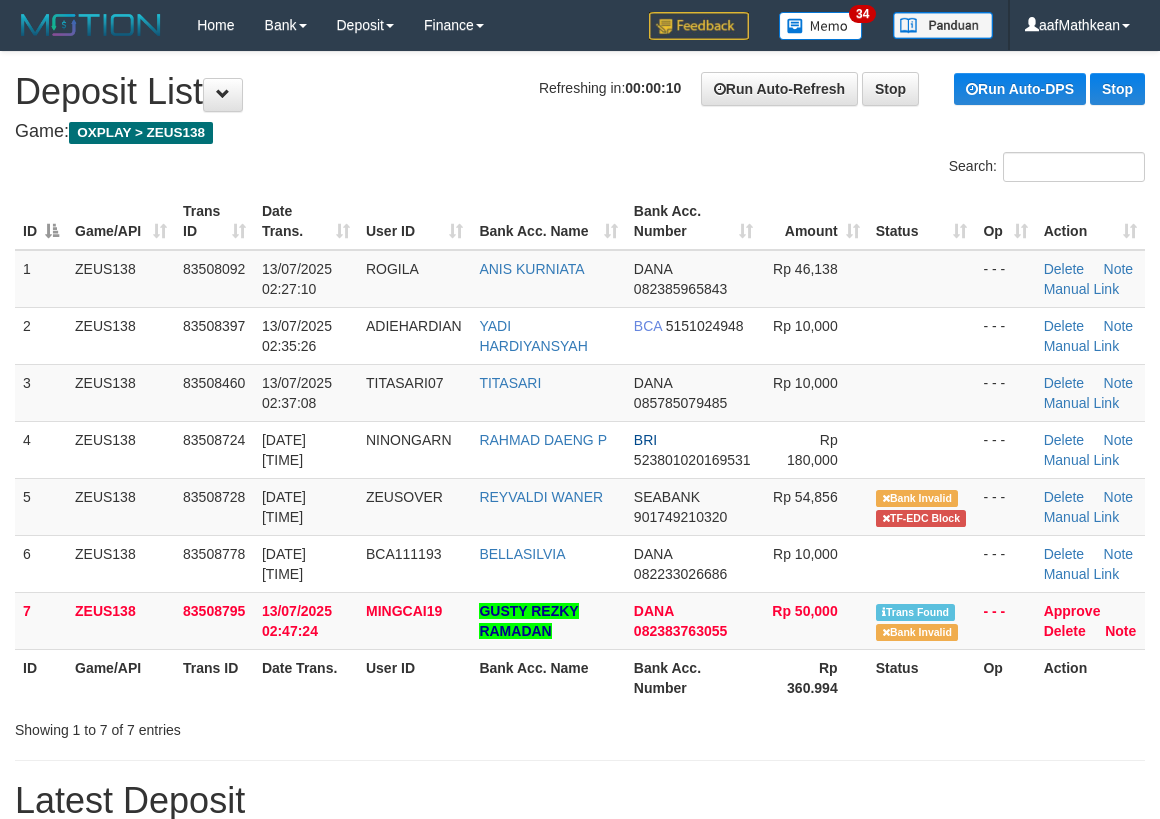 scroll, scrollTop: 0, scrollLeft: 0, axis: both 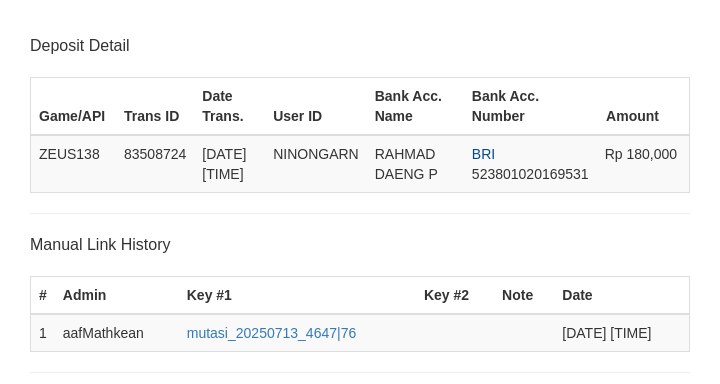 click at bounding box center [394, 613] 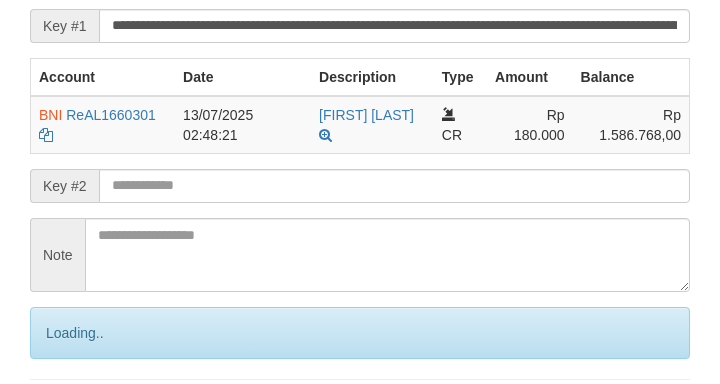 click at bounding box center [394, 186] 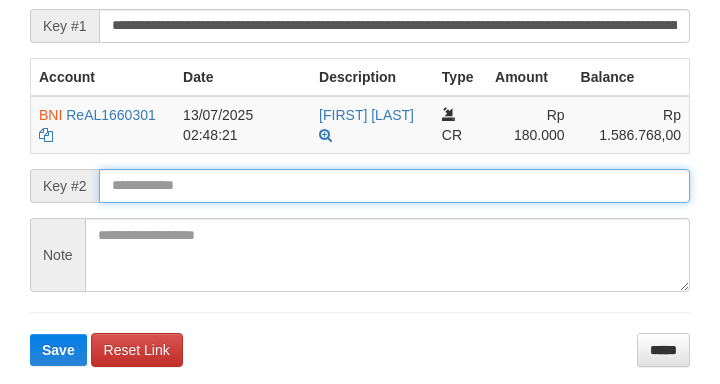 drag, startPoint x: 596, startPoint y: 208, endPoint x: 586, endPoint y: 205, distance: 10.440307 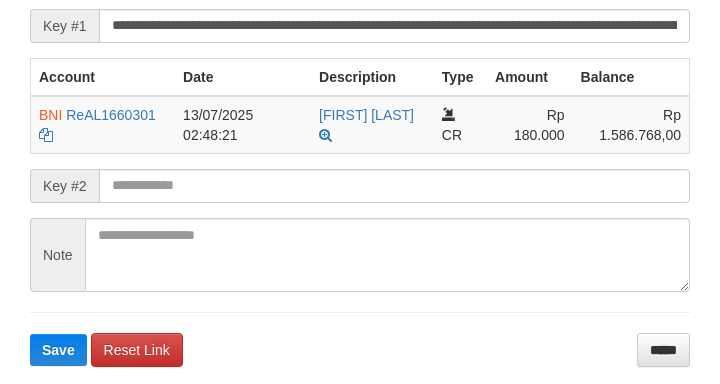 click on "**********" at bounding box center (360, 166) 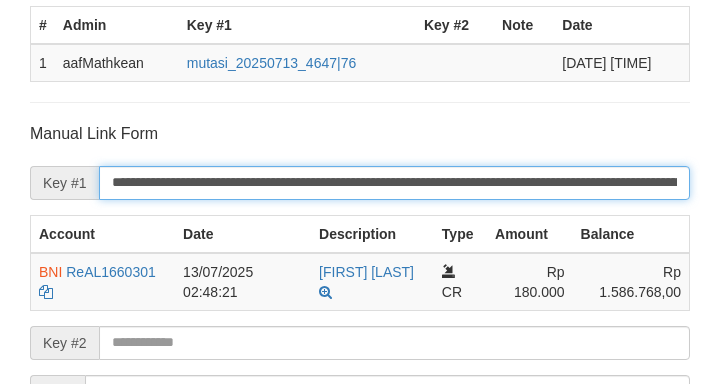 click on "**********" at bounding box center [394, 183] 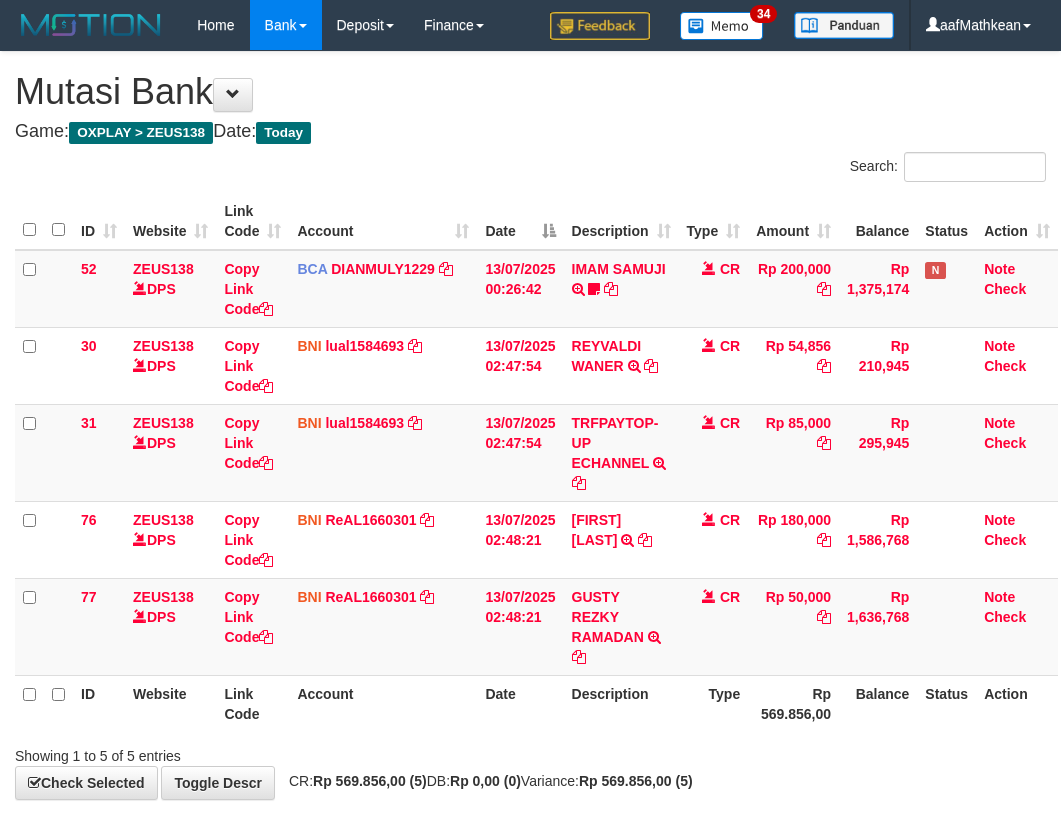 scroll, scrollTop: 0, scrollLeft: 0, axis: both 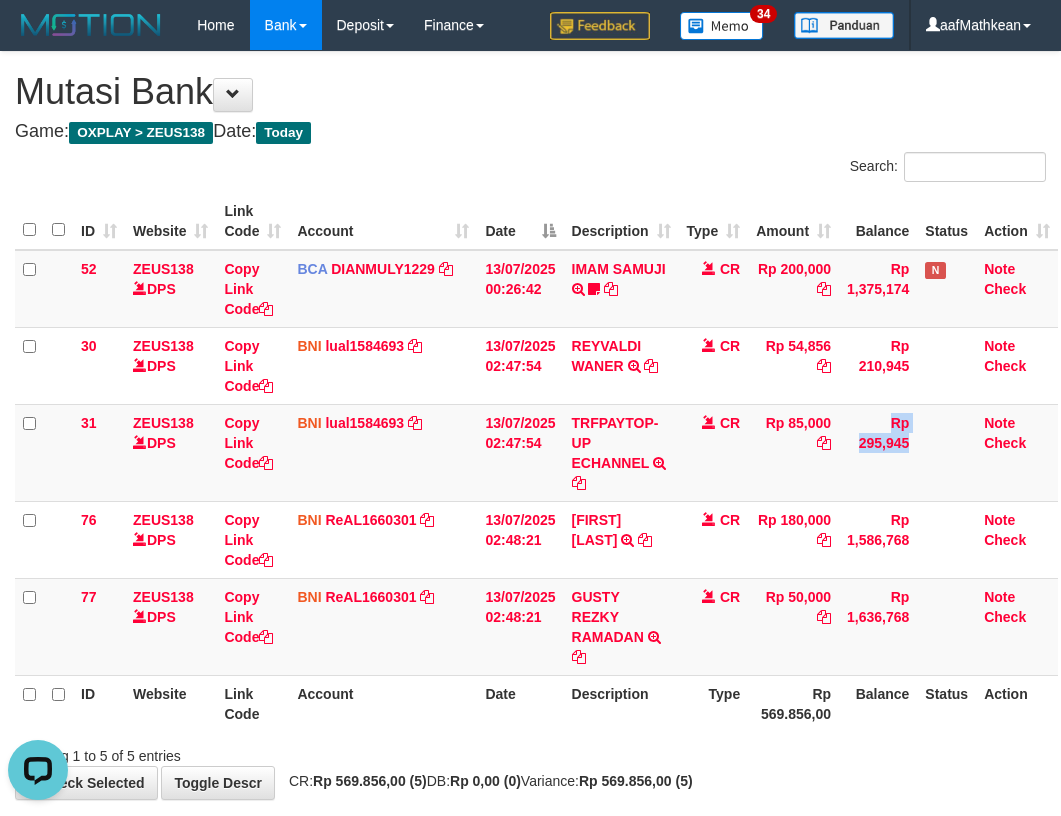 click on "31
ZEUS138    DPS
Copy Link Code
BNI
lual1584693
DPS
LUCKY ALAMSYAH
mutasi_20250713_2414 | 31
mutasi_20250713_2414 | 31
13/07/2025 02:47:54
TRFPAYTOP-UP ECHANNEL         TRF/PAY/TOP-UP ECHANNEL
CR
Rp 85,000
Rp 295,945
Note
Check" at bounding box center [536, 452] 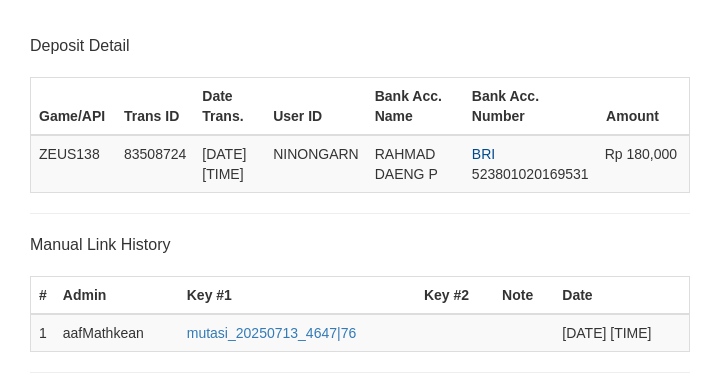 scroll, scrollTop: 541, scrollLeft: 0, axis: vertical 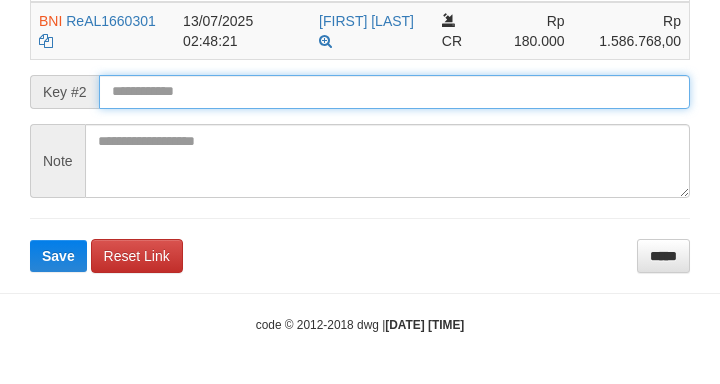 click at bounding box center [394, 92] 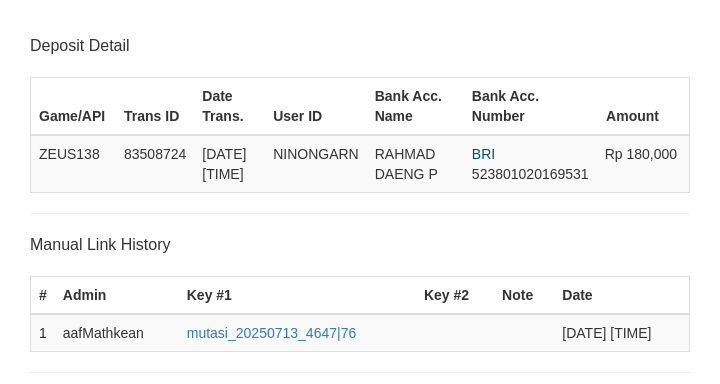 scroll, scrollTop: 541, scrollLeft: 0, axis: vertical 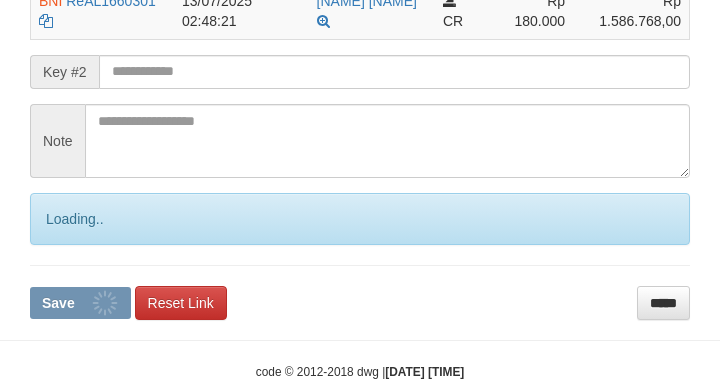 click at bounding box center (394, 72) 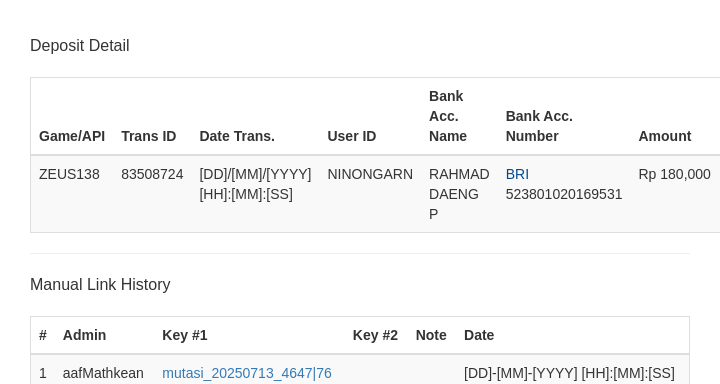 scroll, scrollTop: 541, scrollLeft: 0, axis: vertical 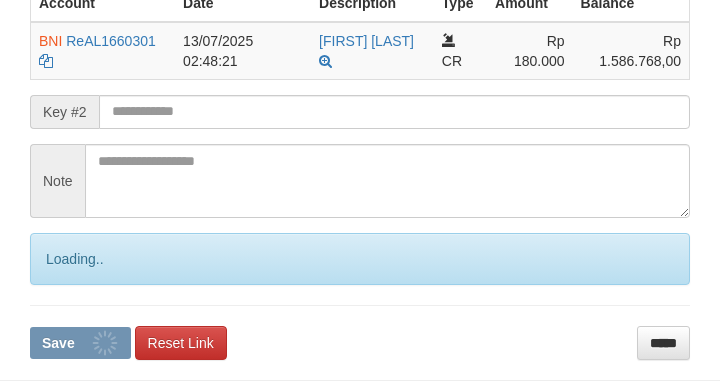 drag, startPoint x: 0, startPoint y: 0, endPoint x: 552, endPoint y: 89, distance: 559.1288 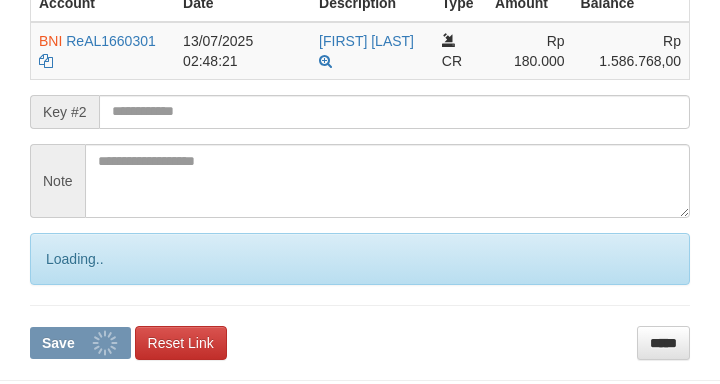 click at bounding box center (394, 112) 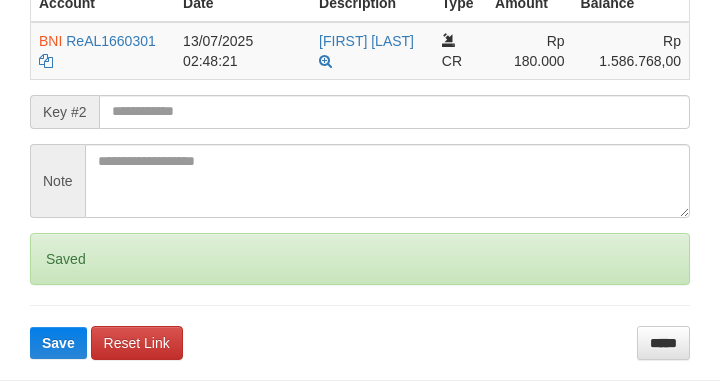 click at bounding box center (394, 112) 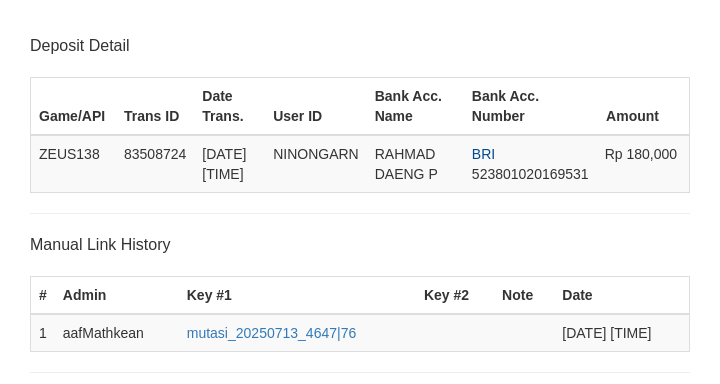 click at bounding box center (394, 613) 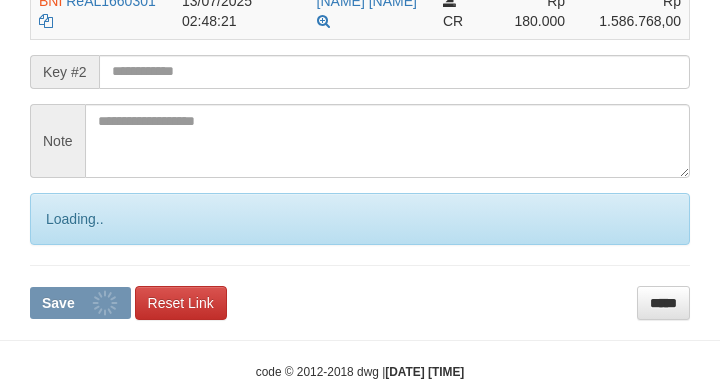 click on "Save" at bounding box center (80, 303) 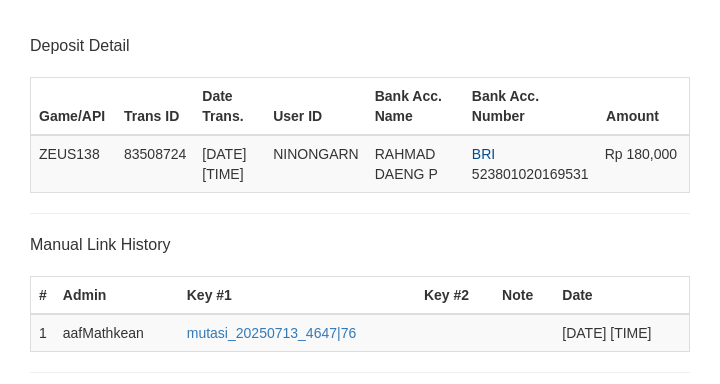 scroll, scrollTop: 541, scrollLeft: 0, axis: vertical 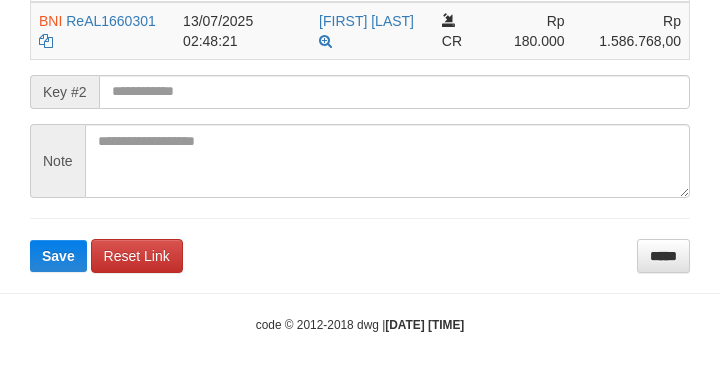 click on "**********" at bounding box center [360, 72] 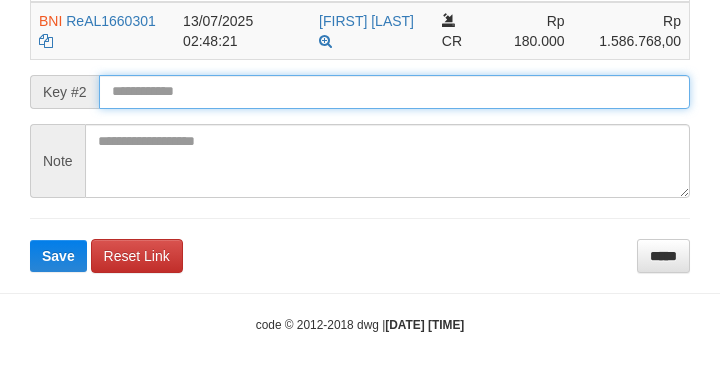 click on "Save" at bounding box center [58, 256] 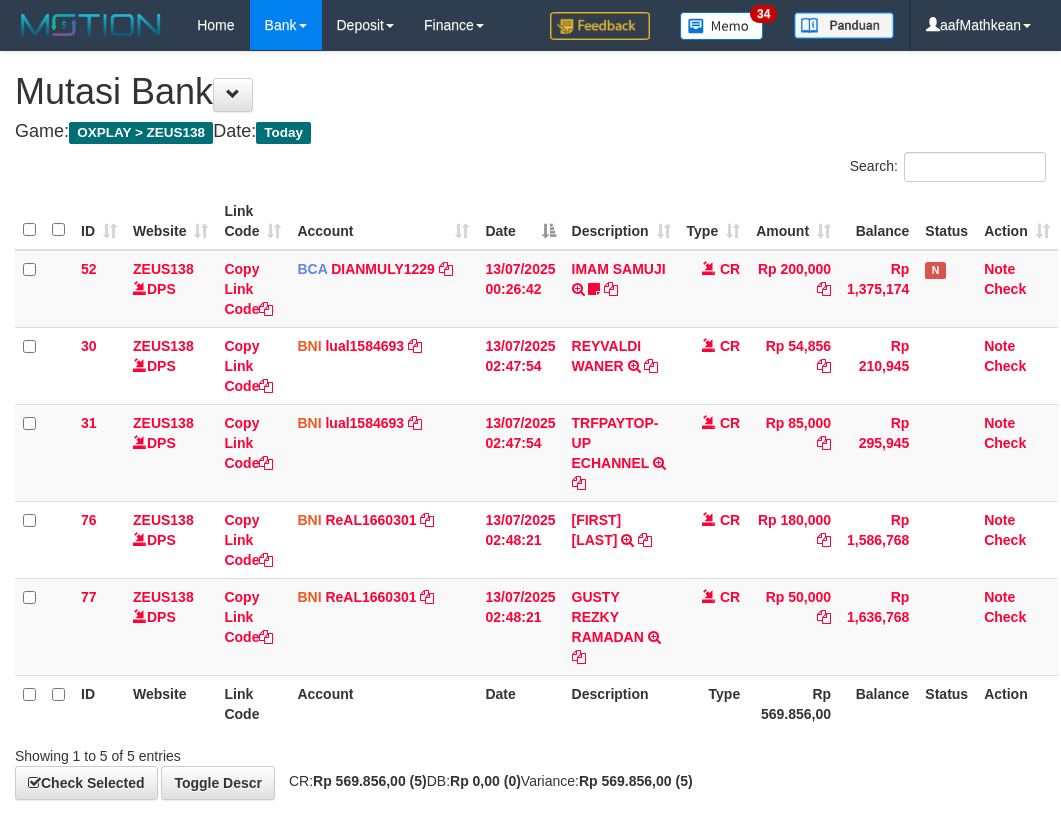 scroll, scrollTop: 0, scrollLeft: 0, axis: both 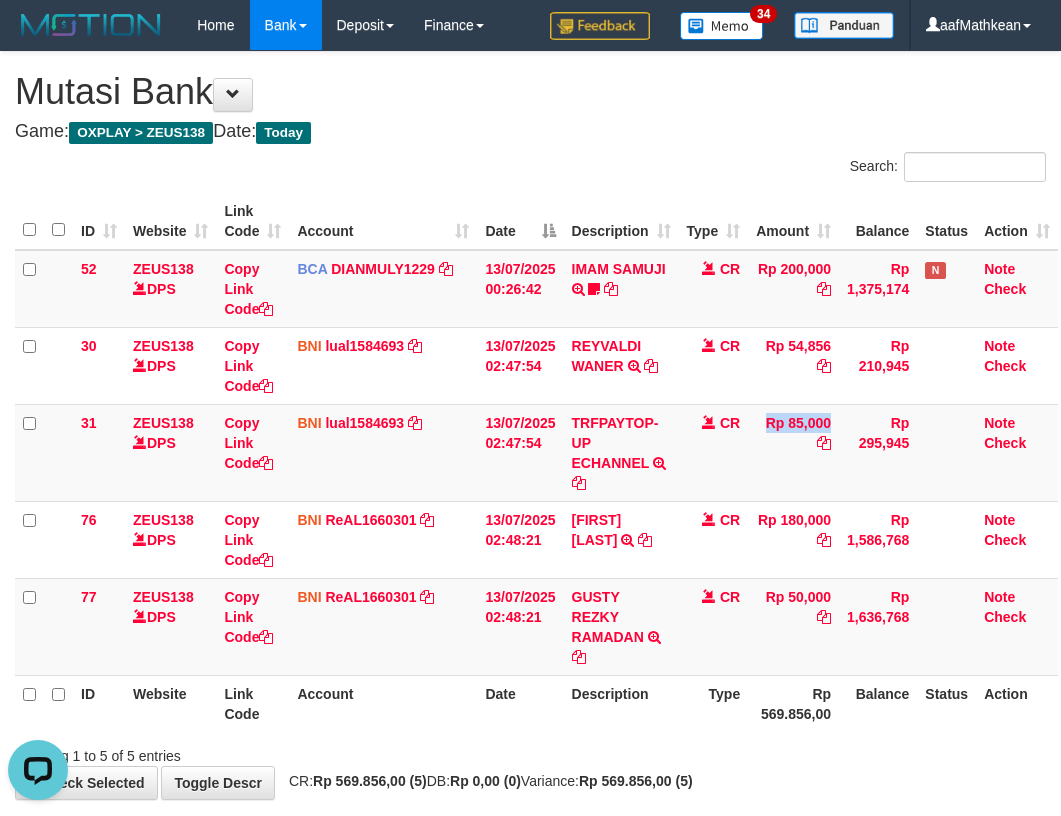 click on "31
ZEUS138    DPS
Copy Link Code
BNI
lual1584693
DPS
[FIRST] [LAST]
mutasi_20250713_2414 | 31
mutasi_20250713_2414 | 31
[DATE] [TIME]
TRFPAYTOP-UP ECHANNEL         TRF/PAY/TOP-UP ECHANNEL
CR
Rp 85,000
Rp 295,945
Note
Check" at bounding box center [536, 452] 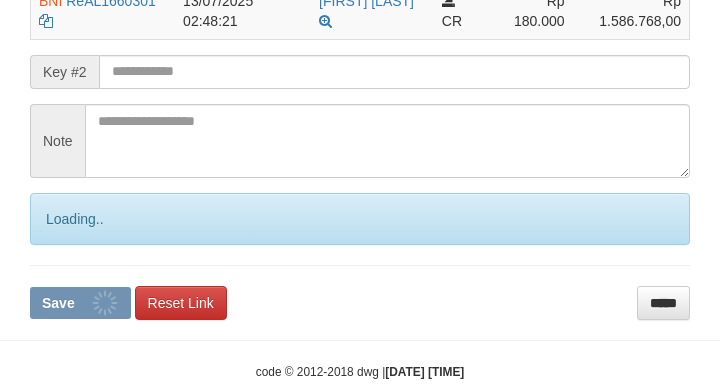 scroll, scrollTop: 541, scrollLeft: 0, axis: vertical 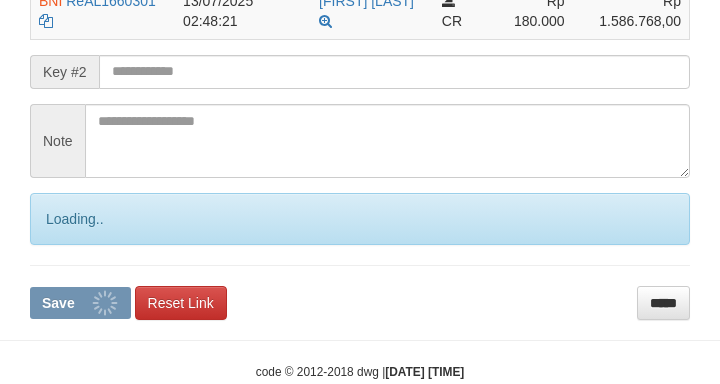 click at bounding box center (394, 72) 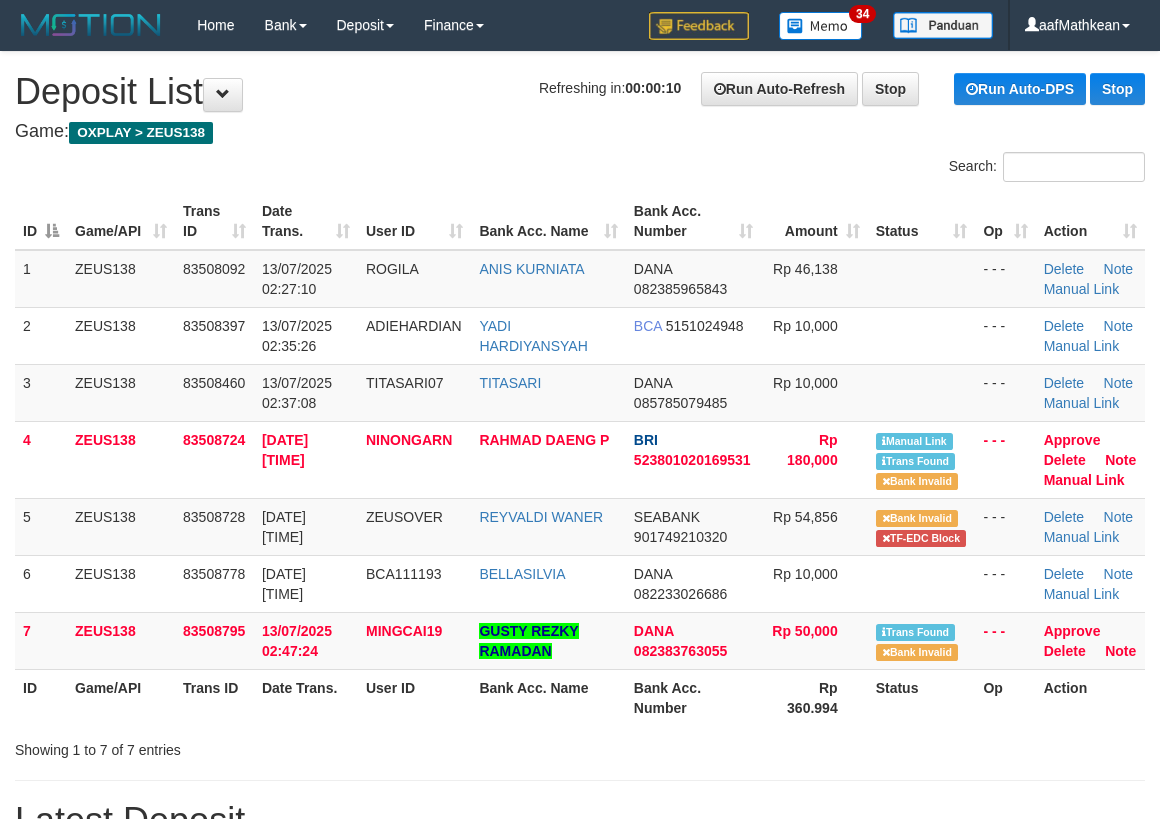 scroll, scrollTop: 0, scrollLeft: 0, axis: both 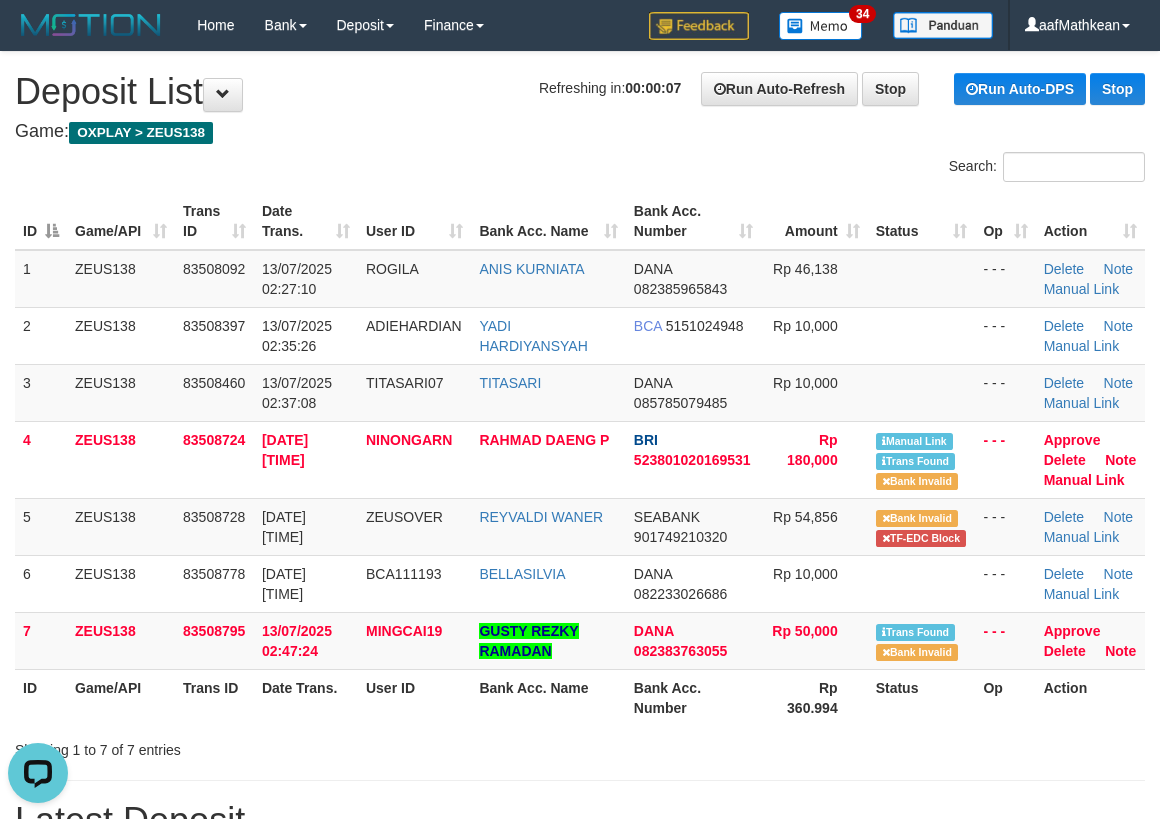 drag, startPoint x: 567, startPoint y: 136, endPoint x: 42, endPoint y: 301, distance: 550.3181 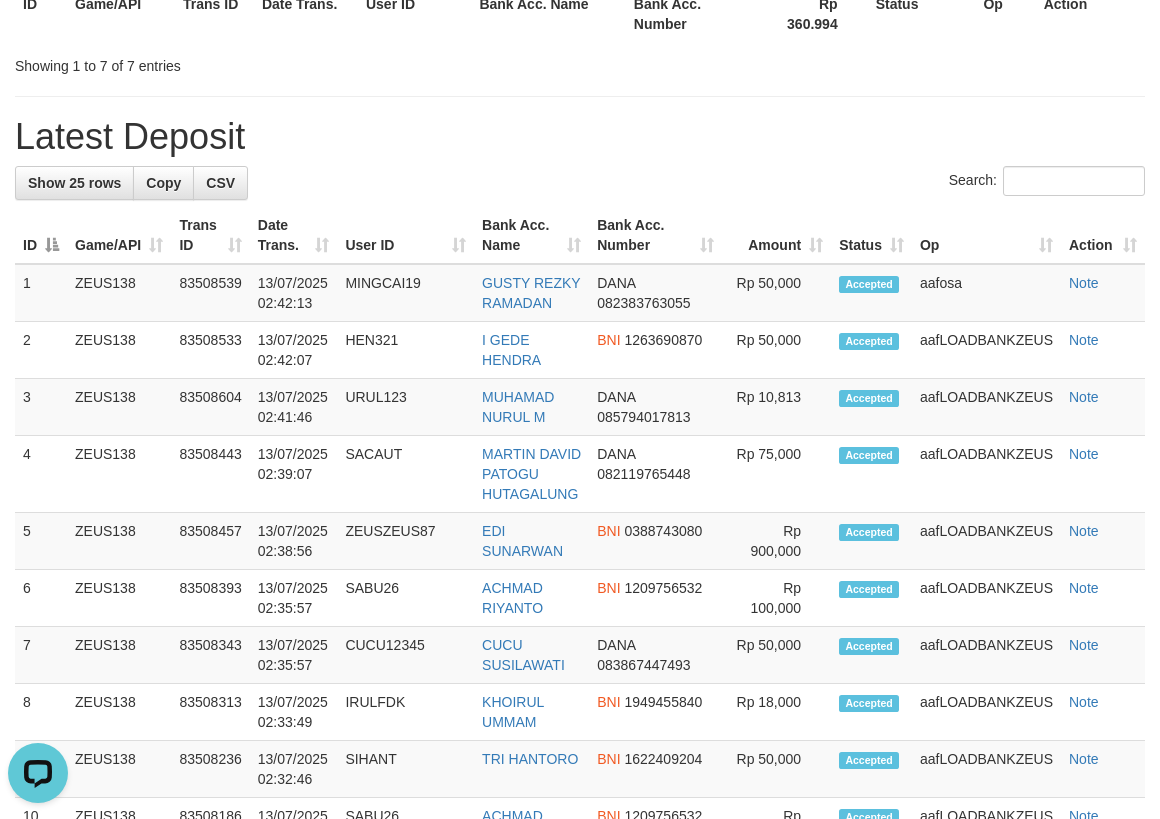 scroll, scrollTop: 716, scrollLeft: 0, axis: vertical 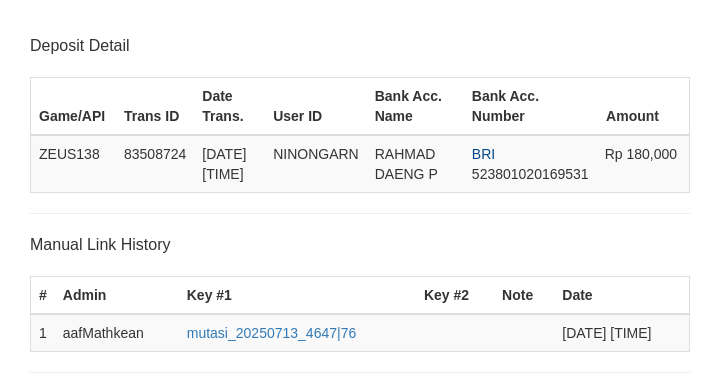 click on "Save" at bounding box center [58, 777] 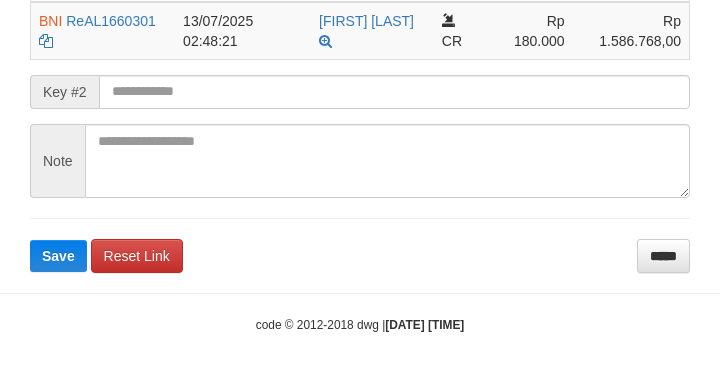 click at bounding box center [394, 92] 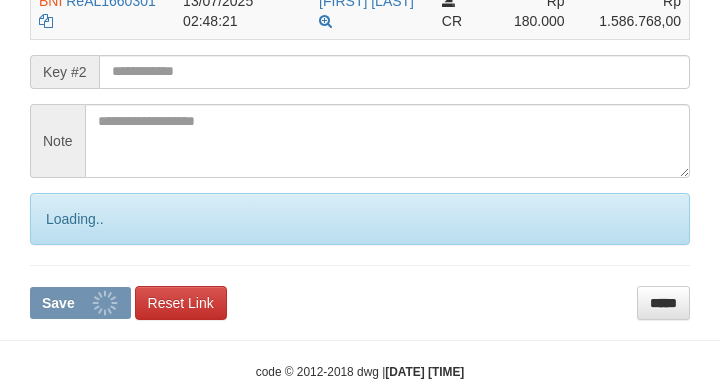 click at bounding box center (394, 72) 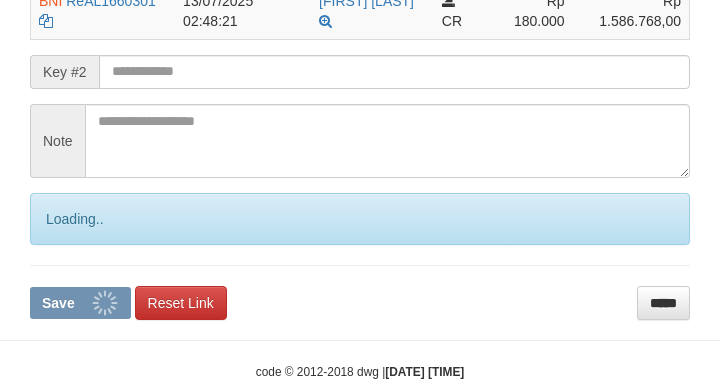 click at bounding box center (394, 72) 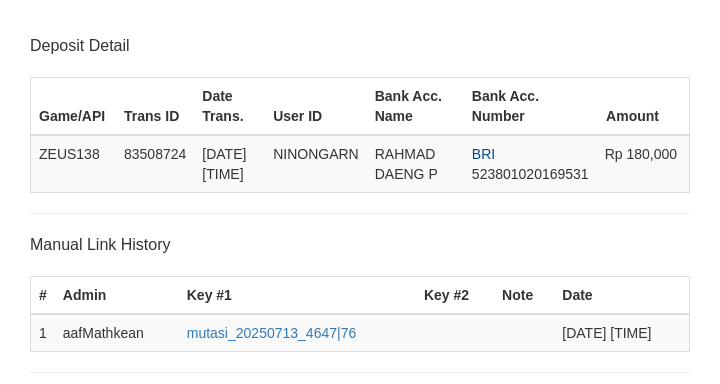 click on "Save" at bounding box center (58, 844) 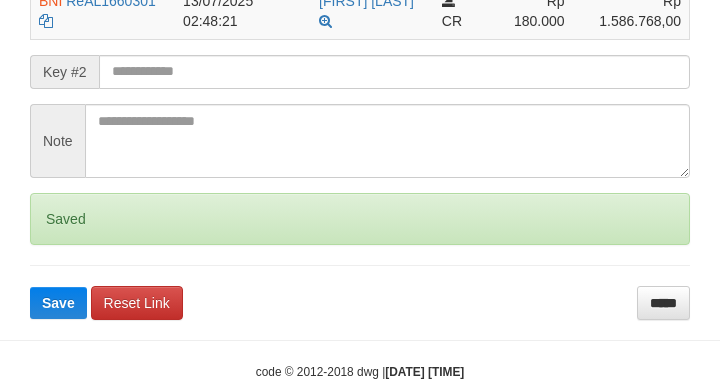 click at bounding box center (394, 72) 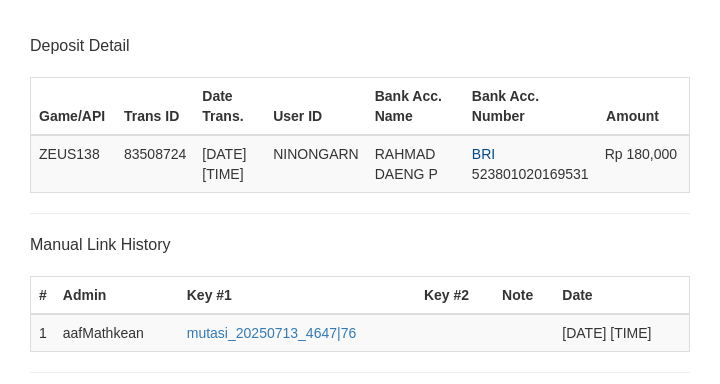 click at bounding box center (394, 613) 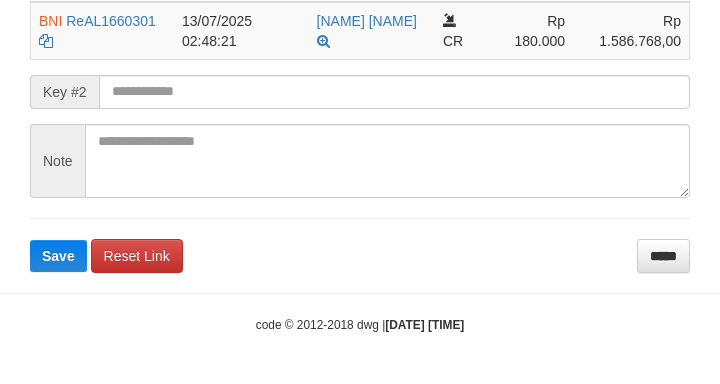 click on "Save" at bounding box center (58, 256) 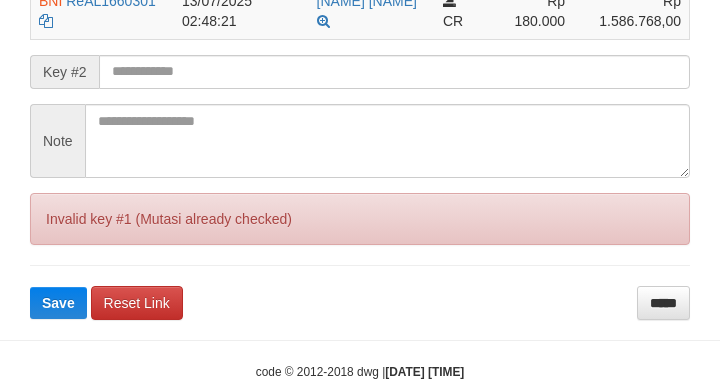 click on "Save" at bounding box center (58, 303) 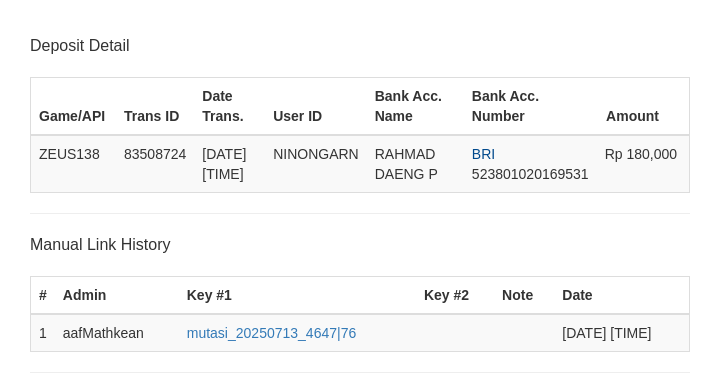 scroll, scrollTop: 541, scrollLeft: 0, axis: vertical 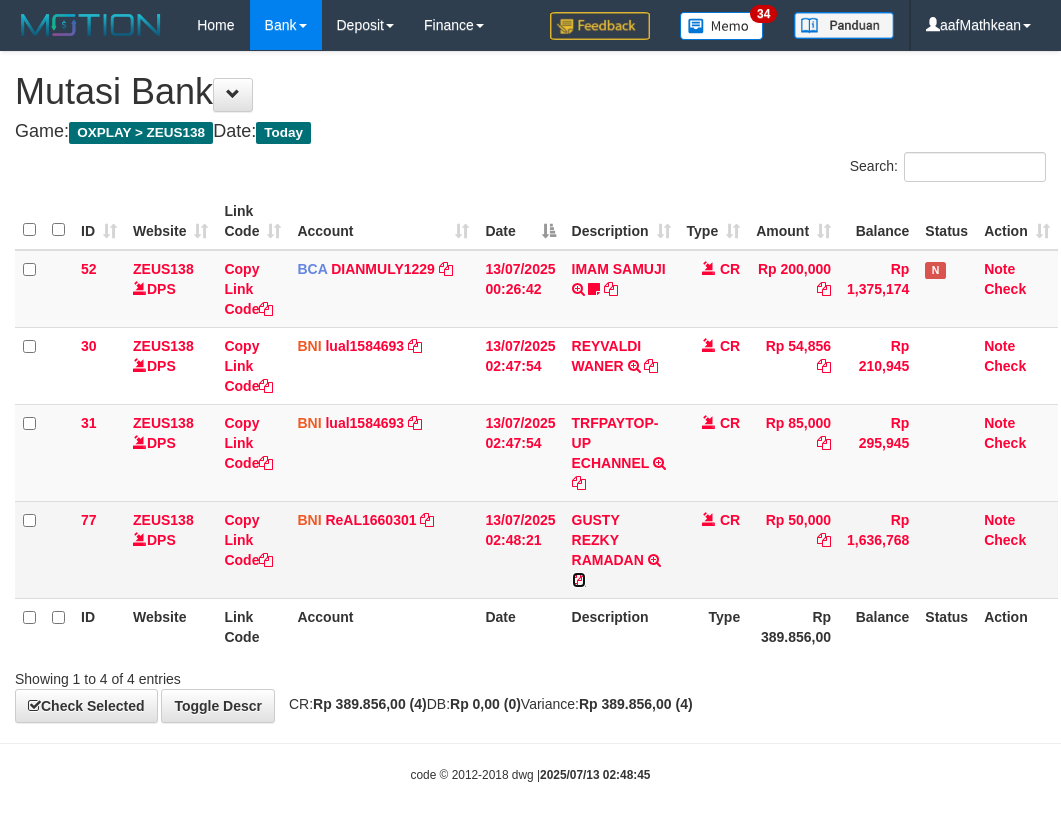 click at bounding box center [579, 580] 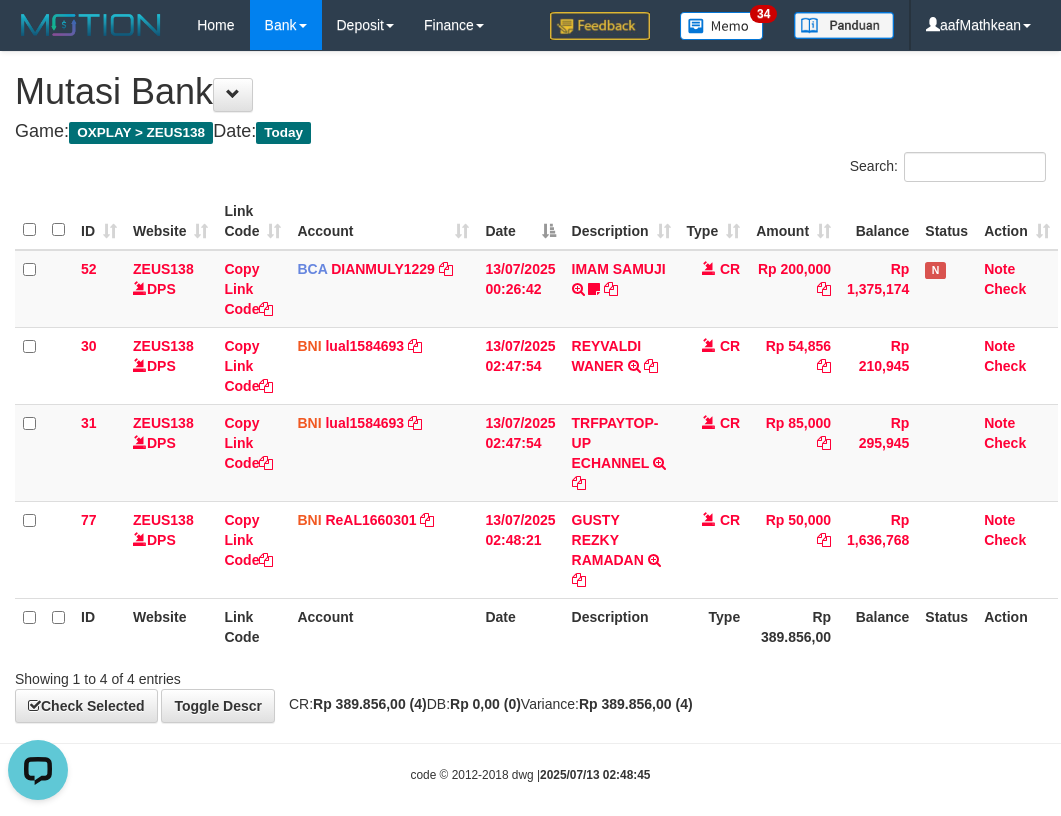 scroll, scrollTop: 0, scrollLeft: 0, axis: both 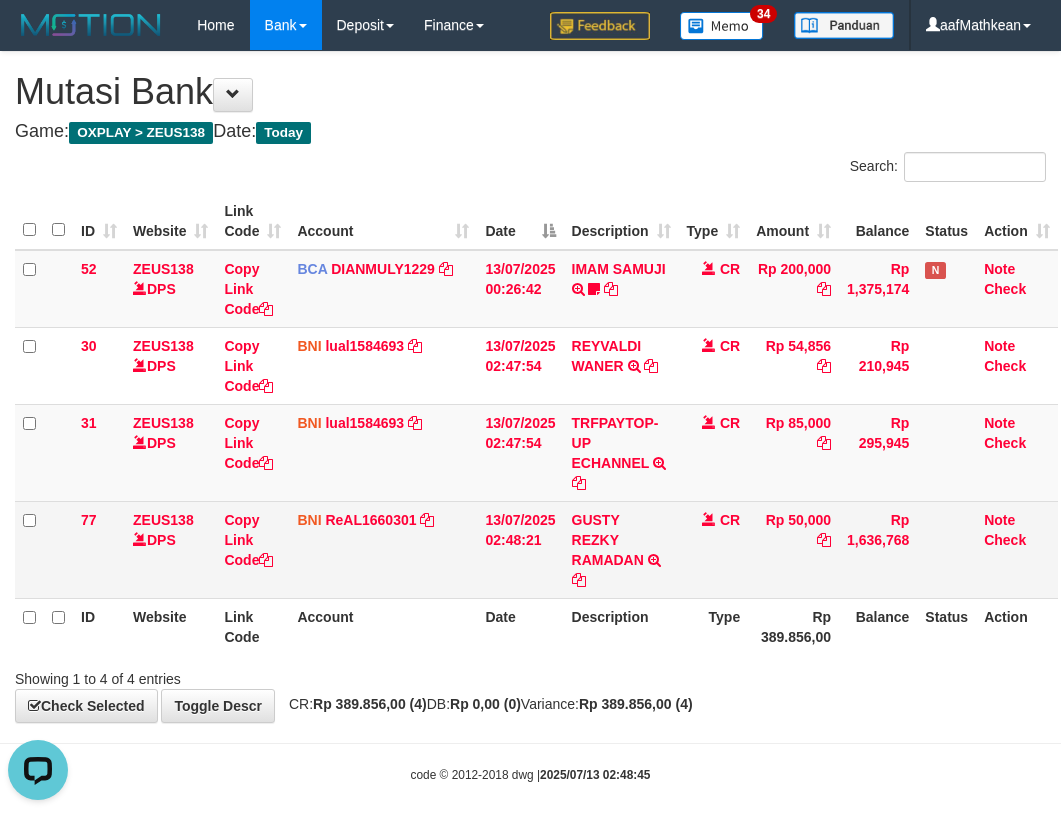 drag, startPoint x: 328, startPoint y: 547, endPoint x: 443, endPoint y: 580, distance: 119.64113 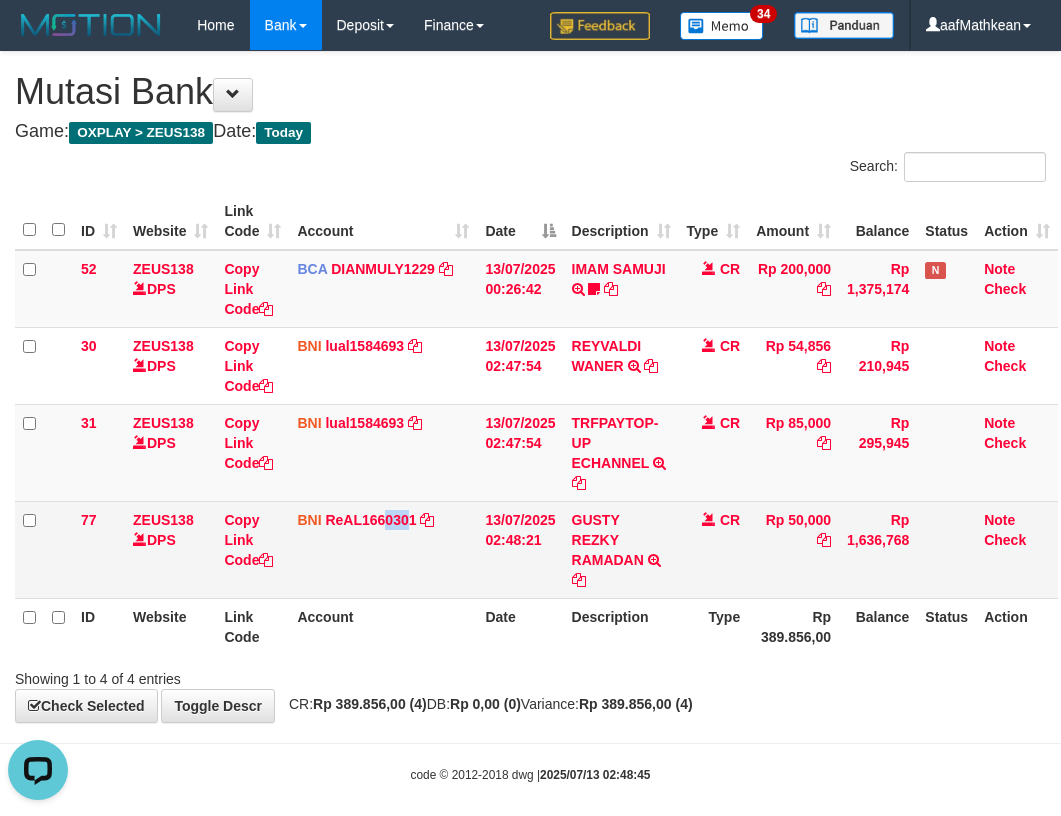 click on "BNI
ReAL1660301
DPS
REYHAN ALMANSYAH
mutasi_20250713_4647 | 77
mutasi_20250713_4647 | 77" at bounding box center (383, 549) 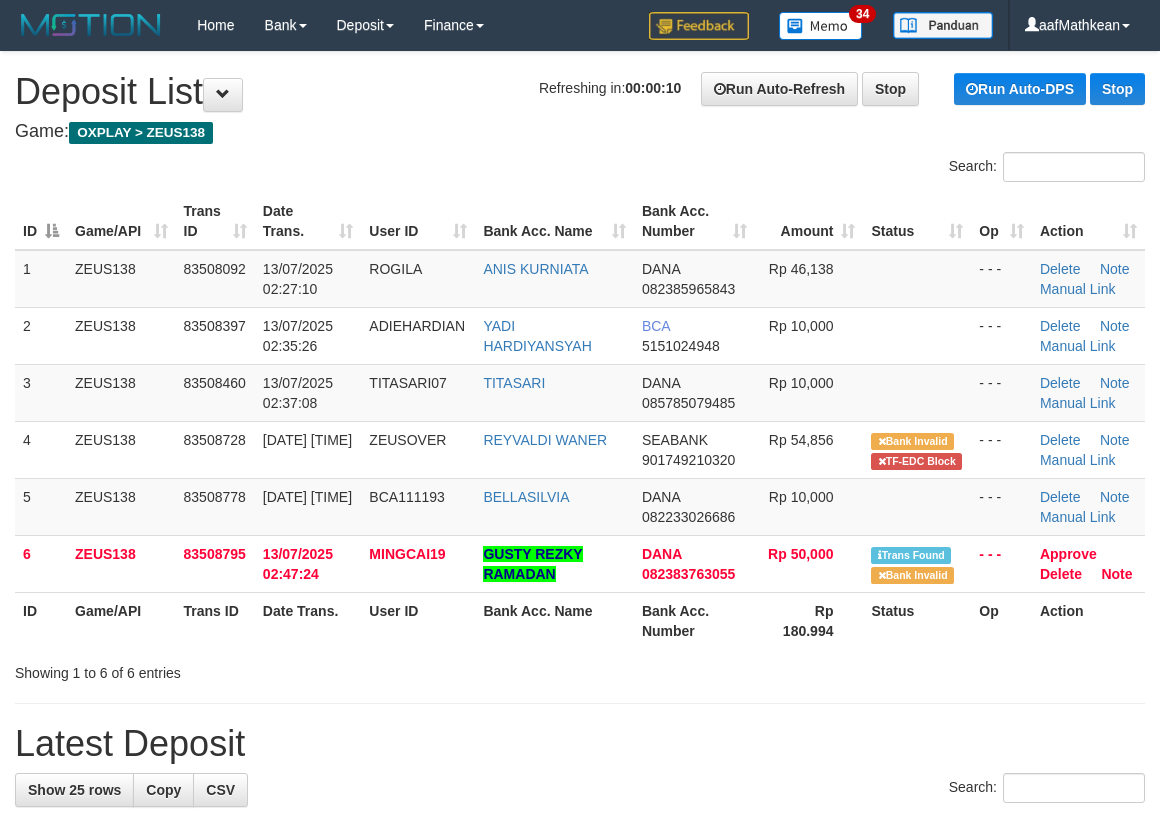 scroll, scrollTop: 157, scrollLeft: 0, axis: vertical 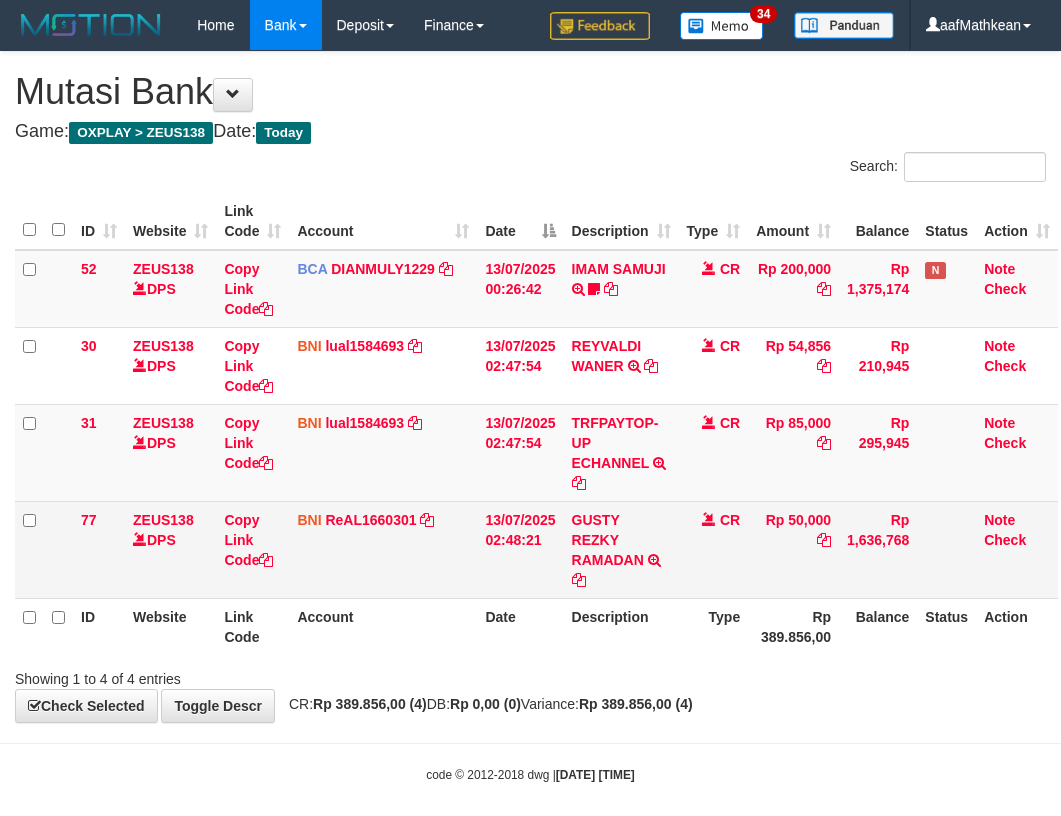 drag, startPoint x: 455, startPoint y: 552, endPoint x: 474, endPoint y: 559, distance: 20.248457 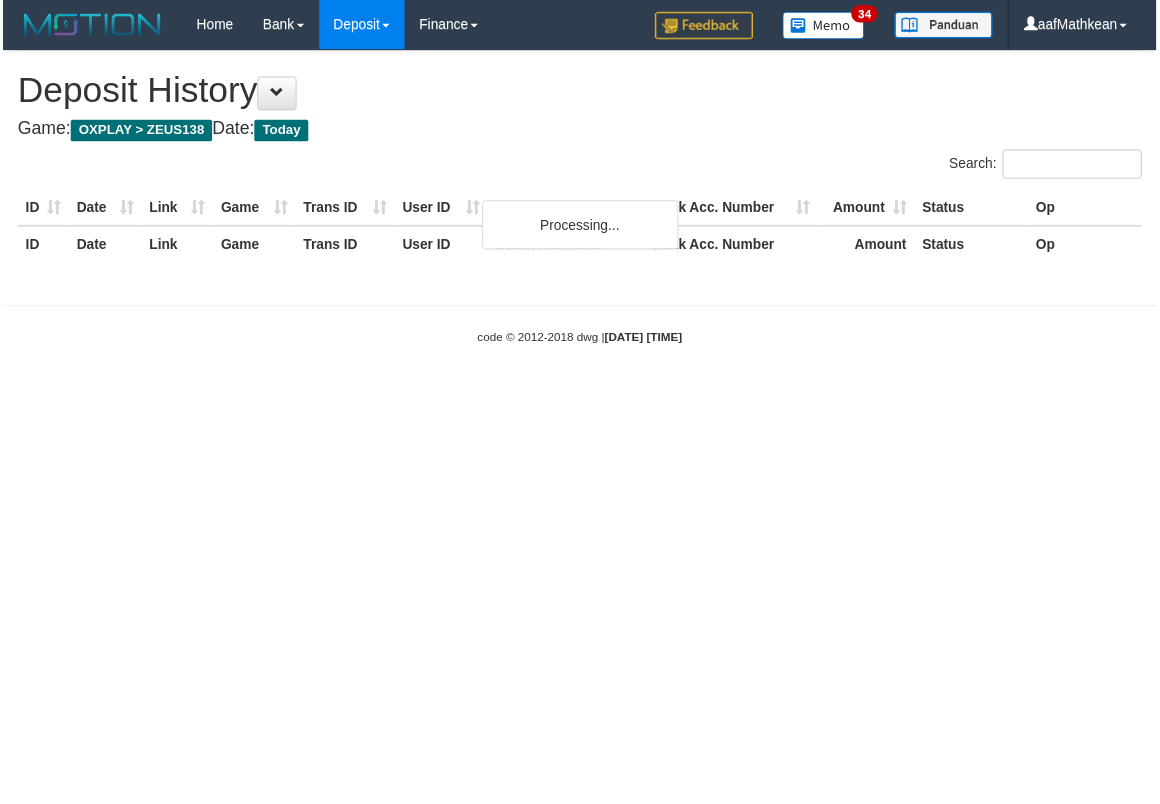 scroll, scrollTop: 1519, scrollLeft: 8, axis: both 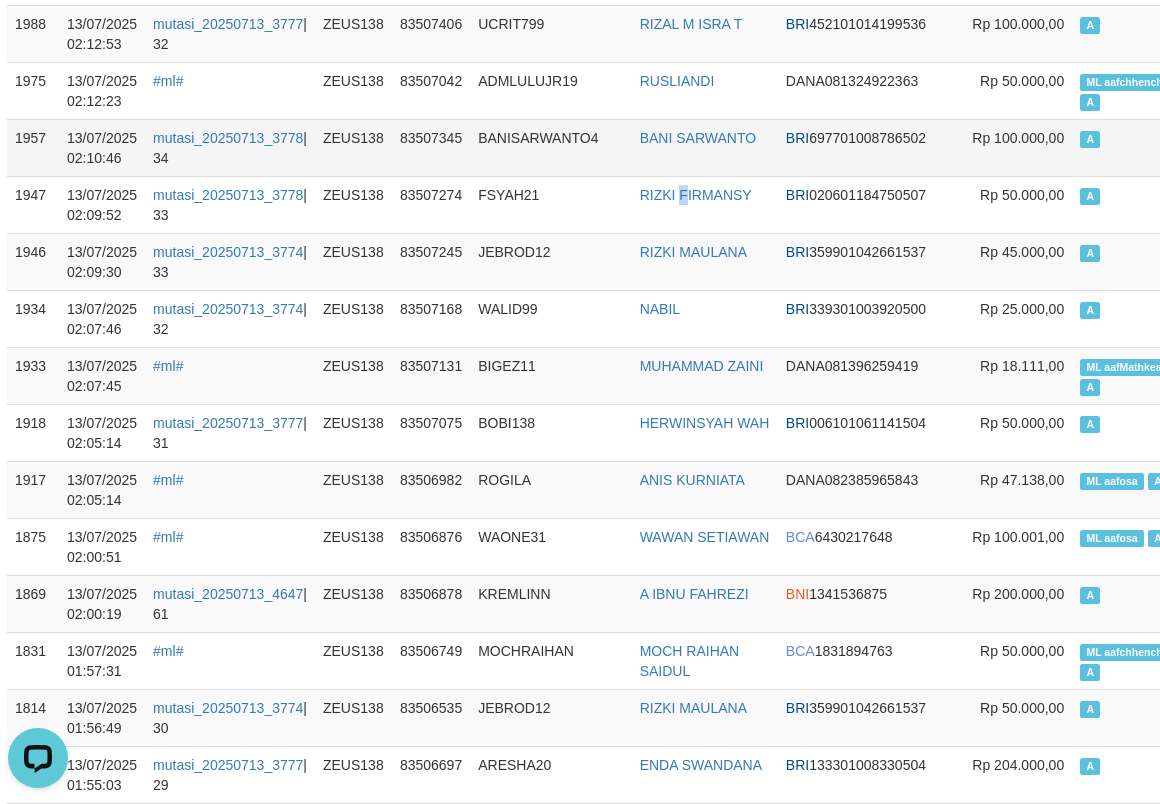 drag, startPoint x: 685, startPoint y: 199, endPoint x: 671, endPoint y: 150, distance: 50.96077 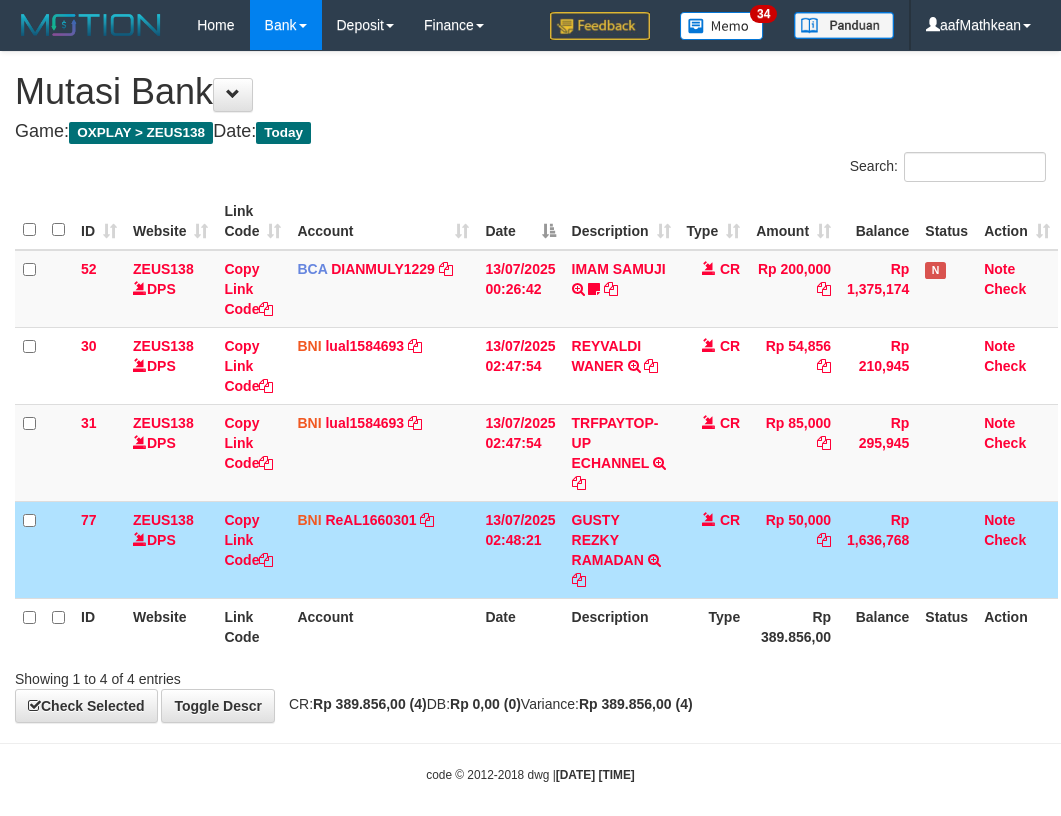 scroll, scrollTop: 0, scrollLeft: 0, axis: both 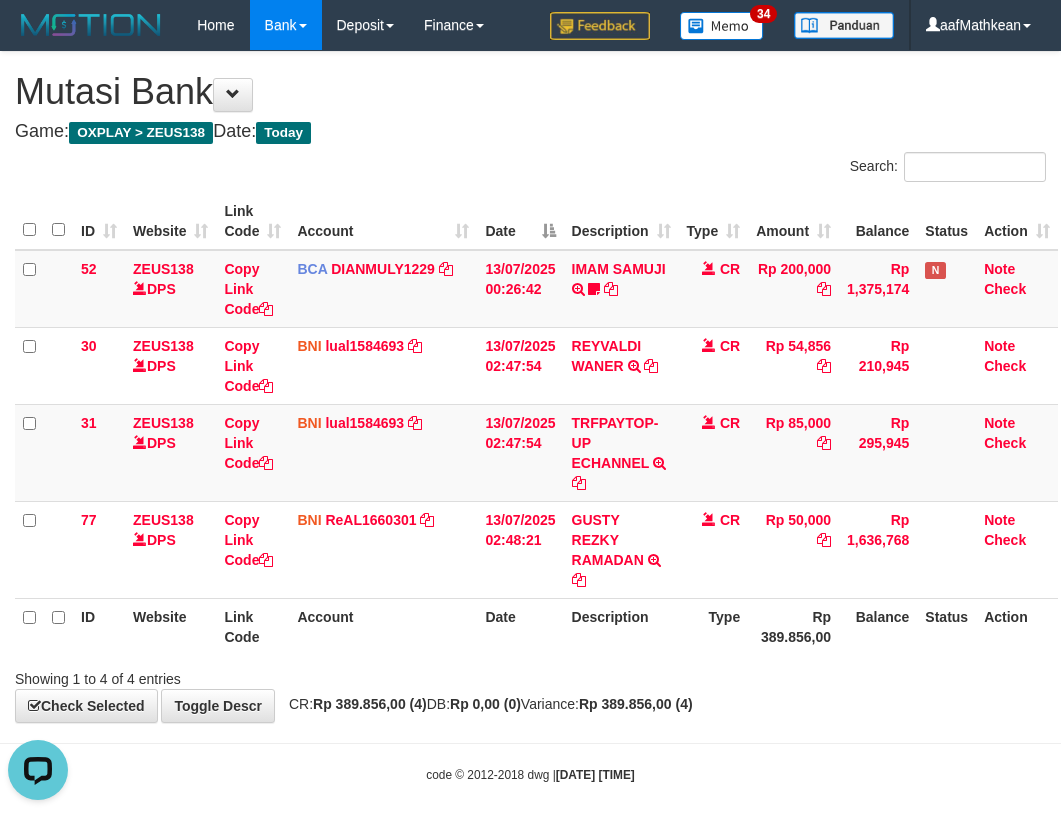 click on "Game:   OXPLAY > ZEUS138    				Date:  Today" at bounding box center (530, 132) 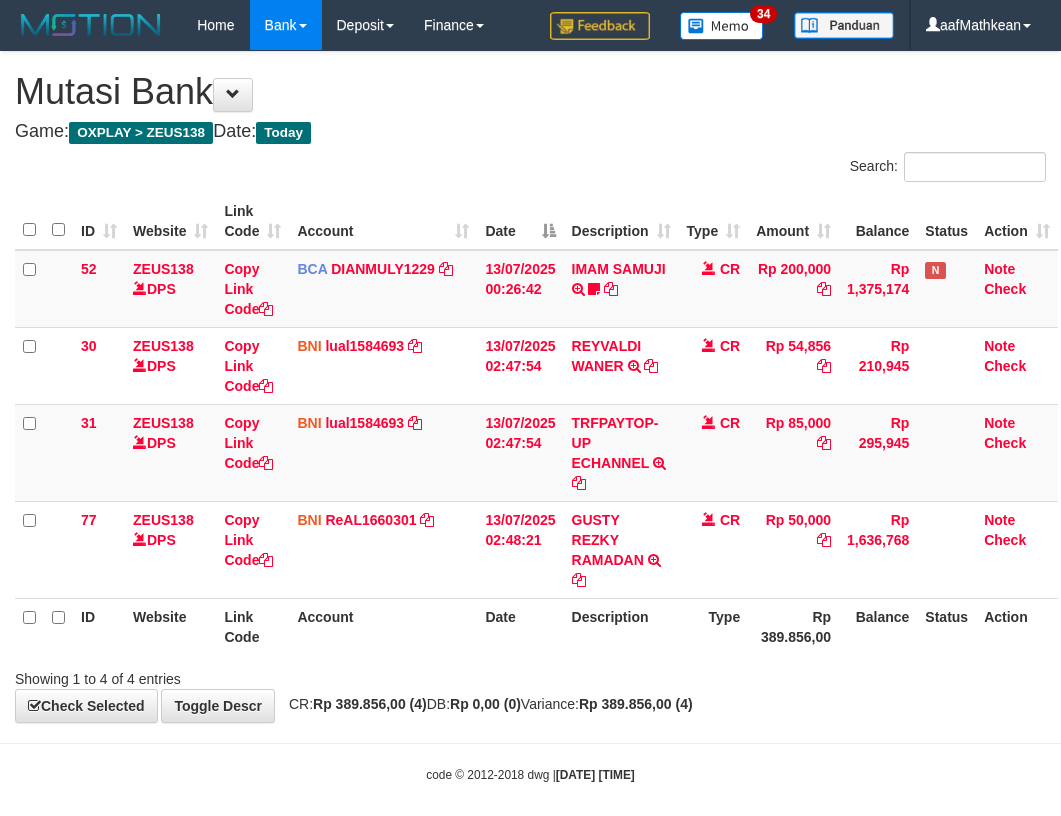 scroll, scrollTop: 0, scrollLeft: 0, axis: both 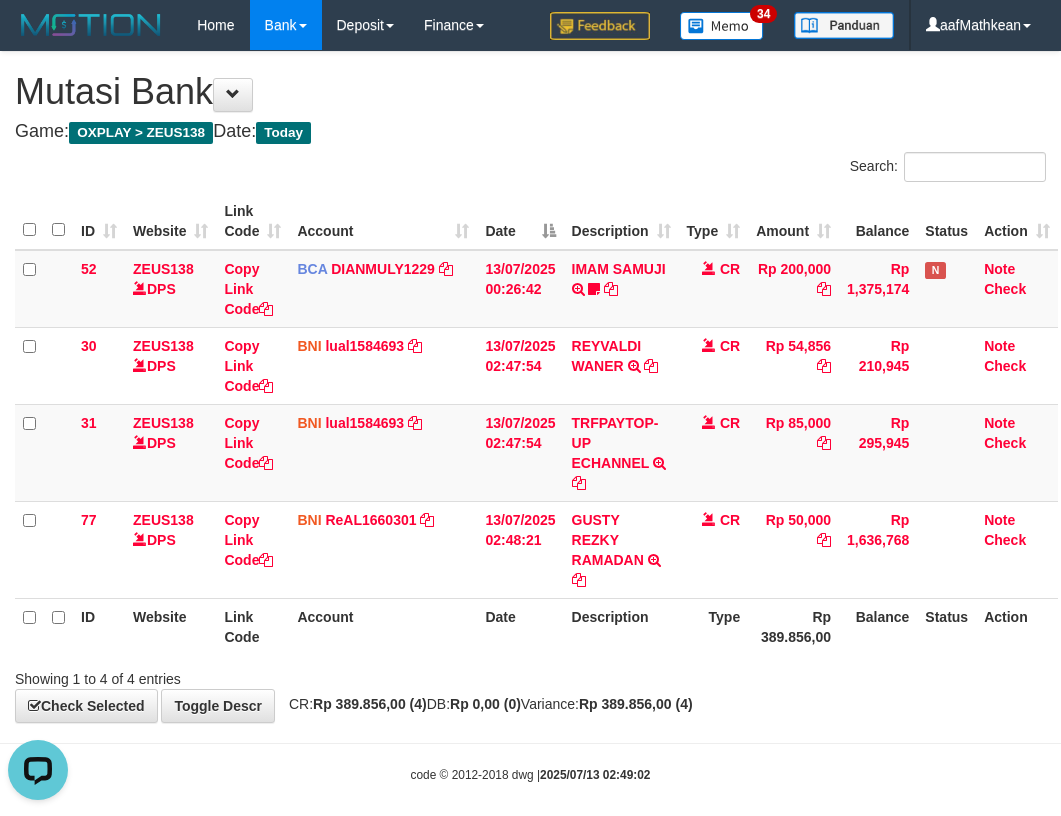 click on "Description" at bounding box center [621, 626] 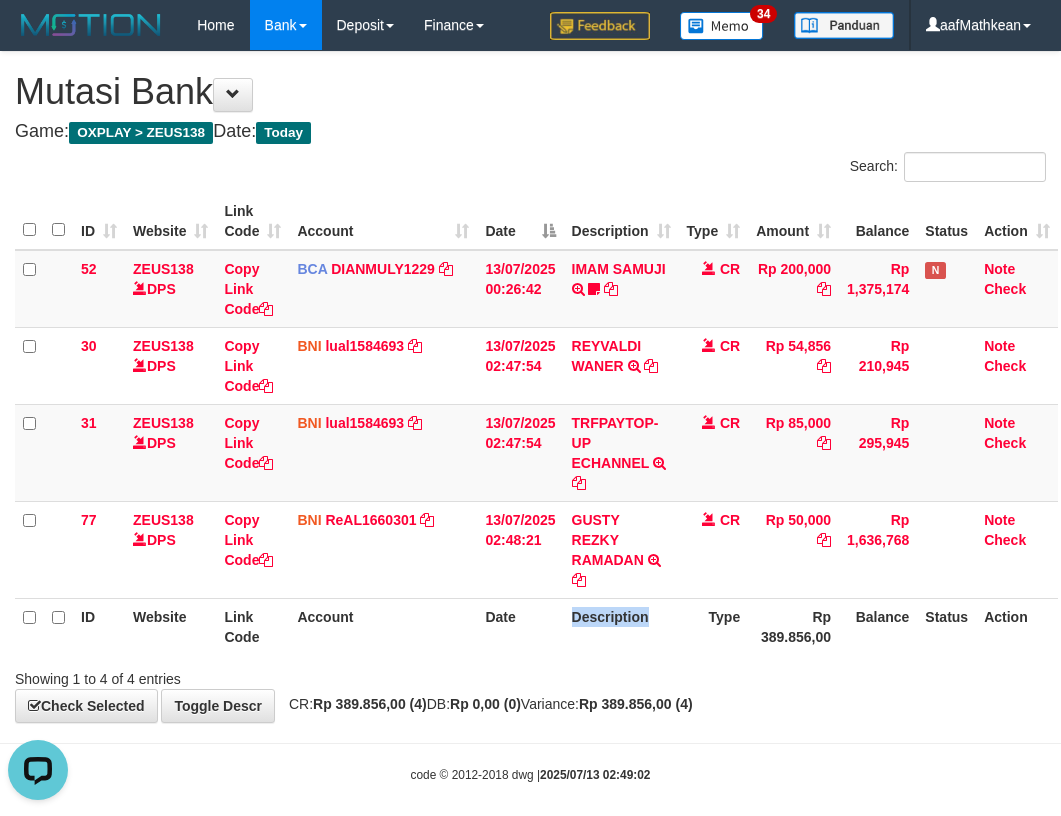 click on "Description" at bounding box center (621, 626) 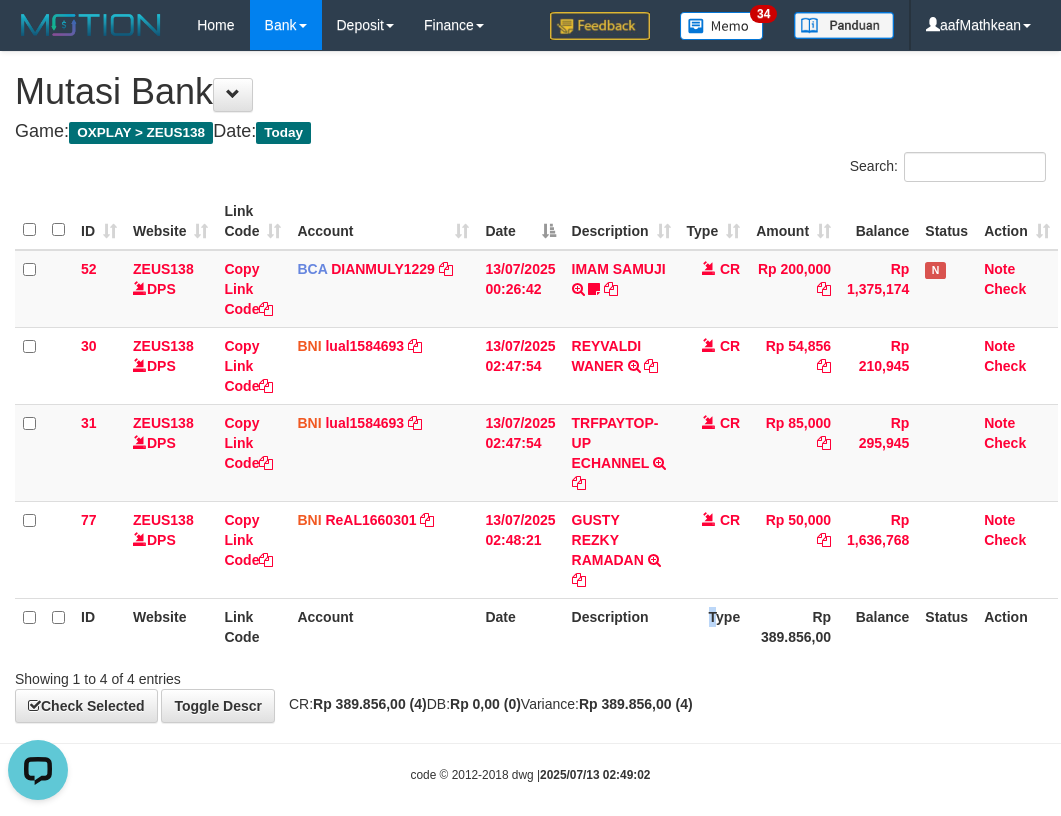 drag, startPoint x: 551, startPoint y: 214, endPoint x: 546, endPoint y: 236, distance: 22.561028 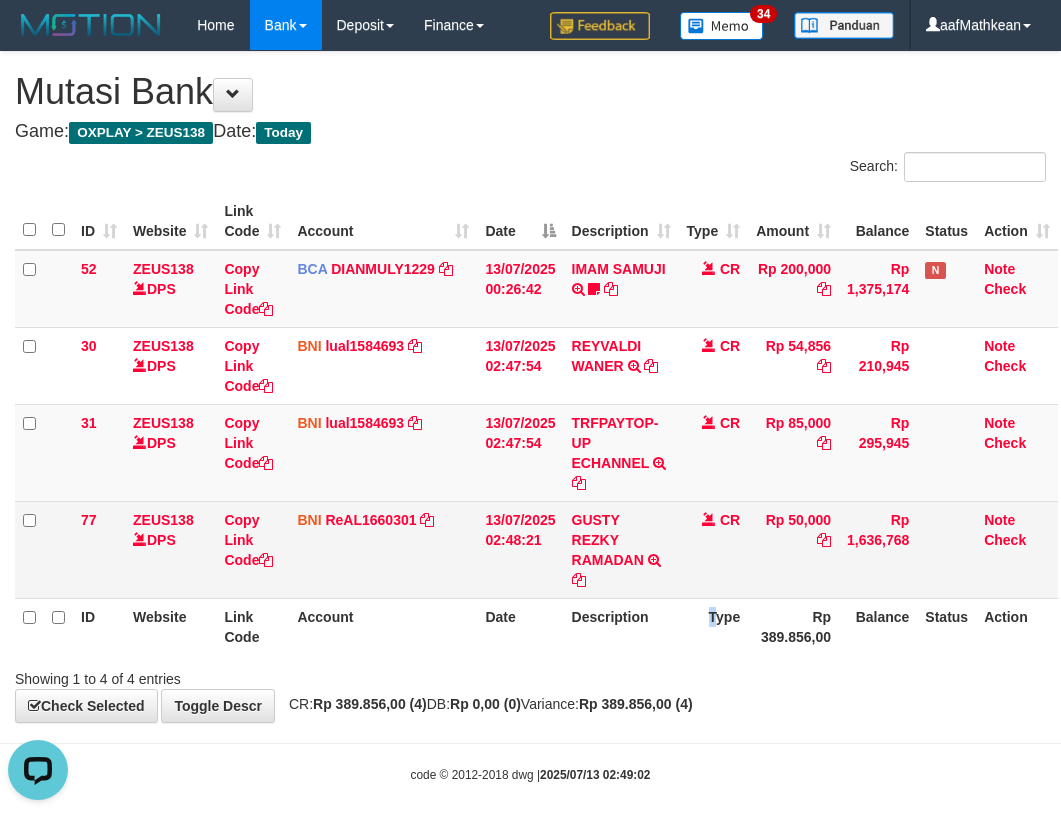 drag, startPoint x: 546, startPoint y: 236, endPoint x: 534, endPoint y: 289, distance: 54.34151 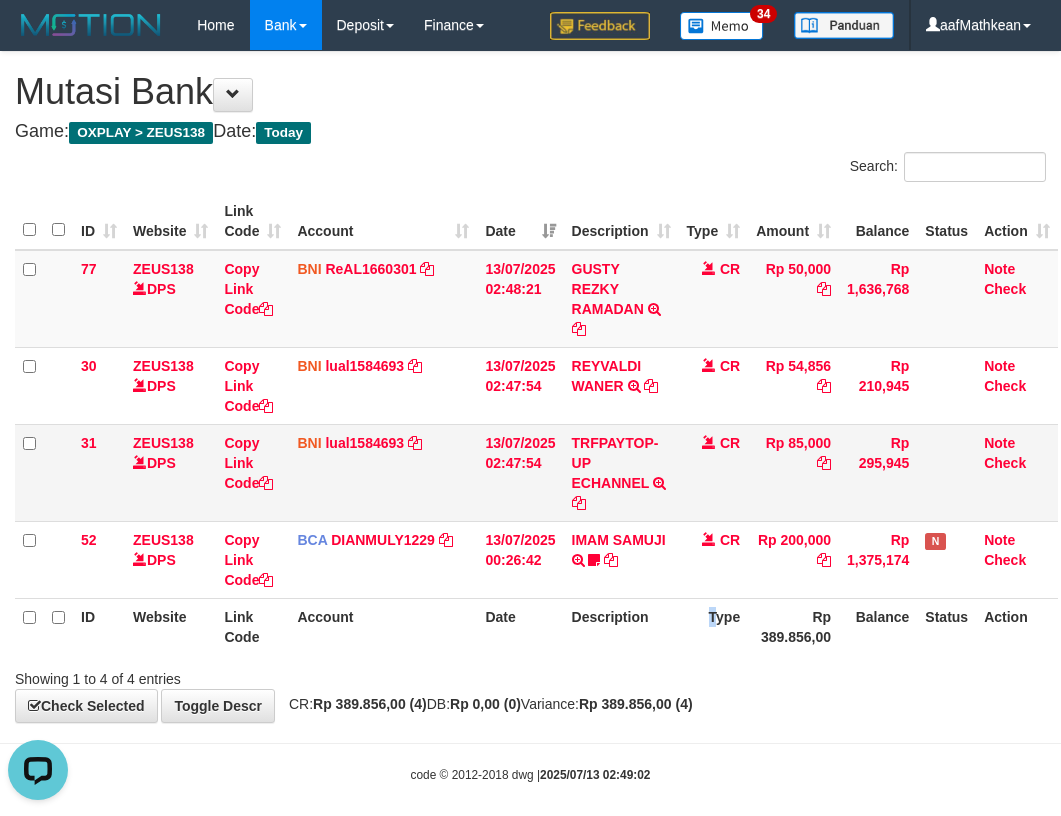 click on "CR" at bounding box center [714, 472] 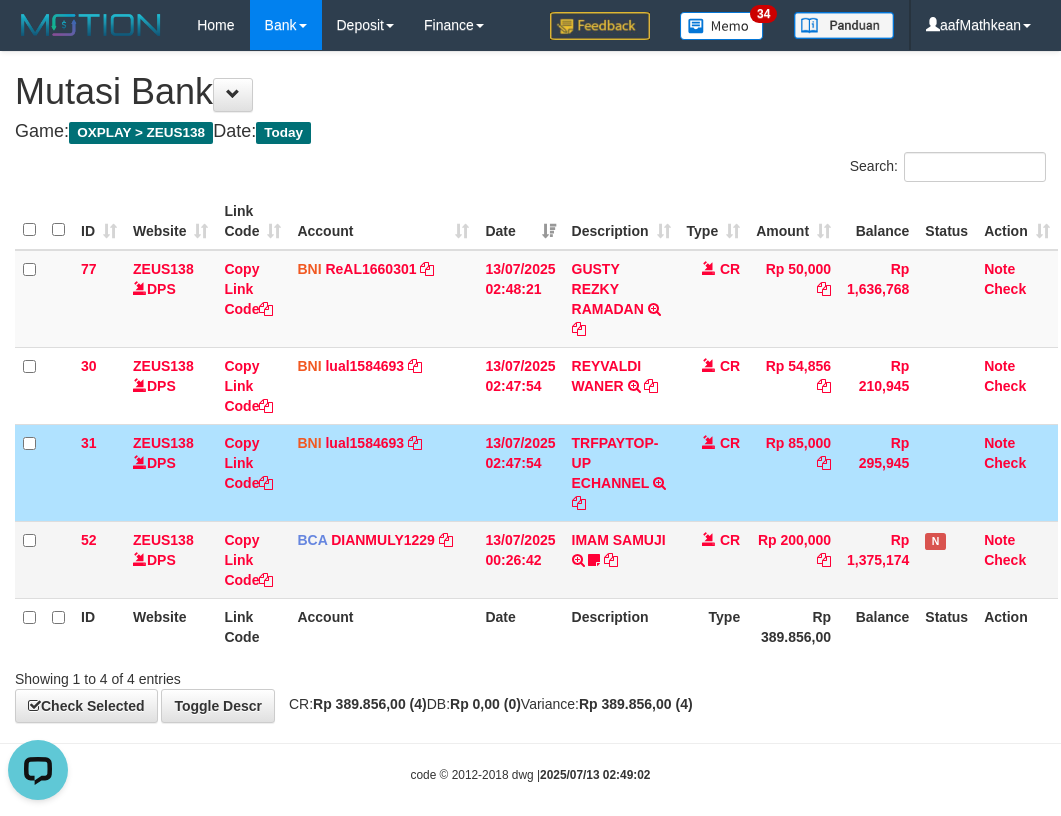 click on "CR" at bounding box center (714, 559) 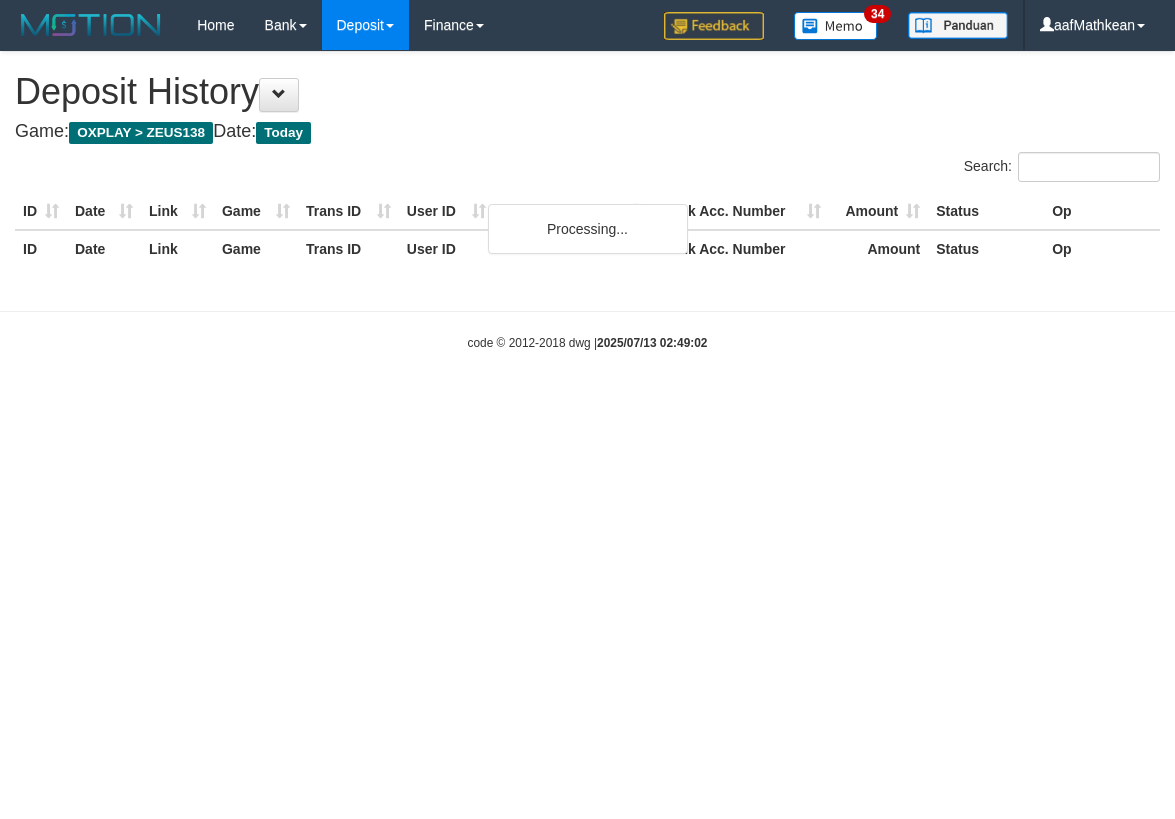scroll, scrollTop: 0, scrollLeft: 0, axis: both 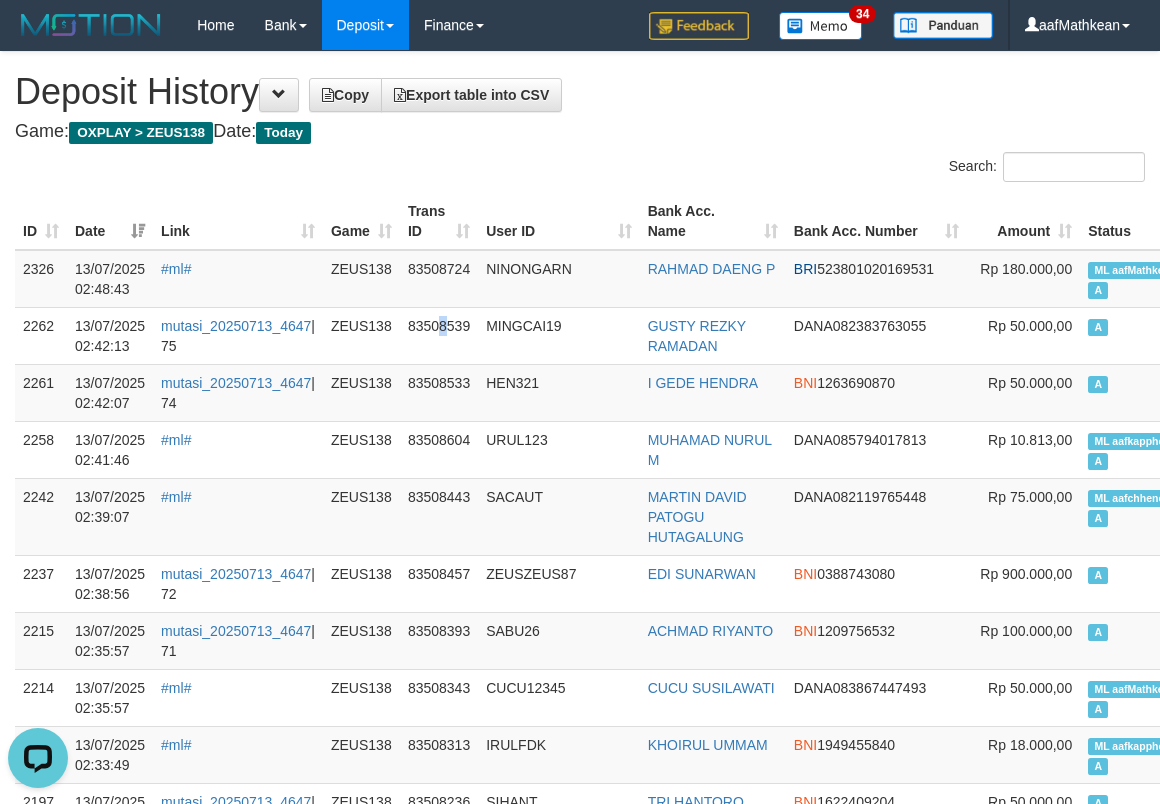 drag, startPoint x: 440, startPoint y: 315, endPoint x: 327, endPoint y: 187, distance: 170.7425 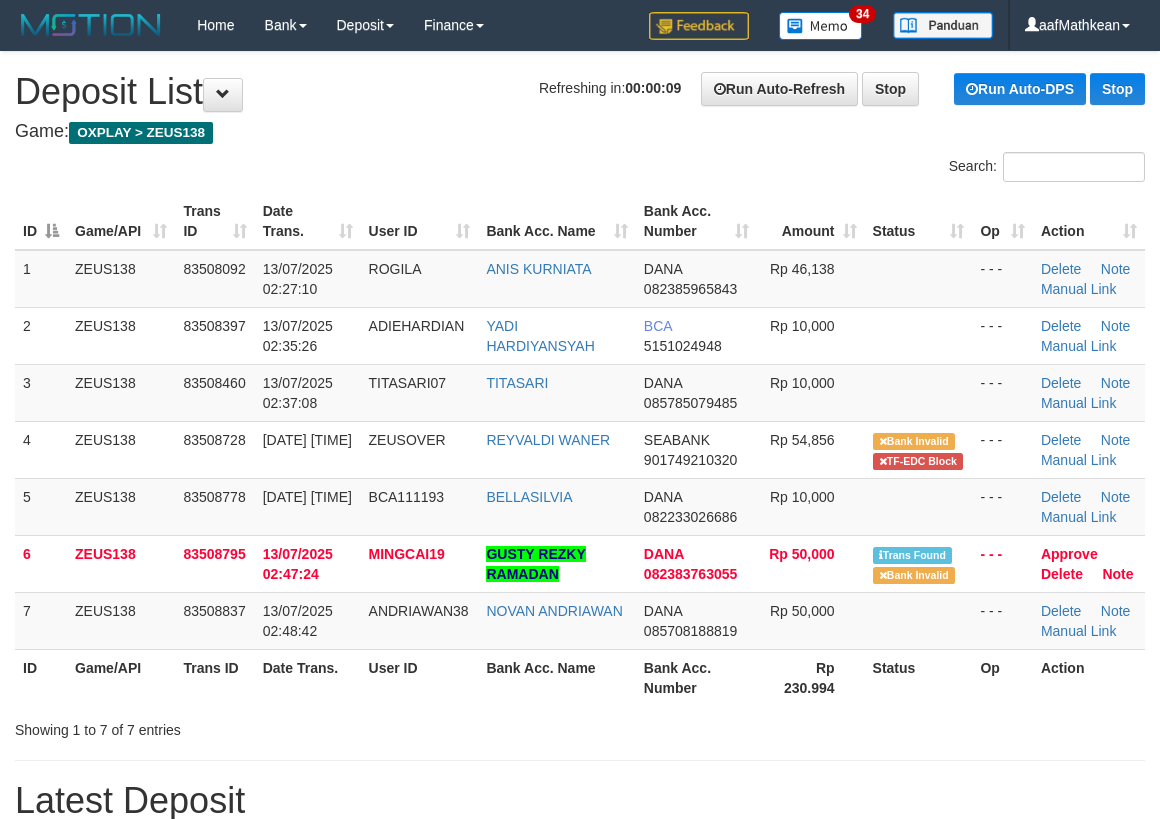 scroll, scrollTop: 0, scrollLeft: 0, axis: both 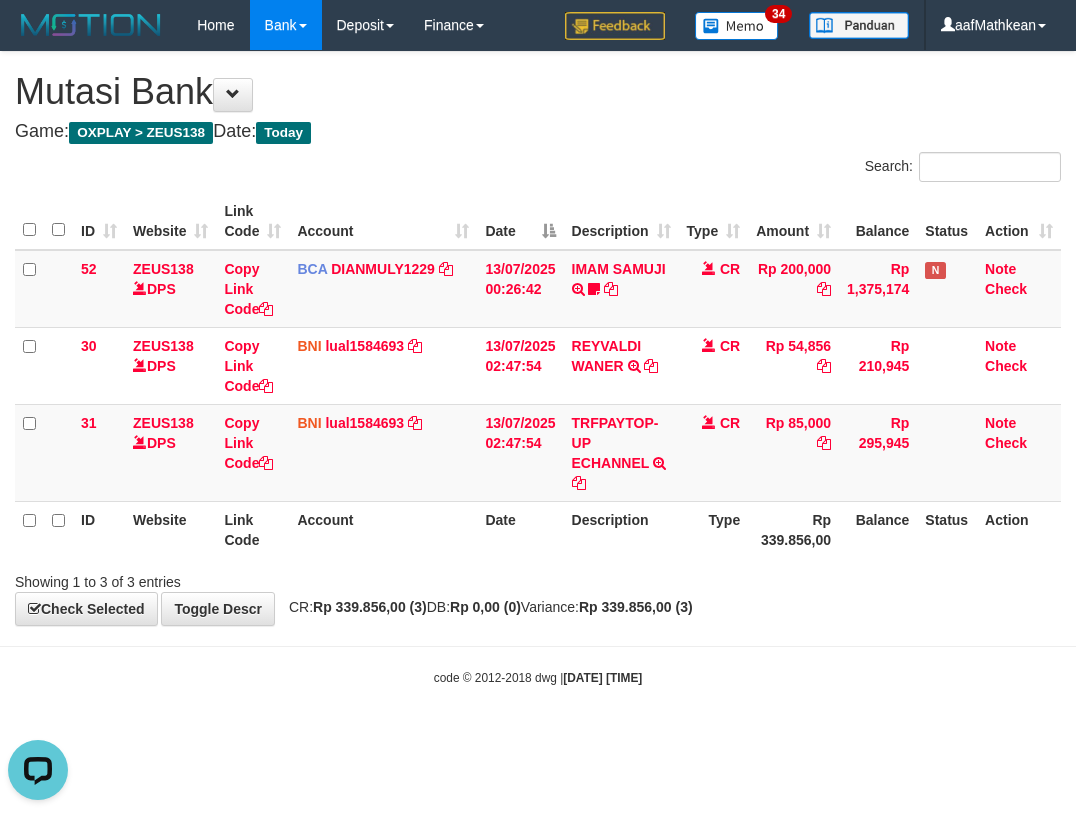 drag, startPoint x: 710, startPoint y: 521, endPoint x: 713, endPoint y: 534, distance: 13.341664 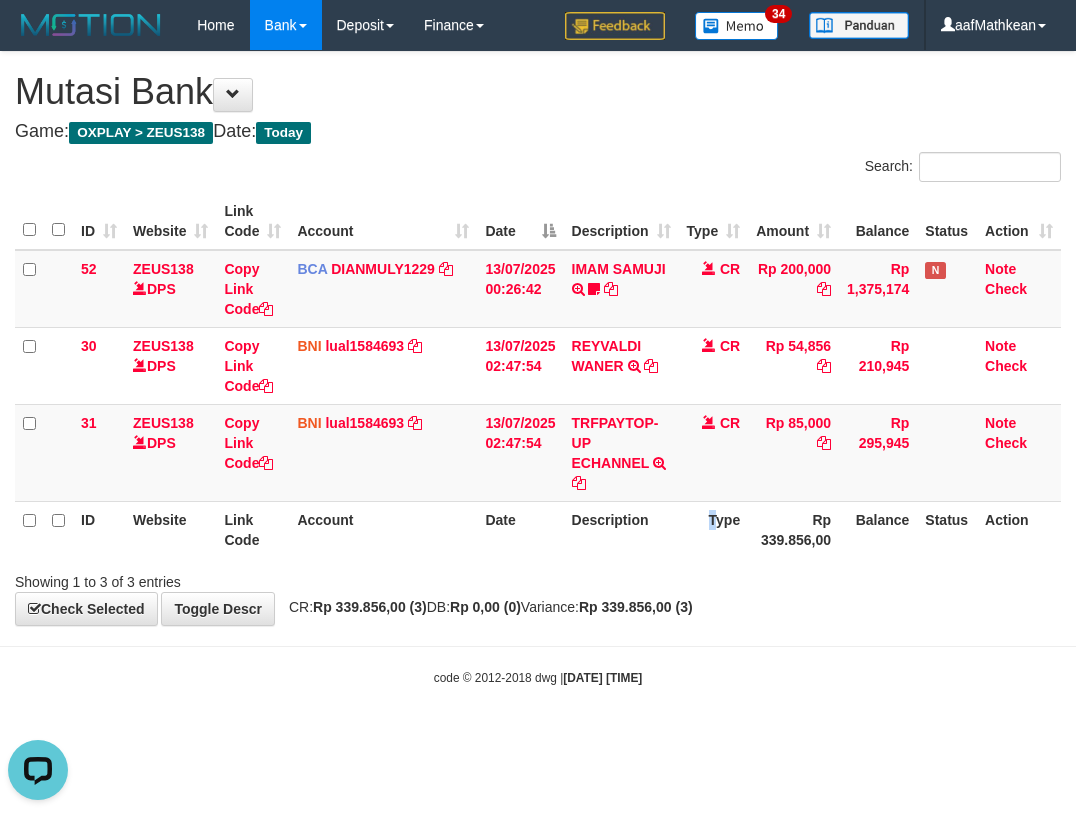click on "Type" at bounding box center [714, 529] 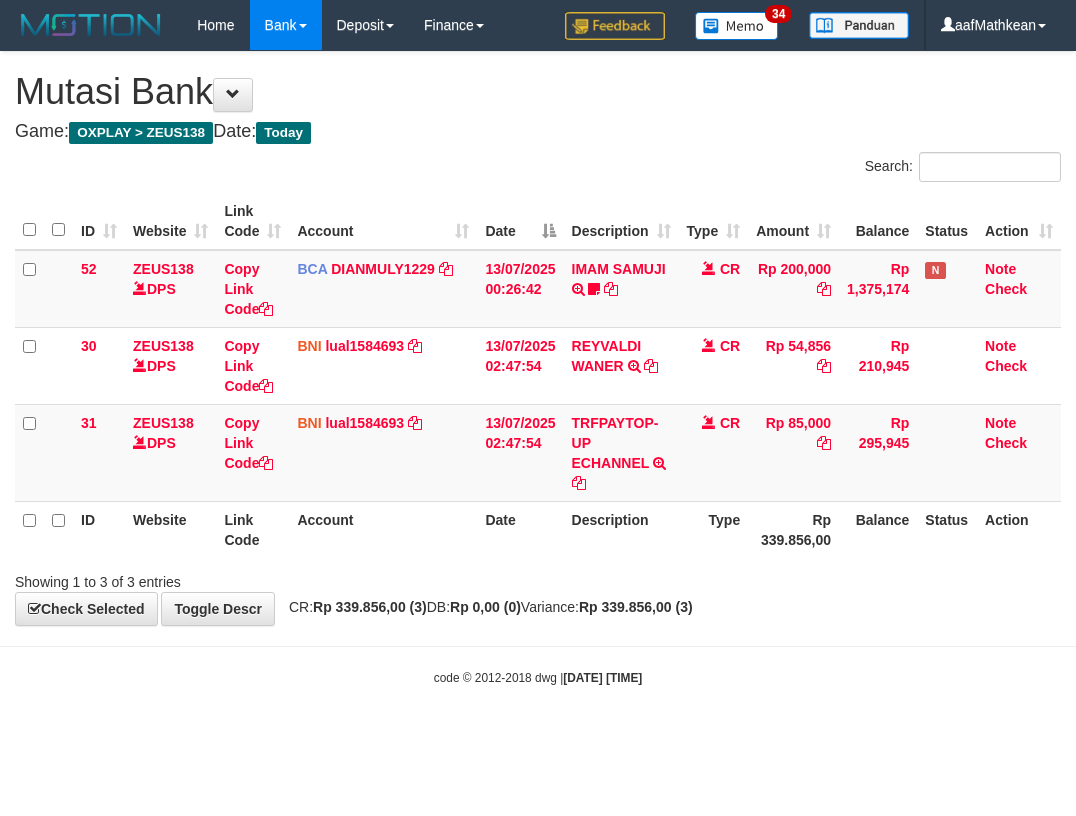 scroll, scrollTop: 0, scrollLeft: 0, axis: both 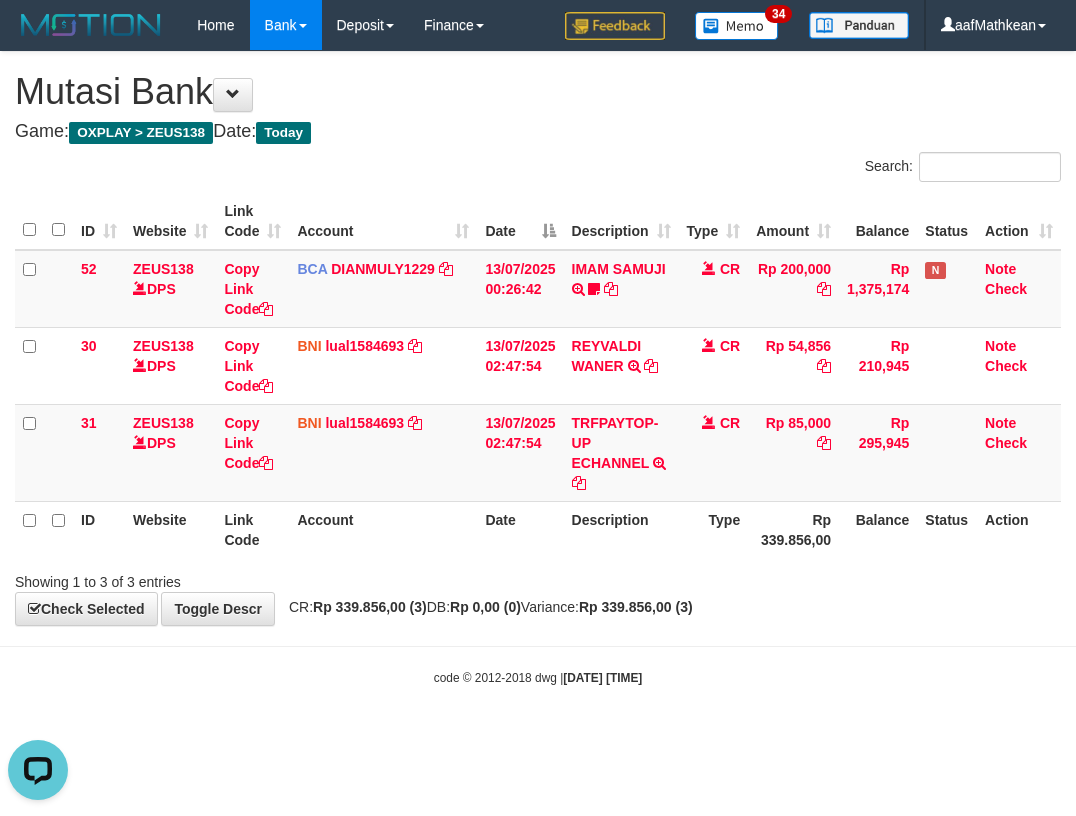 drag, startPoint x: 753, startPoint y: 526, endPoint x: 742, endPoint y: 537, distance: 15.556349 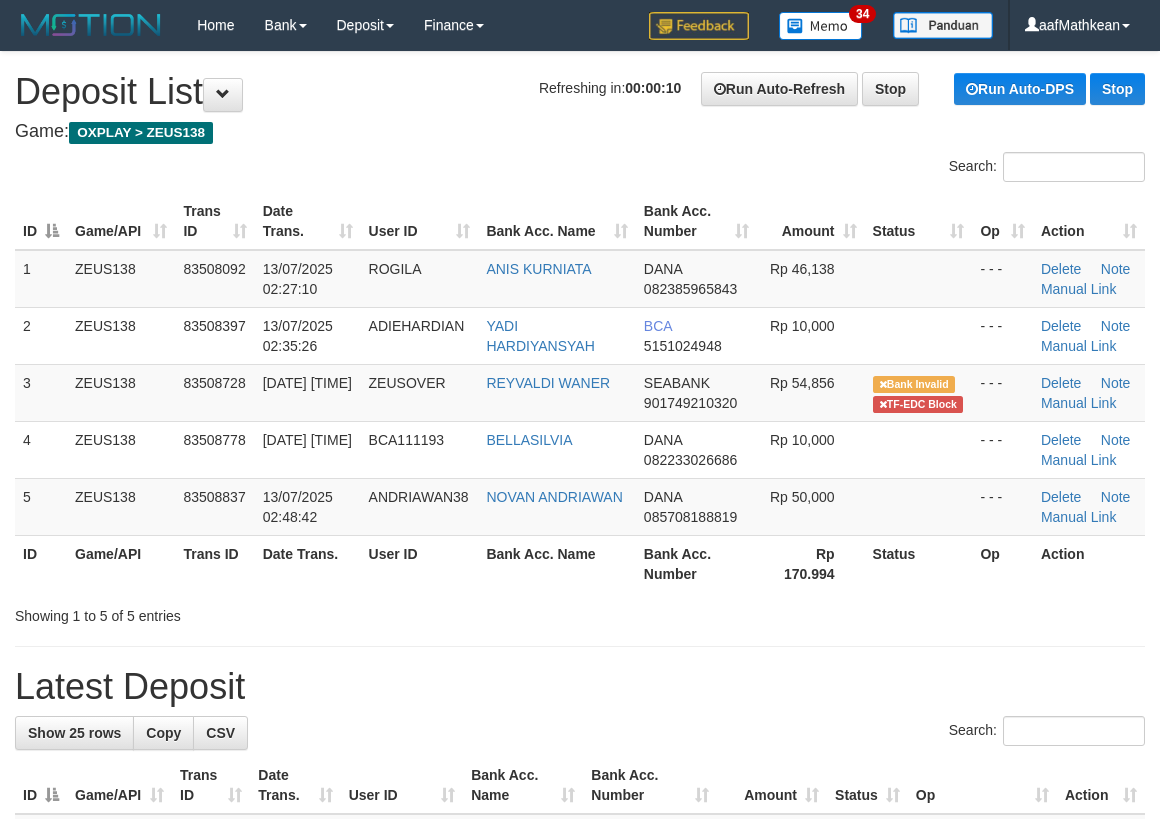 scroll, scrollTop: 0, scrollLeft: 0, axis: both 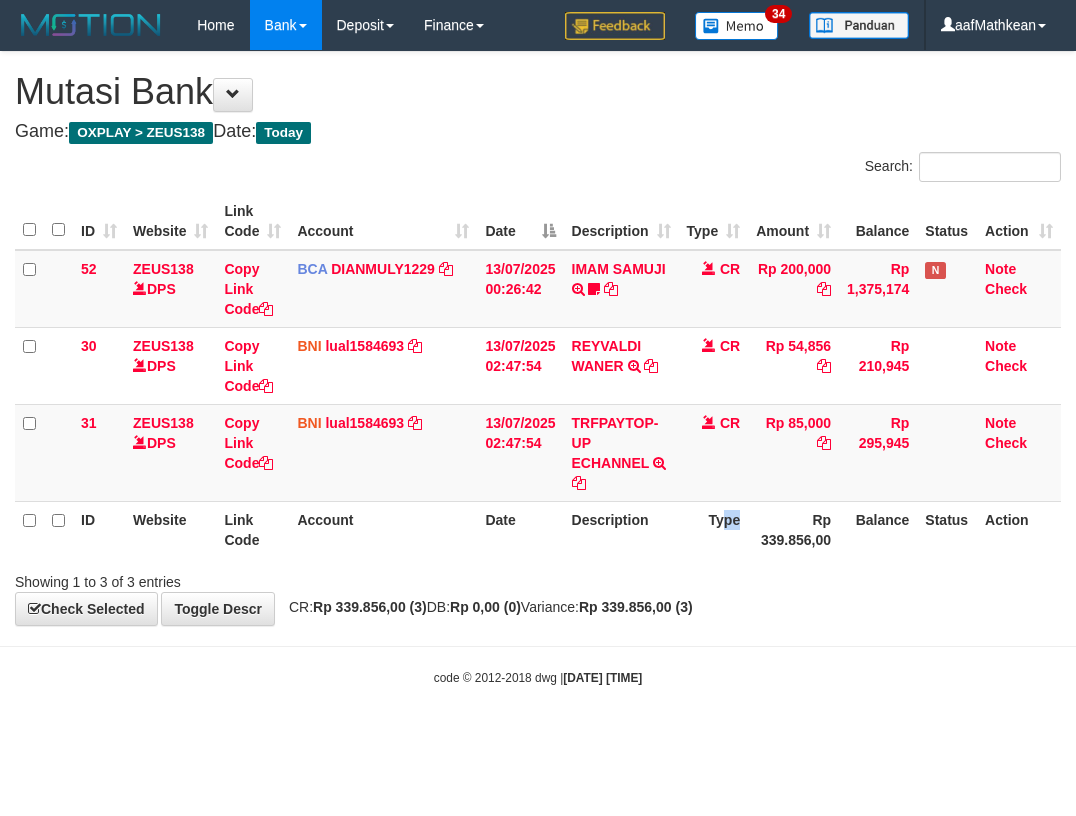 click on "Type" at bounding box center (714, 529) 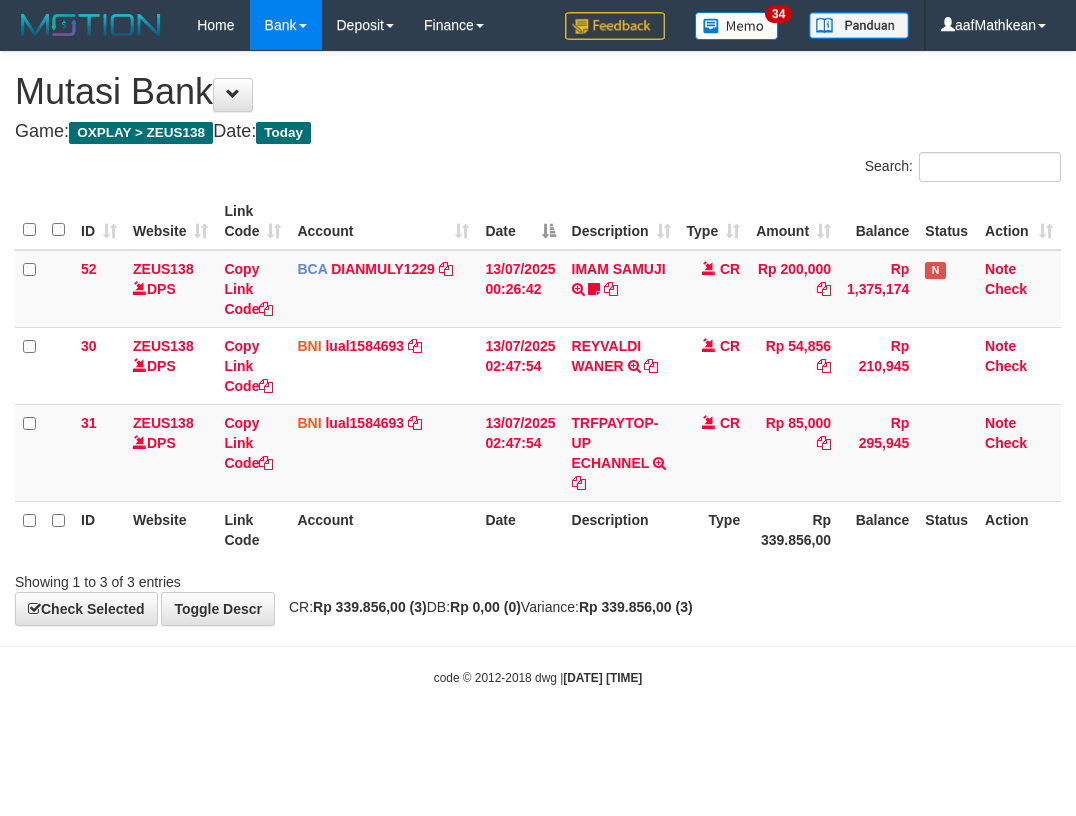 click on "Type" at bounding box center (714, 529) 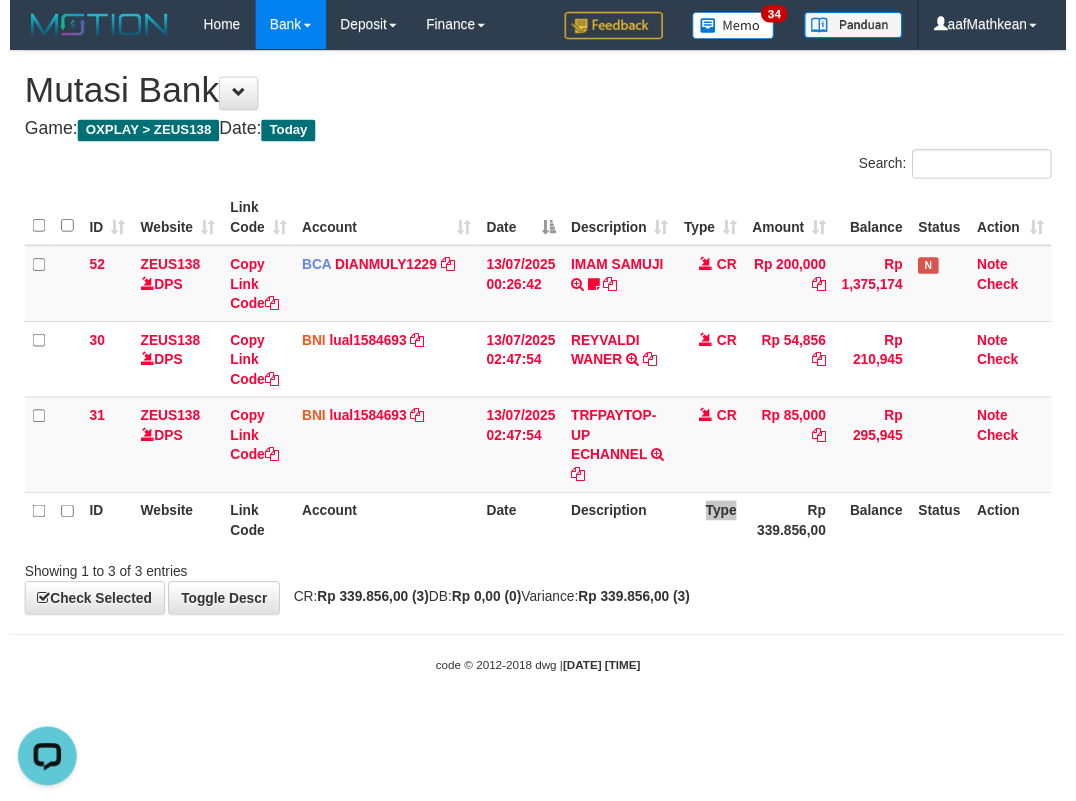 scroll, scrollTop: 0, scrollLeft: 0, axis: both 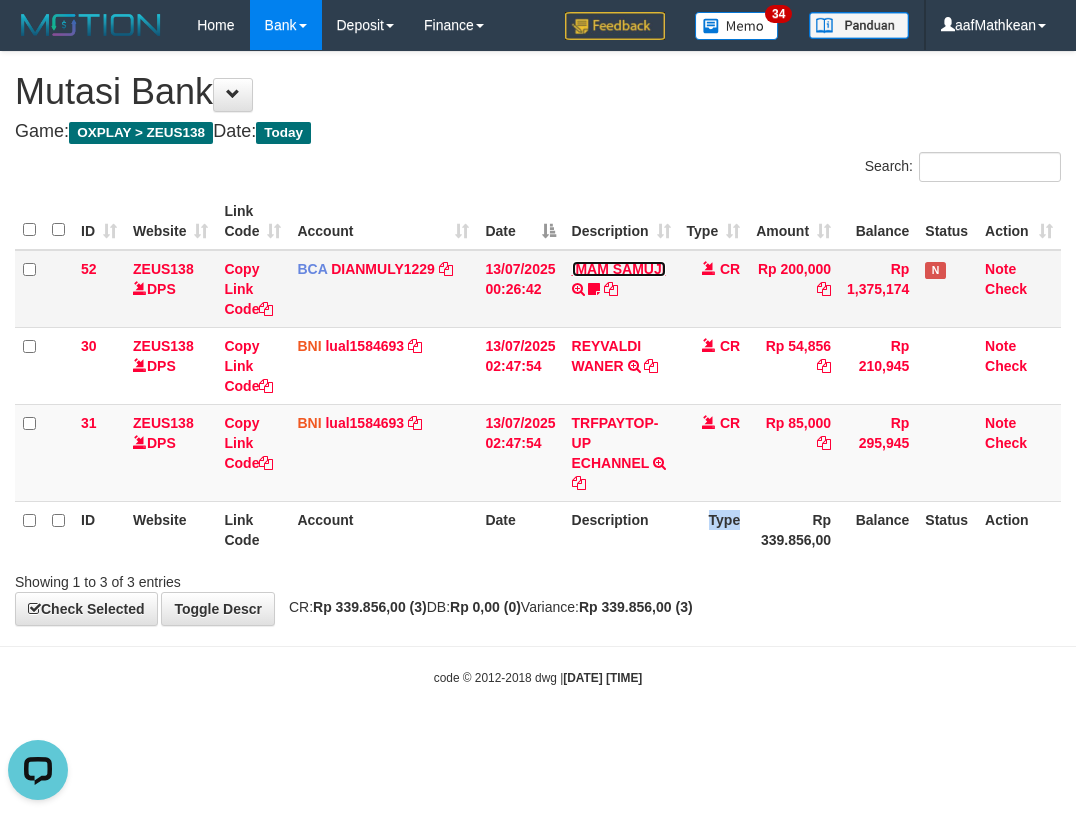 click on "IMAM SAMUJI" at bounding box center [619, 269] 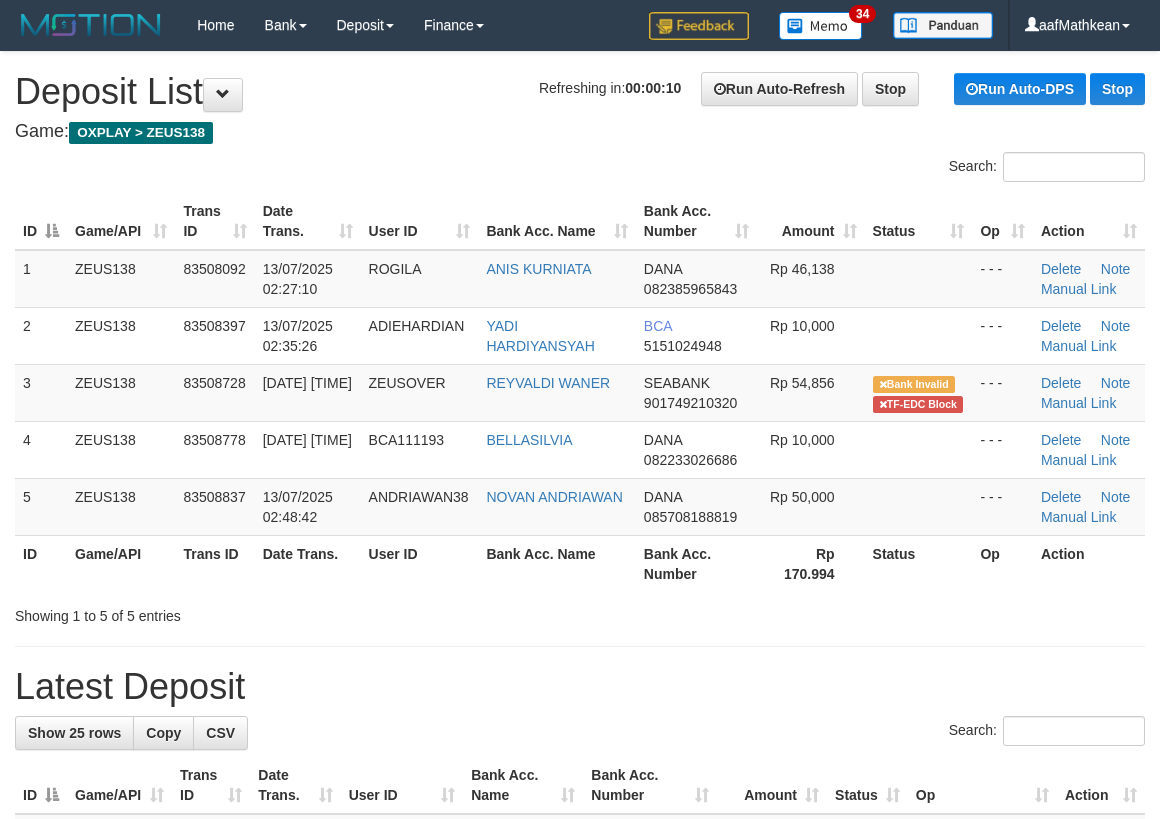 scroll, scrollTop: 0, scrollLeft: 0, axis: both 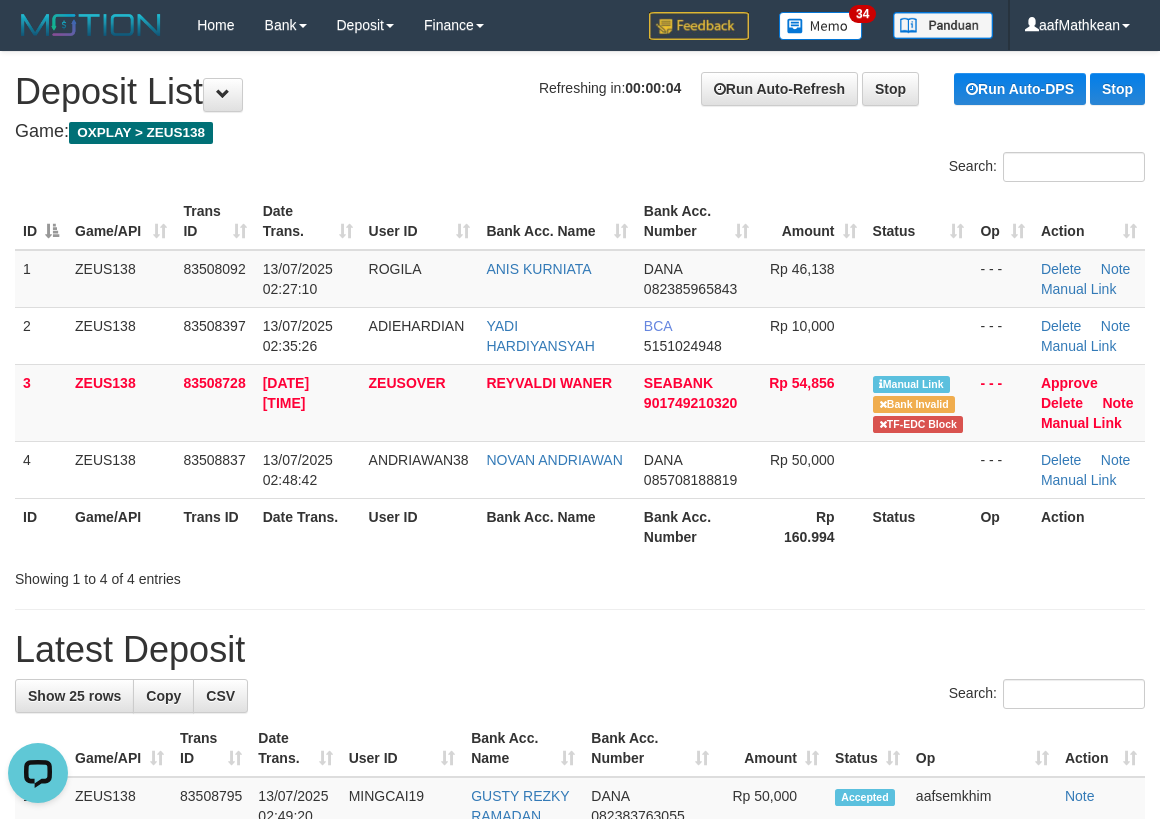 click on "Search:" at bounding box center [580, 169] 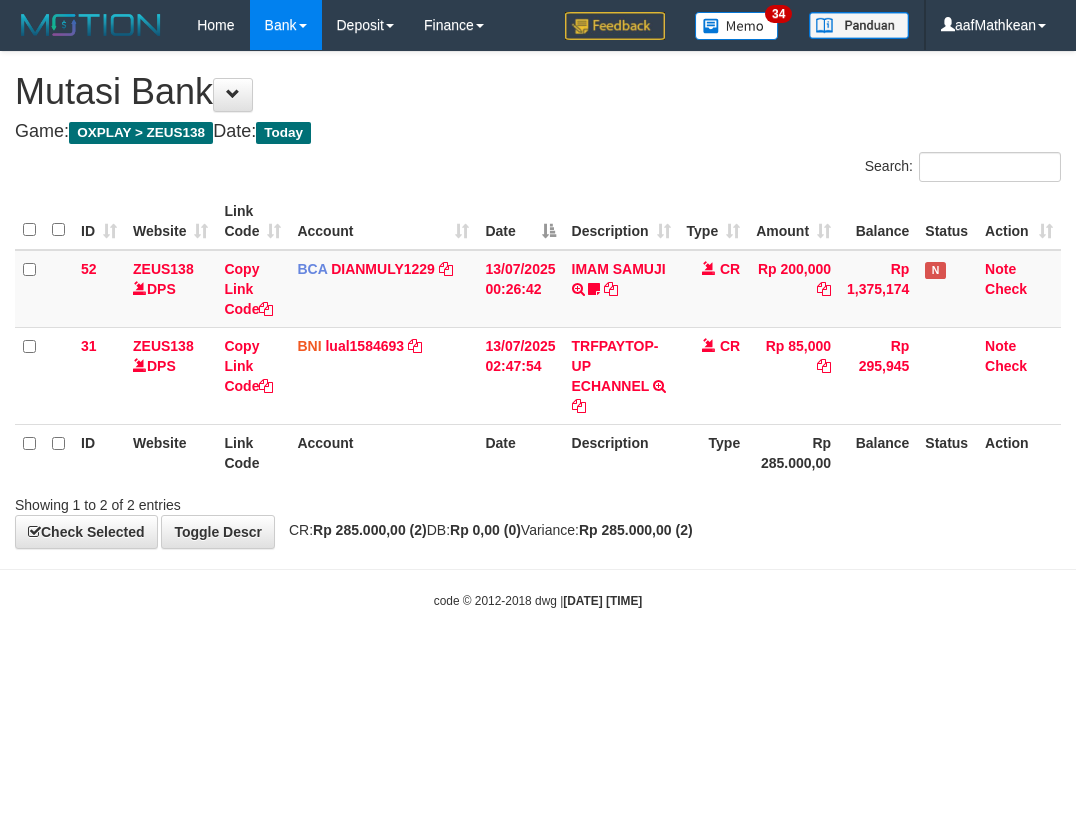 scroll, scrollTop: 0, scrollLeft: 0, axis: both 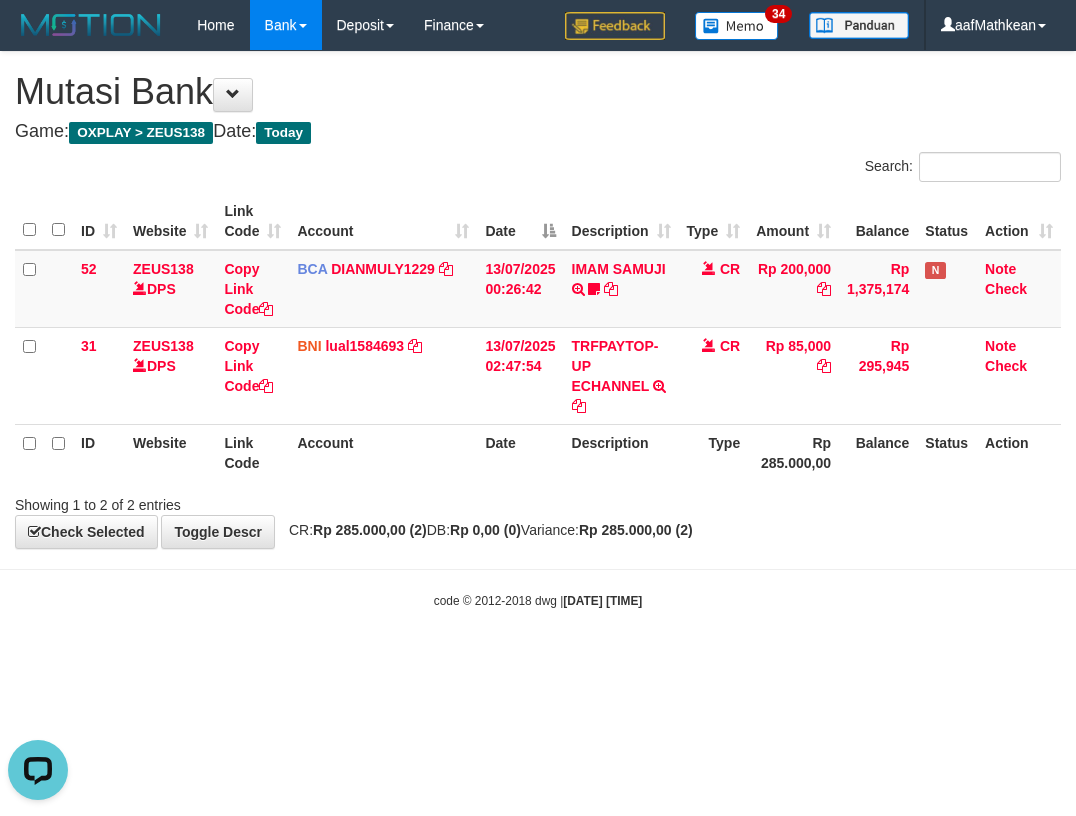 click on "Toggle navigation
Home
Bank
Account List
Load
By Website
Group
[OXPLAY]													ZEUS138
By Load Group (DPS)
Sync" at bounding box center [538, 330] 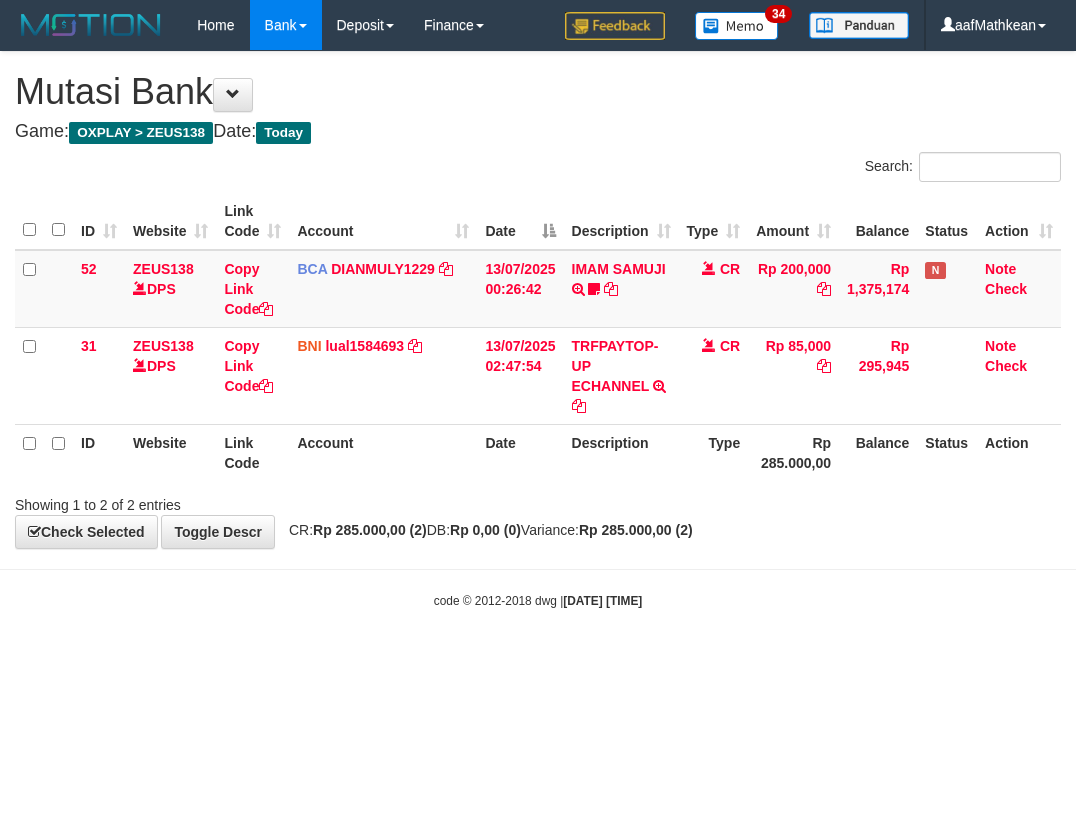 scroll, scrollTop: 0, scrollLeft: 0, axis: both 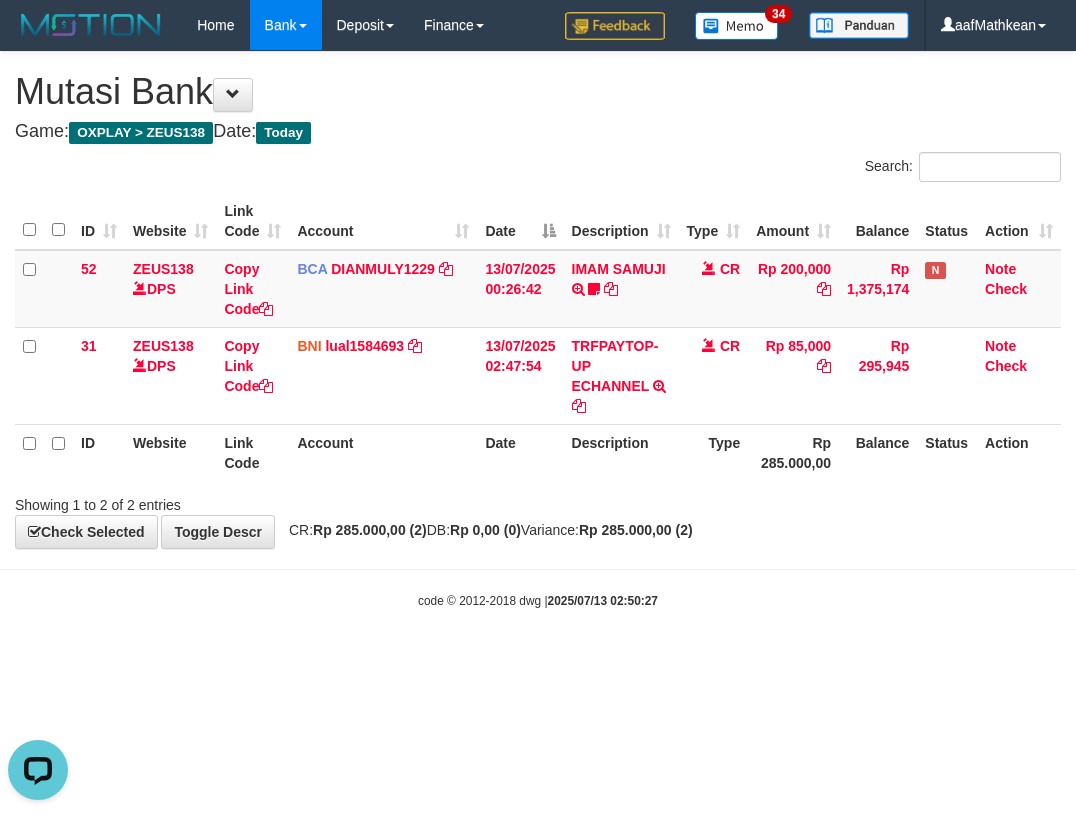 drag, startPoint x: 515, startPoint y: 143, endPoint x: 510, endPoint y: 215, distance: 72.1734 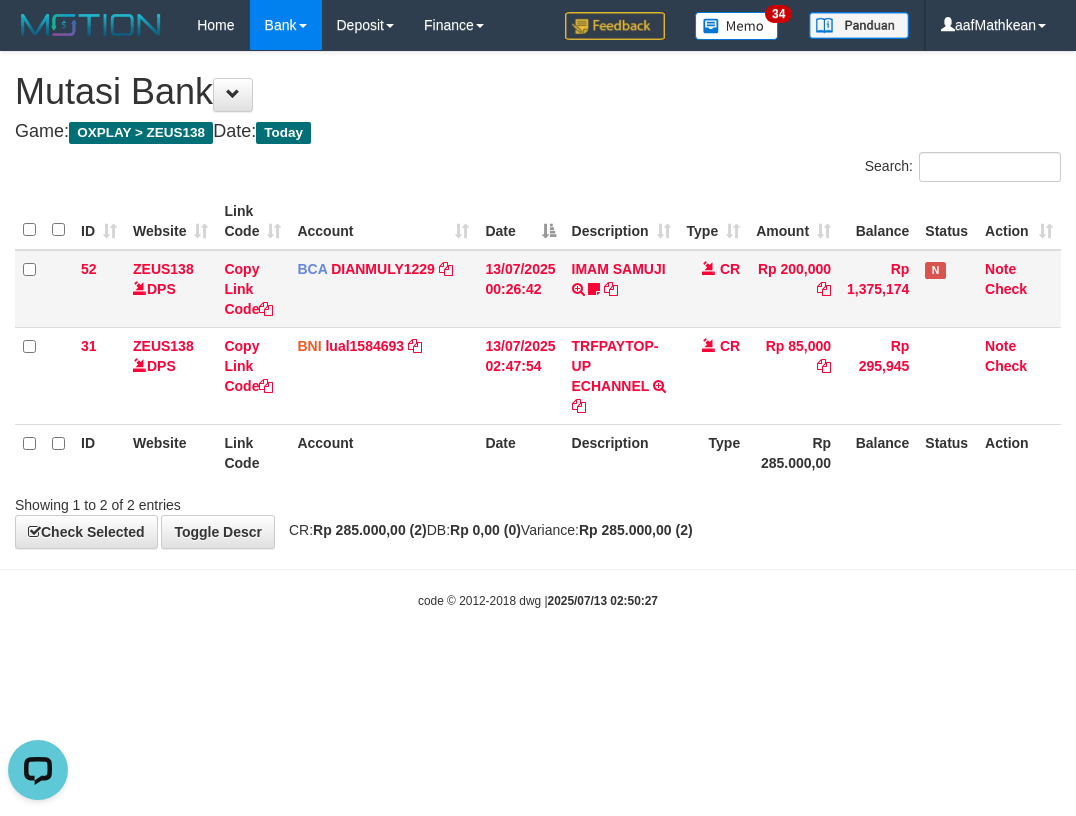 drag, startPoint x: 510, startPoint y: 215, endPoint x: 544, endPoint y: 294, distance: 86.00581 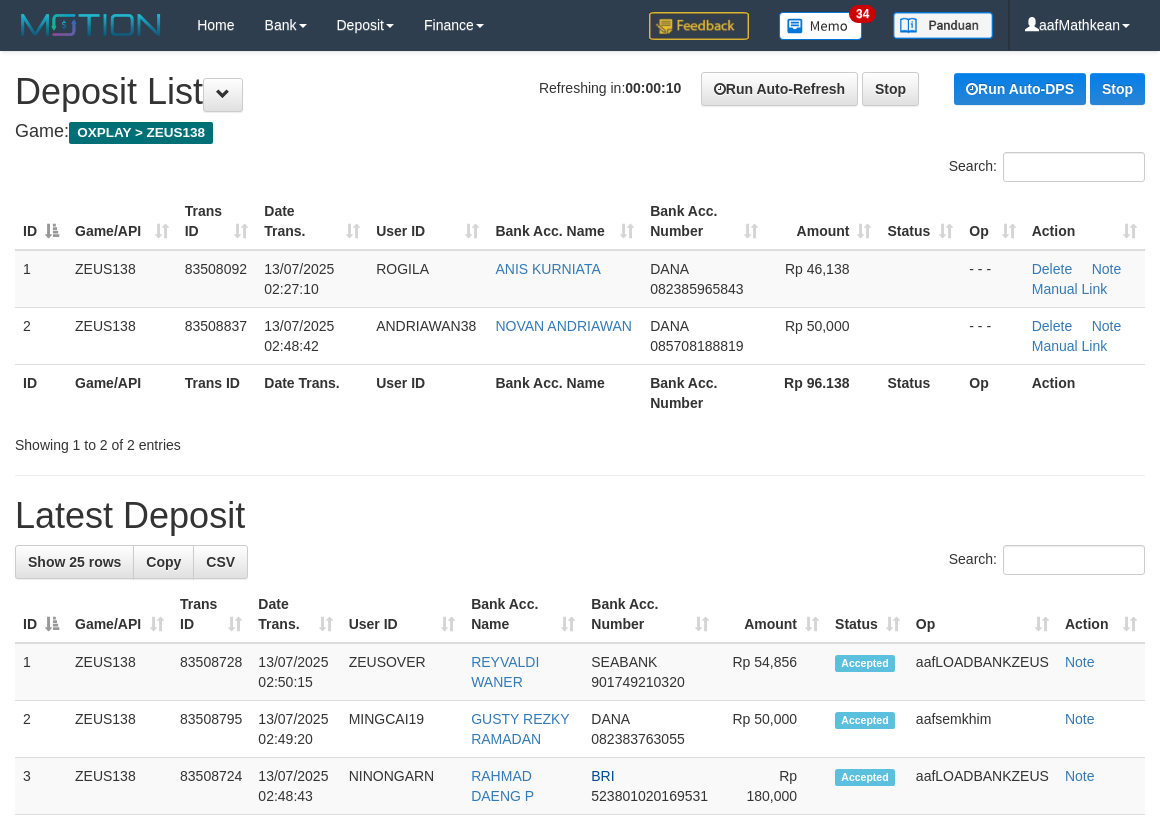 scroll, scrollTop: 0, scrollLeft: 0, axis: both 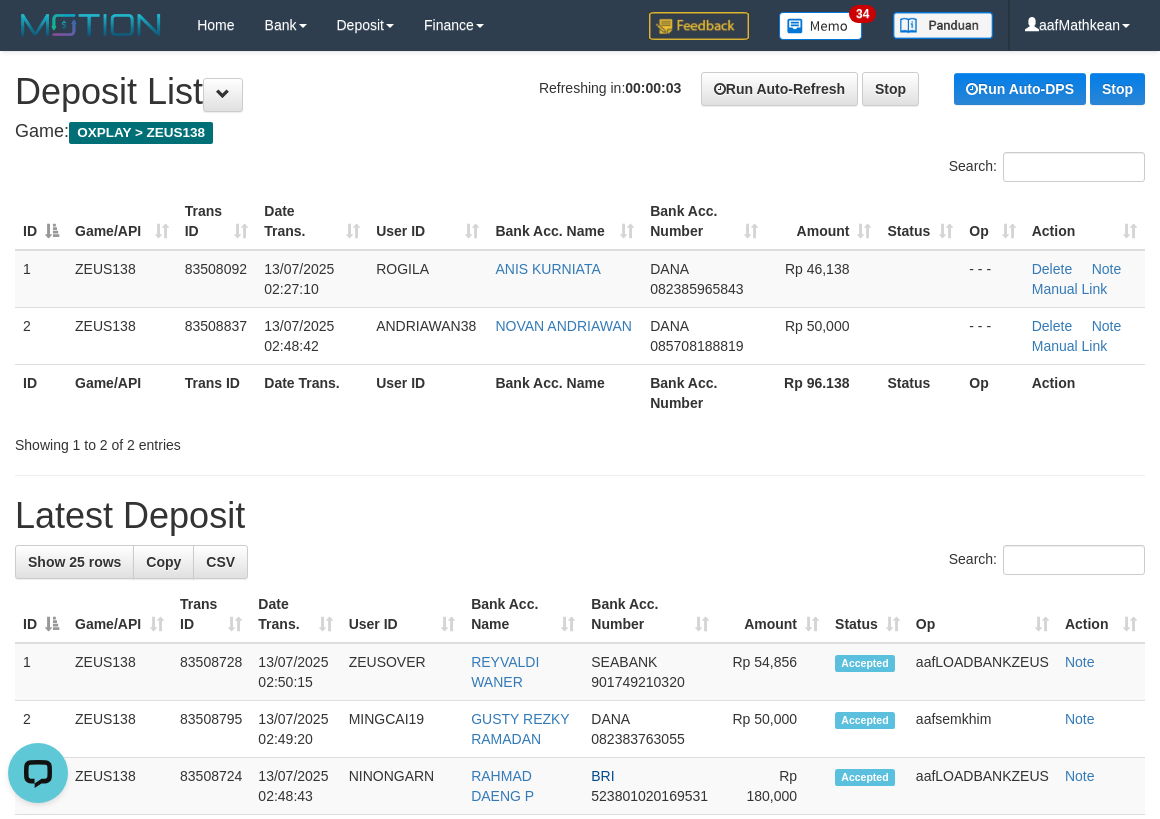 click on "**********" at bounding box center [580, 1147] 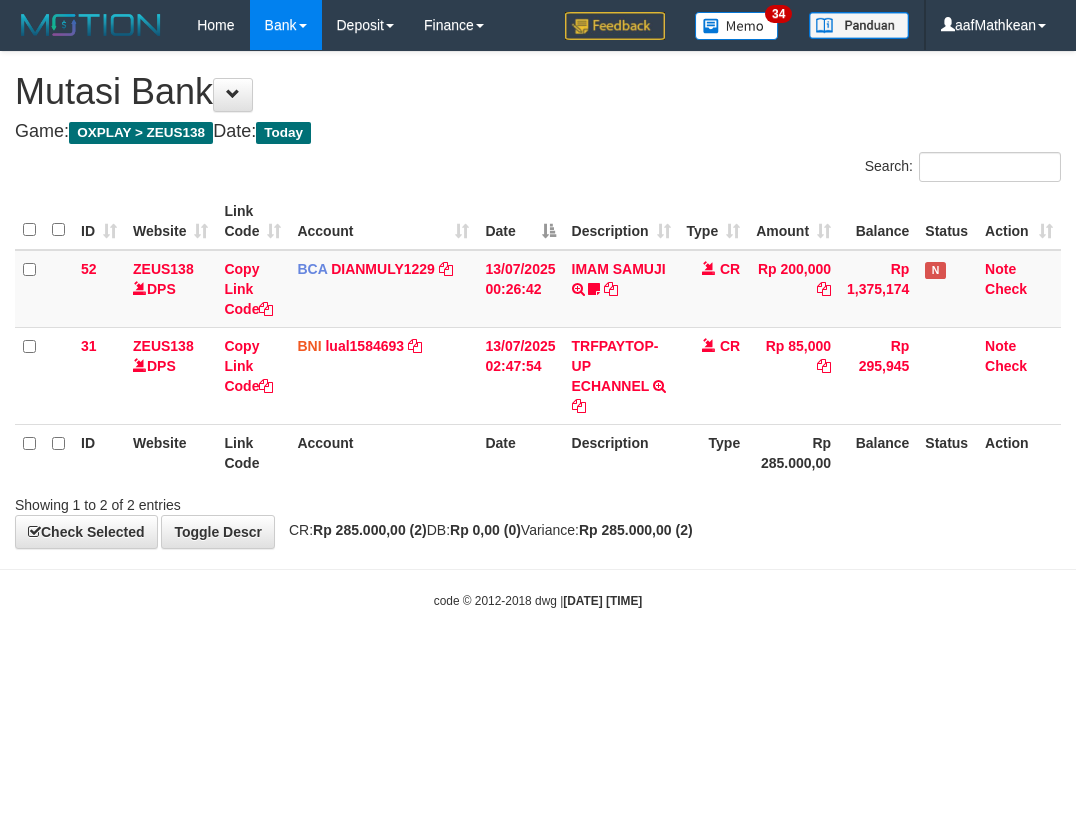scroll, scrollTop: 0, scrollLeft: 0, axis: both 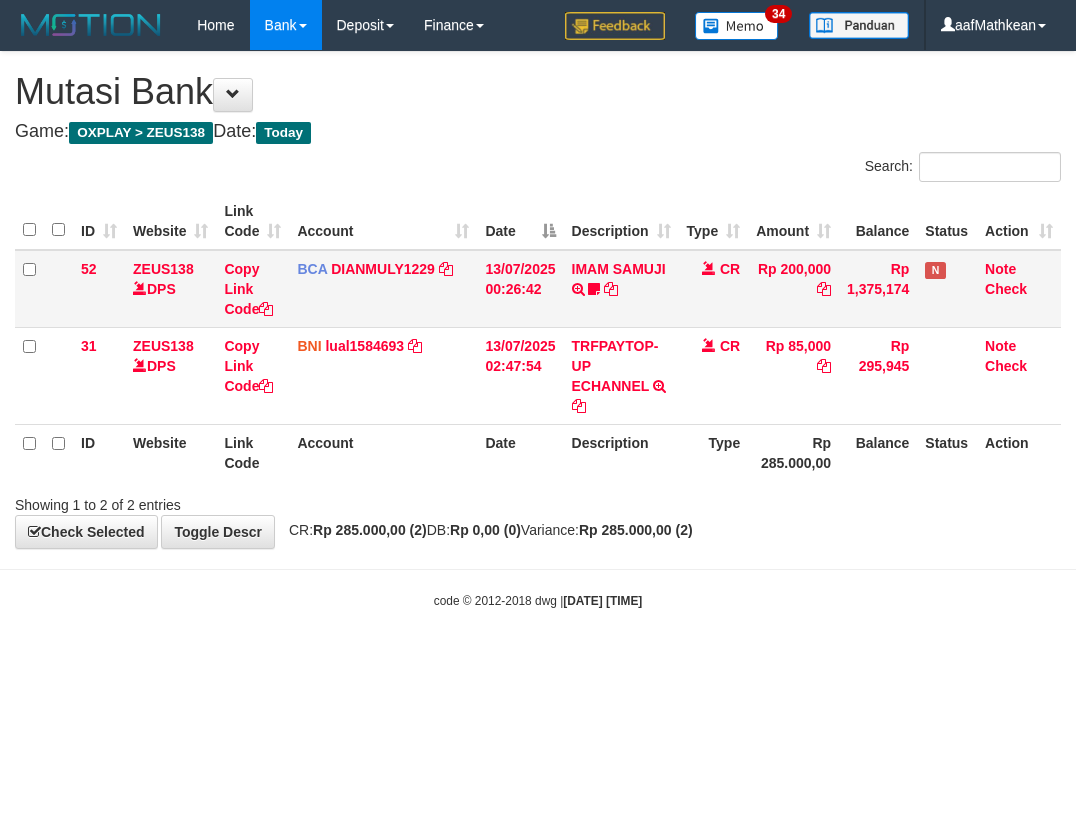 click on "Date" at bounding box center (520, 221) 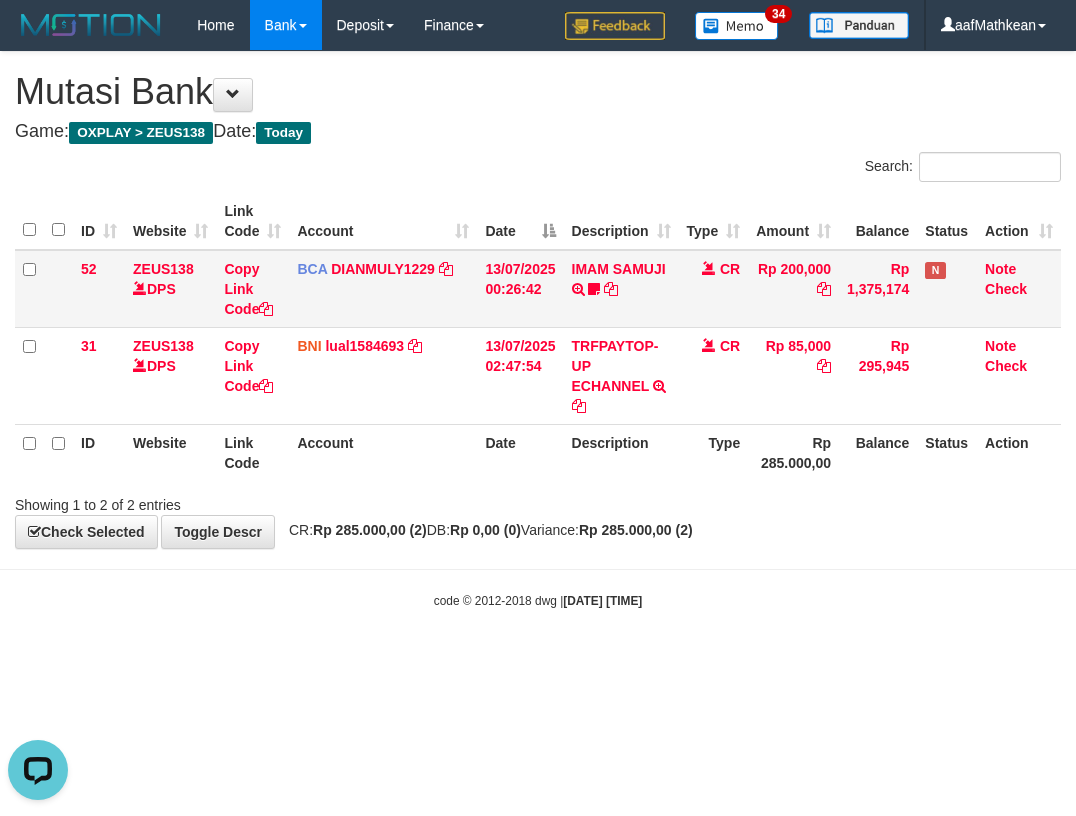 scroll, scrollTop: 0, scrollLeft: 0, axis: both 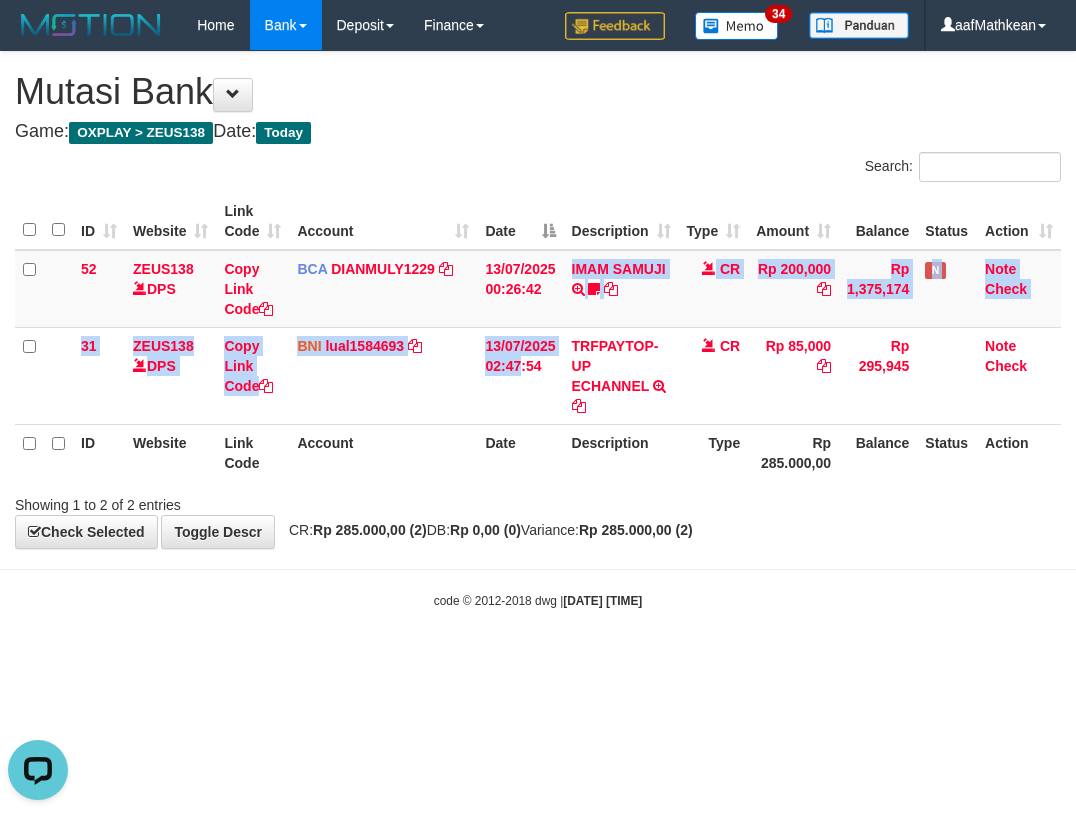 drag, startPoint x: 565, startPoint y: 360, endPoint x: 562, endPoint y: 468, distance: 108.04166 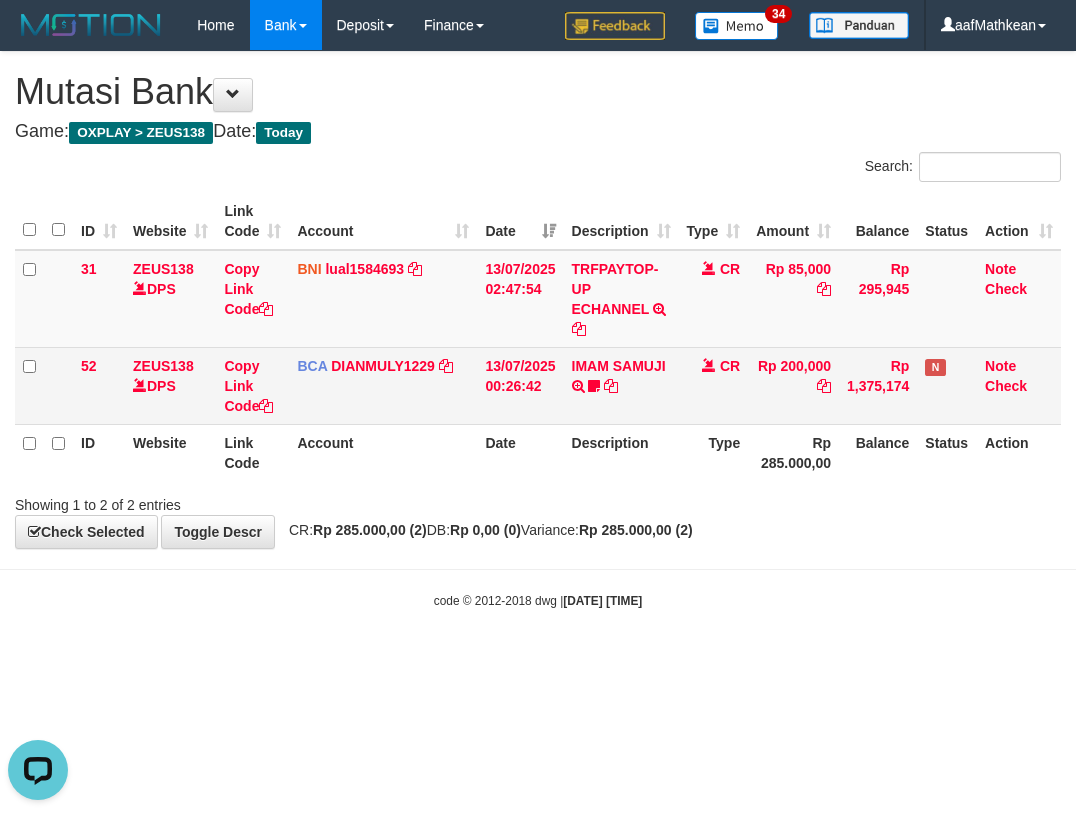 drag, startPoint x: 562, startPoint y: 468, endPoint x: 590, endPoint y: 397, distance: 76.321686 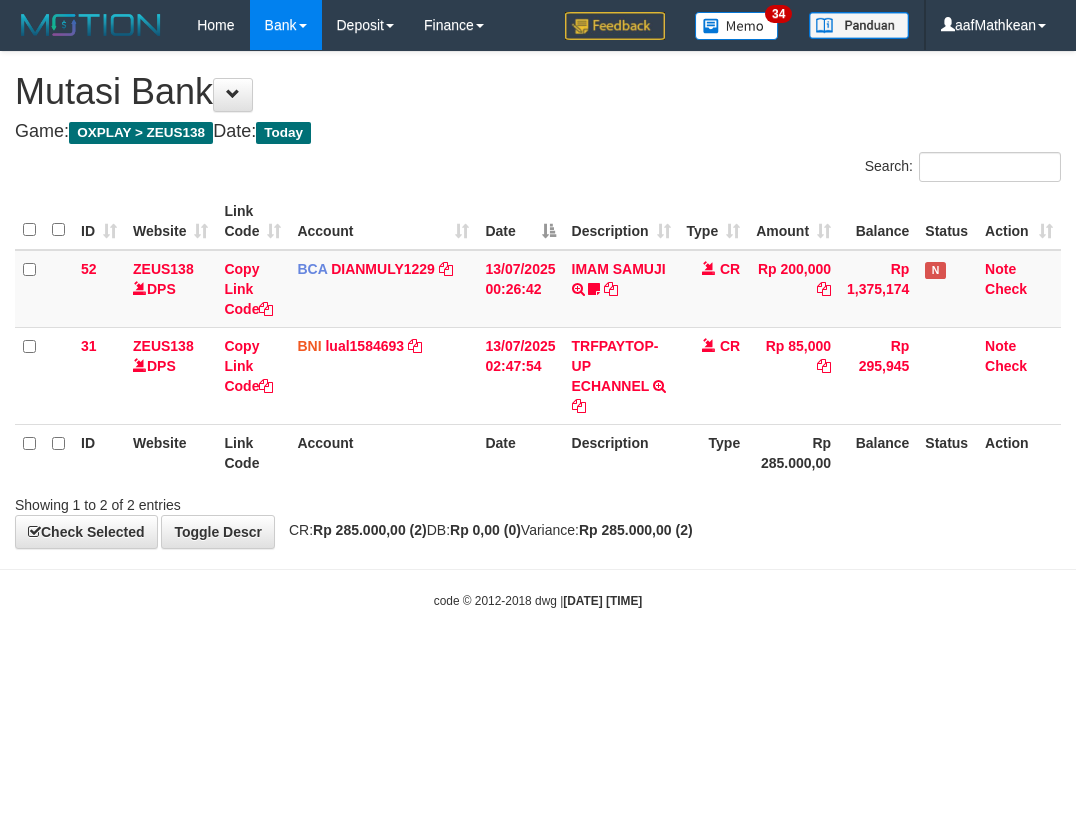 scroll, scrollTop: 0, scrollLeft: 0, axis: both 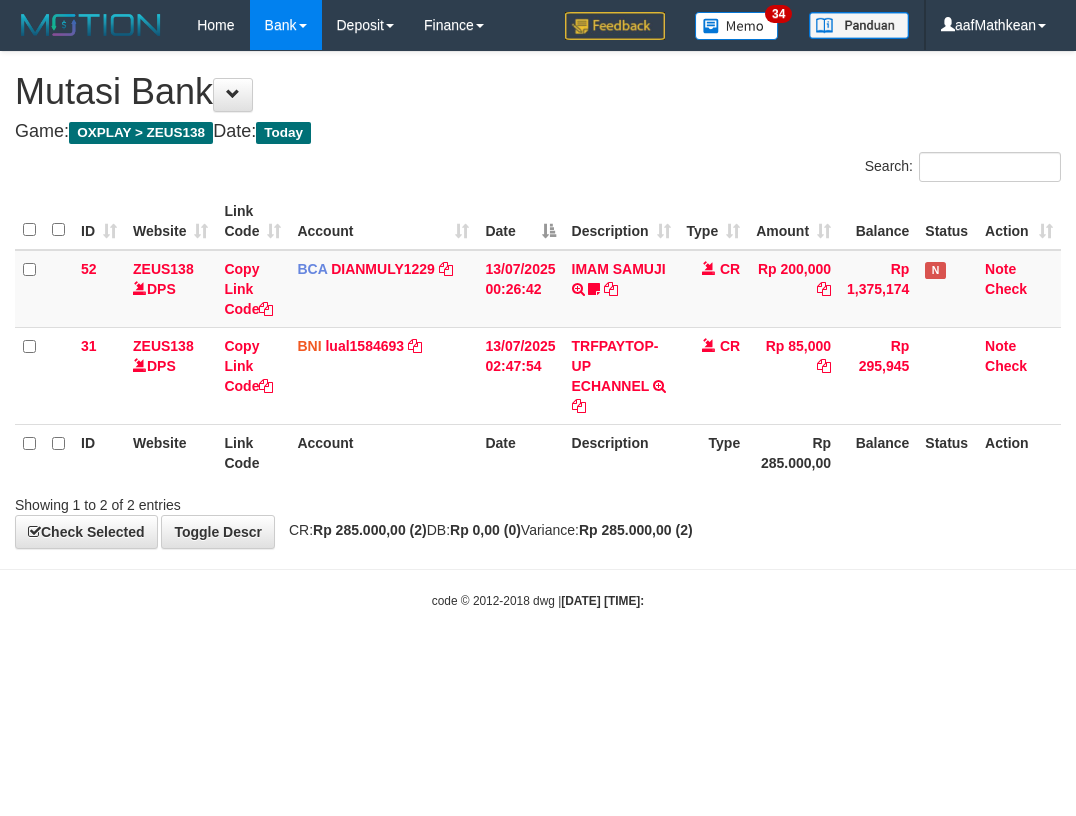 click on "**********" at bounding box center [538, 300] 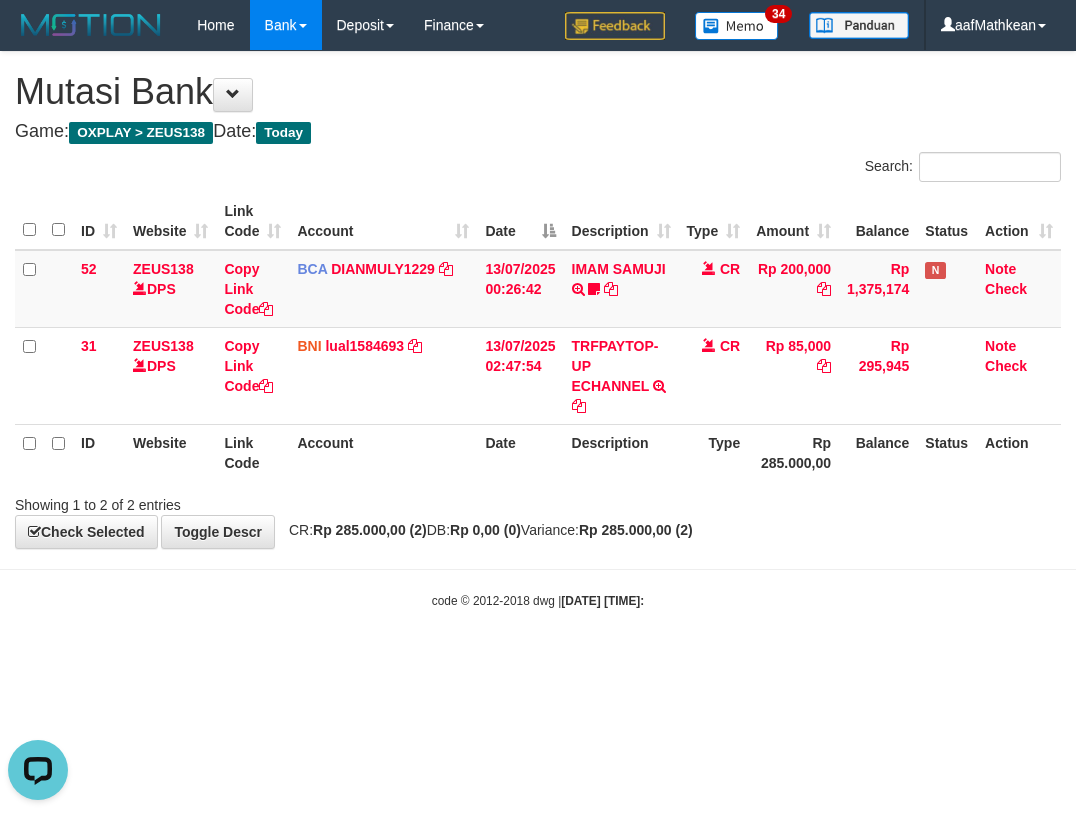 scroll, scrollTop: 0, scrollLeft: 0, axis: both 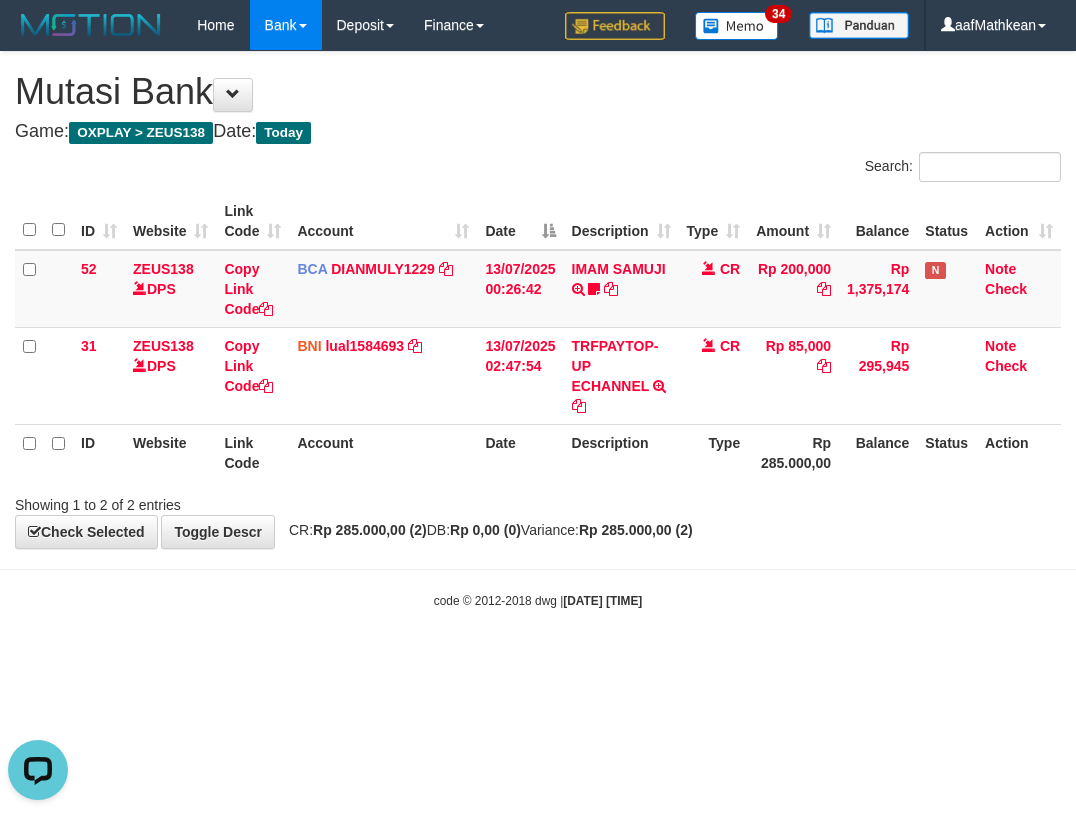 click on "Toggle navigation
Home
Bank
Account List
Load
By Website
Group
[OXPLAY]													ZEUS138
By Load Group (DPS)" at bounding box center (538, 330) 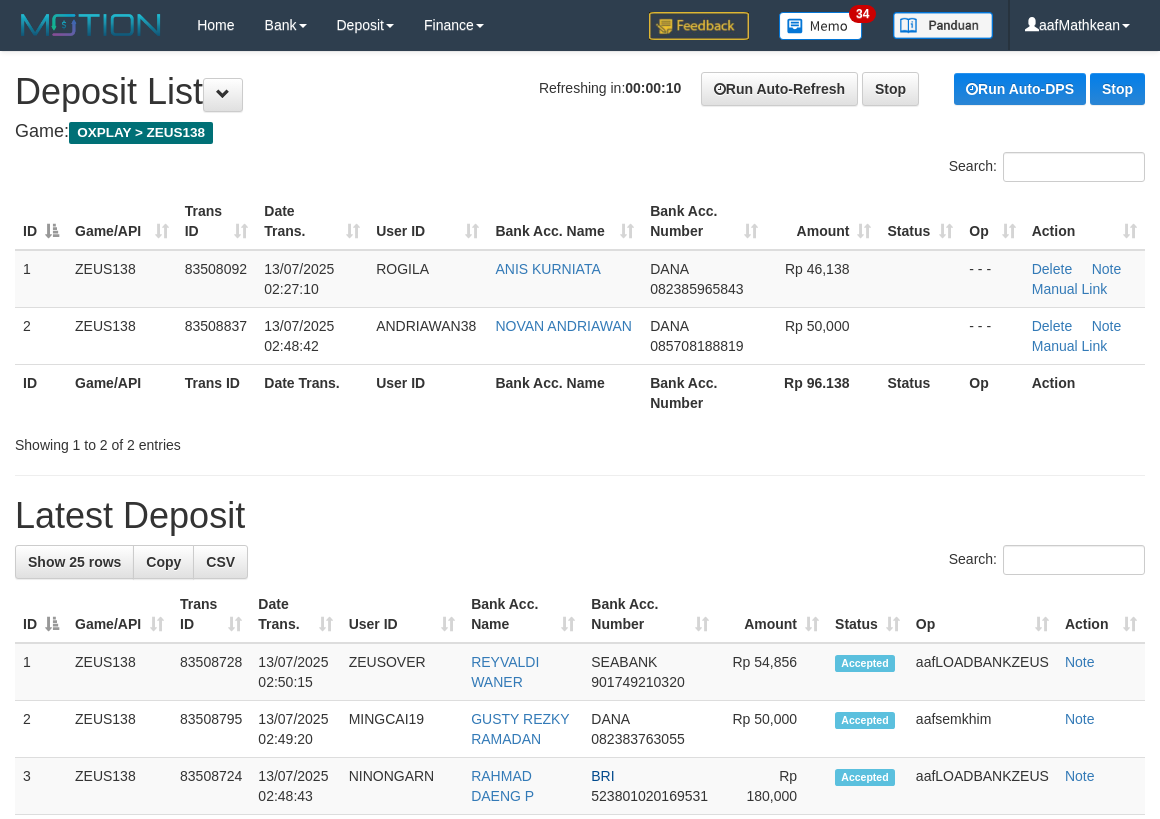 scroll, scrollTop: 0, scrollLeft: 0, axis: both 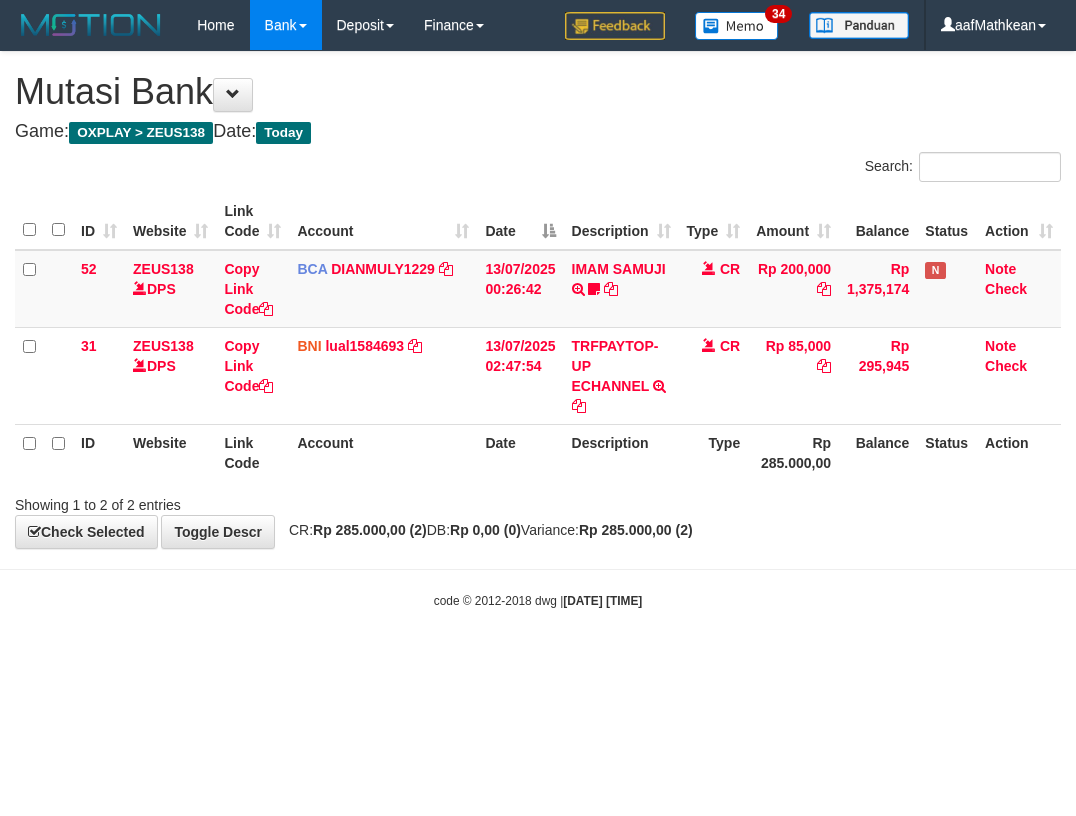 click on "Toggle navigation
Home
Bank
Account List
Load
By Website
Group
[OXPLAY]													ZEUS138
By Load Group (DPS)" at bounding box center (538, 330) 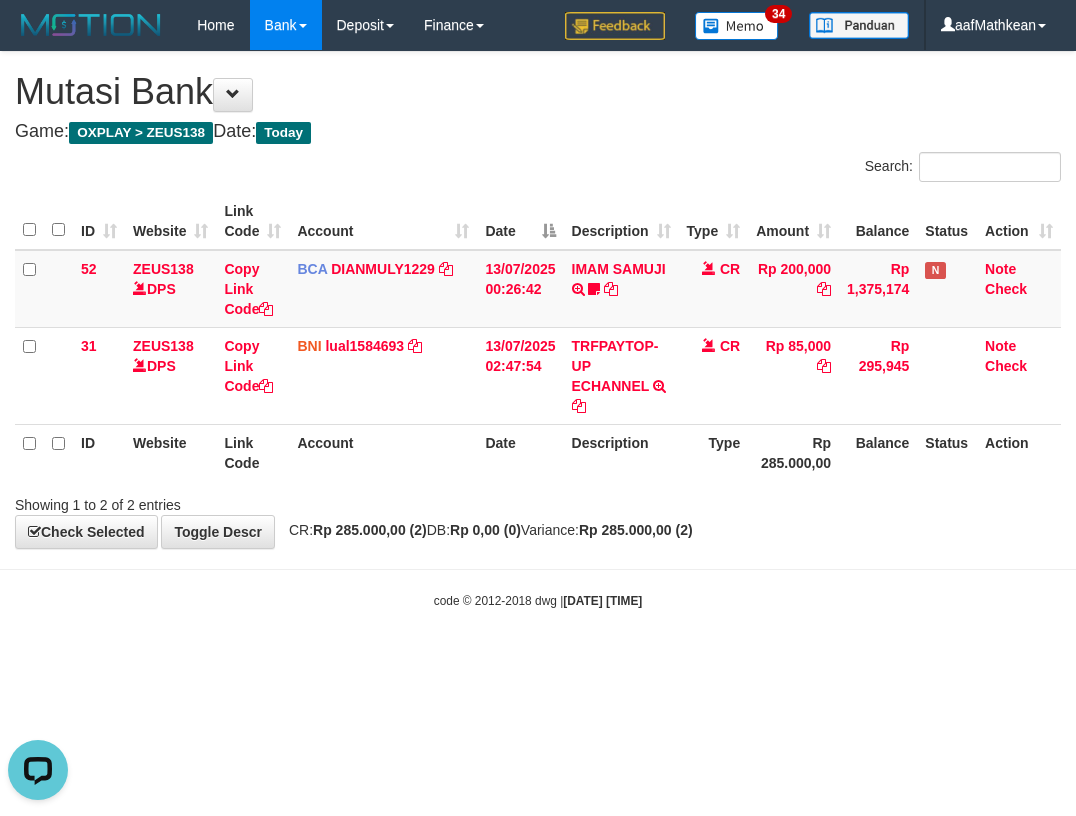 scroll, scrollTop: 0, scrollLeft: 0, axis: both 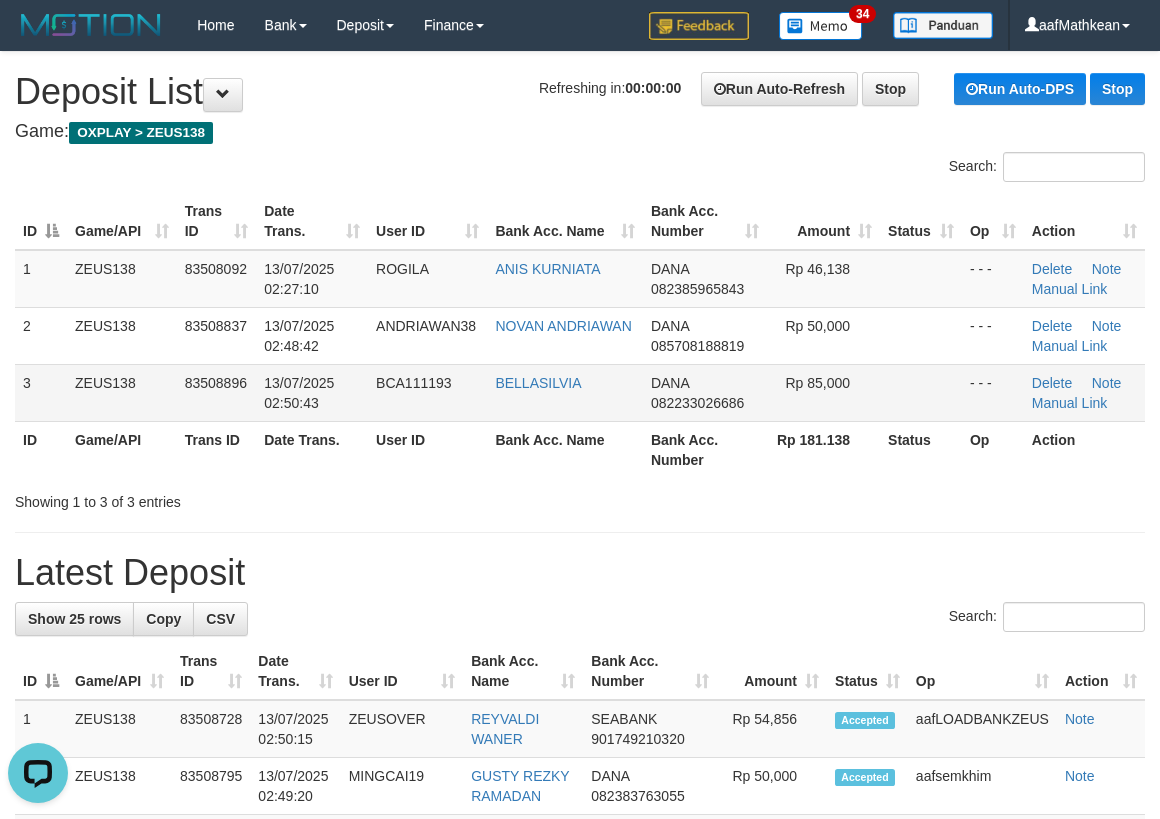 click on "1
ZEUS138
83508092
13/07/2025 02:27:10
ROGILA
ANIS KURNIATA
DANA
082385965843
Rp 46,138
- - -
Delete
Note
Manual Link
2
ZEUS138
83508837
13/07/2025 02:48:42
ANDRIAWAN38
NOVAN ANDRIAWAN
DANA
085708188819
Rp 50,000
- - -
Delete
Note
Manual Link
3
ZEUS138
DANA" at bounding box center [580, 336] 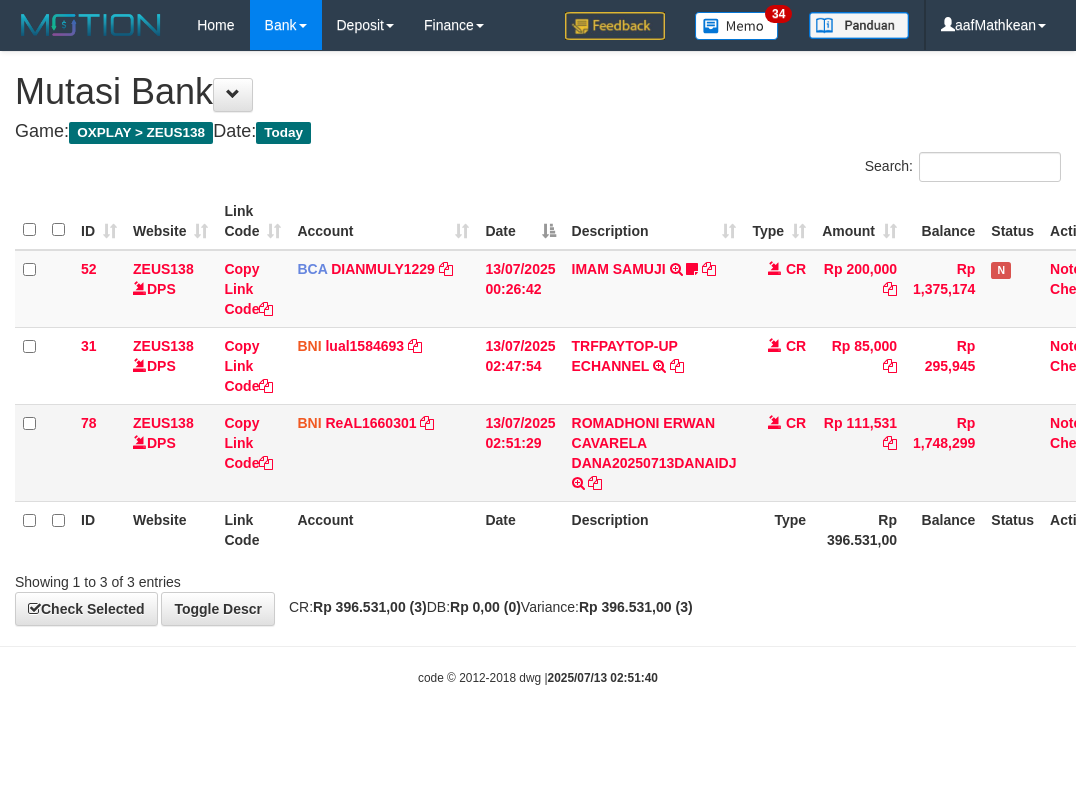 scroll, scrollTop: 0, scrollLeft: 0, axis: both 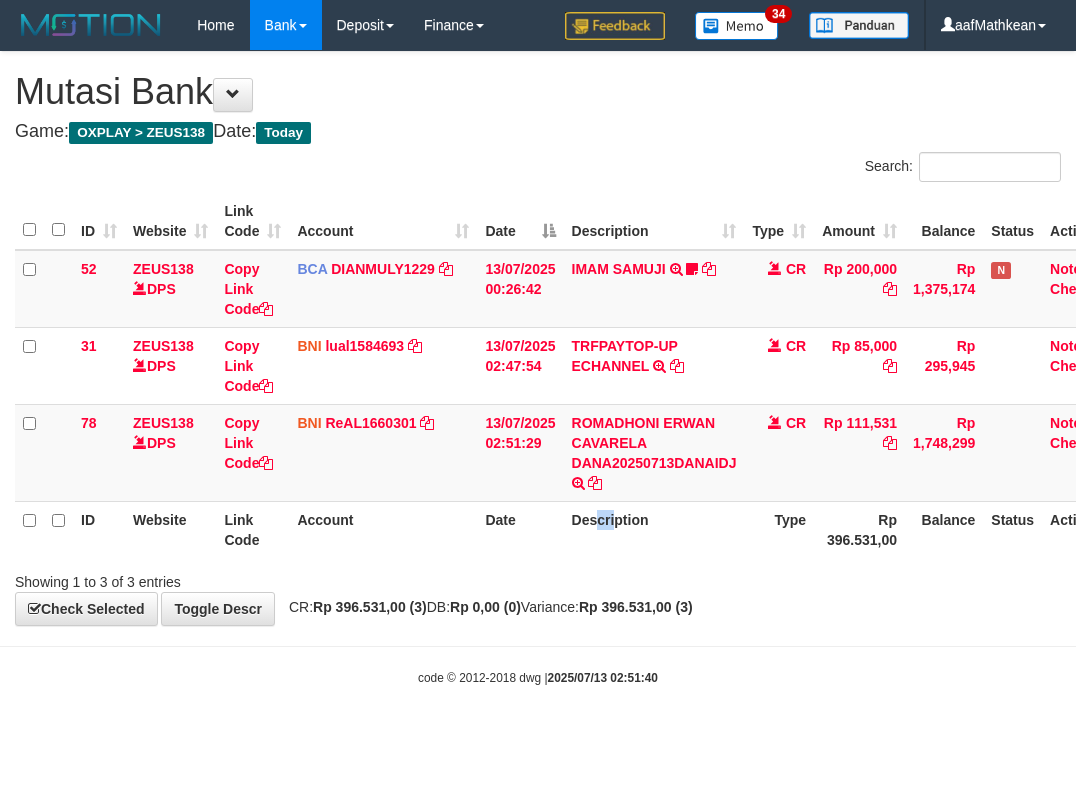 click on "Description" at bounding box center (654, 529) 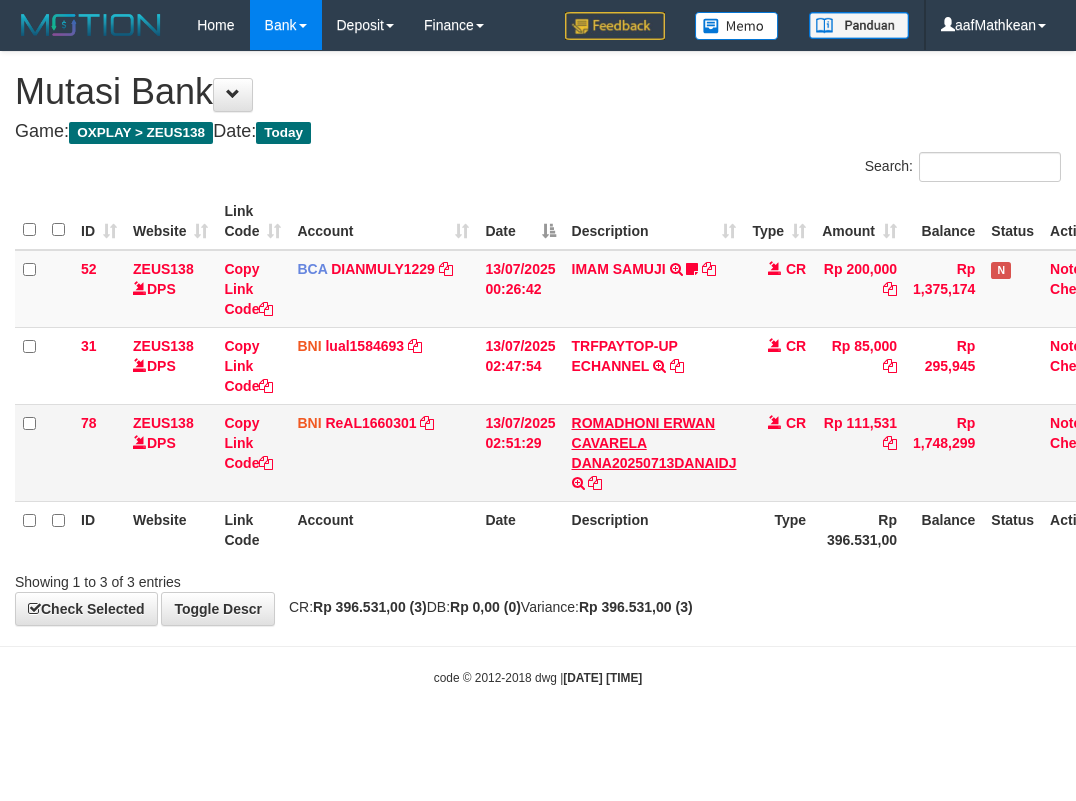 scroll, scrollTop: 0, scrollLeft: 0, axis: both 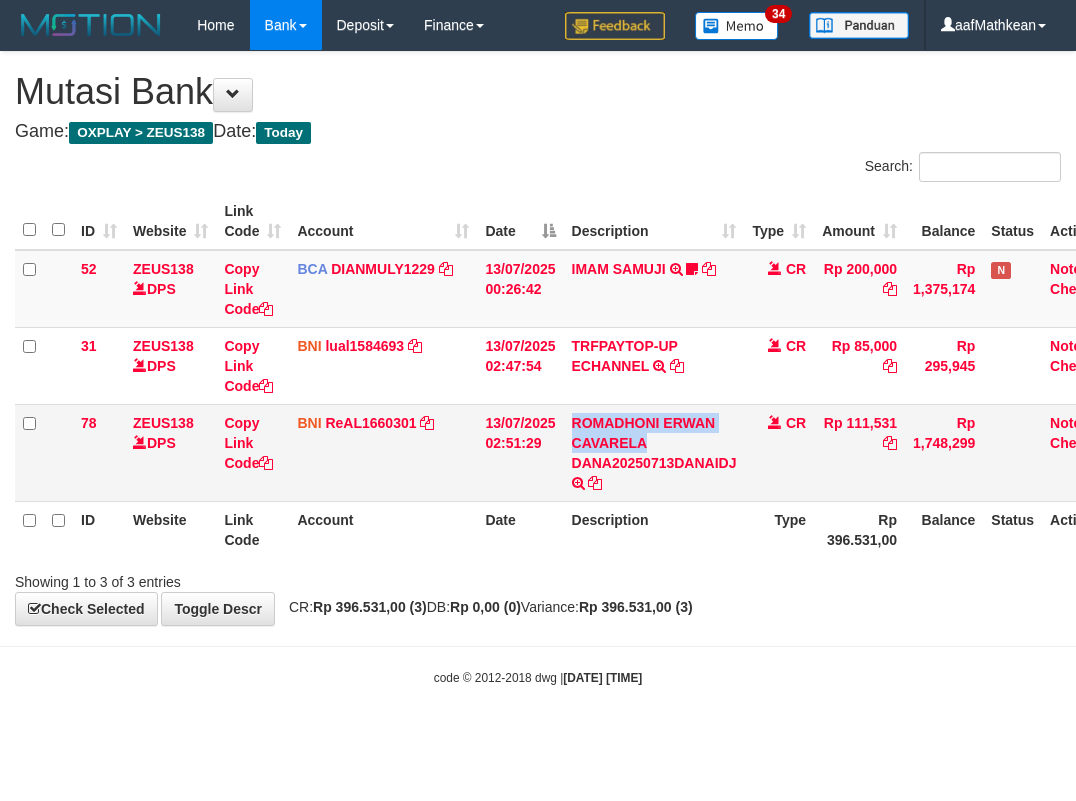 drag, startPoint x: 568, startPoint y: 414, endPoint x: 1071, endPoint y: 405, distance: 503.0805 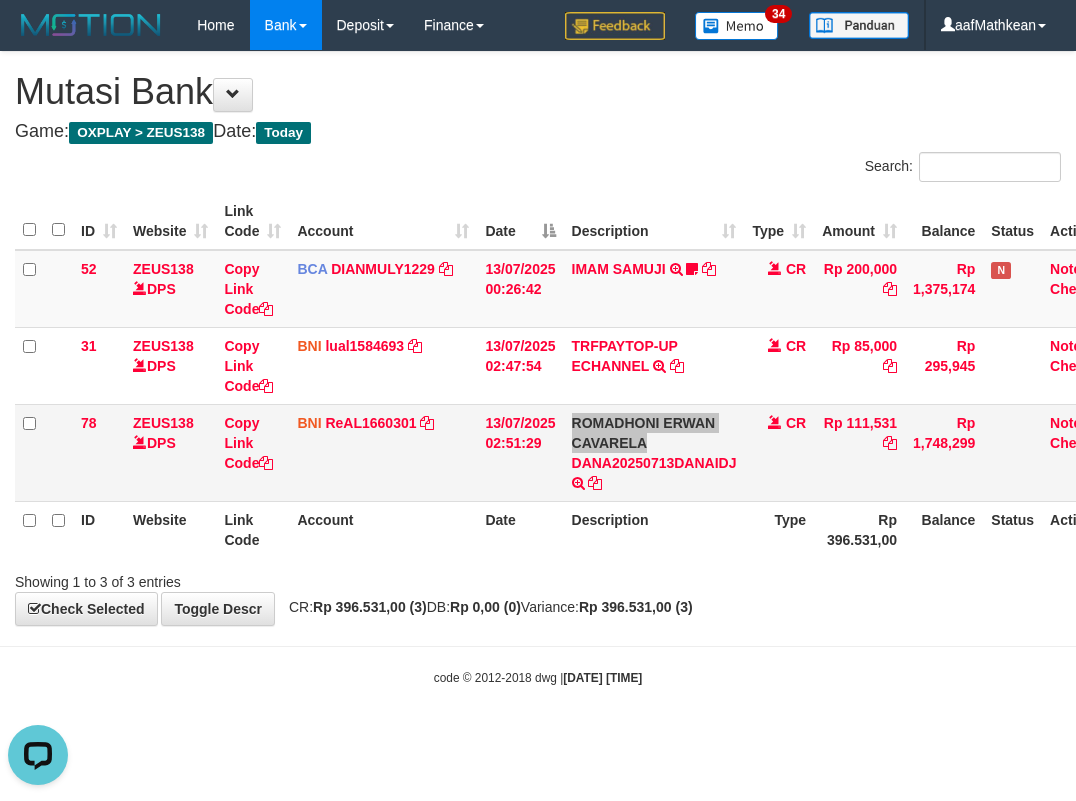scroll, scrollTop: 0, scrollLeft: 0, axis: both 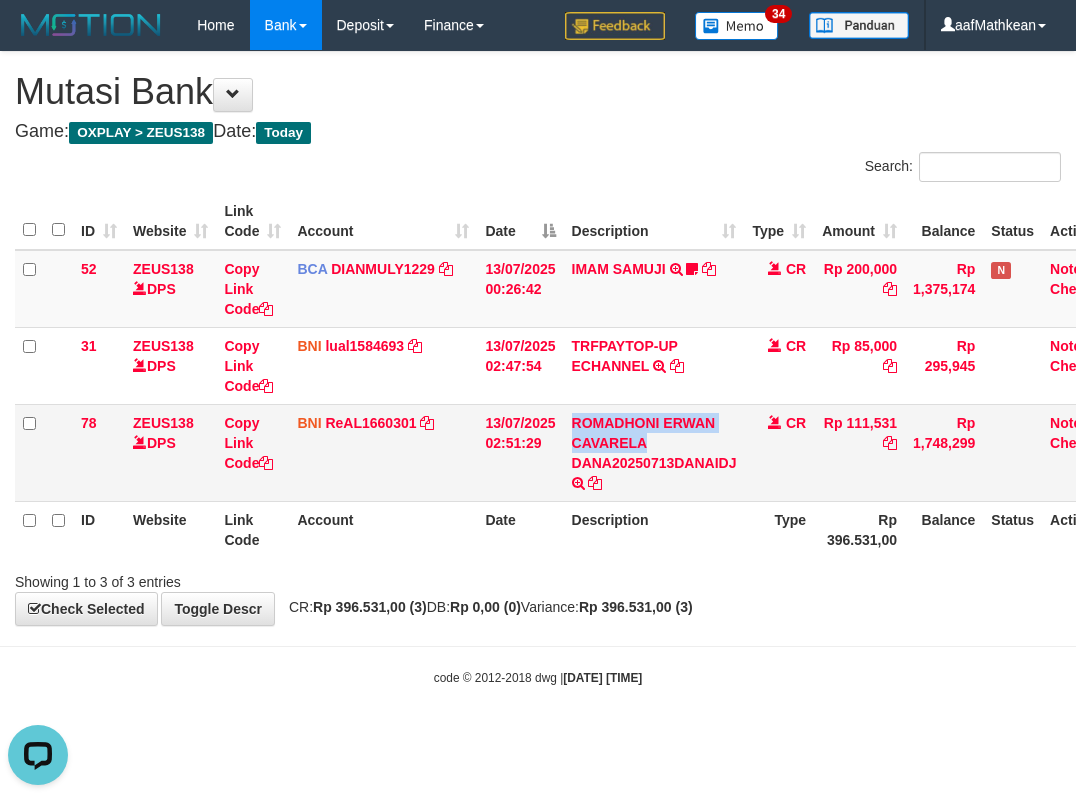 click on "ROMADHONI ERWAN CAVARELA DANA20250713DANAIDJ         TRF/PAY/TOP-UP ECHANNEL ROMADHONI ERWAN CAVARELA DANA20250713DANAIDJ" at bounding box center [654, 452] 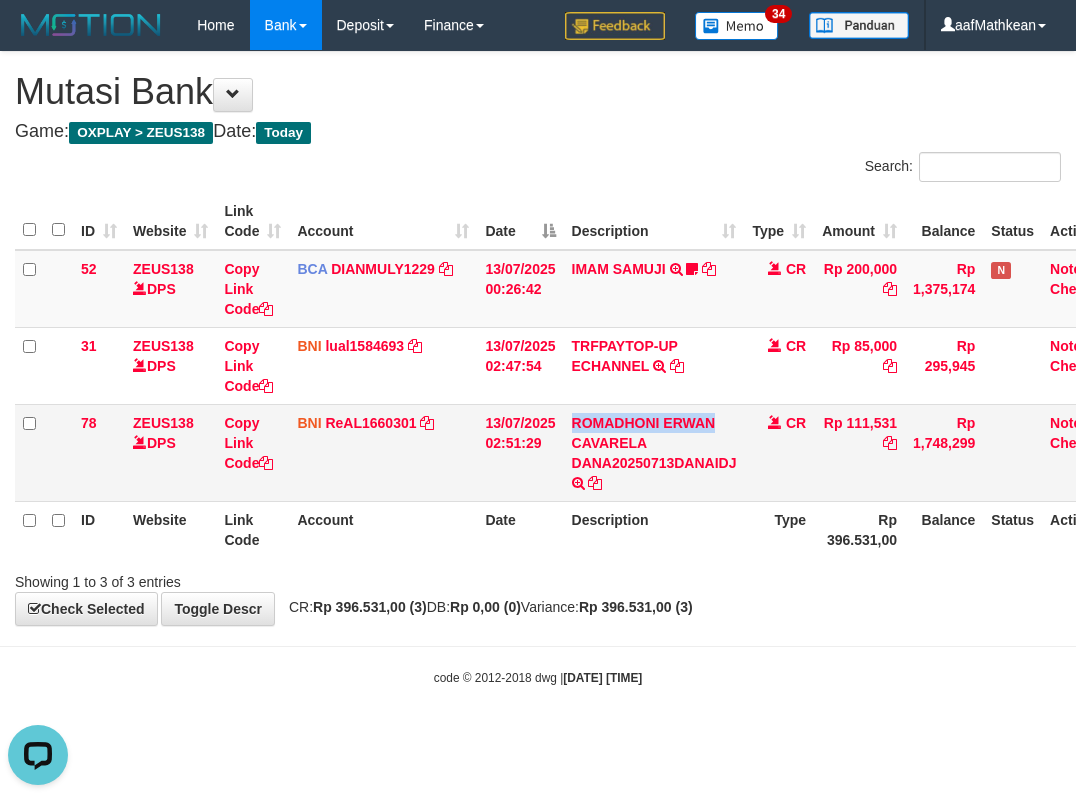 drag, startPoint x: 574, startPoint y: 411, endPoint x: 804, endPoint y: 407, distance: 230.03477 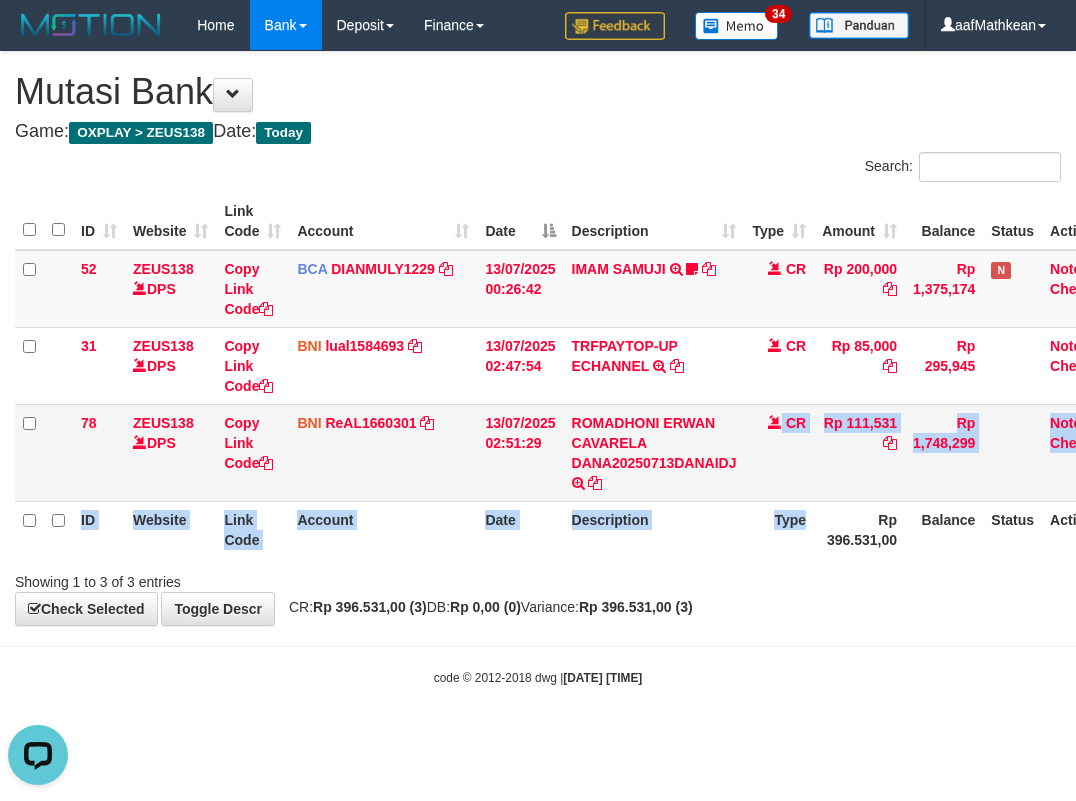 drag, startPoint x: 676, startPoint y: 508, endPoint x: 1069, endPoint y: 499, distance: 393.10303 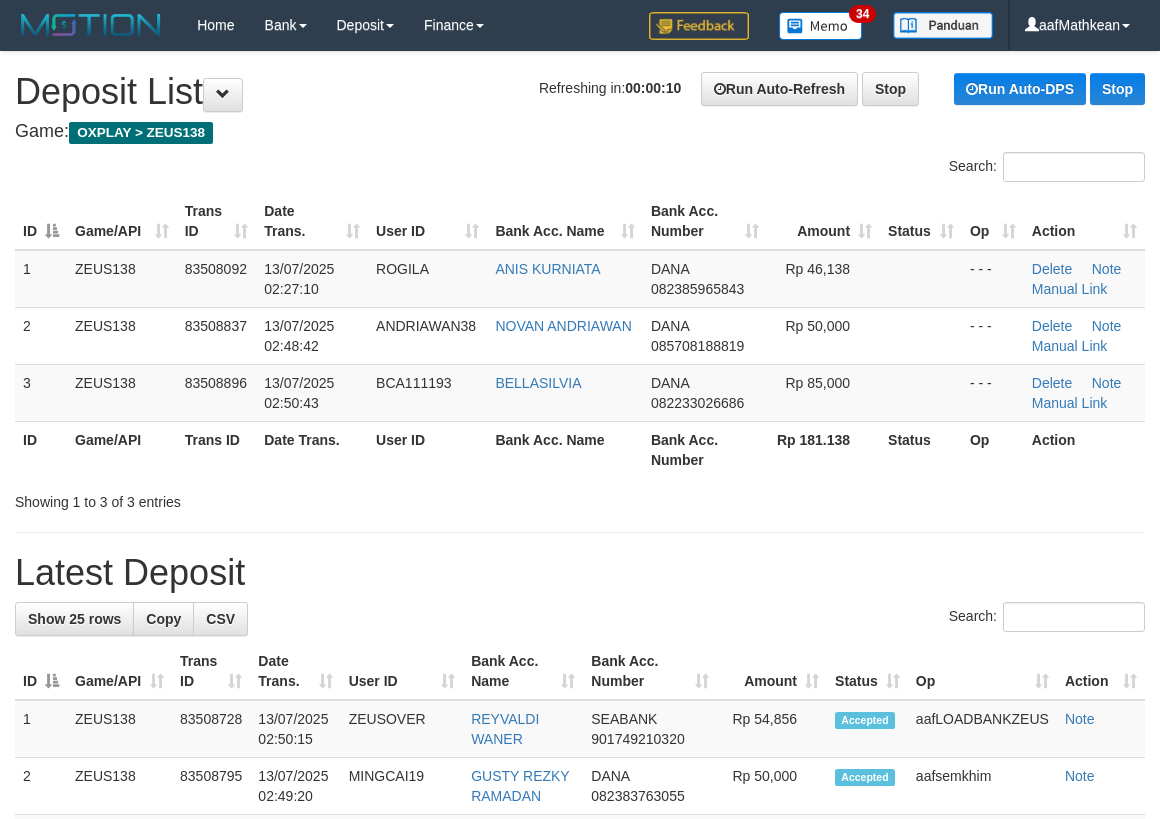 scroll, scrollTop: 0, scrollLeft: 0, axis: both 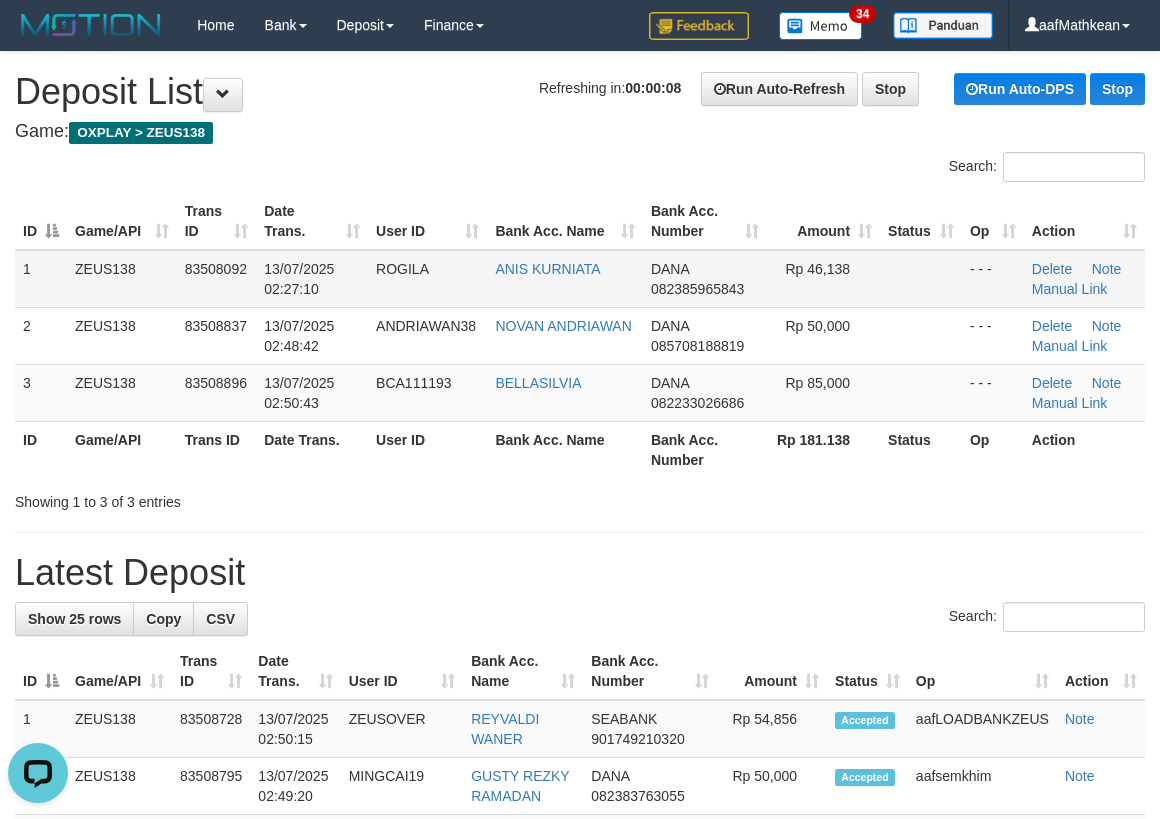 click on "1
ZEUS138
83508092
13/07/2025 02:27:10
ROGILA
[NAME]
DANA
[PHONE]
Rp 46,138
Delete
Note
Manual Link" at bounding box center (580, 279) 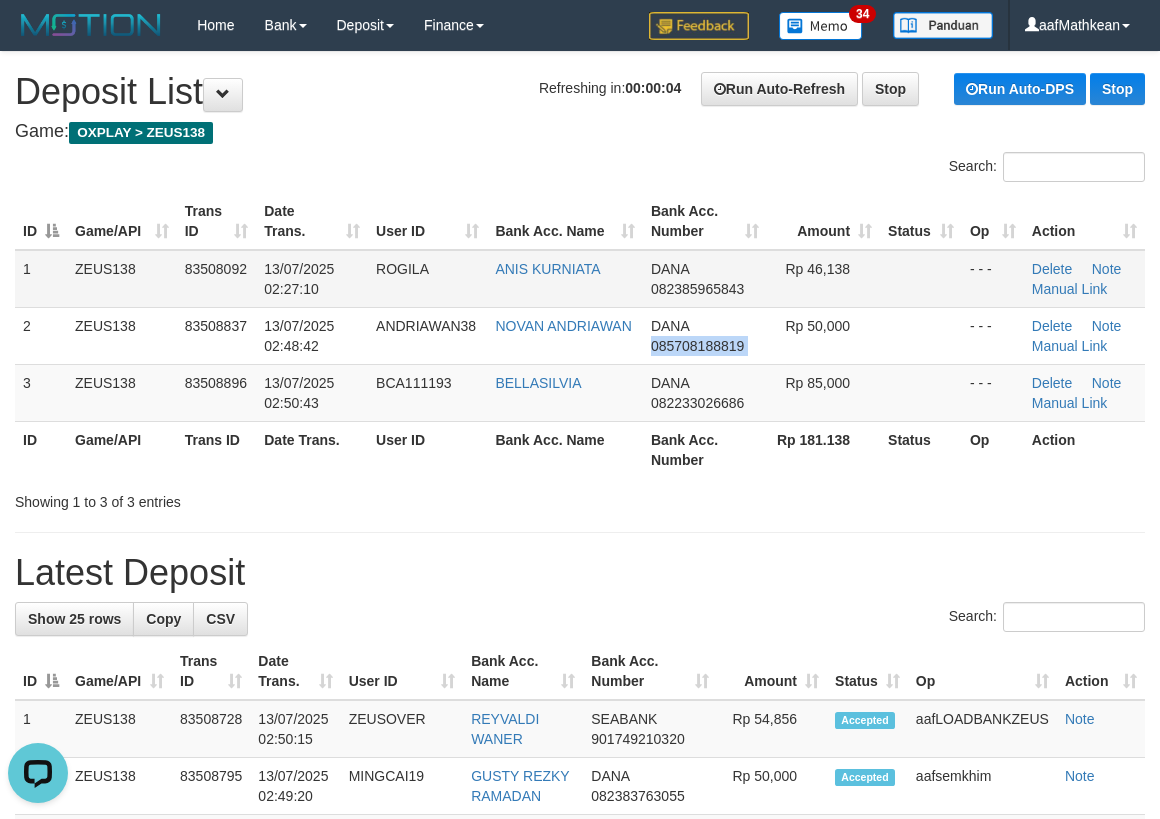 drag, startPoint x: 771, startPoint y: 312, endPoint x: 749, endPoint y: 284, distance: 35.608986 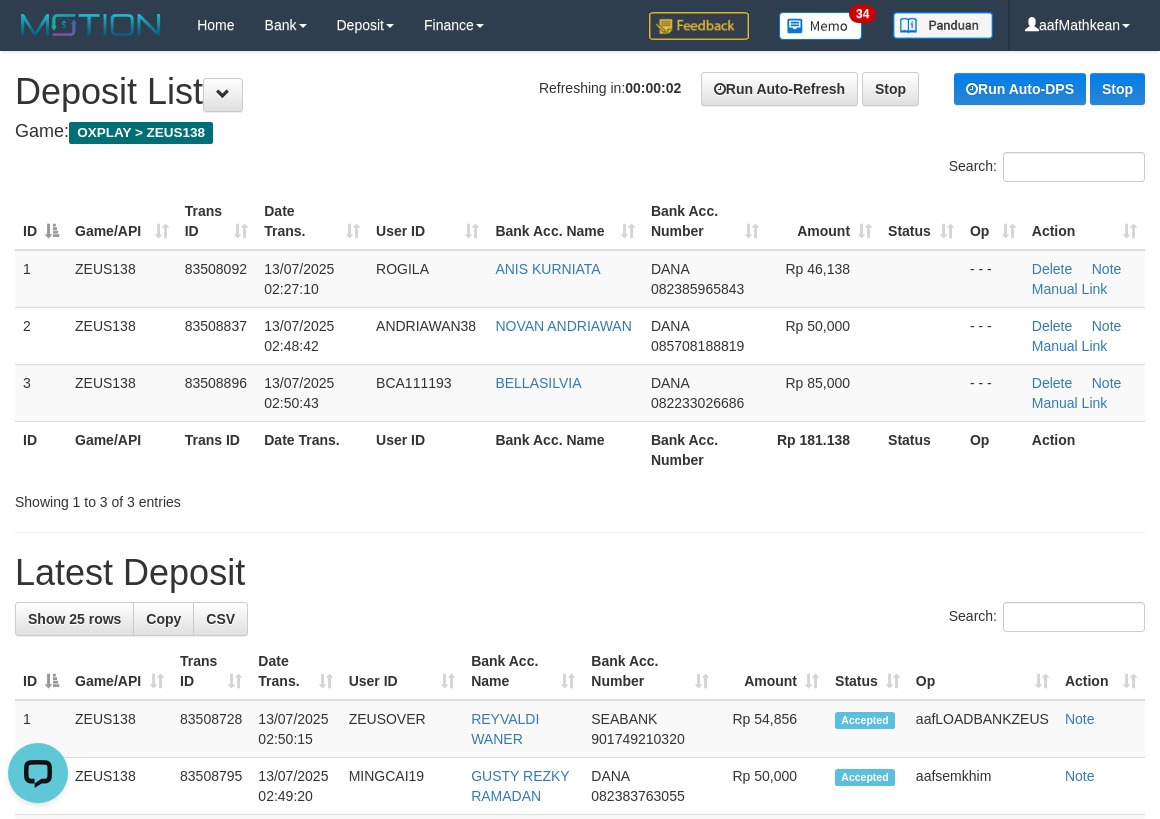 click on "Bank Acc. Name" at bounding box center [565, 449] 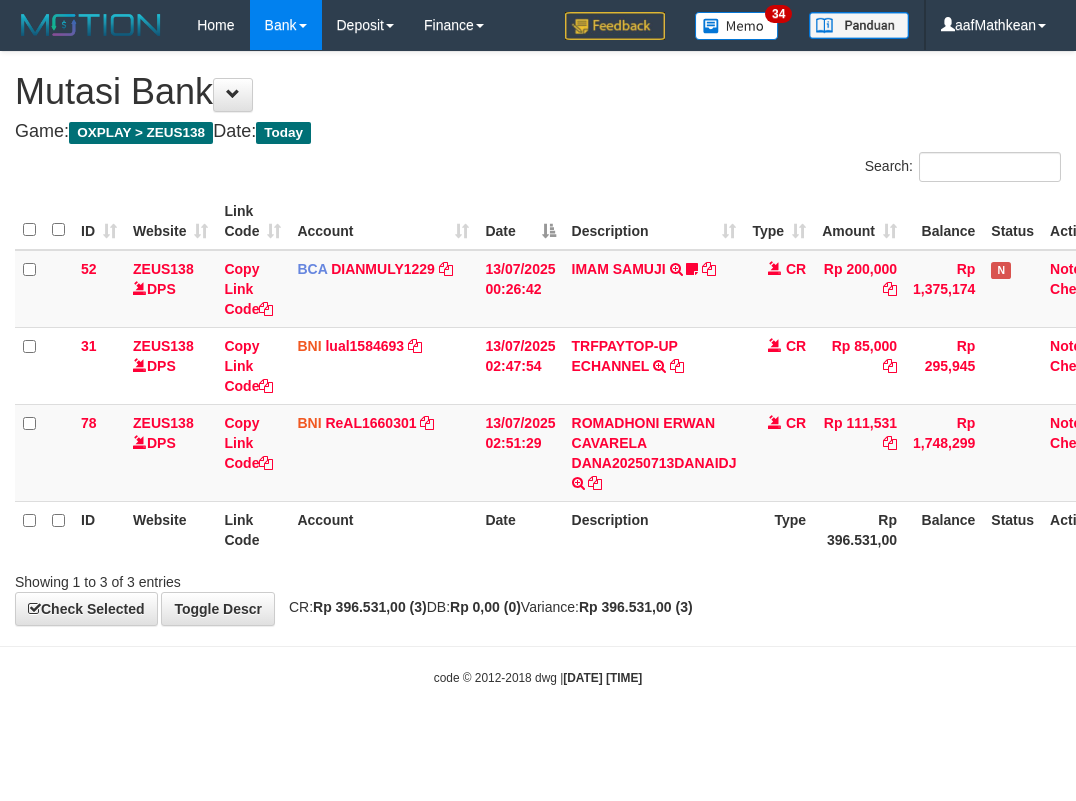 scroll, scrollTop: 0, scrollLeft: 0, axis: both 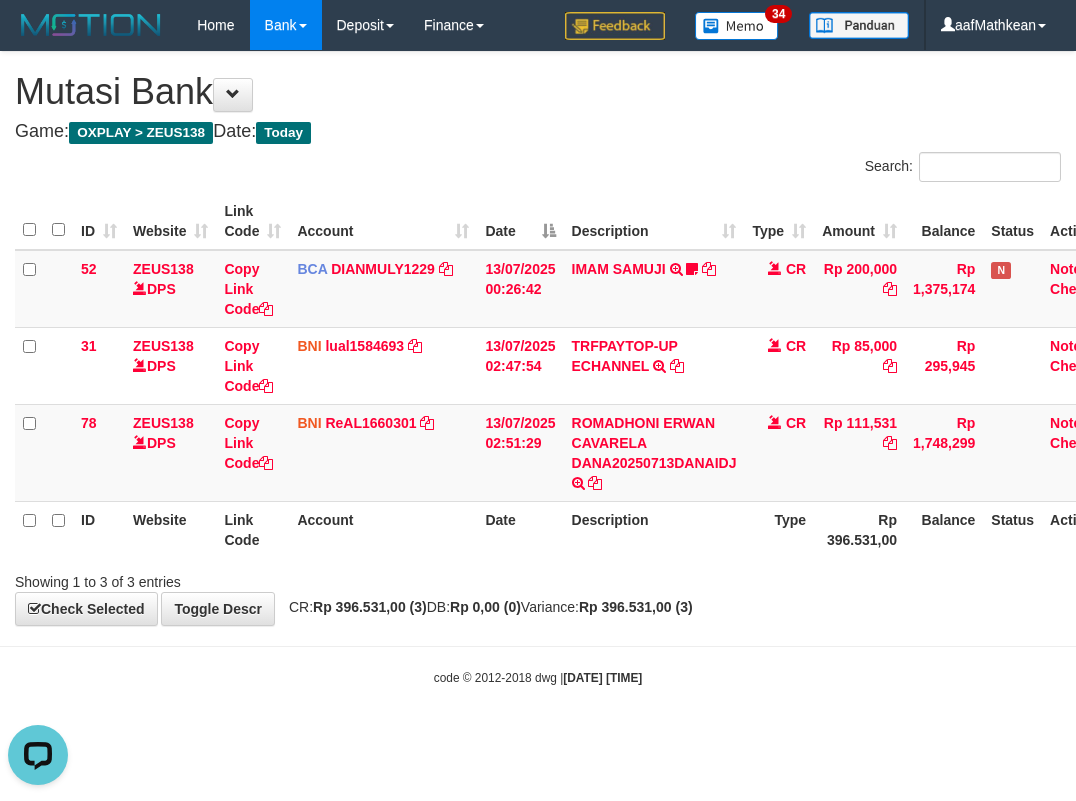 click on "Date" at bounding box center [520, 529] 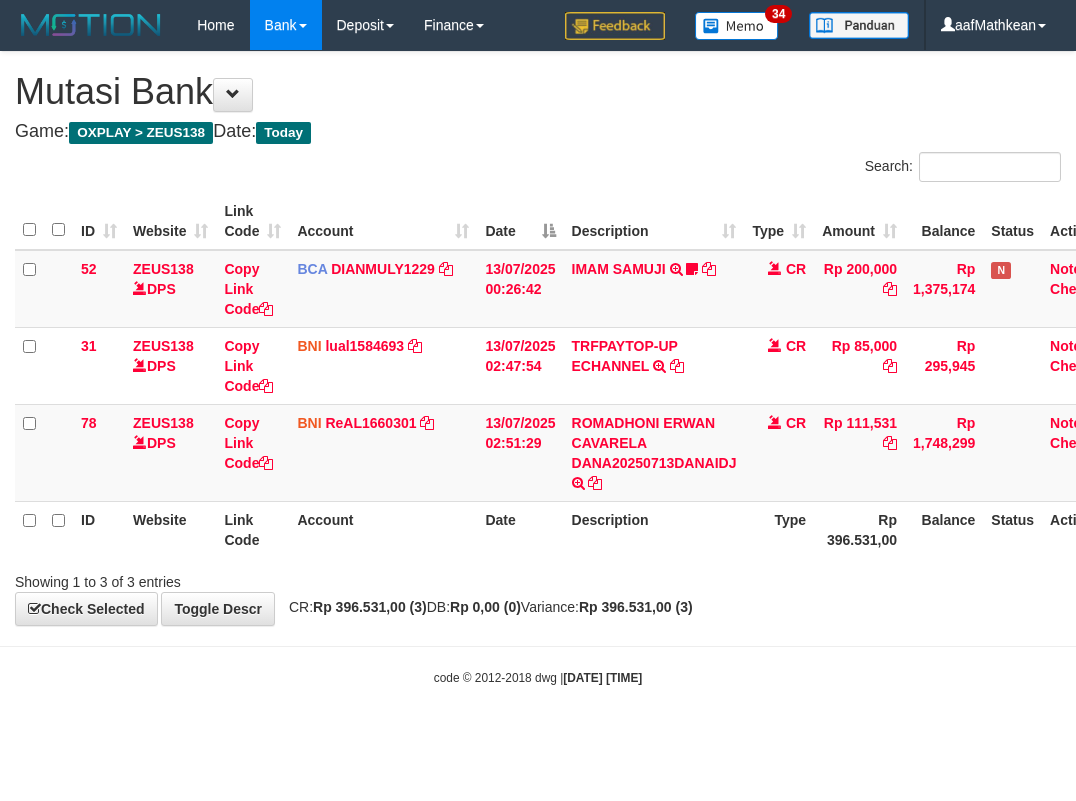 scroll, scrollTop: 0, scrollLeft: 0, axis: both 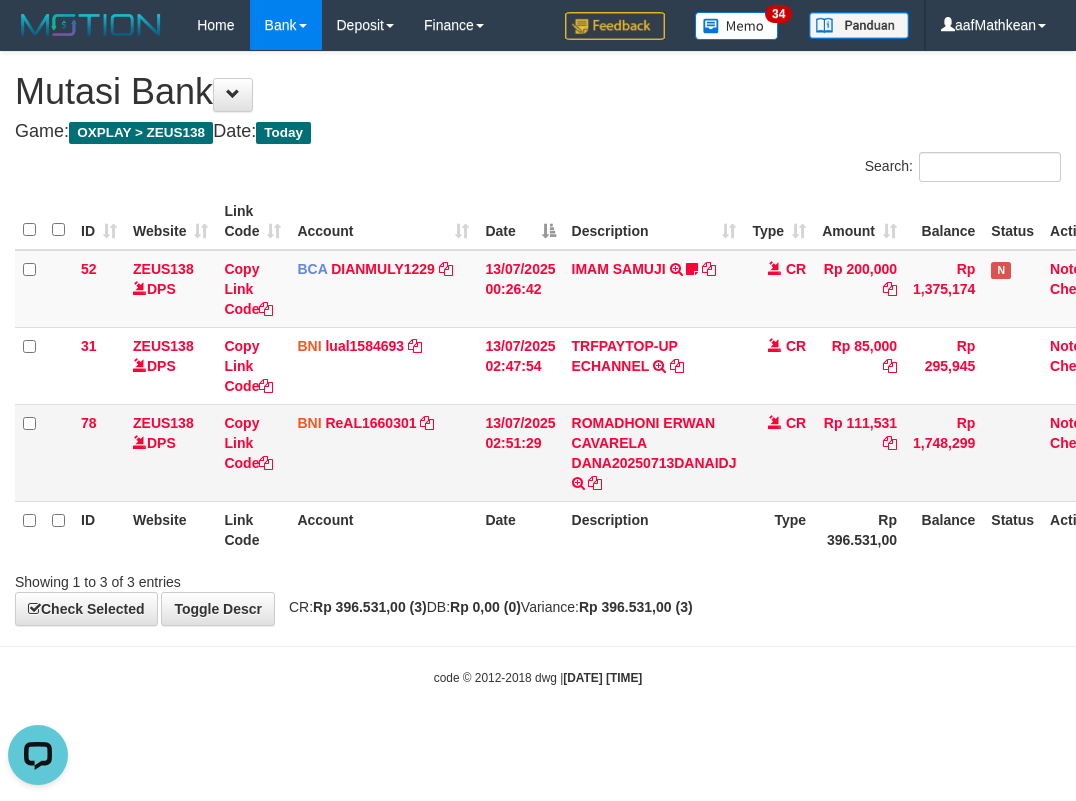 click on "78
ZEUS138    DPS
Copy Link Code
BNI
ReAL1660301
DPS
[FIRST] [LAST]
mutasi_20250713_4647 | 78
mutasi_20250713_4647 | 78
[DATE] [TIME]
[FIRST] [LAST] DANA20250713DANAIDJ         TRF/PAY/TOP-UP ECHANNEL [FIRST] [LAST] DANA20250713DANAIDJ
CR
Rp 111,531
Rp 1,748,299
Note
Check" at bounding box center (569, 452) 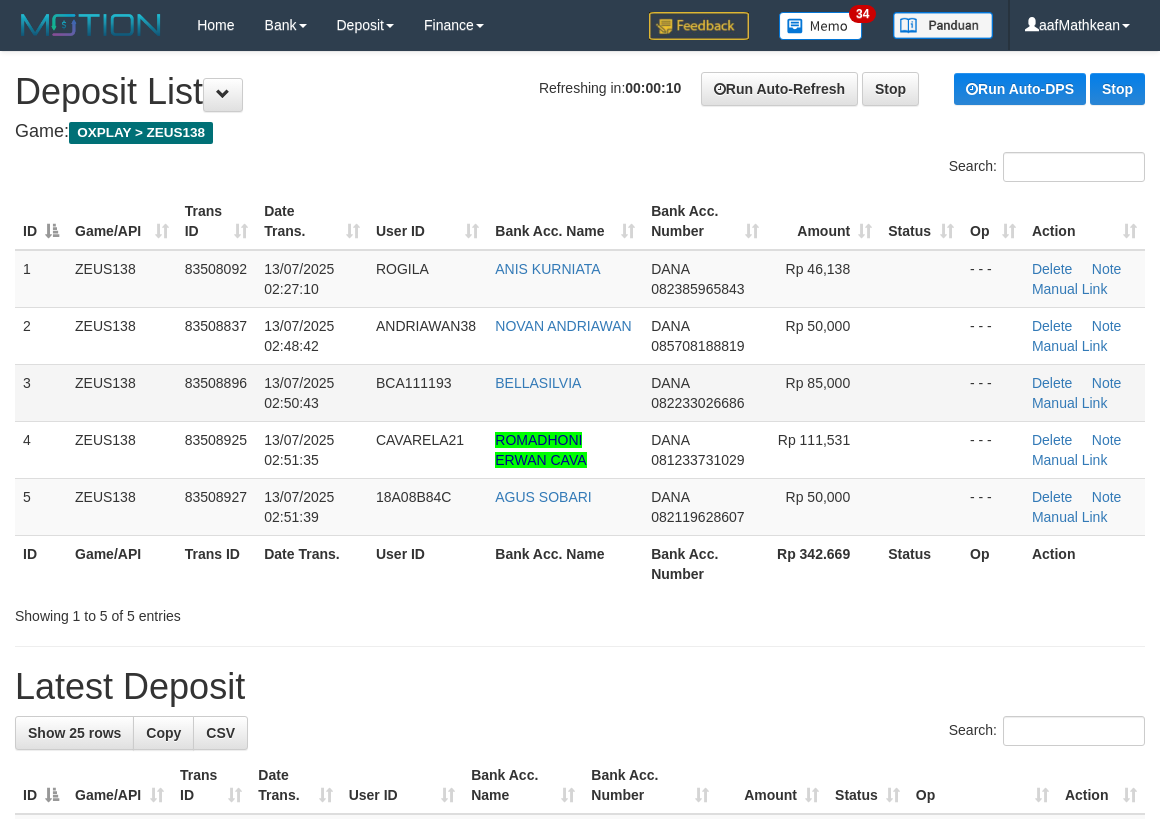 scroll, scrollTop: 0, scrollLeft: 0, axis: both 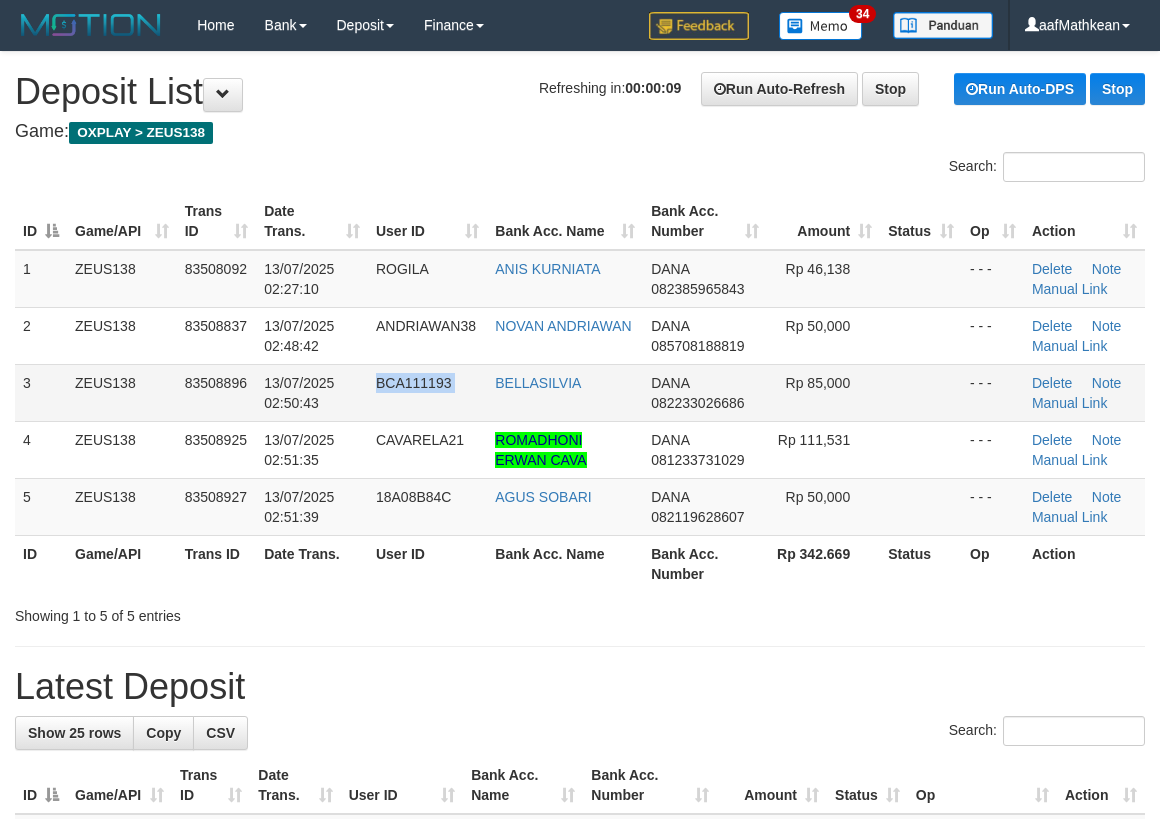 click on "BCA111193" at bounding box center [427, 392] 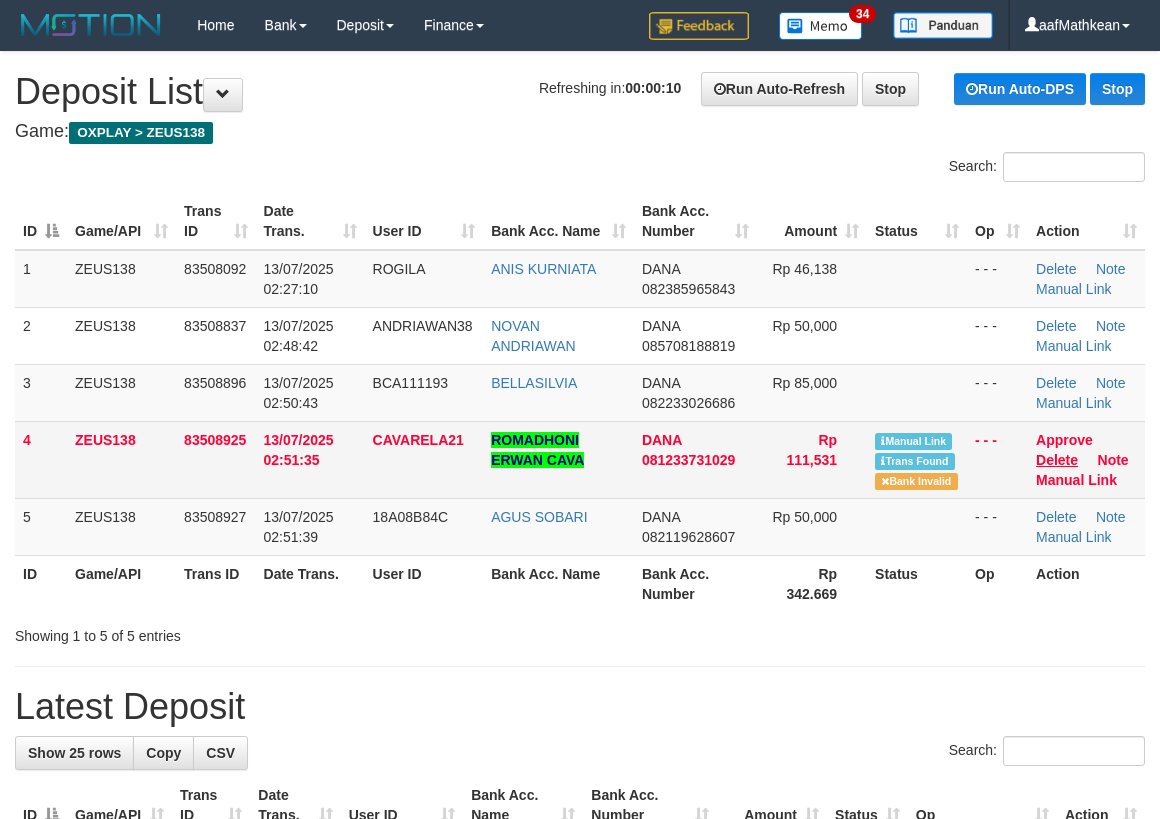 scroll, scrollTop: 0, scrollLeft: 0, axis: both 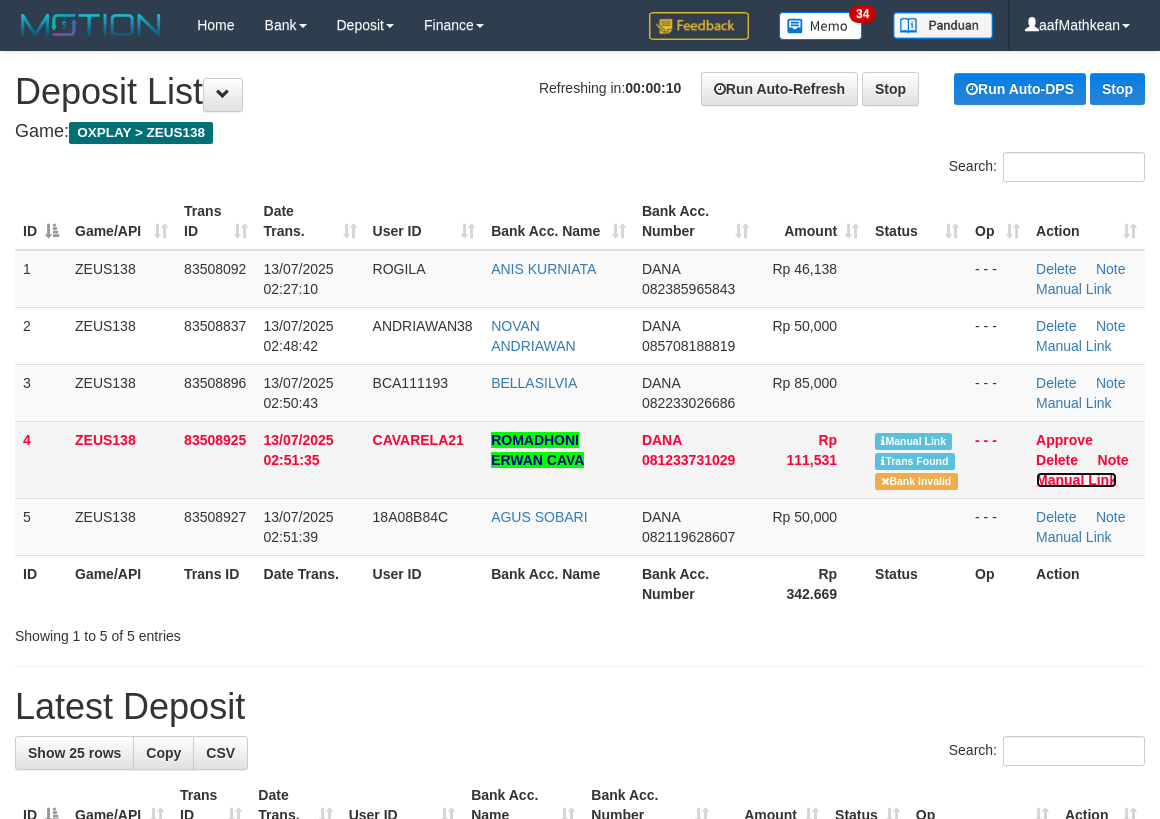 click on "Manual Link" at bounding box center (1076, 480) 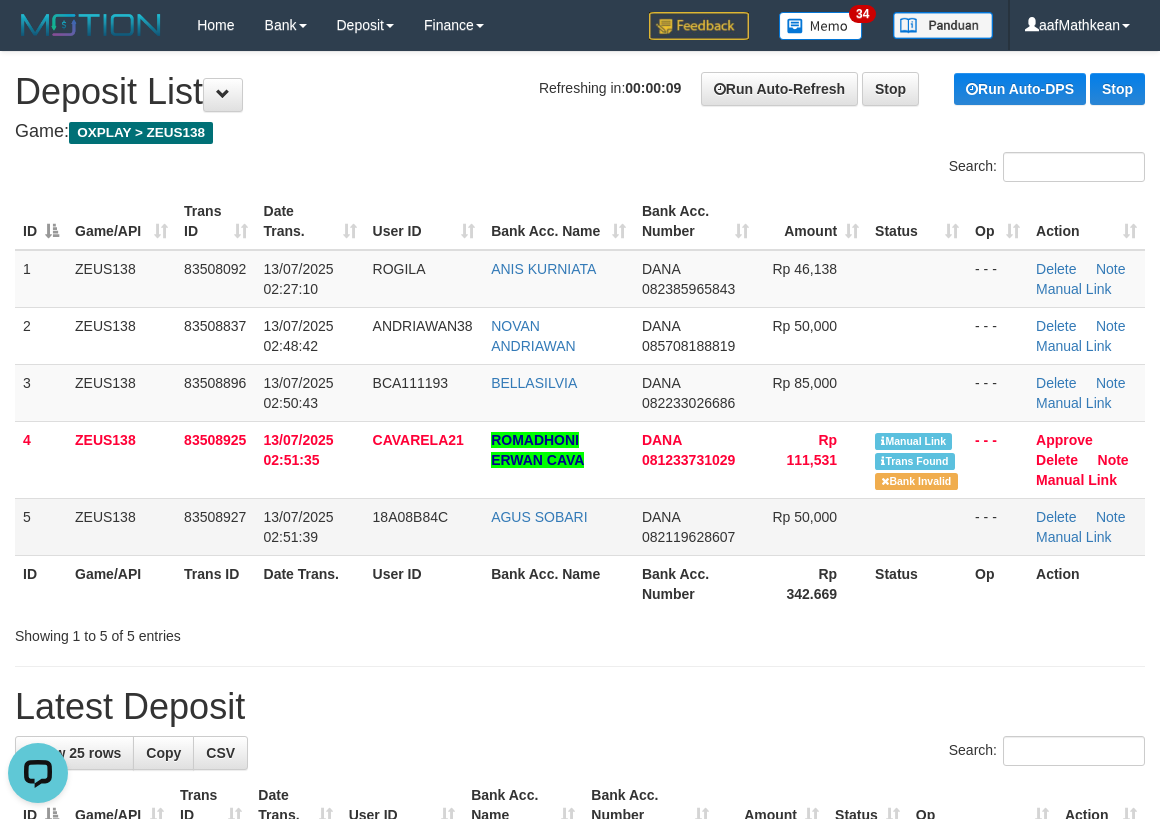 scroll, scrollTop: 0, scrollLeft: 0, axis: both 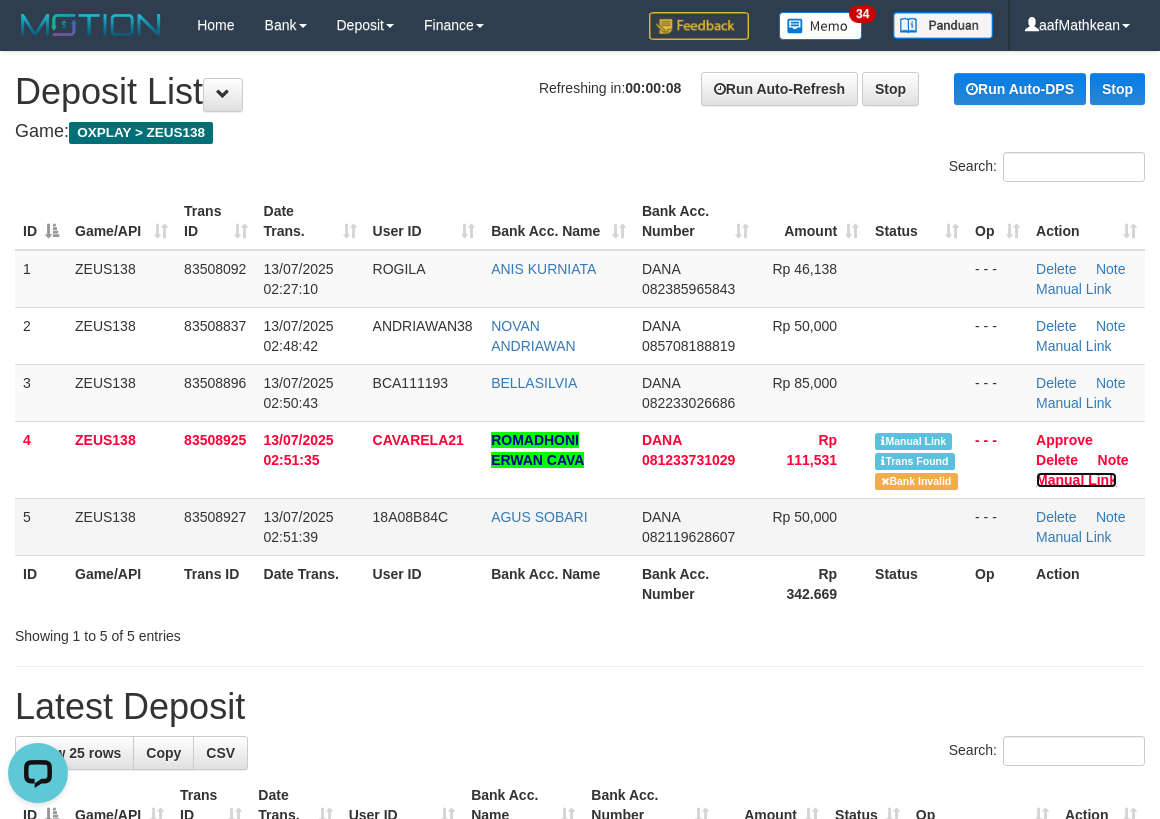 click on "Manual Link" at bounding box center [1076, 480] 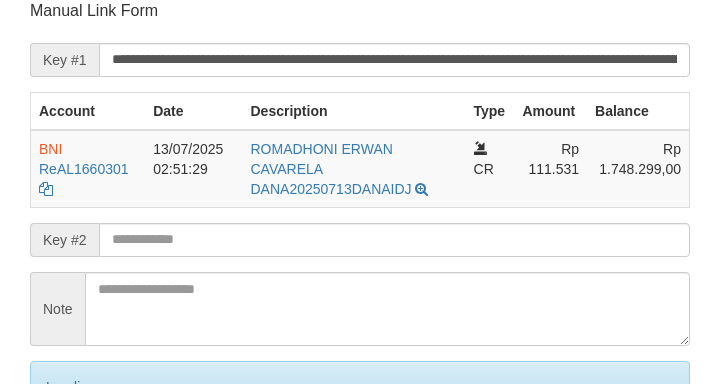 click at bounding box center [394, 240] 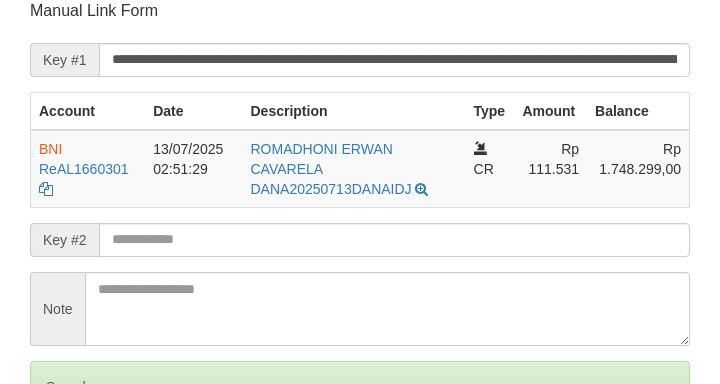 click on "Save" at bounding box center (58, 471) 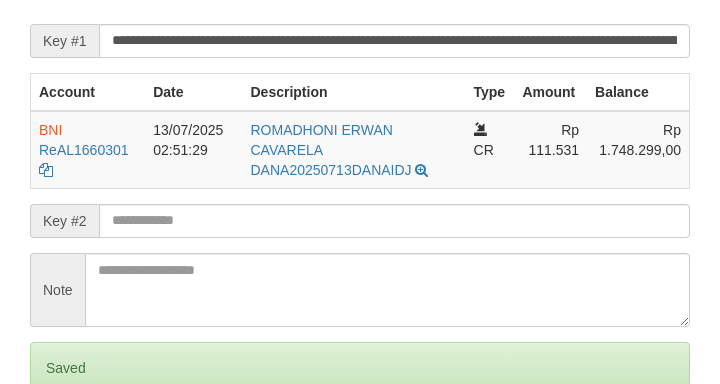click at bounding box center [394, 221] 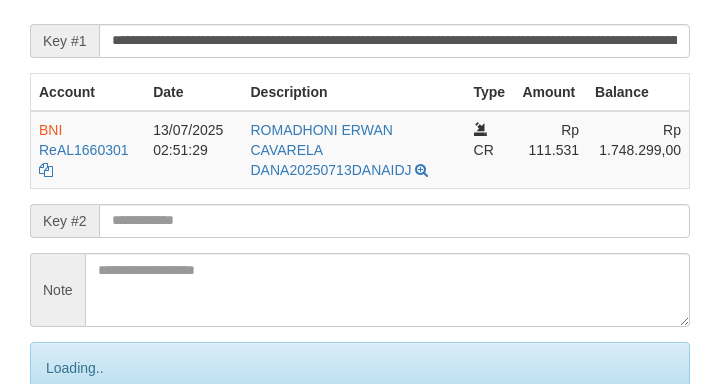 click on "**********" at bounding box center [360, 224] 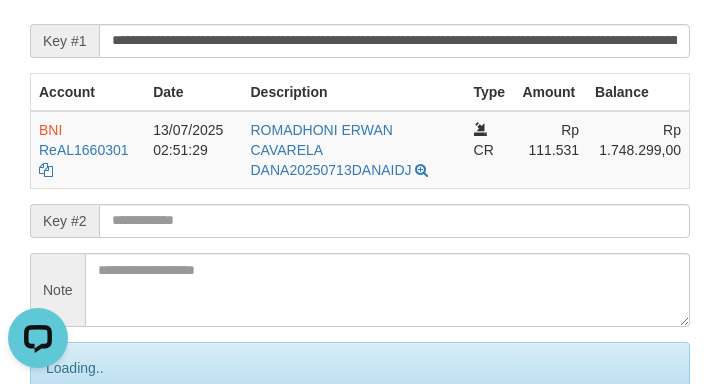 scroll, scrollTop: 0, scrollLeft: 0, axis: both 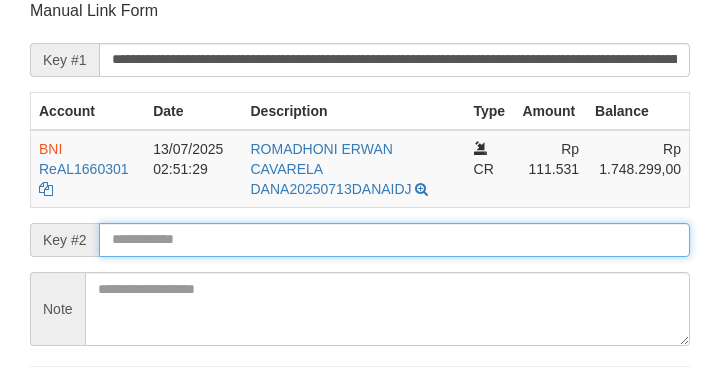 drag, startPoint x: 0, startPoint y: 0, endPoint x: 561, endPoint y: 231, distance: 606.69763 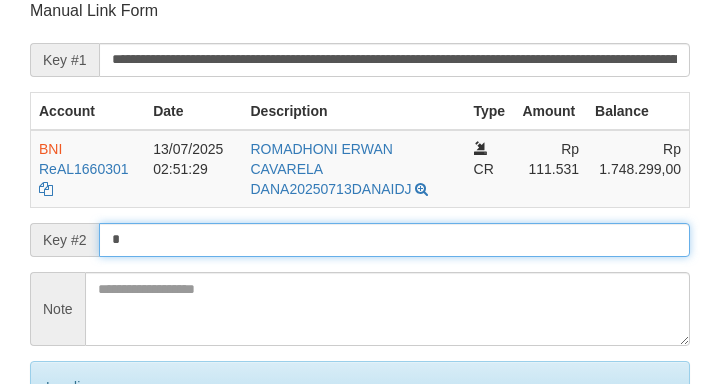 type 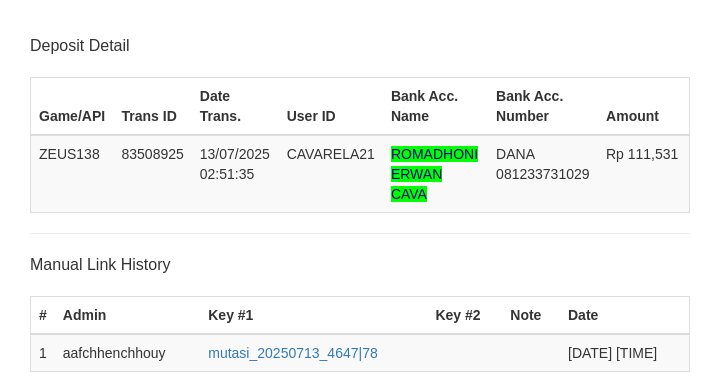 drag, startPoint x: 0, startPoint y: 0, endPoint x: 563, endPoint y: 225, distance: 606.2953 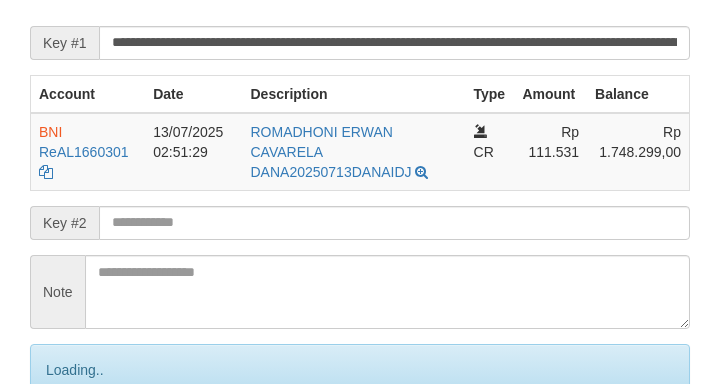 click on "Save" at bounding box center (80, 454) 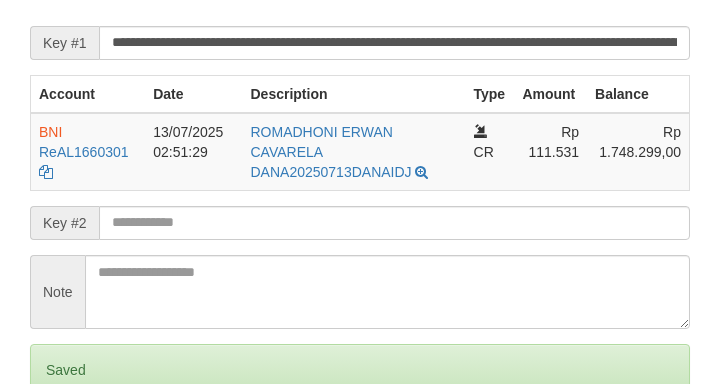 click on "Save" at bounding box center [58, 454] 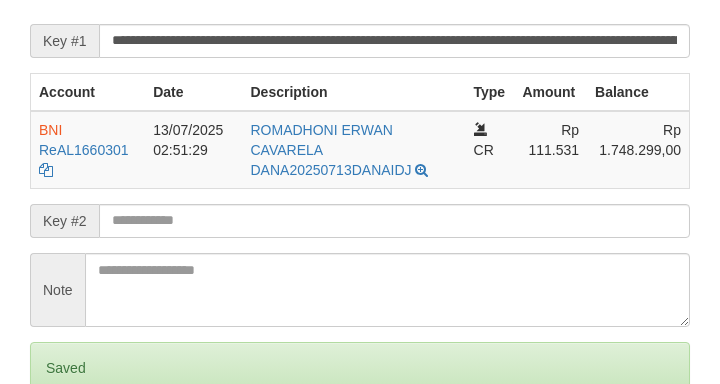 click at bounding box center (394, 221) 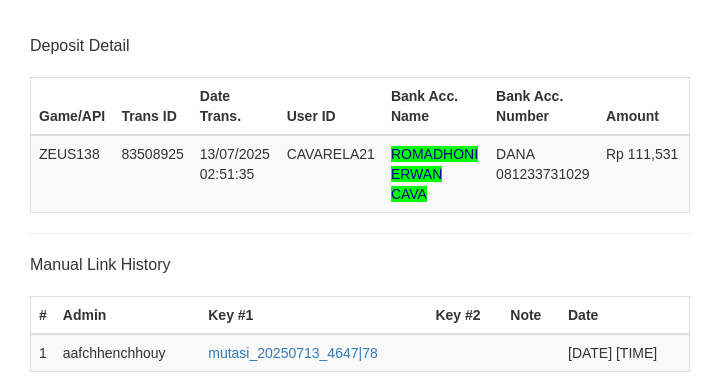 click on "Save" at bounding box center [58, 884] 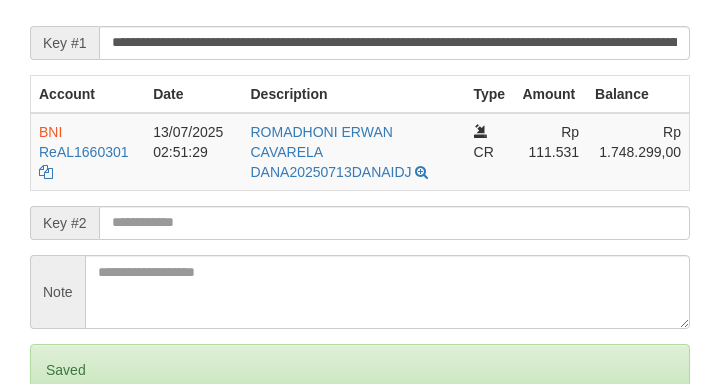 click at bounding box center [394, 223] 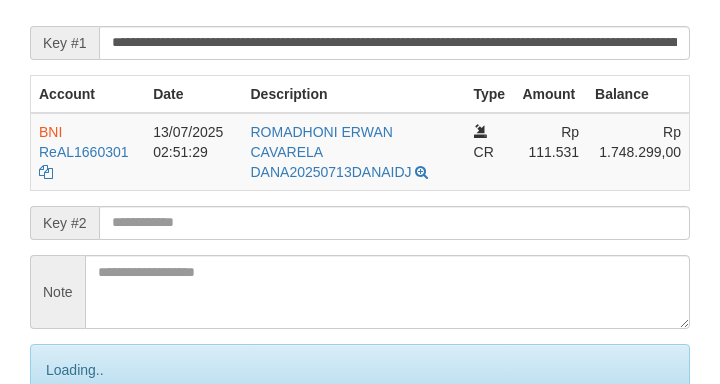 scroll, scrollTop: 432, scrollLeft: 0, axis: vertical 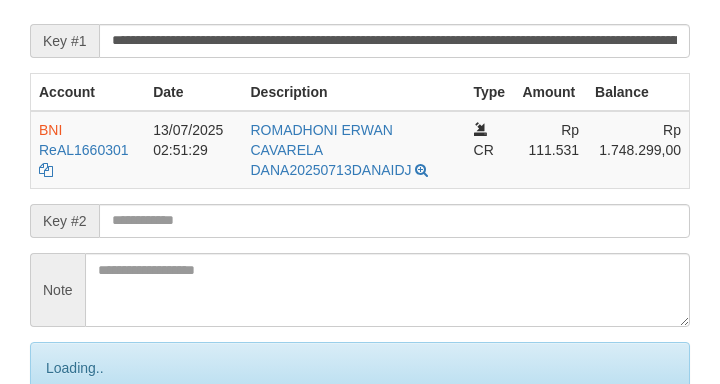 click on "Save" at bounding box center (80, 452) 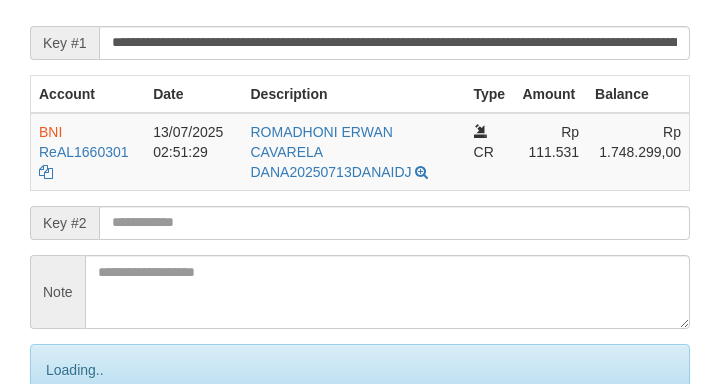 click at bounding box center [394, 223] 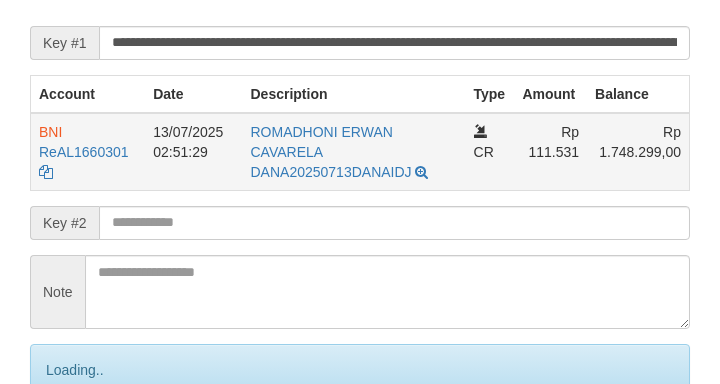 click at bounding box center [394, 223] 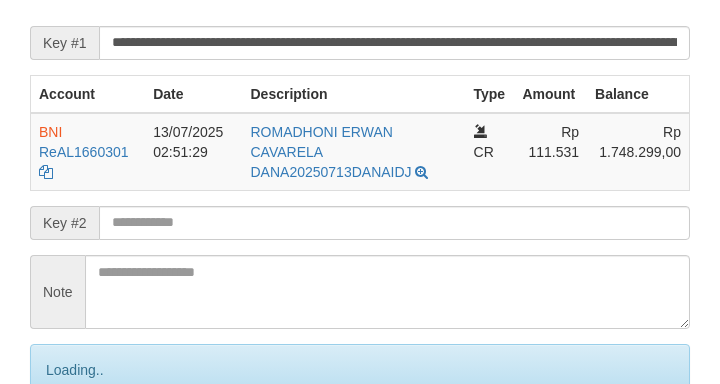 click at bounding box center (394, 223) 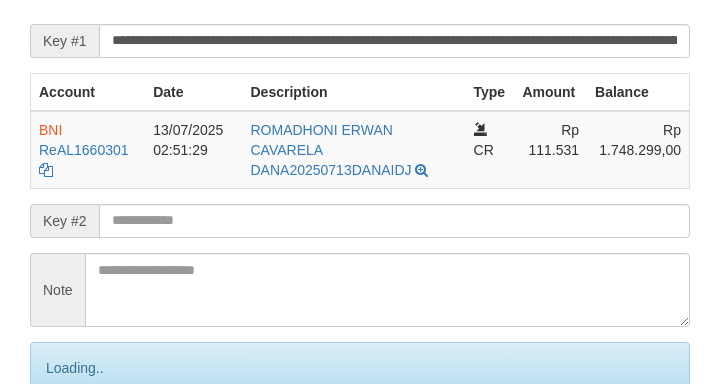 click on "Save" at bounding box center (80, 452) 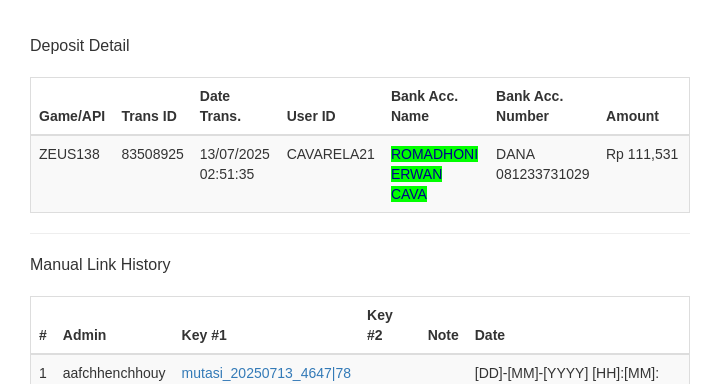 scroll, scrollTop: 430, scrollLeft: 0, axis: vertical 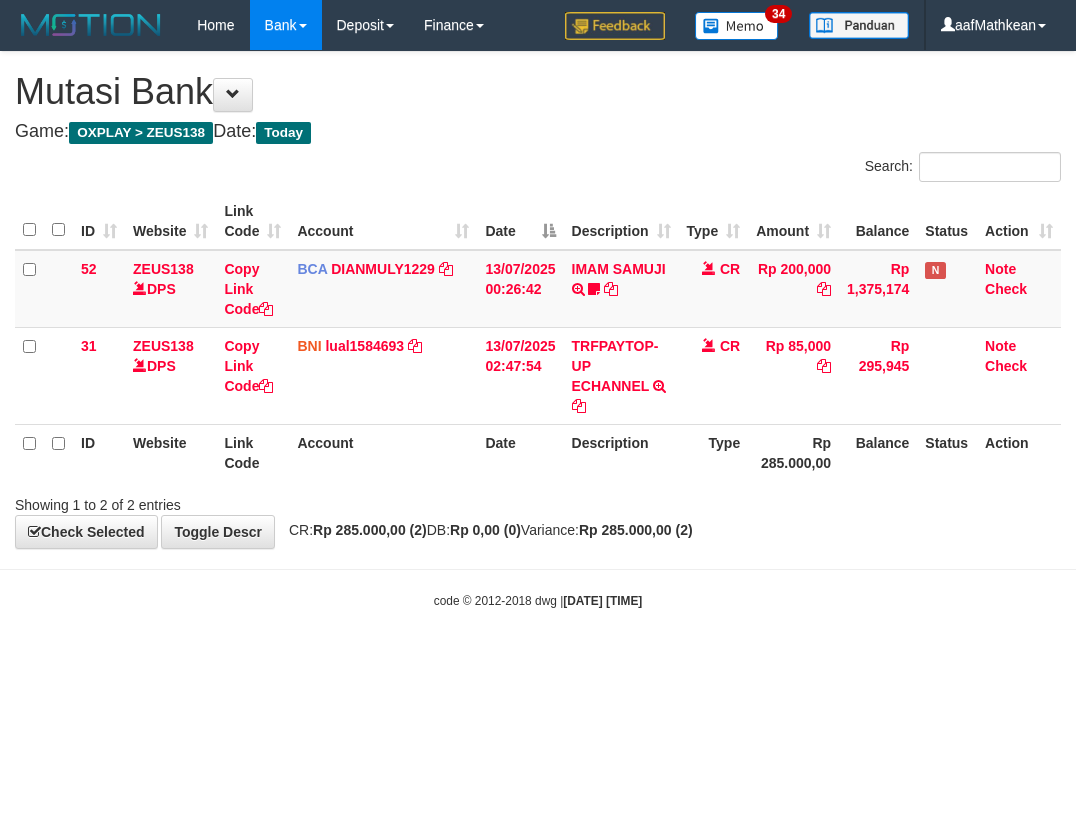 drag, startPoint x: 541, startPoint y: 431, endPoint x: 551, endPoint y: 457, distance: 27.856777 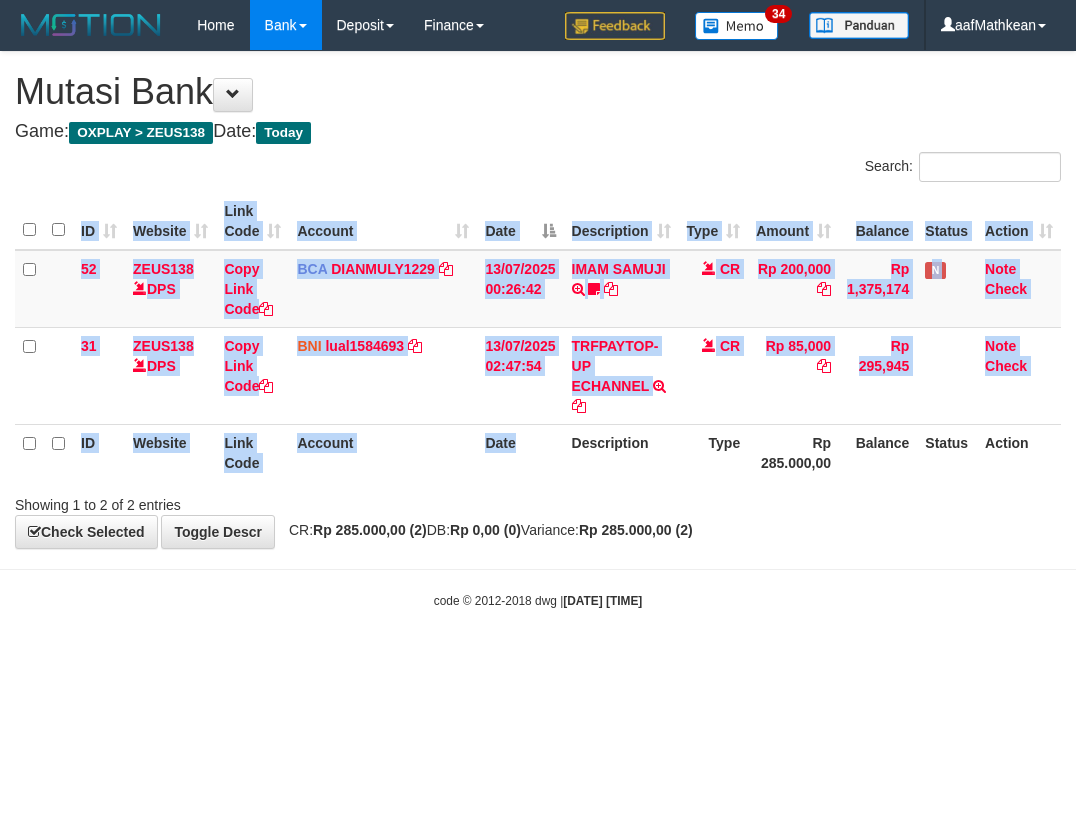 drag, startPoint x: 551, startPoint y: 457, endPoint x: 521, endPoint y: 766, distance: 310.45288 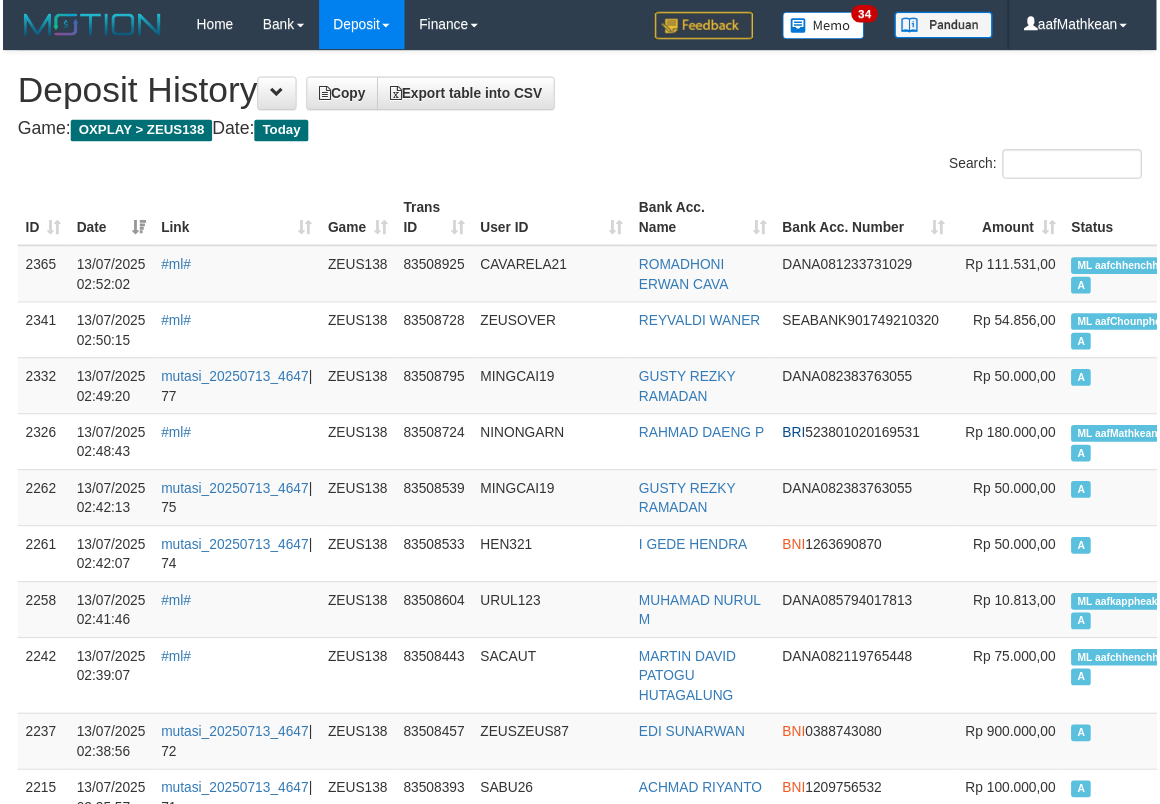 scroll, scrollTop: 0, scrollLeft: 0, axis: both 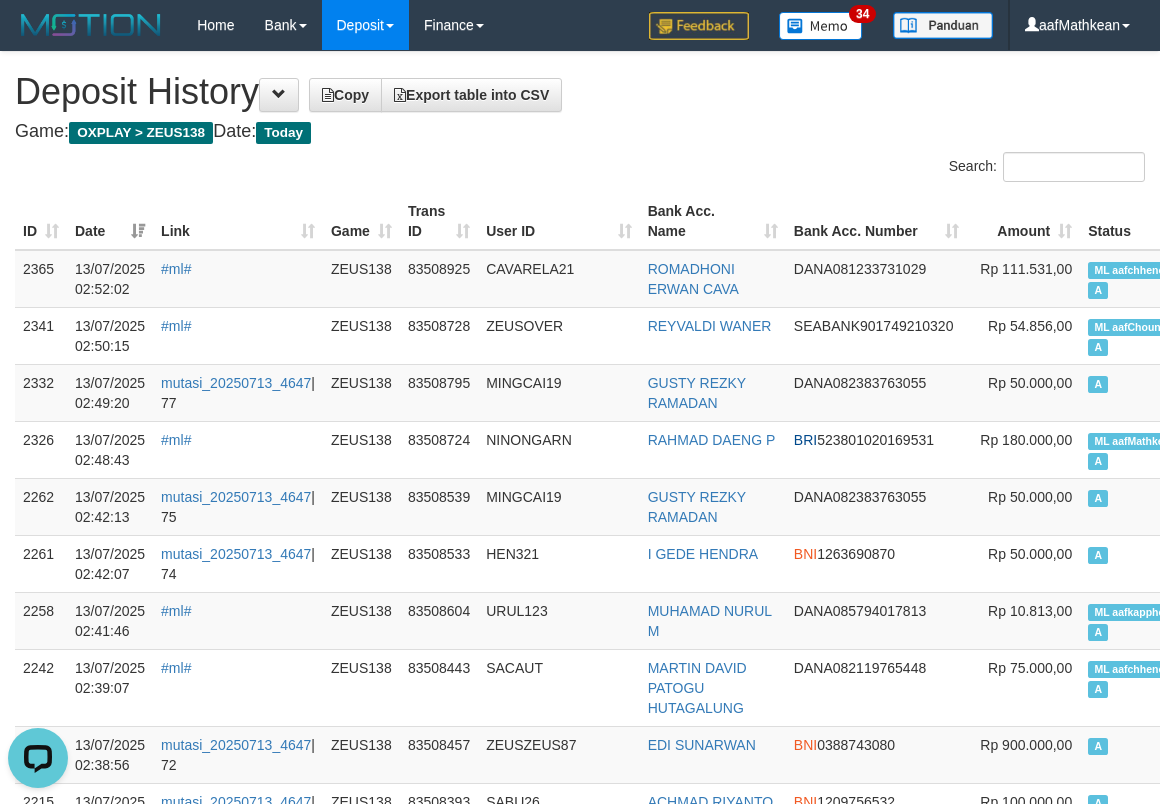click on "Trans ID" at bounding box center (439, 221) 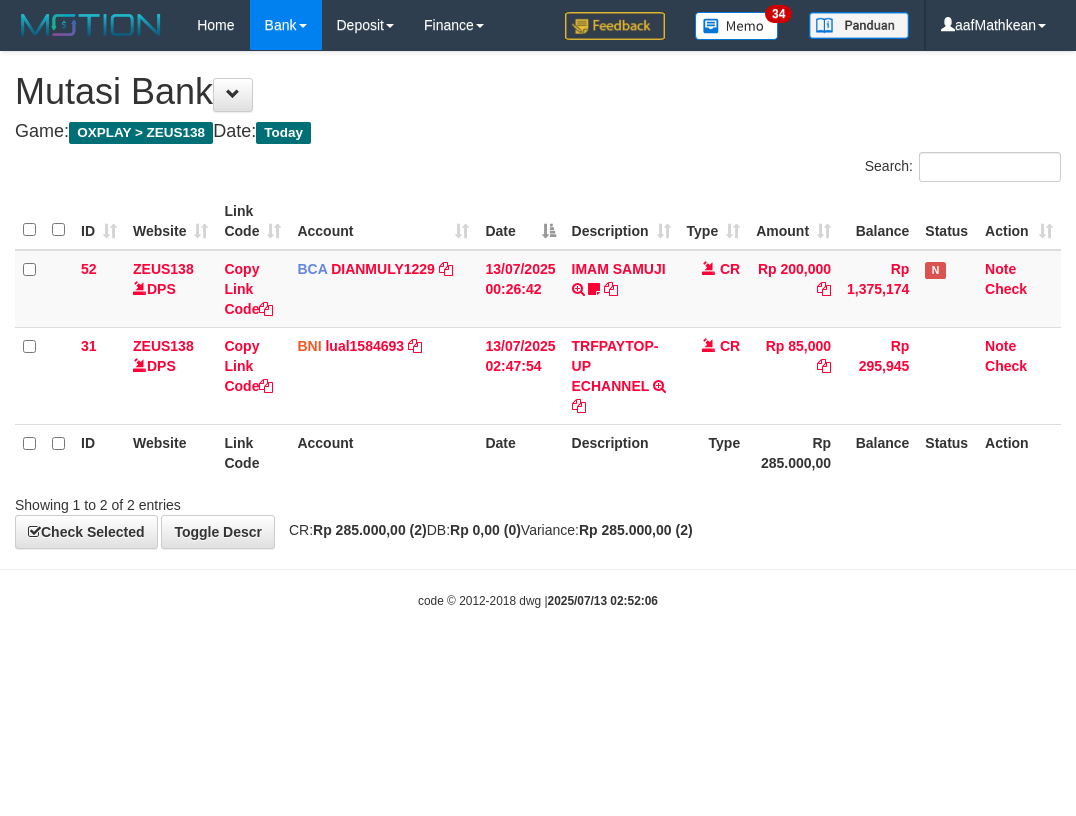 scroll, scrollTop: 0, scrollLeft: 0, axis: both 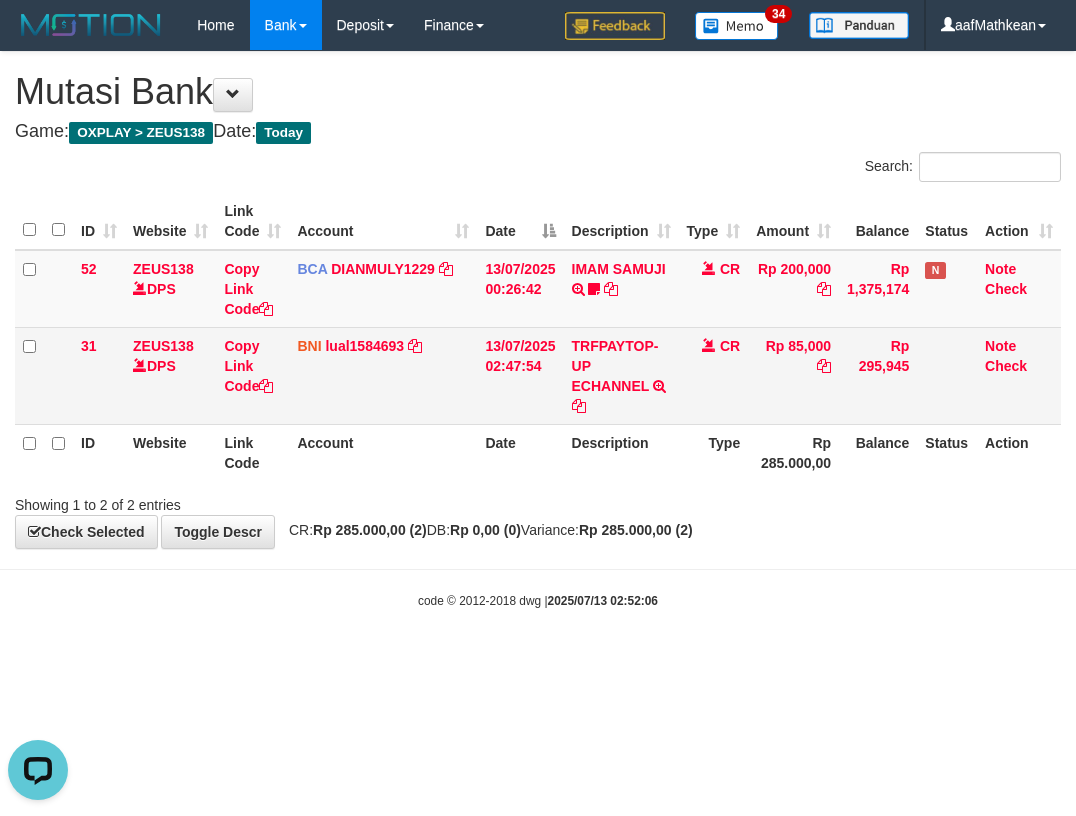 drag, startPoint x: 566, startPoint y: 229, endPoint x: 580, endPoint y: 252, distance: 26.925823 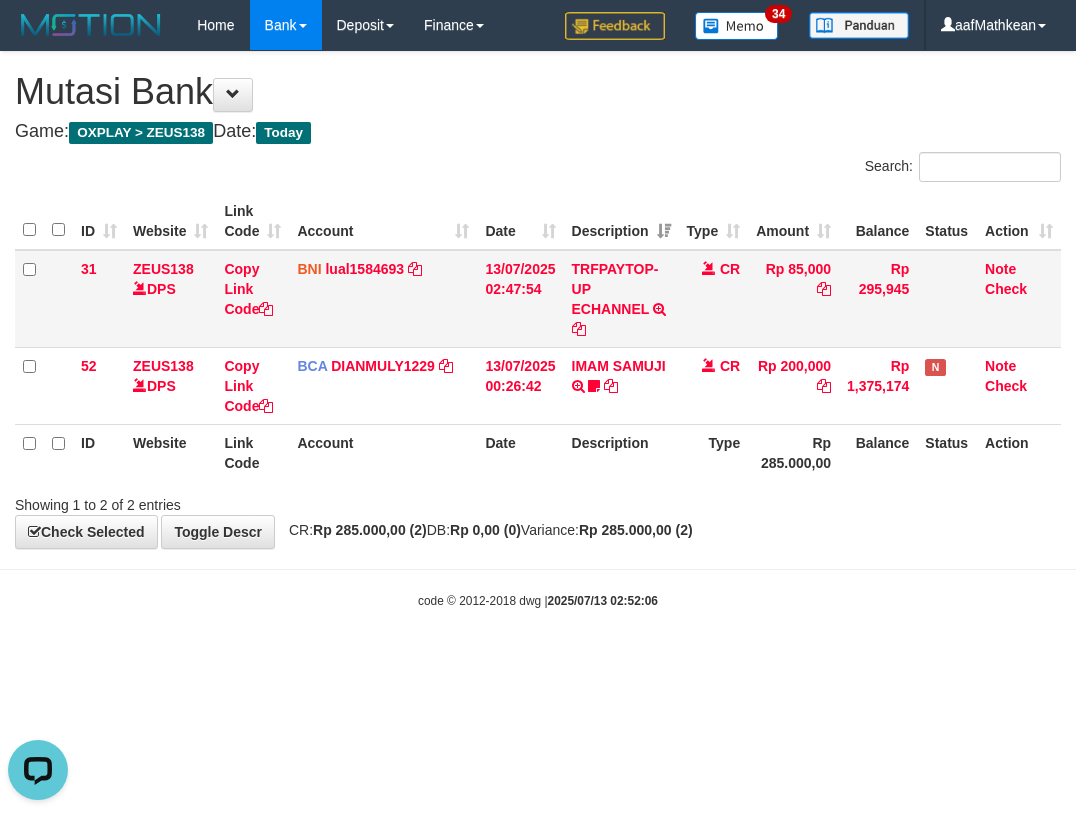 drag, startPoint x: 545, startPoint y: 331, endPoint x: 535, endPoint y: 346, distance: 18.027756 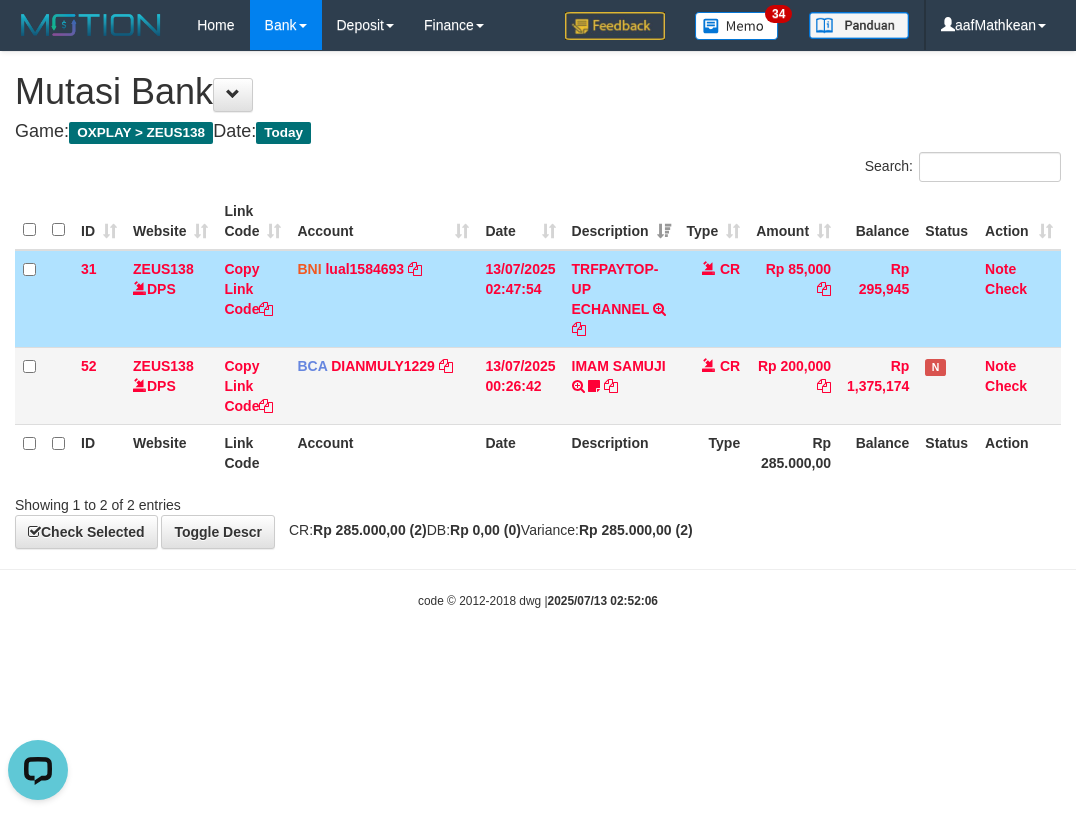 drag, startPoint x: 540, startPoint y: 348, endPoint x: 1071, endPoint y: 280, distance: 535.33636 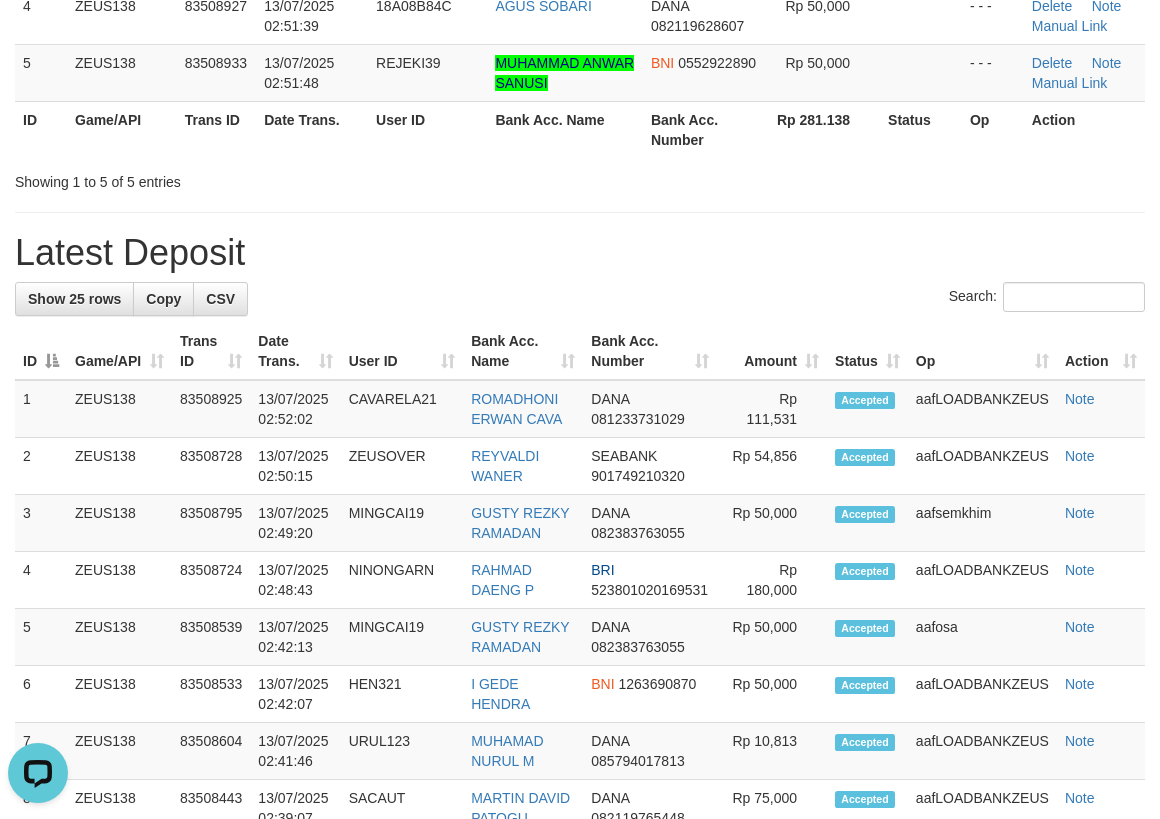 scroll, scrollTop: 0, scrollLeft: 0, axis: both 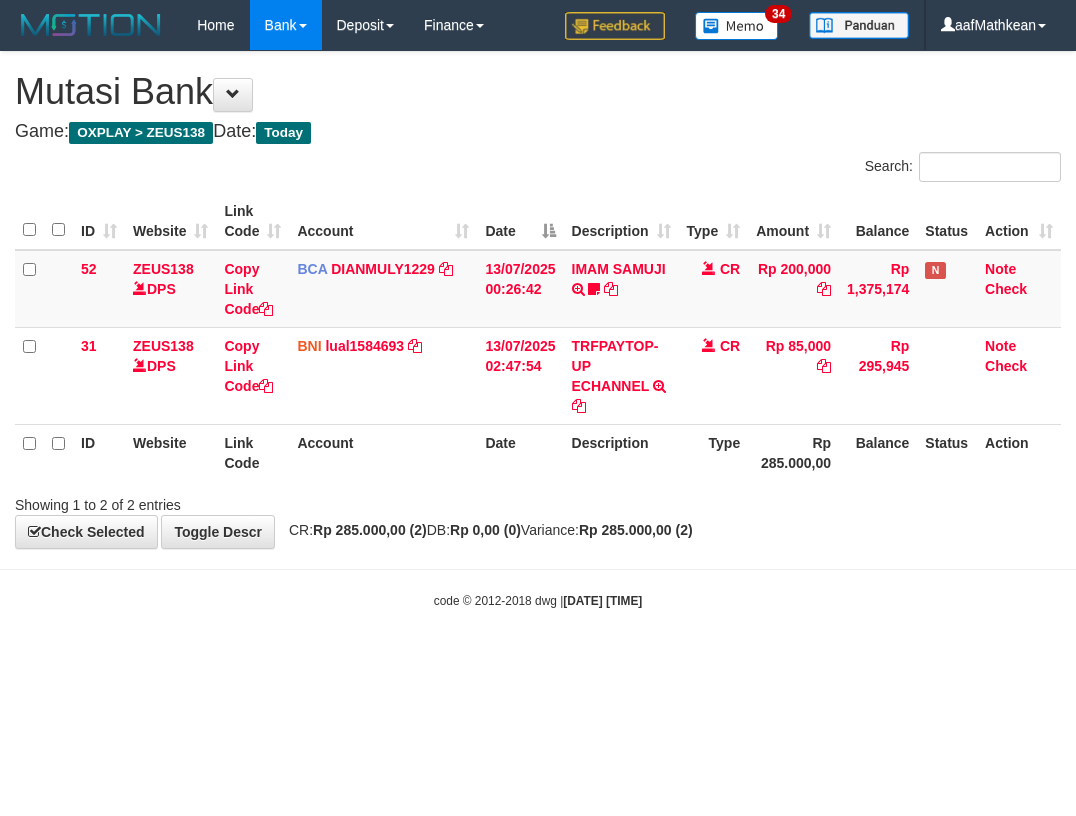 click on "Toggle navigation
Home
Bank
Account List
Load
By Website
Group
[OXPLAY]													ZEUS138
By Load Group (DPS)" at bounding box center [538, 330] 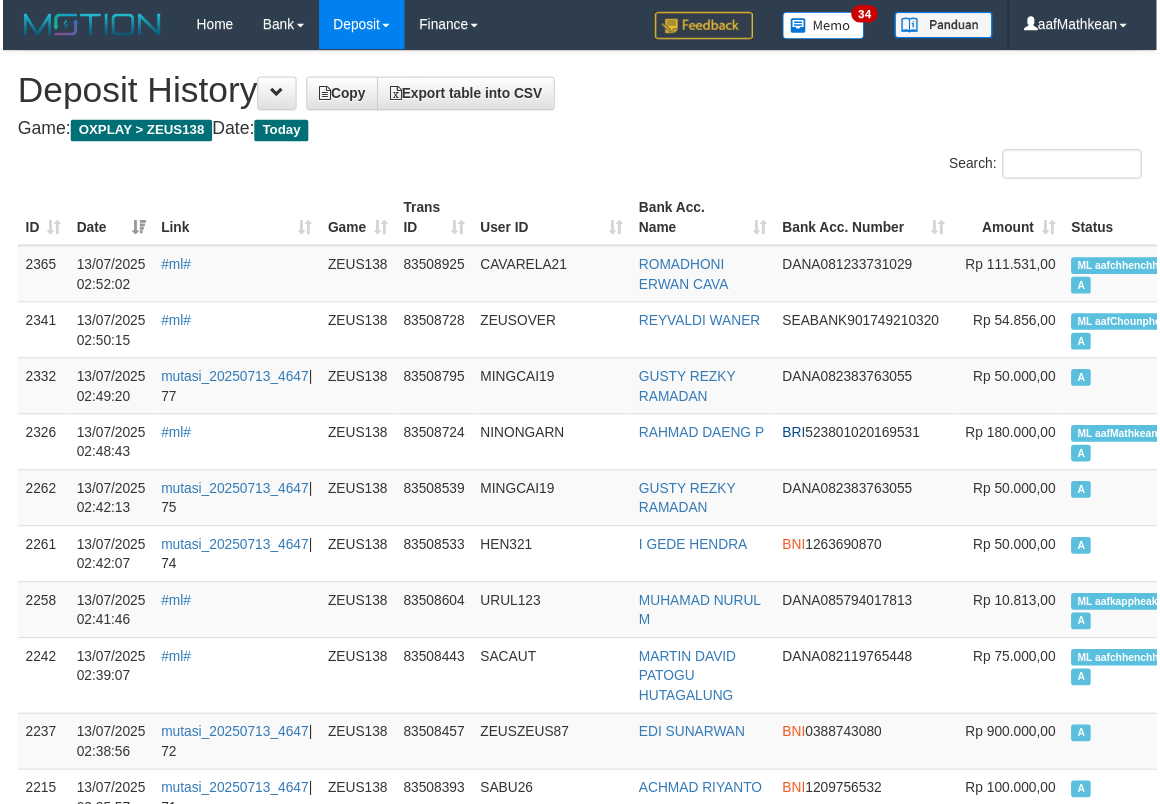 scroll, scrollTop: 0, scrollLeft: 0, axis: both 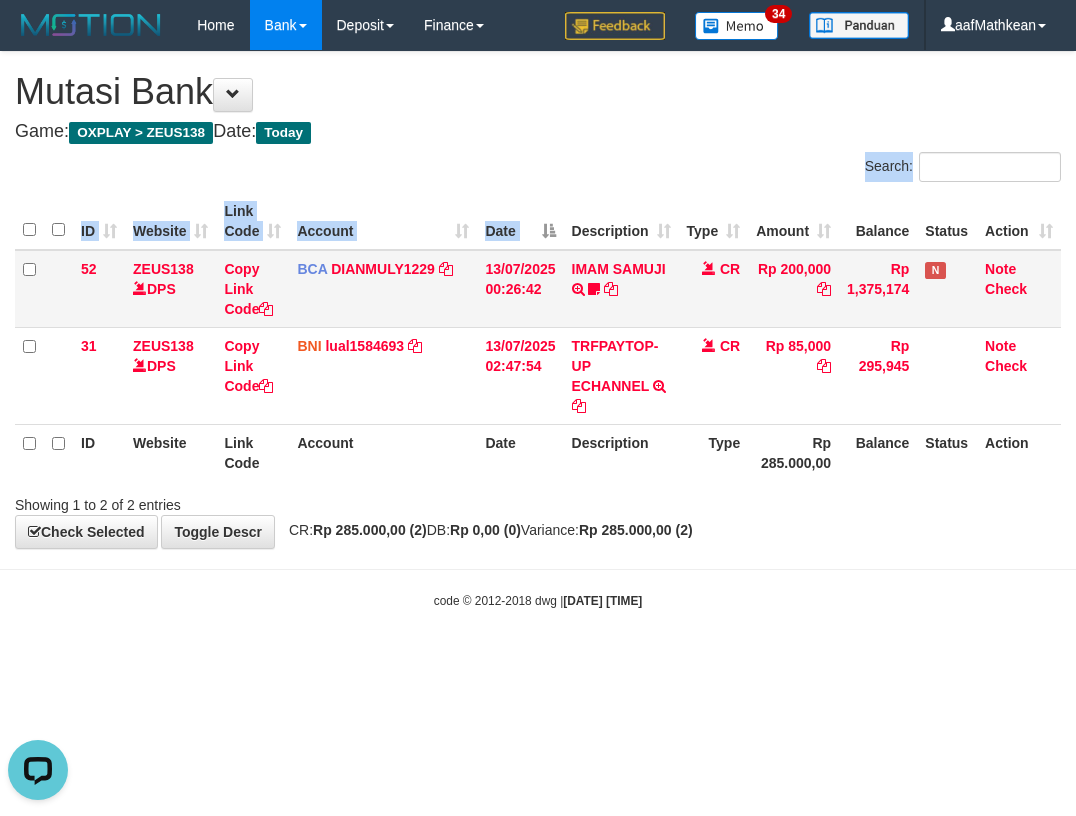 drag, startPoint x: 565, startPoint y: 205, endPoint x: 528, endPoint y: 258, distance: 64.63745 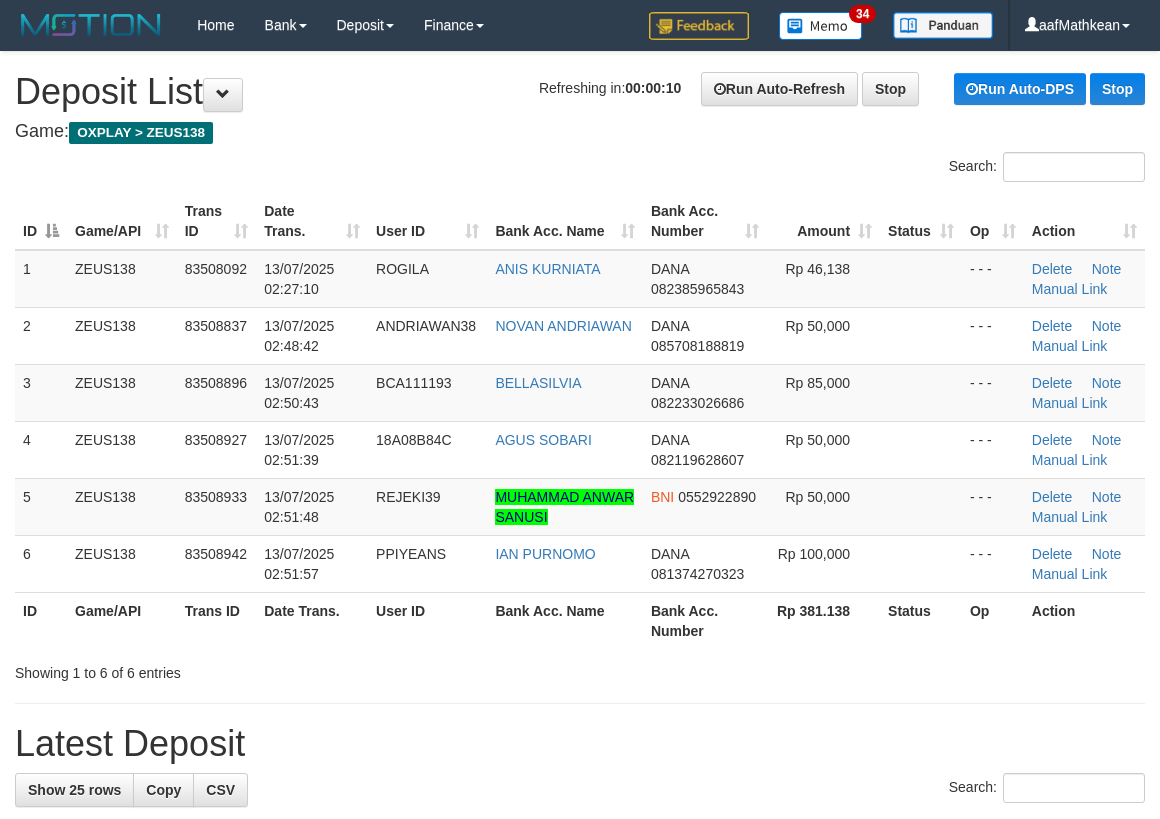 scroll, scrollTop: 0, scrollLeft: 0, axis: both 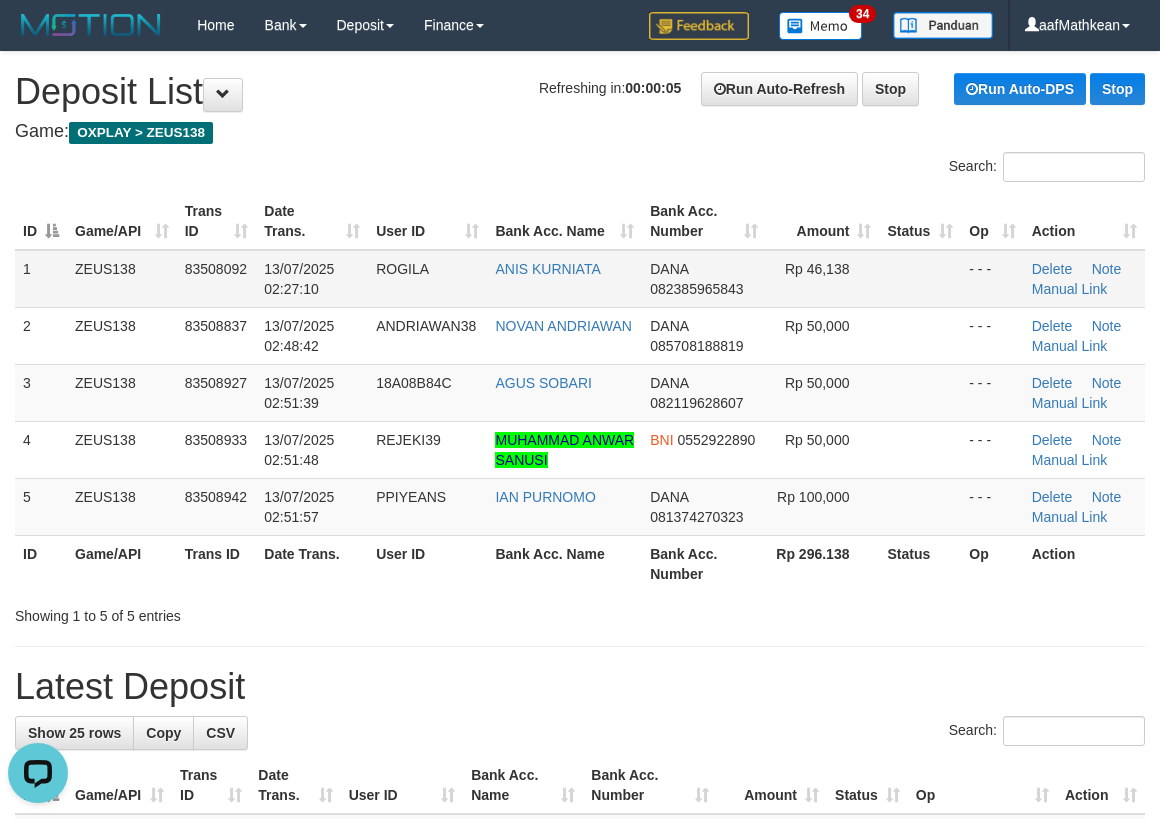 click on "**********" at bounding box center (580, 1232) 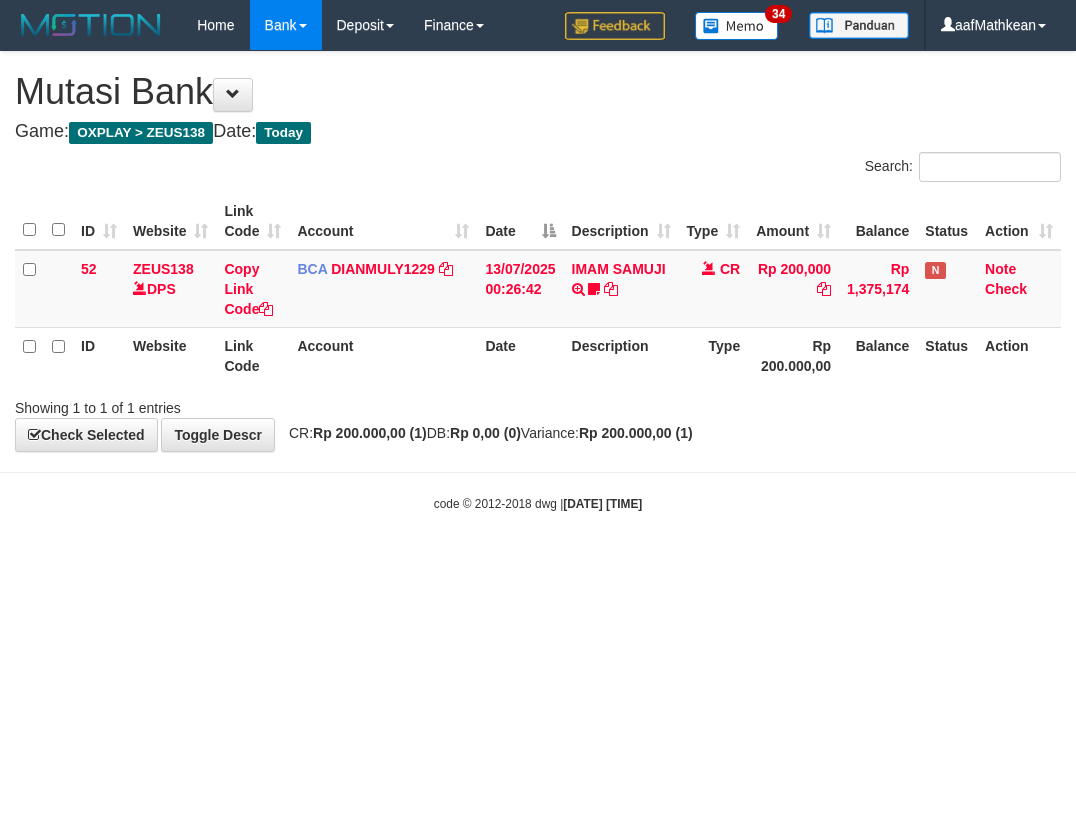scroll, scrollTop: 0, scrollLeft: 0, axis: both 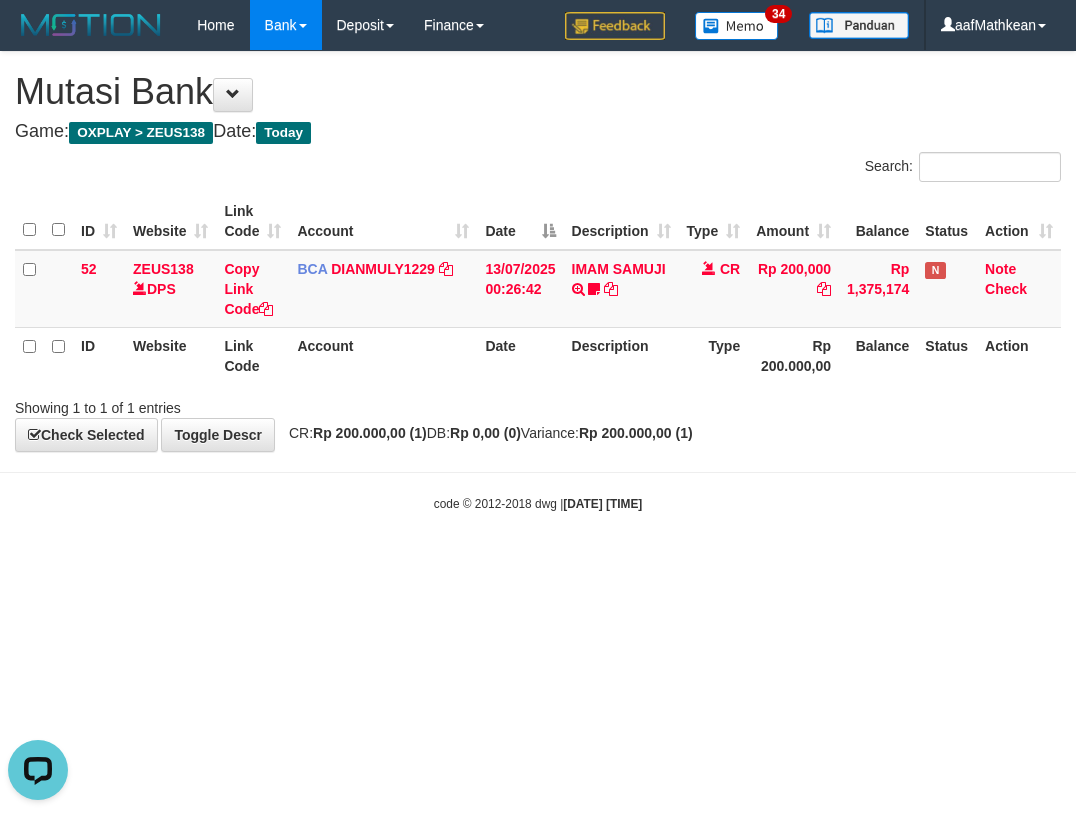 click on "Toggle navigation
Home
Bank
Account List
Load
By Website
Group
[OXPLAY]													ZEUS138
By Load Group (DPS)
Sync" at bounding box center [538, 281] 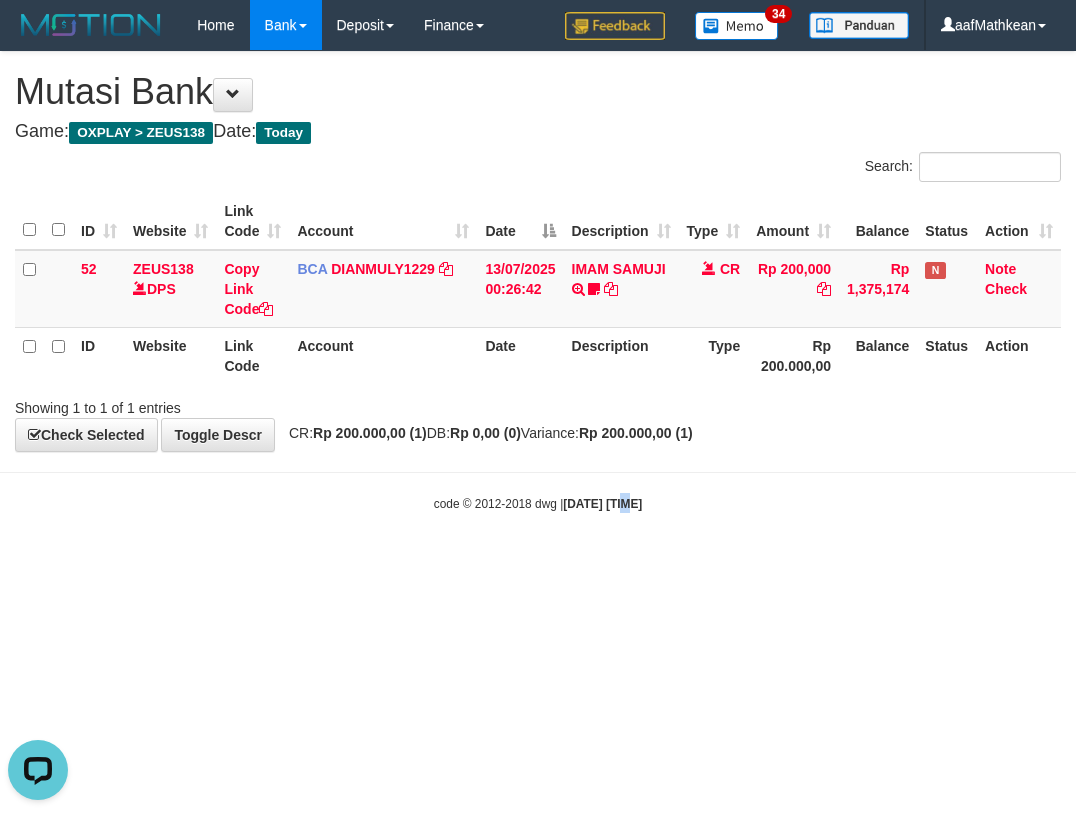drag, startPoint x: 611, startPoint y: 580, endPoint x: 619, endPoint y: 612, distance: 32.984844 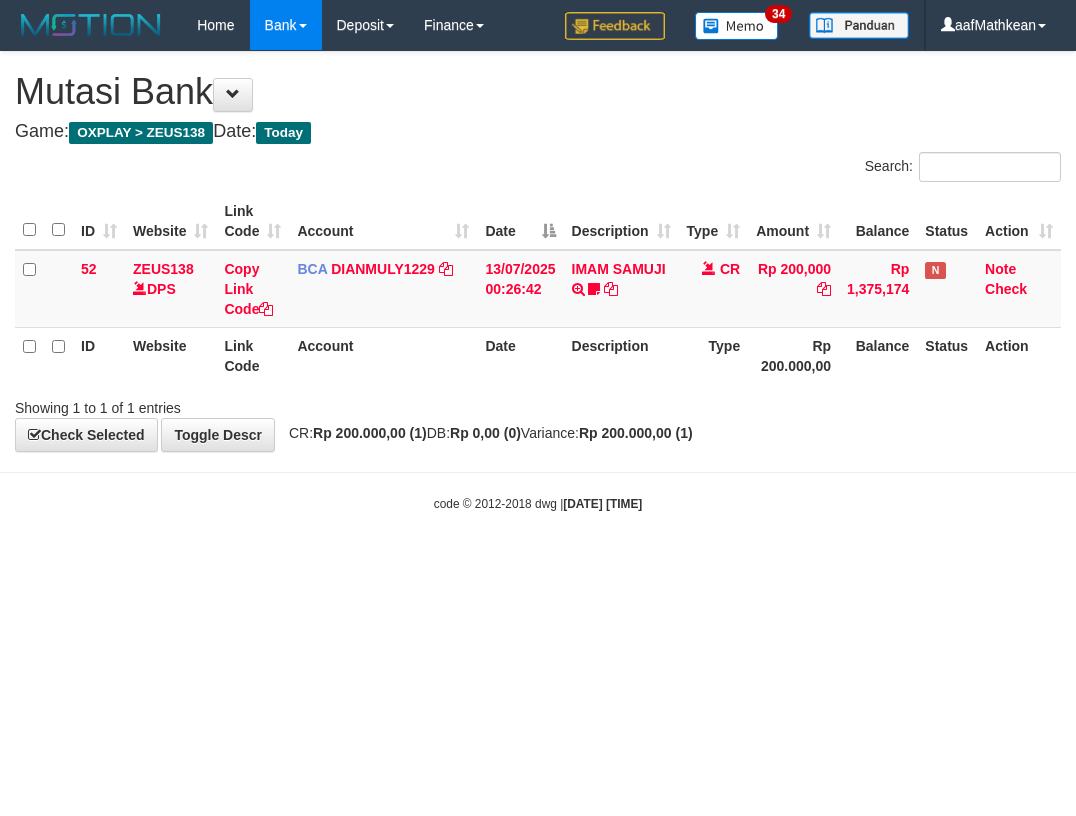 scroll, scrollTop: 0, scrollLeft: 0, axis: both 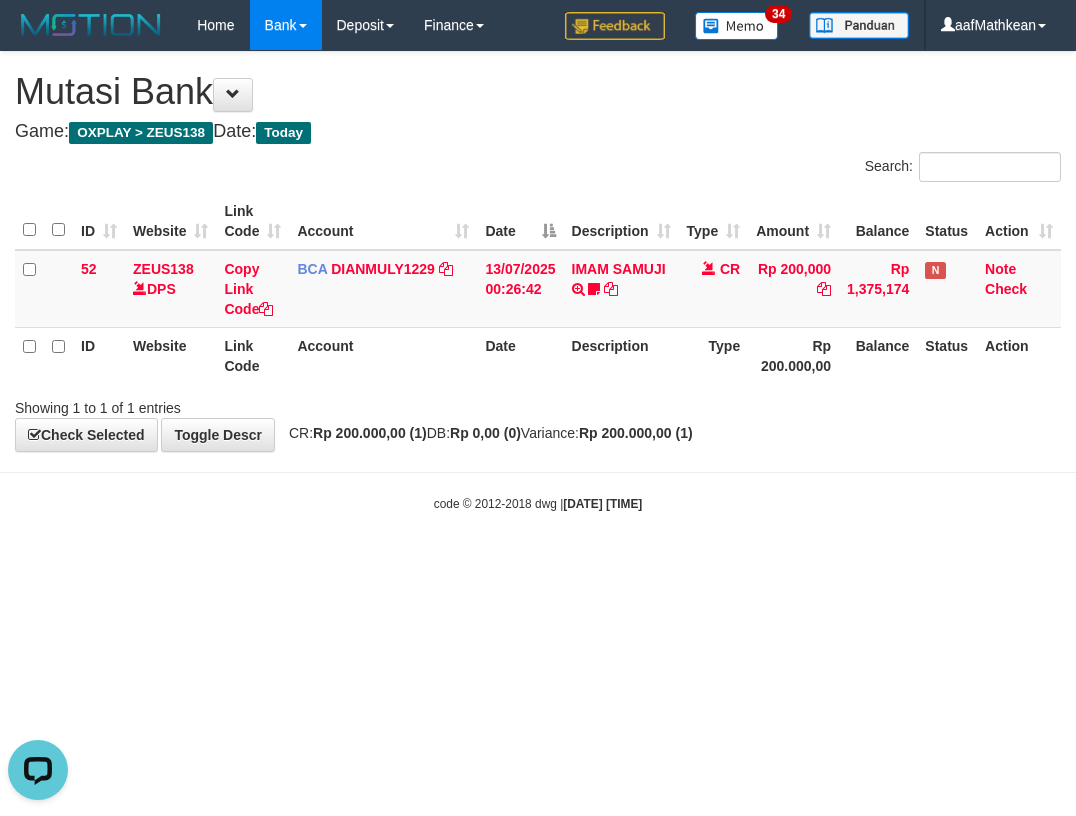 drag, startPoint x: 662, startPoint y: 192, endPoint x: 634, endPoint y: 239, distance: 54.708317 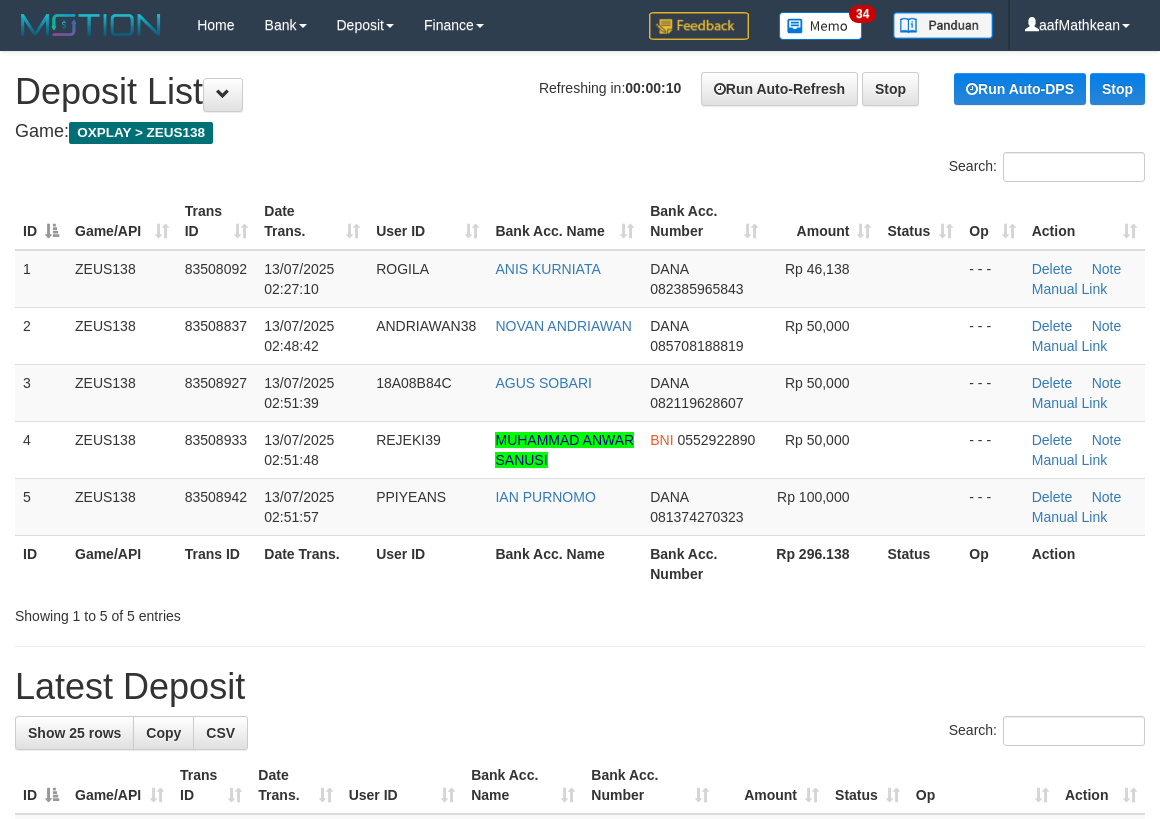scroll, scrollTop: 0, scrollLeft: 0, axis: both 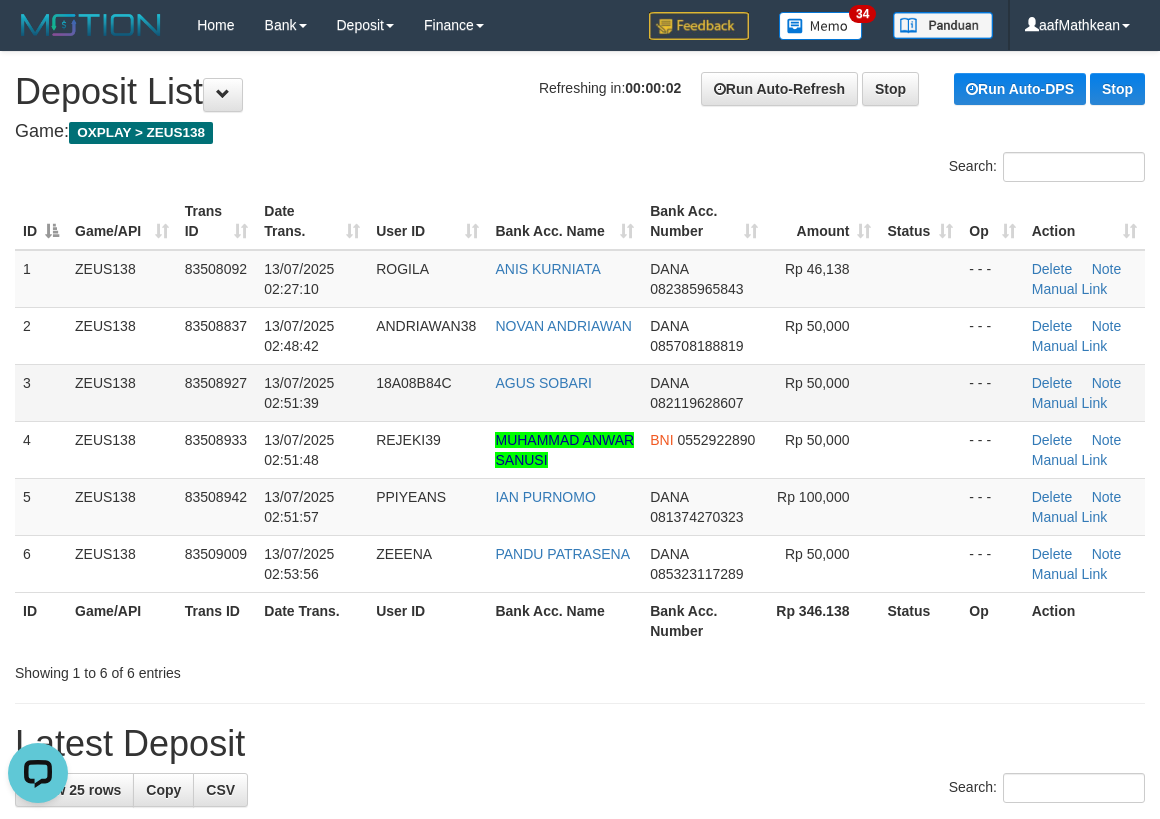 click on "3
ZEUS138
83508927
13/07/2025 02:51:39
18A08B84C
AGUS SOBARI
DANA
082119628607
Rp 50,000
- - -
Delete
Note
Manual Link" at bounding box center [580, 392] 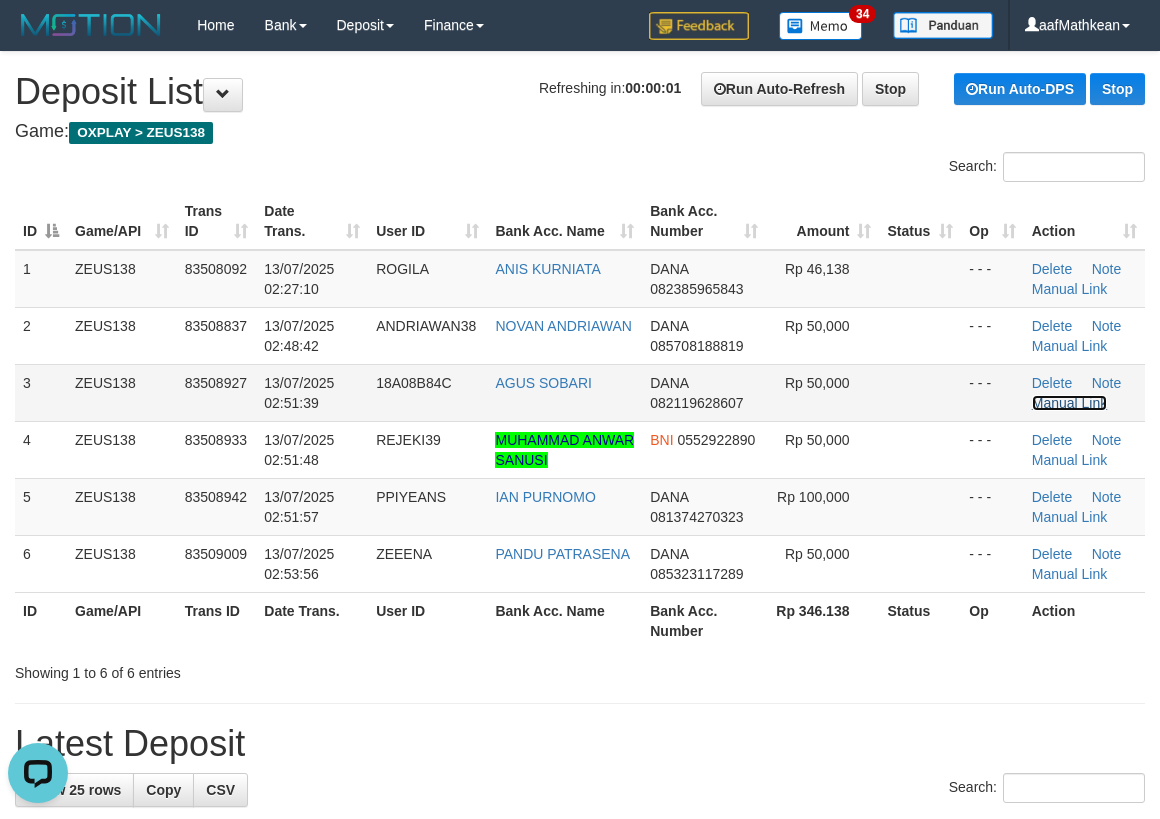 click on "Manual Link" at bounding box center (1070, 403) 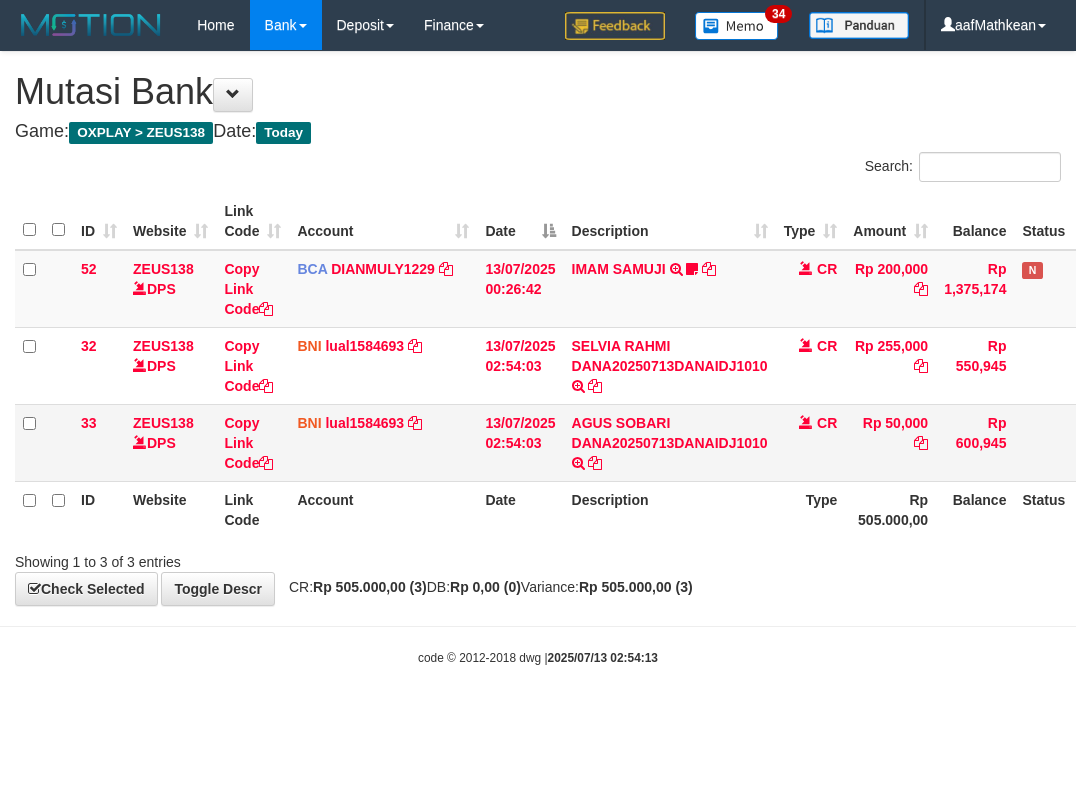 scroll, scrollTop: 0, scrollLeft: 0, axis: both 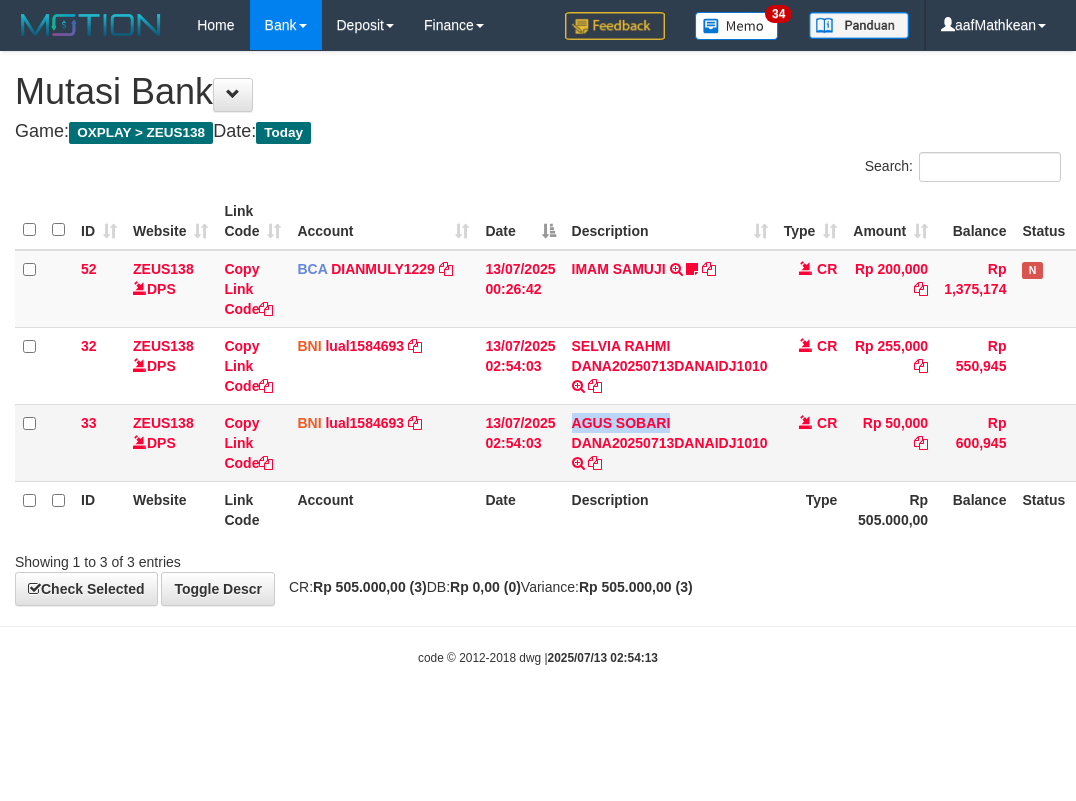 drag, startPoint x: 596, startPoint y: 421, endPoint x: 765, endPoint y: 429, distance: 169.18924 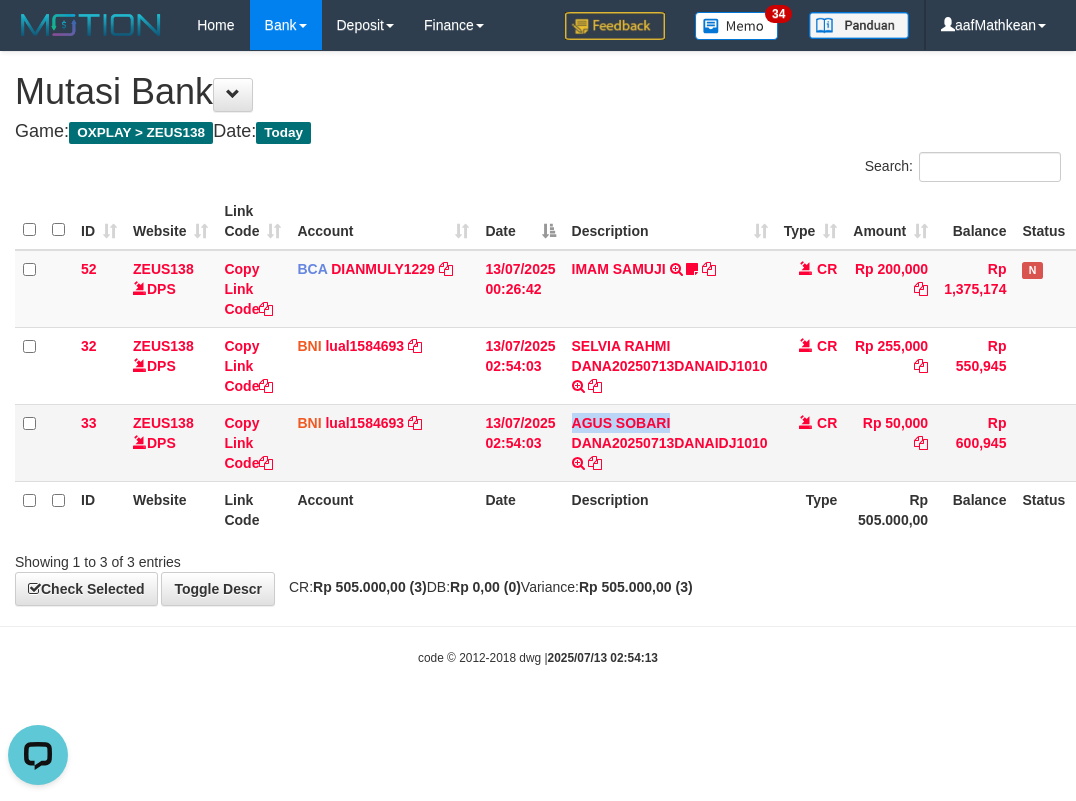 scroll, scrollTop: 0, scrollLeft: 0, axis: both 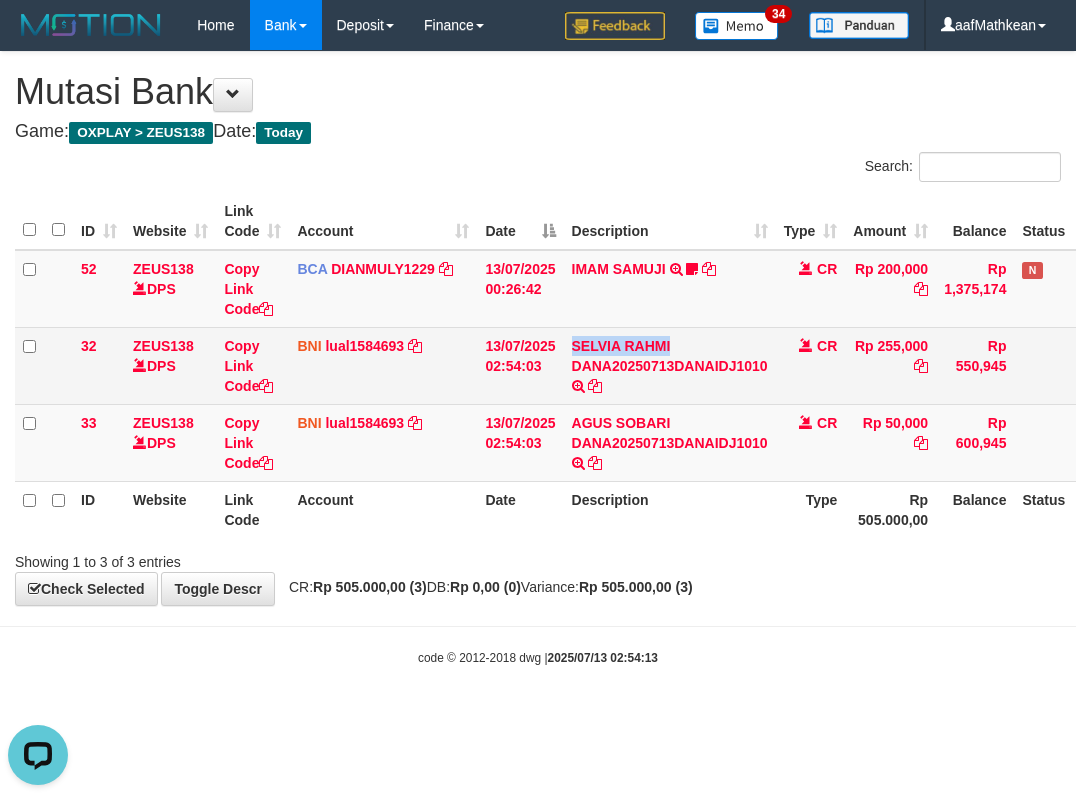 drag, startPoint x: 579, startPoint y: 336, endPoint x: 704, endPoint y: 349, distance: 125.67418 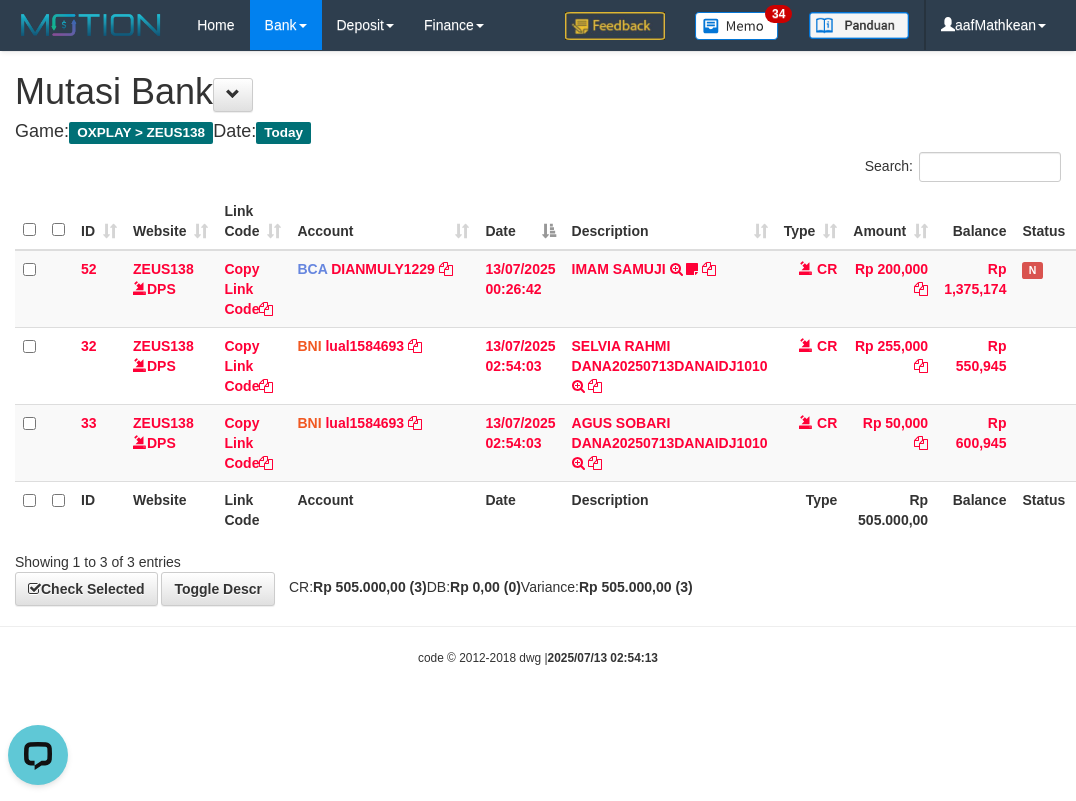 drag, startPoint x: 339, startPoint y: 435, endPoint x: 389, endPoint y: 481, distance: 67.941154 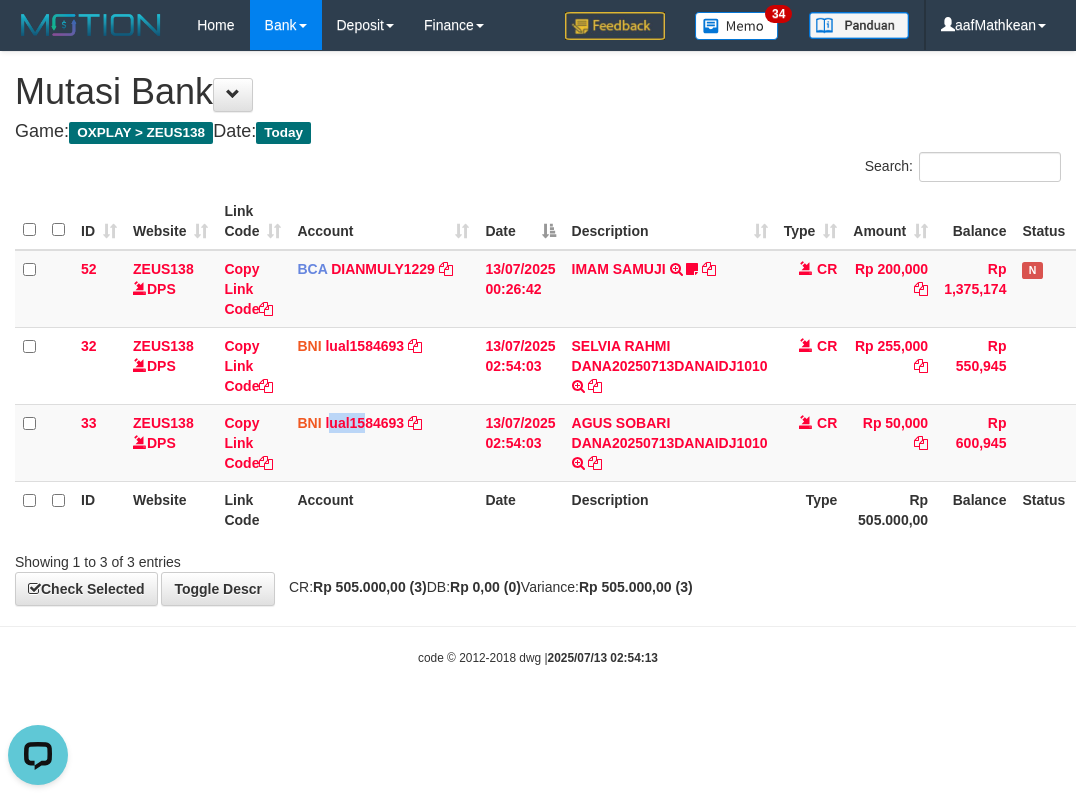 click on "BNI
lual1584693
DPS
LUCKY ALAMSYAH
mutasi_20250713_2414 | 33
mutasi_20250713_2414 | 33" at bounding box center [383, 442] 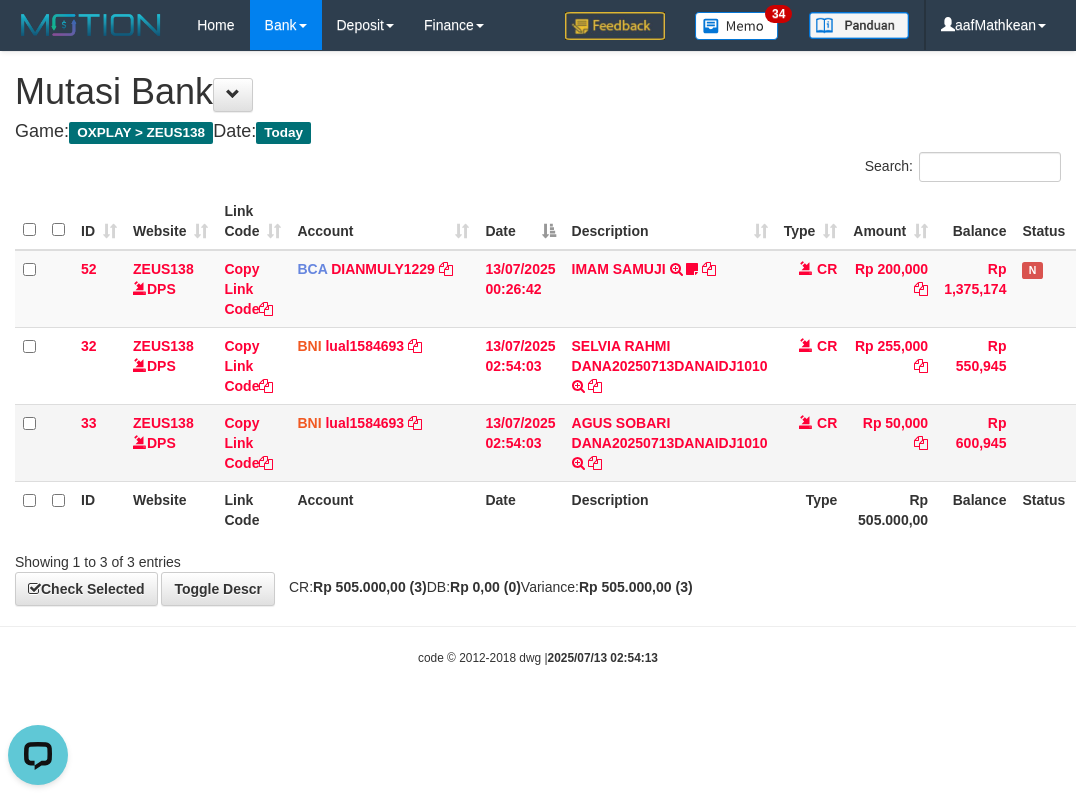 drag, startPoint x: 412, startPoint y: 484, endPoint x: 1071, endPoint y: 414, distance: 662.70734 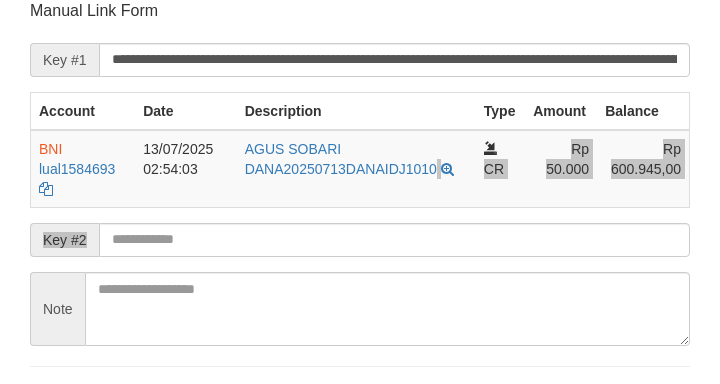 click on "**********" at bounding box center [360, 210] 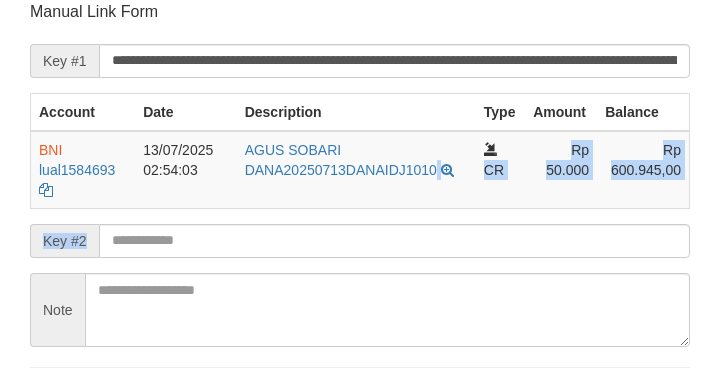 click on "Key #2" at bounding box center [64, 241] 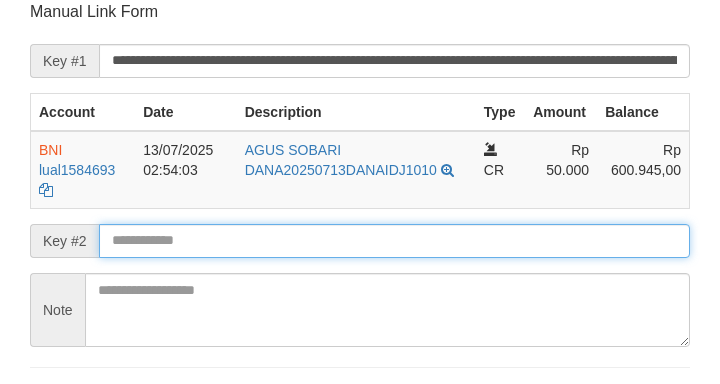 click at bounding box center (394, 241) 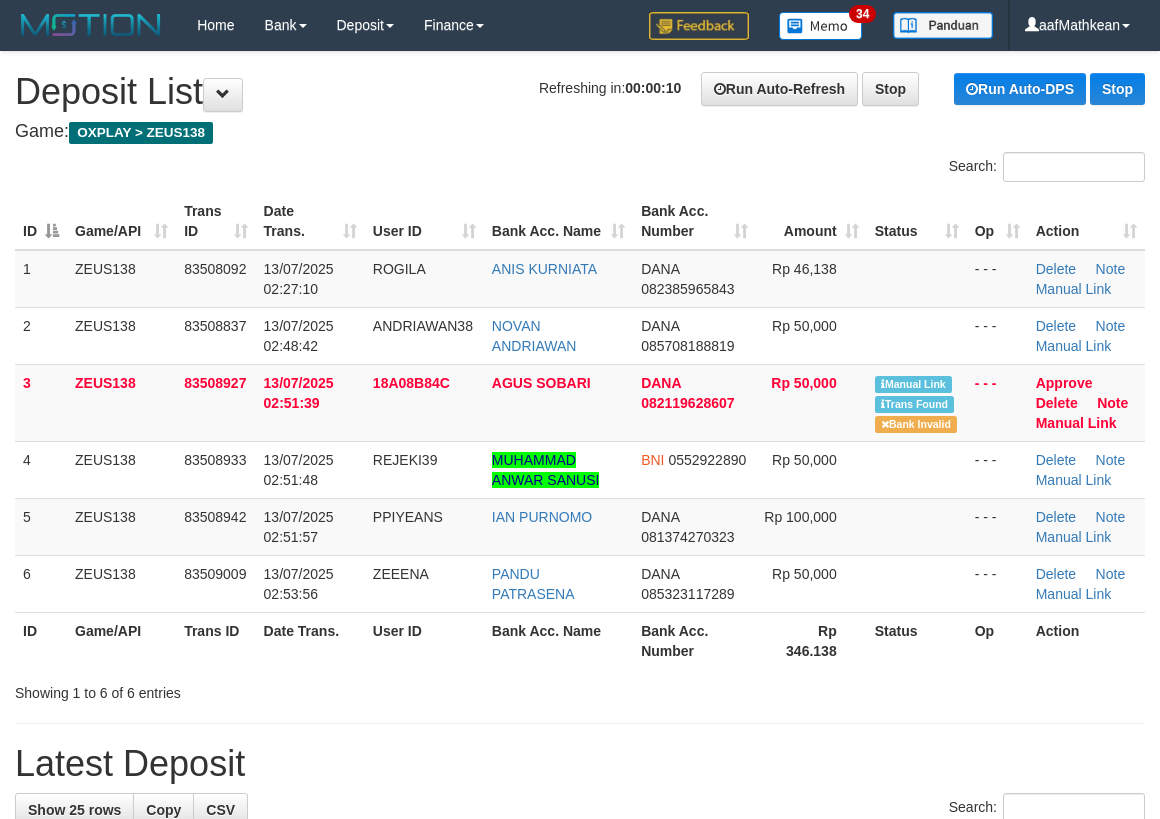 scroll, scrollTop: 0, scrollLeft: 0, axis: both 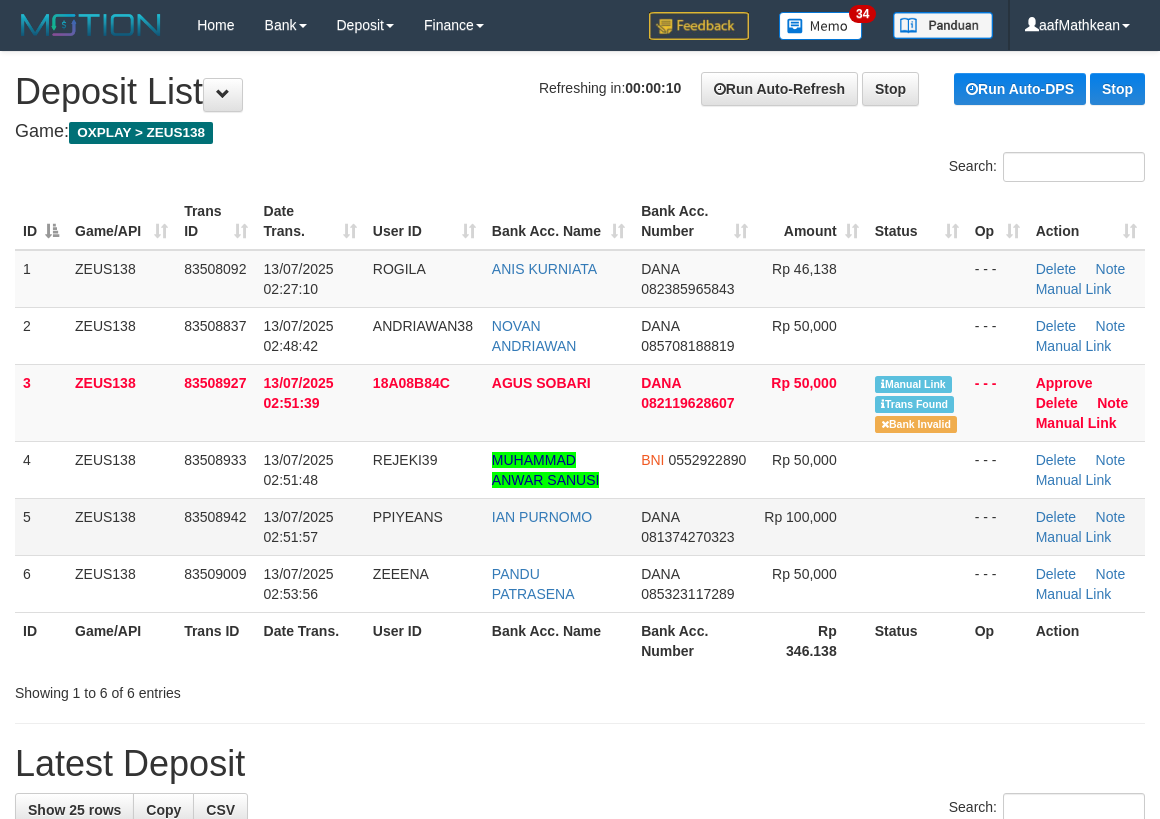 click on "5" at bounding box center (41, 526) 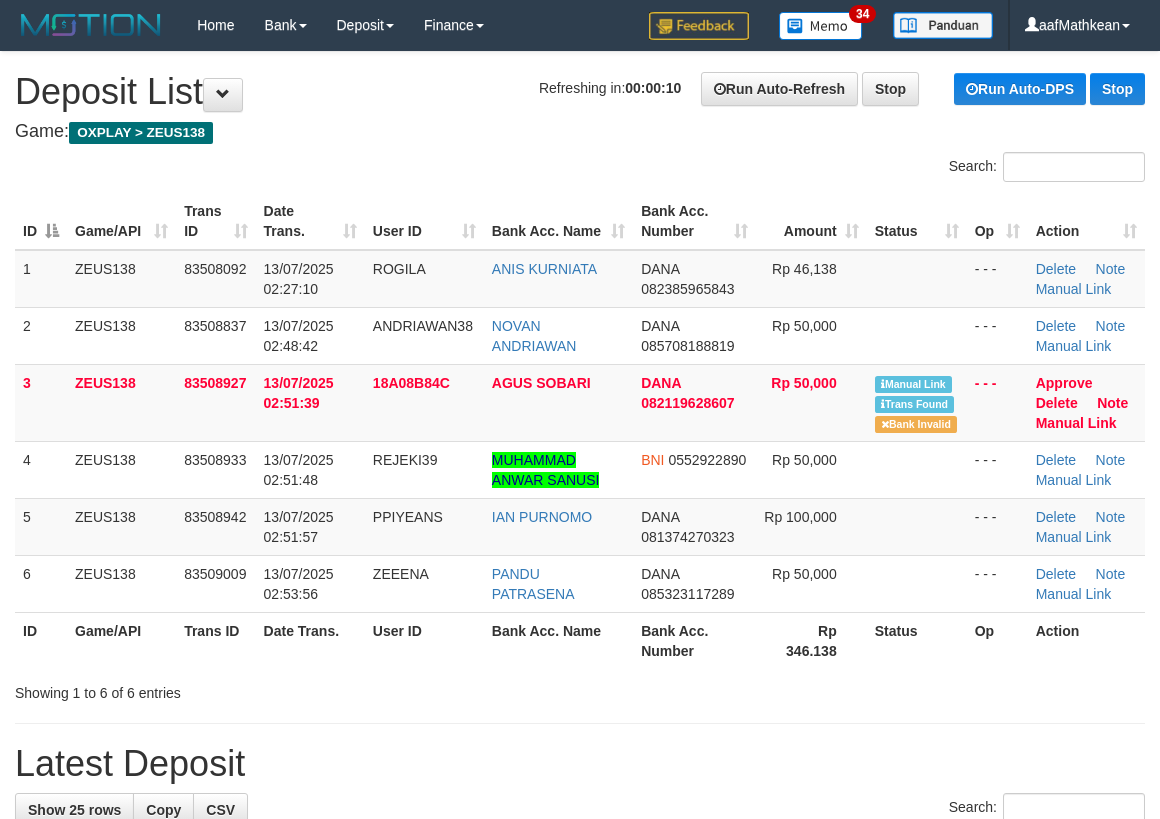 scroll, scrollTop: 0, scrollLeft: 0, axis: both 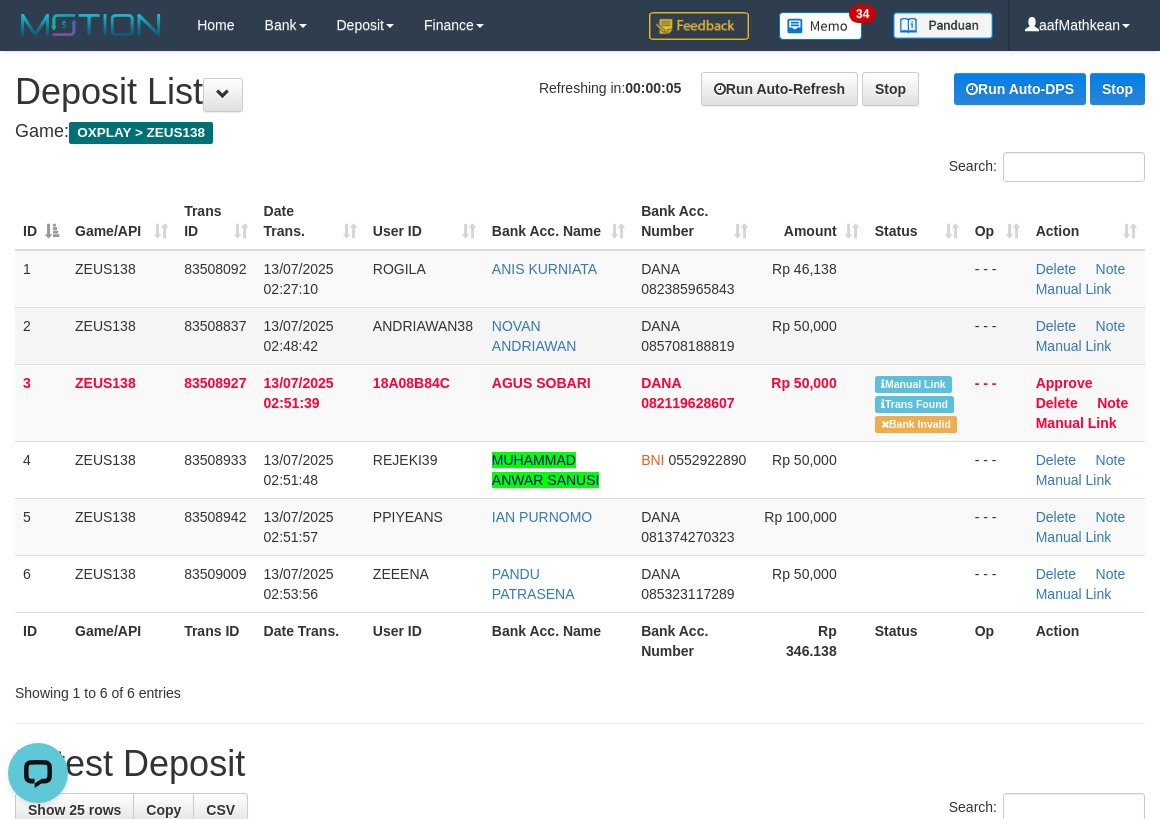 drag, startPoint x: 370, startPoint y: 340, endPoint x: 490, endPoint y: 355, distance: 120.93387 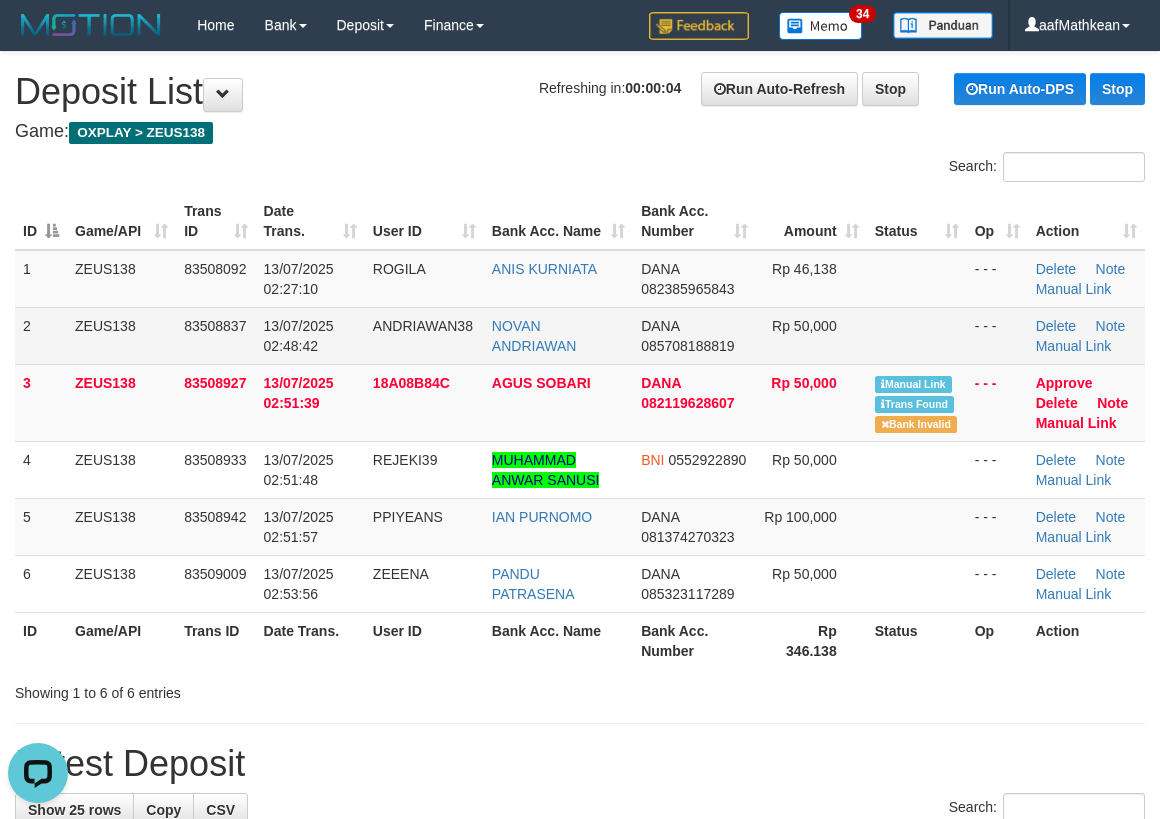 drag, startPoint x: 328, startPoint y: 368, endPoint x: 332, endPoint y: 357, distance: 11.7046995 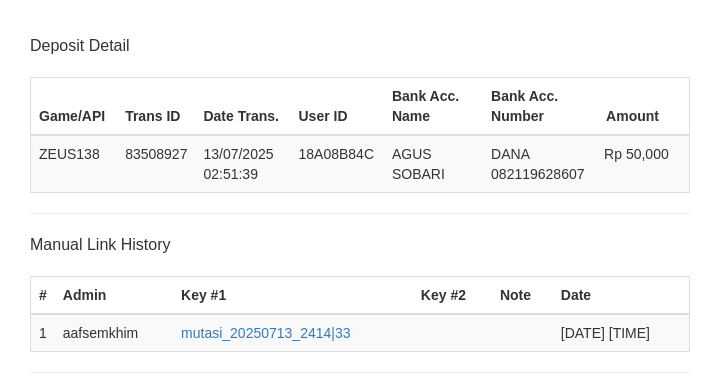 scroll, scrollTop: 392, scrollLeft: 0, axis: vertical 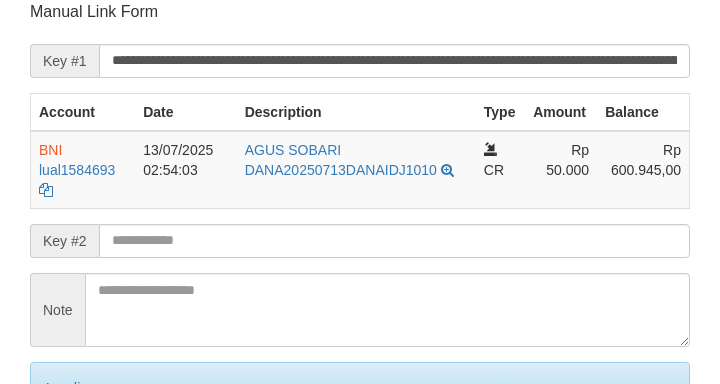click on "Save" at bounding box center (80, 472) 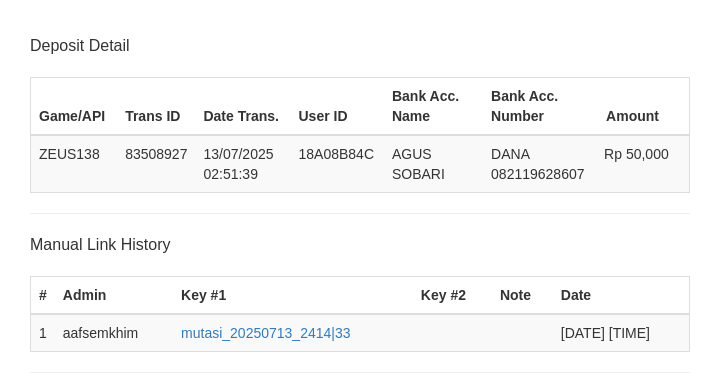 scroll, scrollTop: 392, scrollLeft: 0, axis: vertical 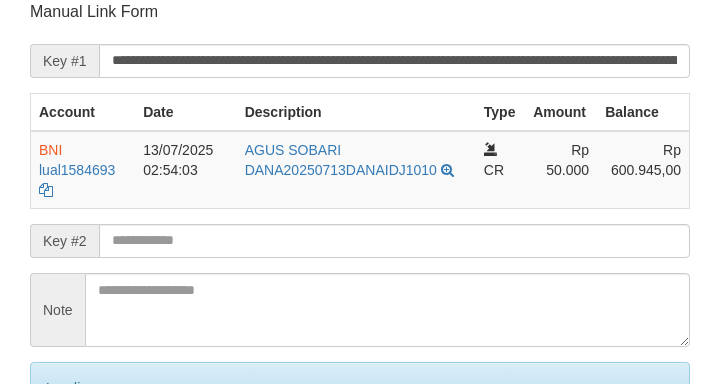 drag, startPoint x: 482, startPoint y: 232, endPoint x: 466, endPoint y: 233, distance: 16.03122 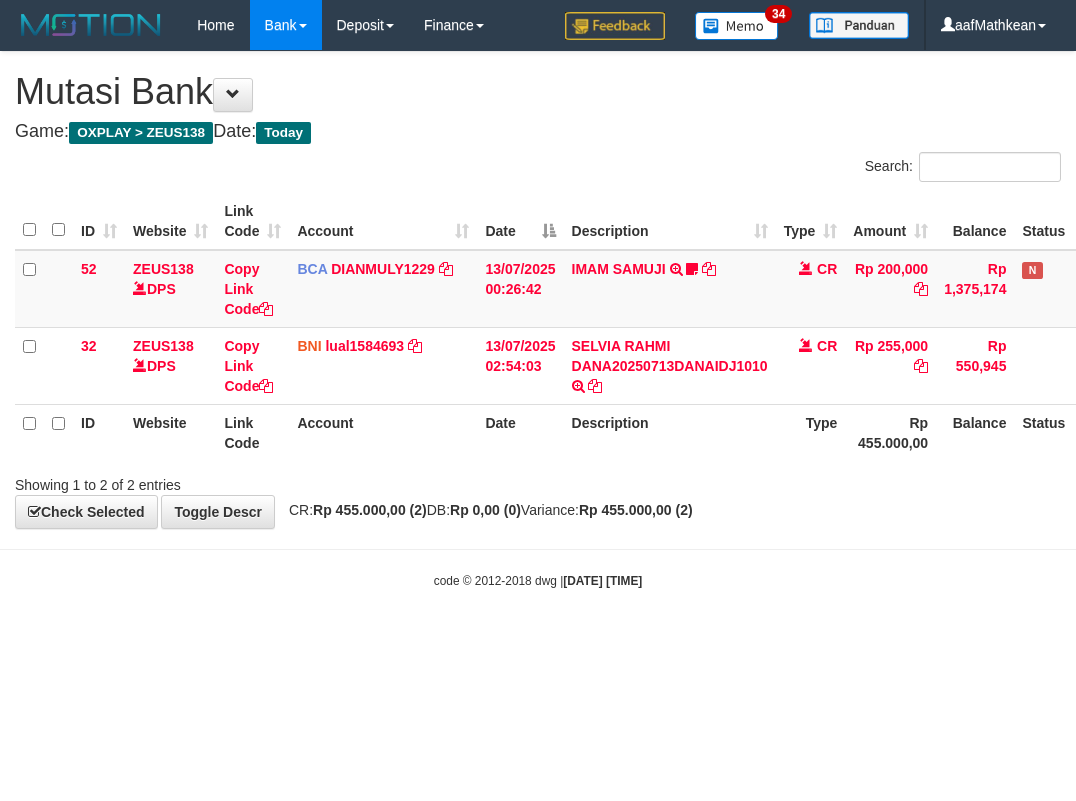 scroll, scrollTop: 0, scrollLeft: 0, axis: both 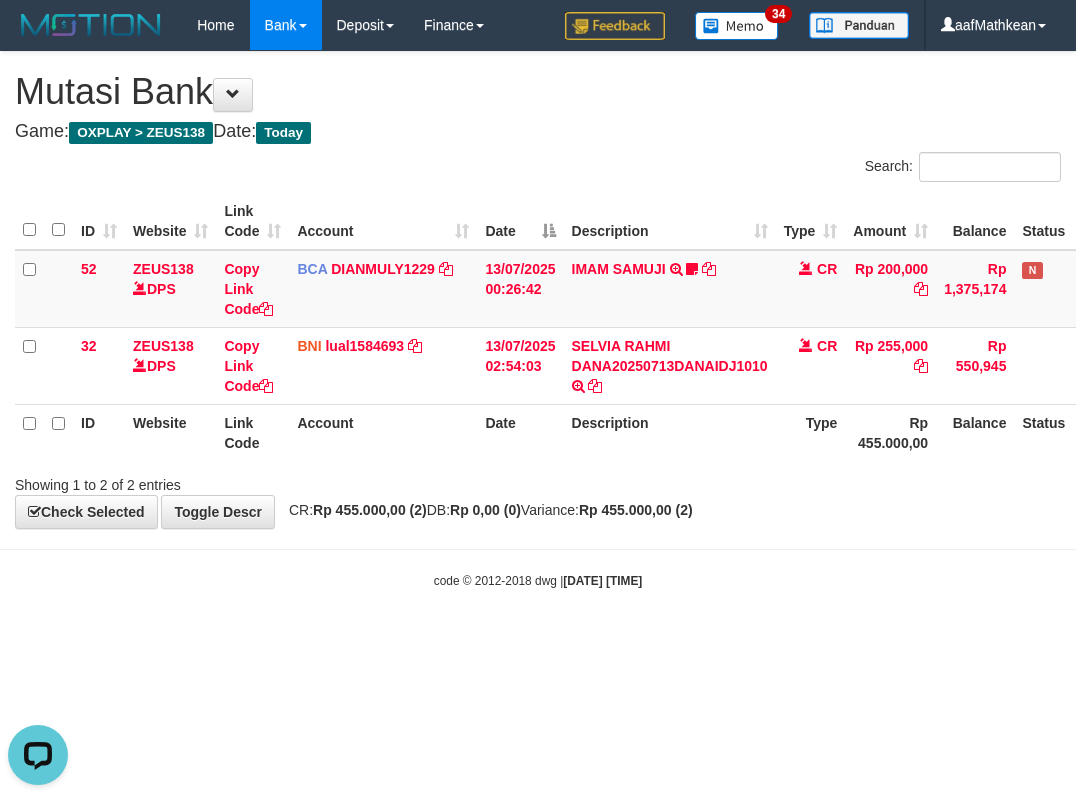 click on "Toggle navigation
Home
Bank
Account List
Load
By Website
Group
[OXPLAY]													ZEUS138
By Load Group (DPS)" at bounding box center (538, 320) 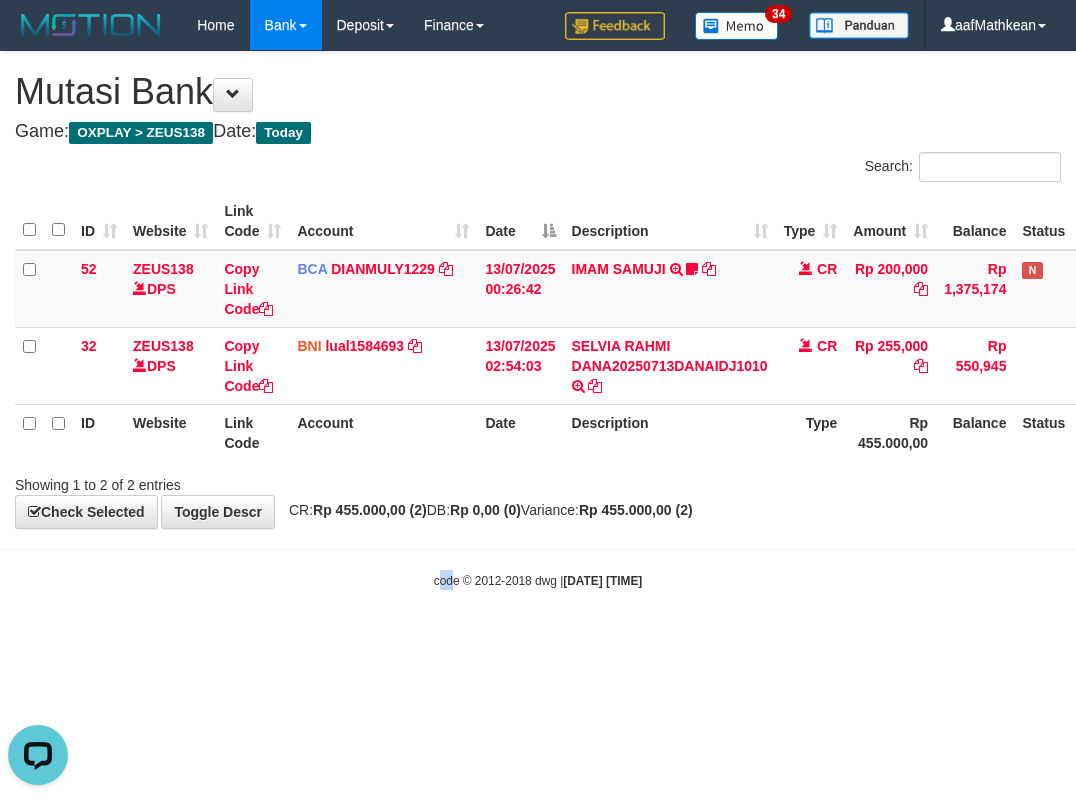 drag, startPoint x: 427, startPoint y: 565, endPoint x: 454, endPoint y: 529, distance: 45 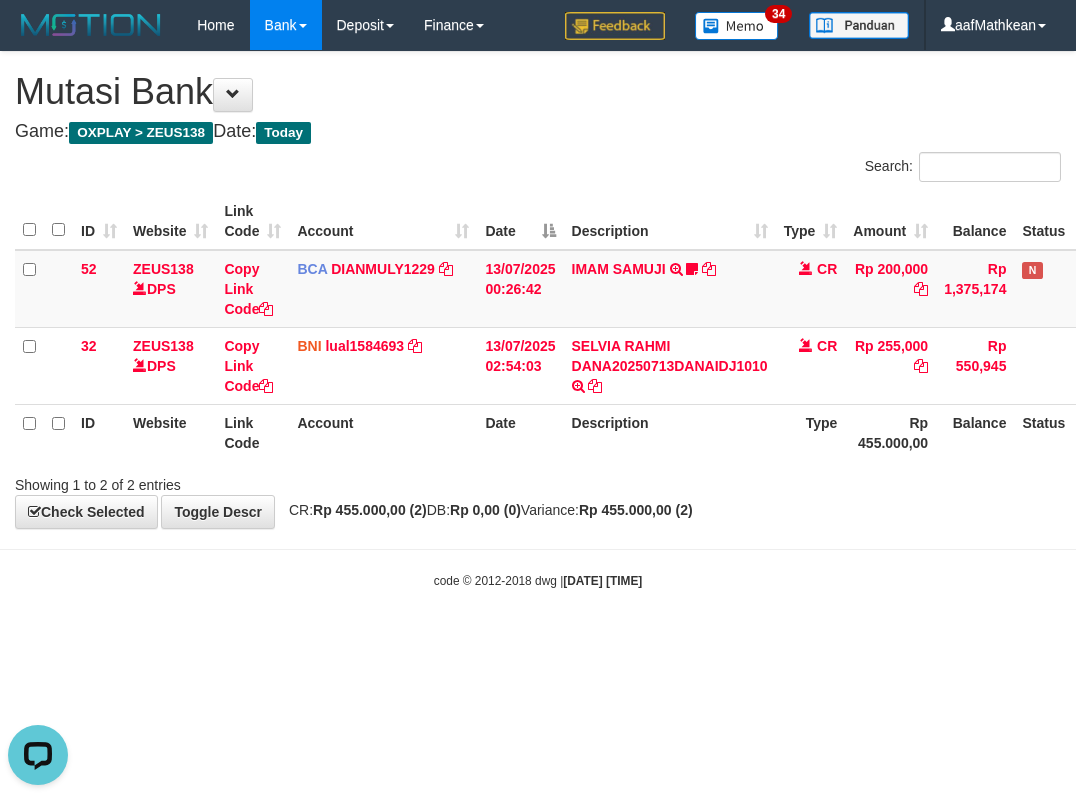click on "**********" at bounding box center (538, 290) 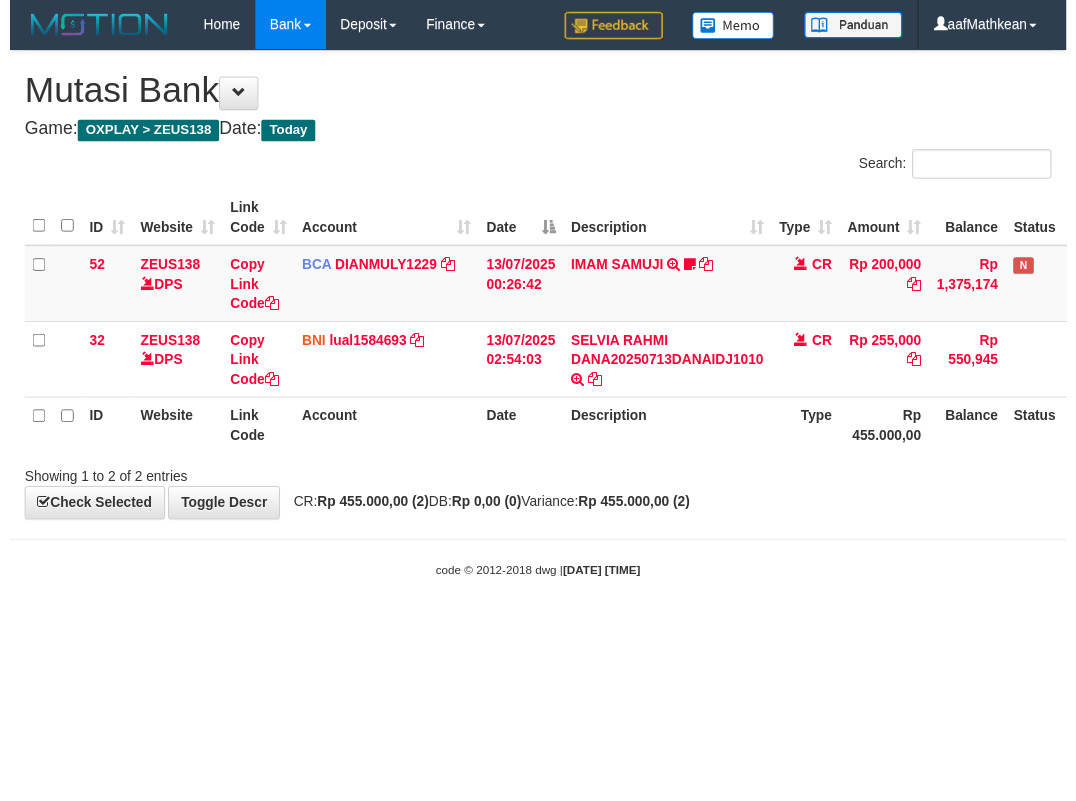 scroll, scrollTop: 0, scrollLeft: 0, axis: both 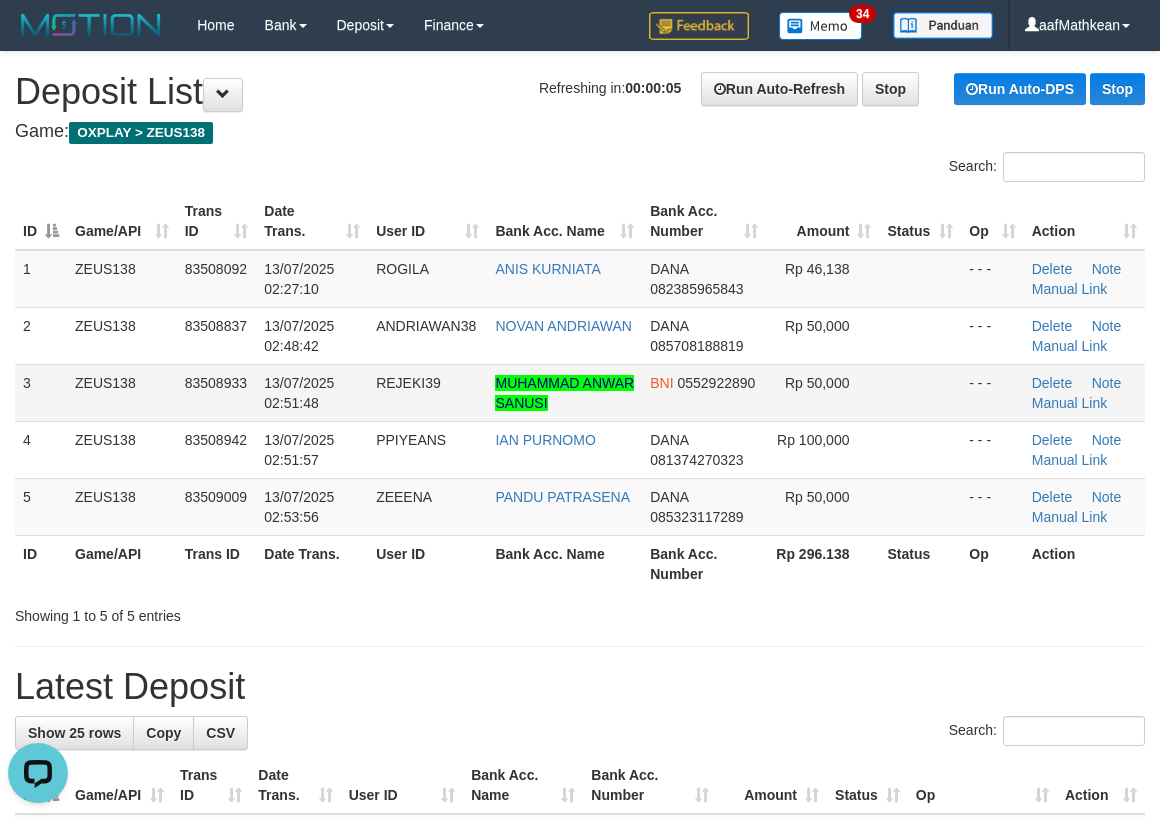 click on "3
ZEUS138
83508933
13/07/2025 02:51:48
REJEKI39
MUHAMMAD ANWAR SANUSI
BNI
0552922890
Rp 50,000
- - -
Delete
Note
Manual Link" at bounding box center (580, 392) 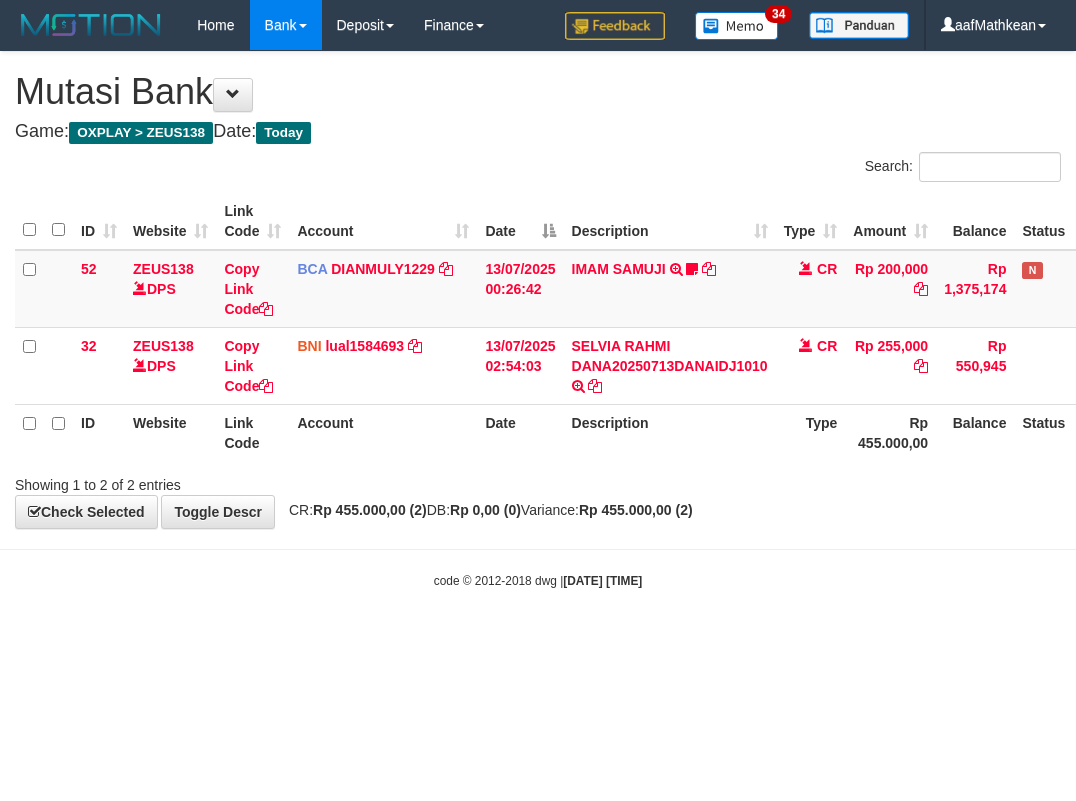 scroll, scrollTop: 0, scrollLeft: 0, axis: both 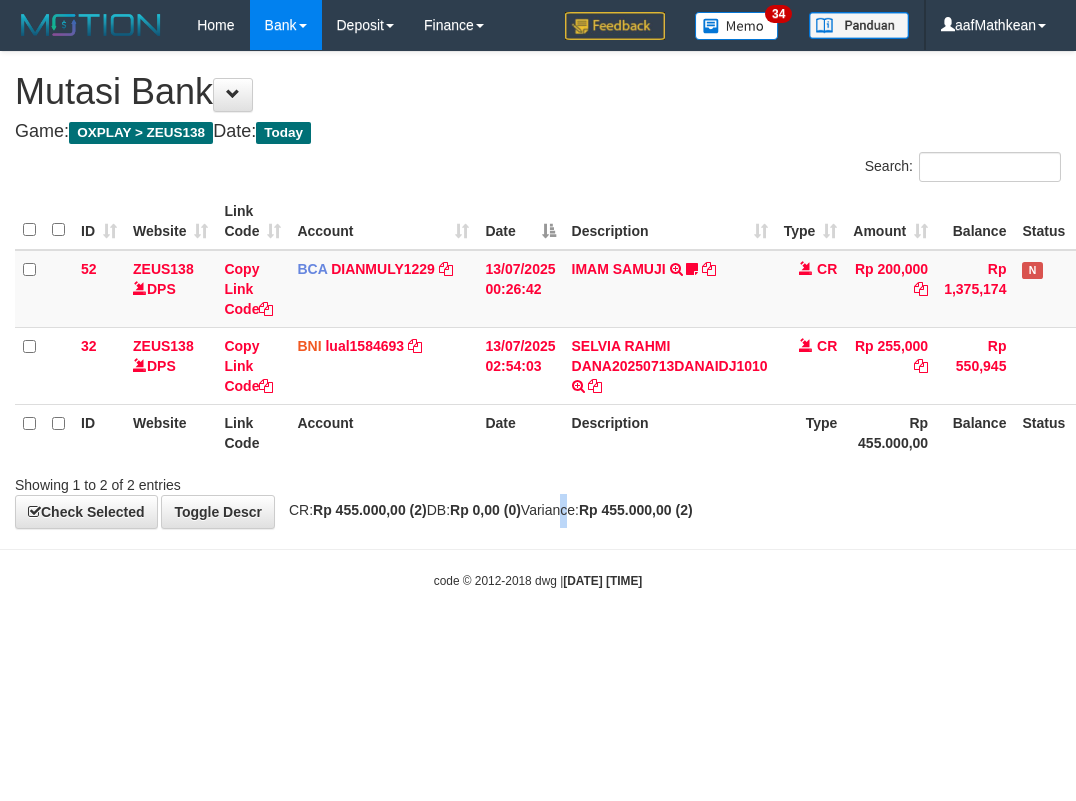 click on "Toggle navigation
Home
Bank
Account List
Load
By Website
Group
[OXPLAY]													ZEUS138
By Load Group (DPS)" at bounding box center [538, 320] 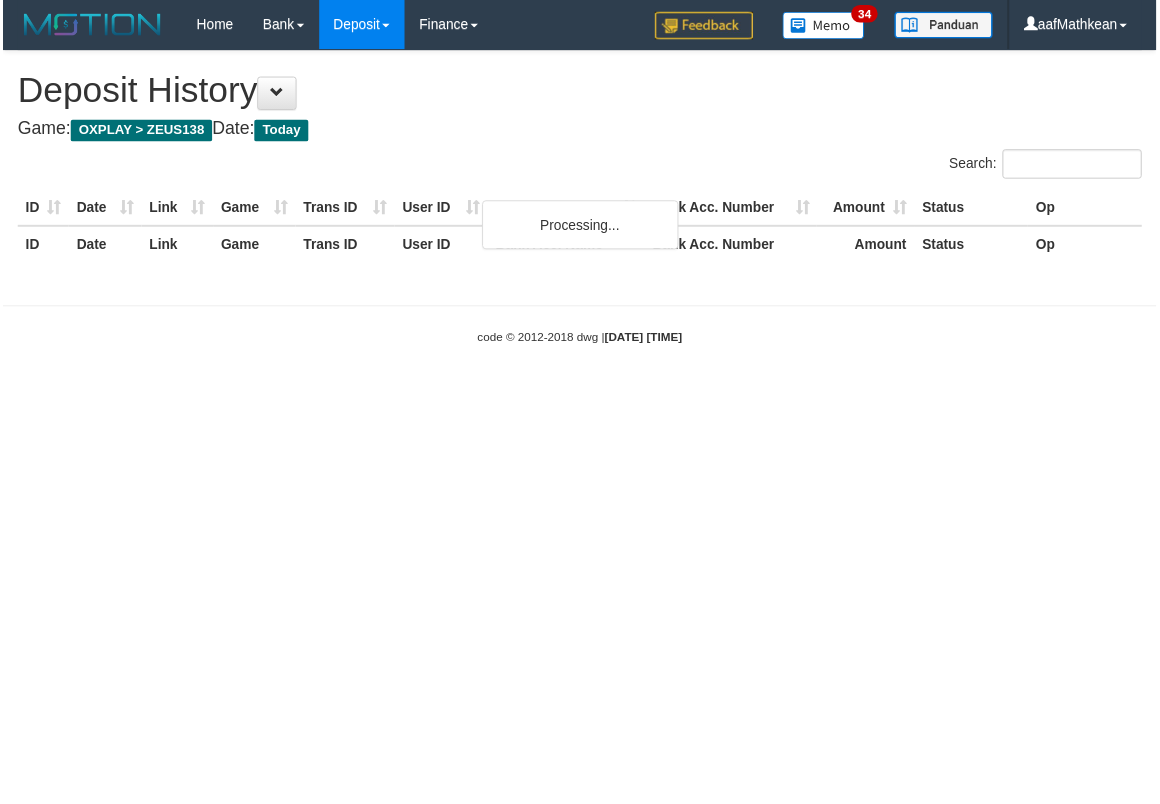 scroll, scrollTop: 0, scrollLeft: 0, axis: both 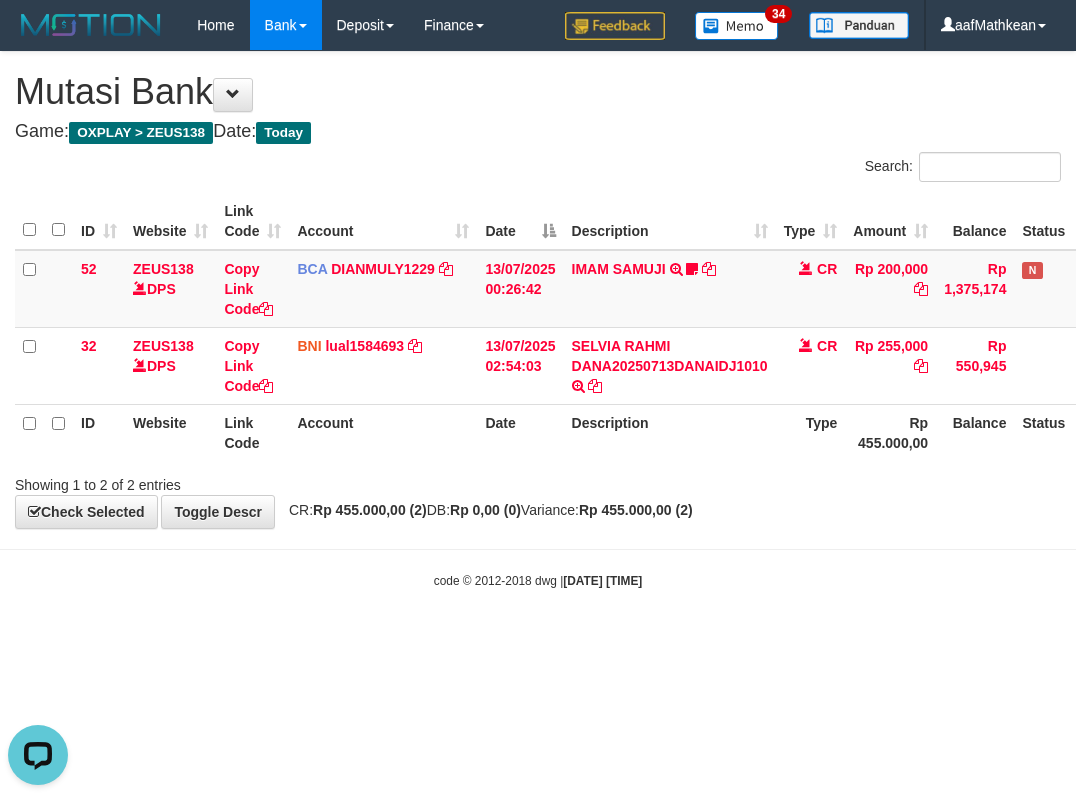 click on "Date" at bounding box center [520, 432] 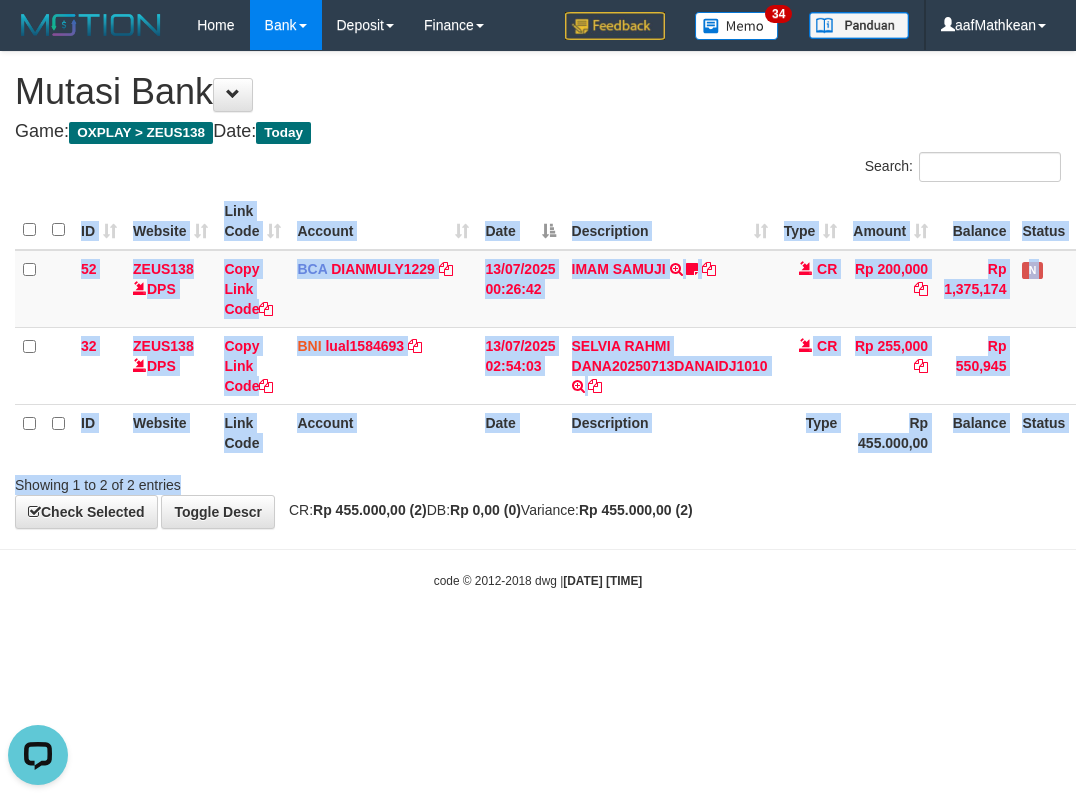 click on "Search:
ID Website Link Code Account Date Description Type Amount Balance Status Action
52
ZEUS138    DPS
Copy Link Code
BCA
DIANMULY1229
DPS
DIAN MULYADI
mutasi_20250713_3826 | 52
mutasi_20250713_3826 | 52
13/07/2025 00:26:42
IMAM SAMUJI            TRSF E-BANKING CR 1307/FTSCY/WS95031
200000.00IMAM SAMUJI    Mesbon99
CR
Rp 200,000
Rp 1,375,174
N
Note
Check
32
ZEUS138    DPS
Copy Link Code
BNI
lual1584693
DPS" at bounding box center (538, 323) 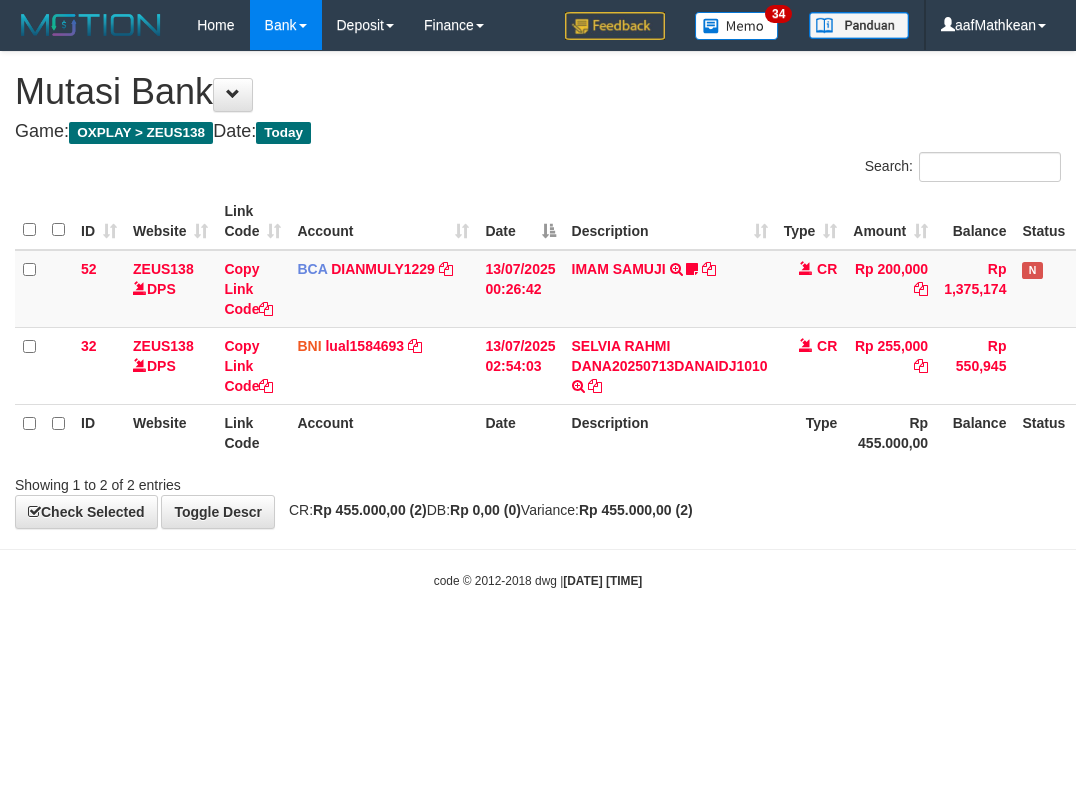 scroll, scrollTop: 0, scrollLeft: 0, axis: both 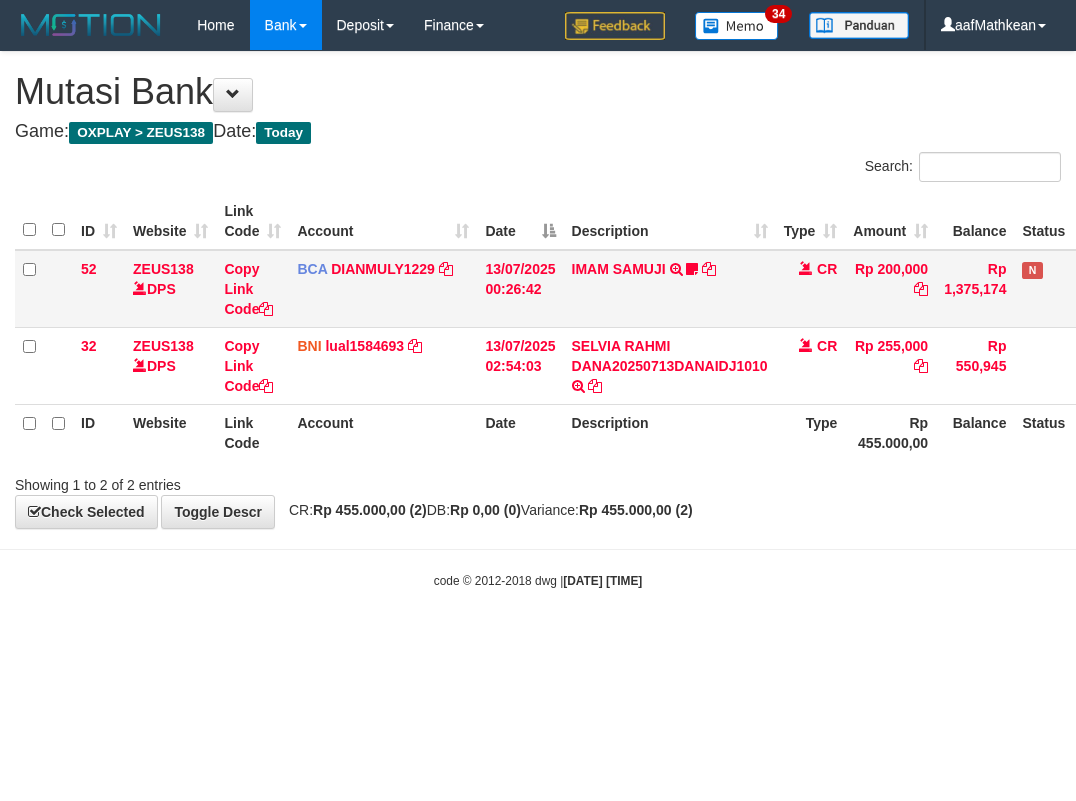 drag, startPoint x: 501, startPoint y: 203, endPoint x: 571, endPoint y: 290, distance: 111.66467 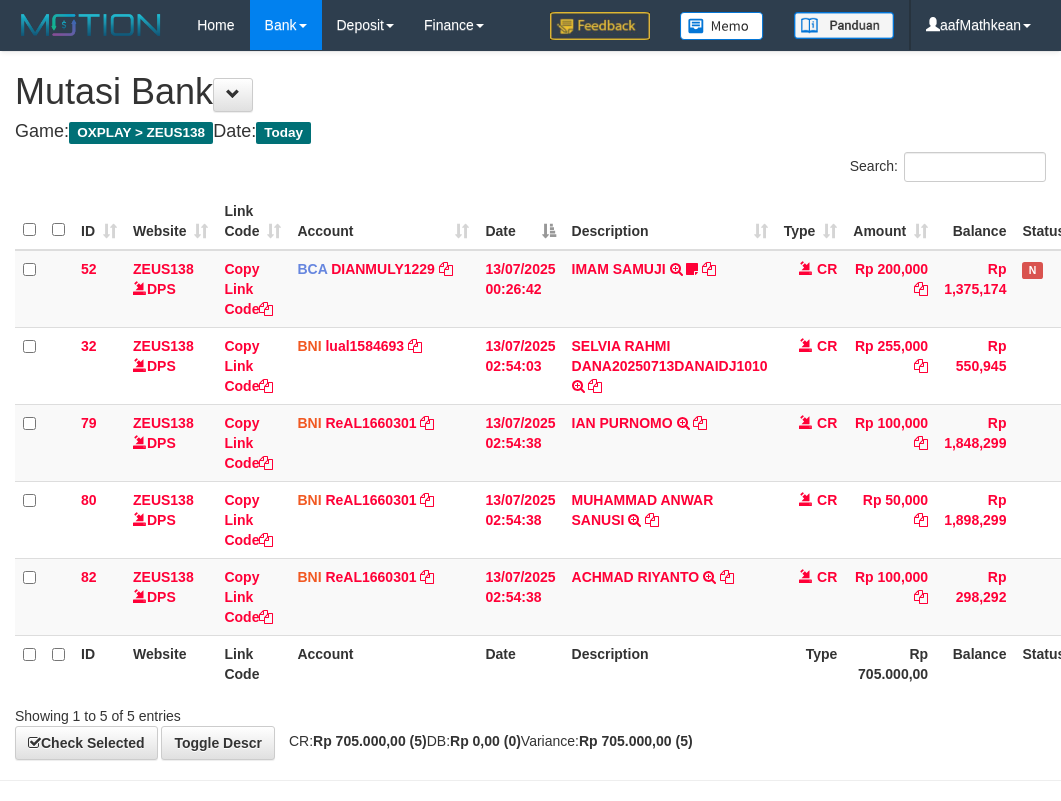 scroll, scrollTop: 0, scrollLeft: 0, axis: both 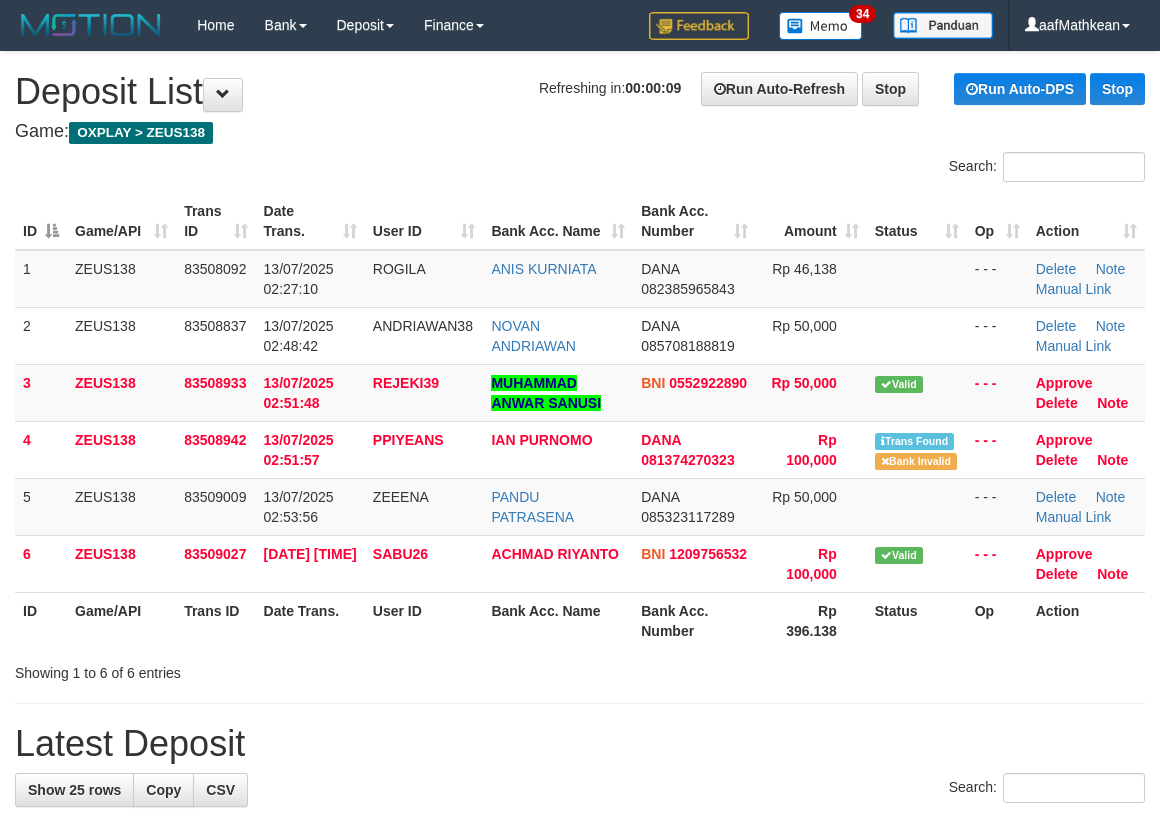 drag, startPoint x: 503, startPoint y: 69, endPoint x: 126, endPoint y: 183, distance: 393.8591 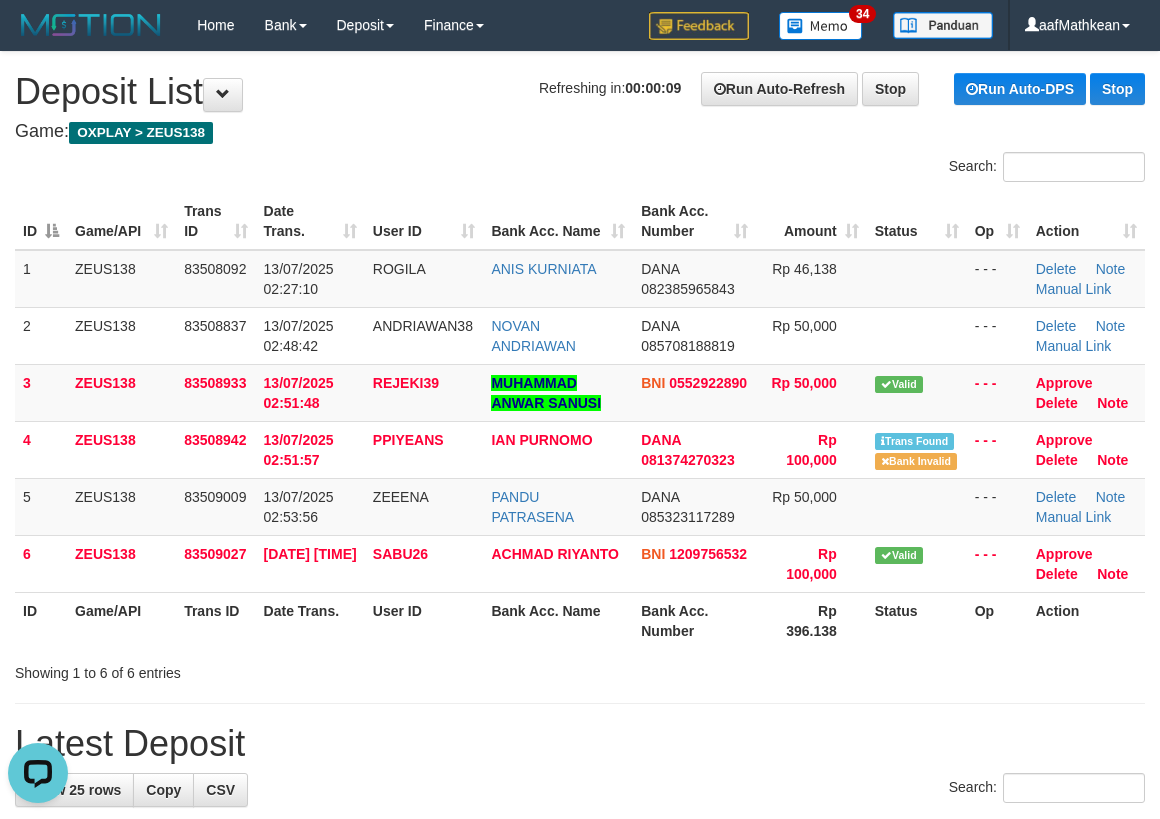 scroll, scrollTop: 0, scrollLeft: 0, axis: both 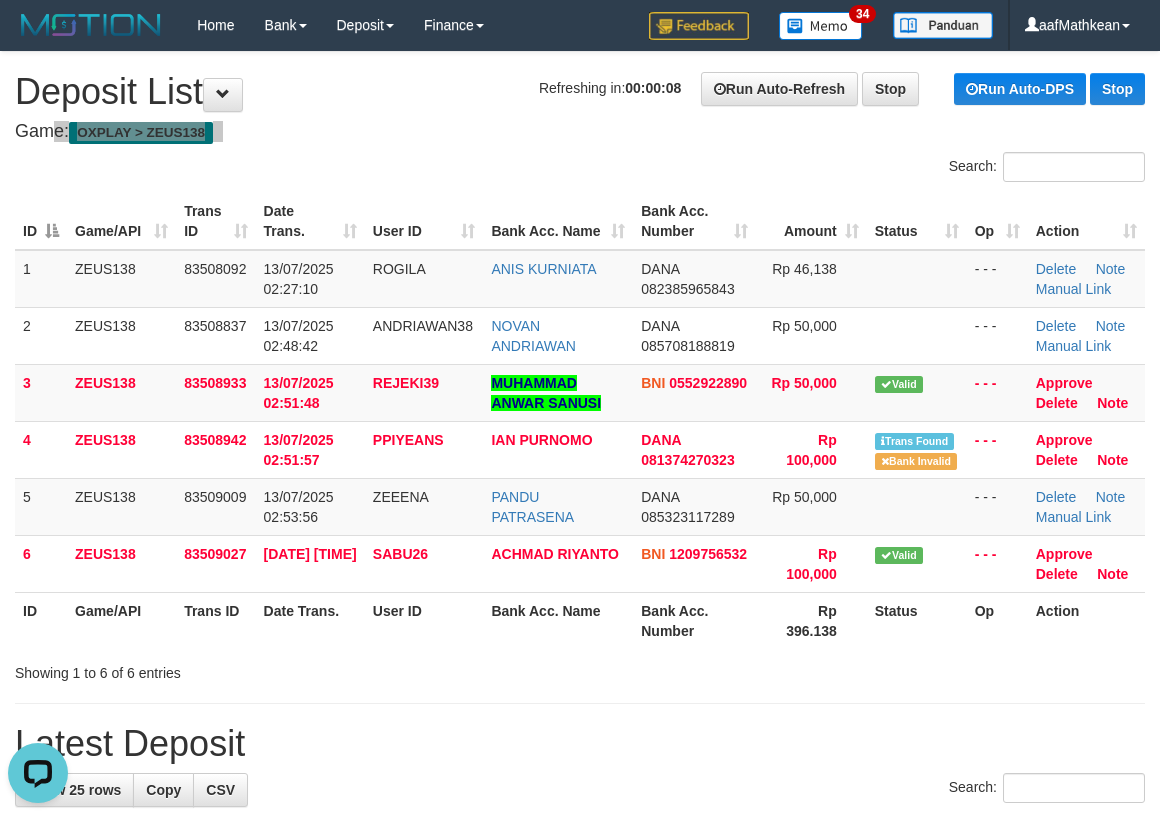 click on "**********" at bounding box center (580, 1261) 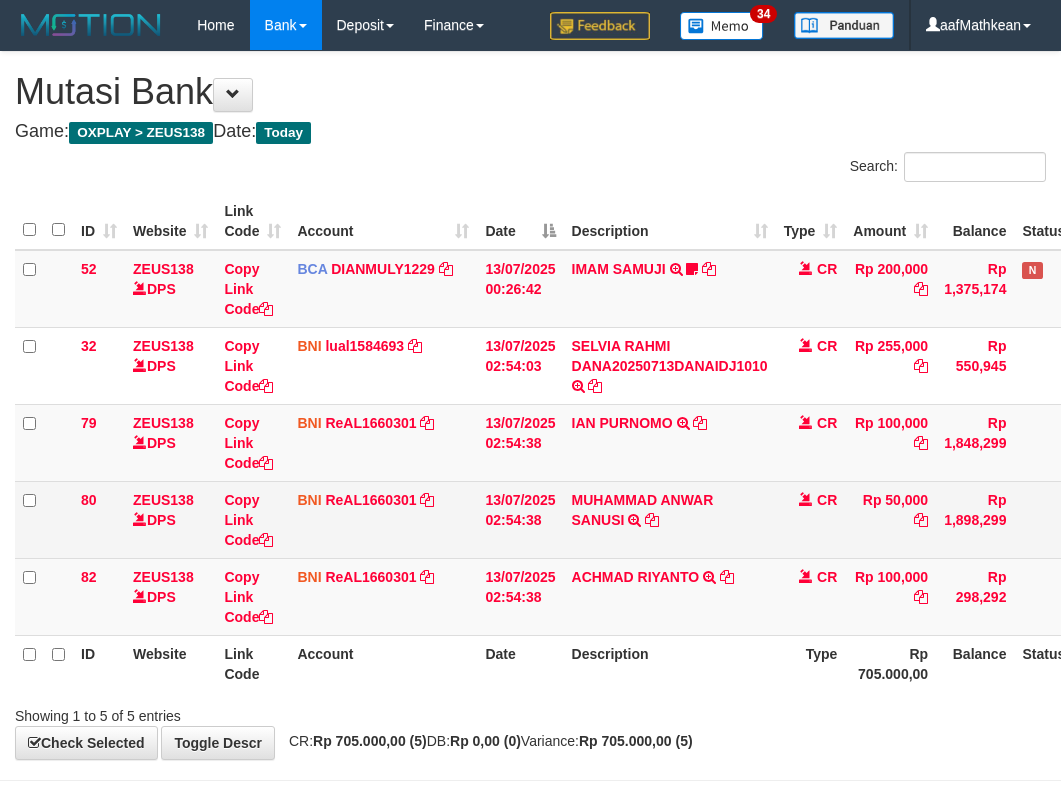 scroll, scrollTop: 0, scrollLeft: 0, axis: both 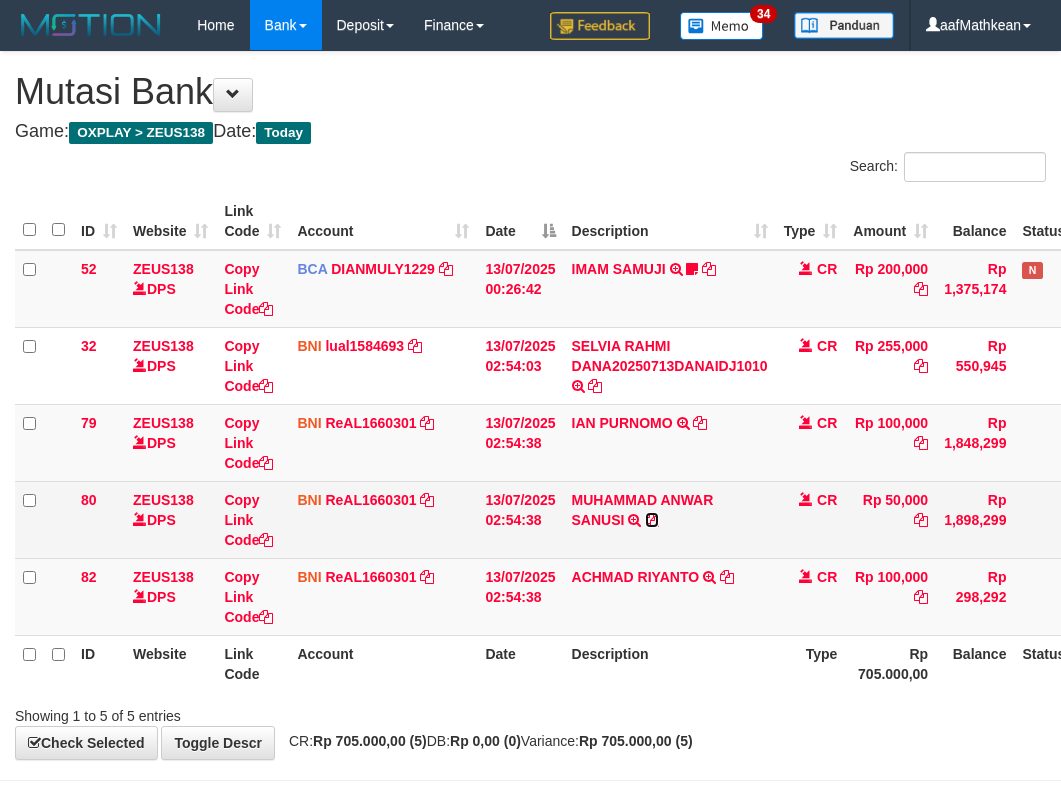click at bounding box center [652, 520] 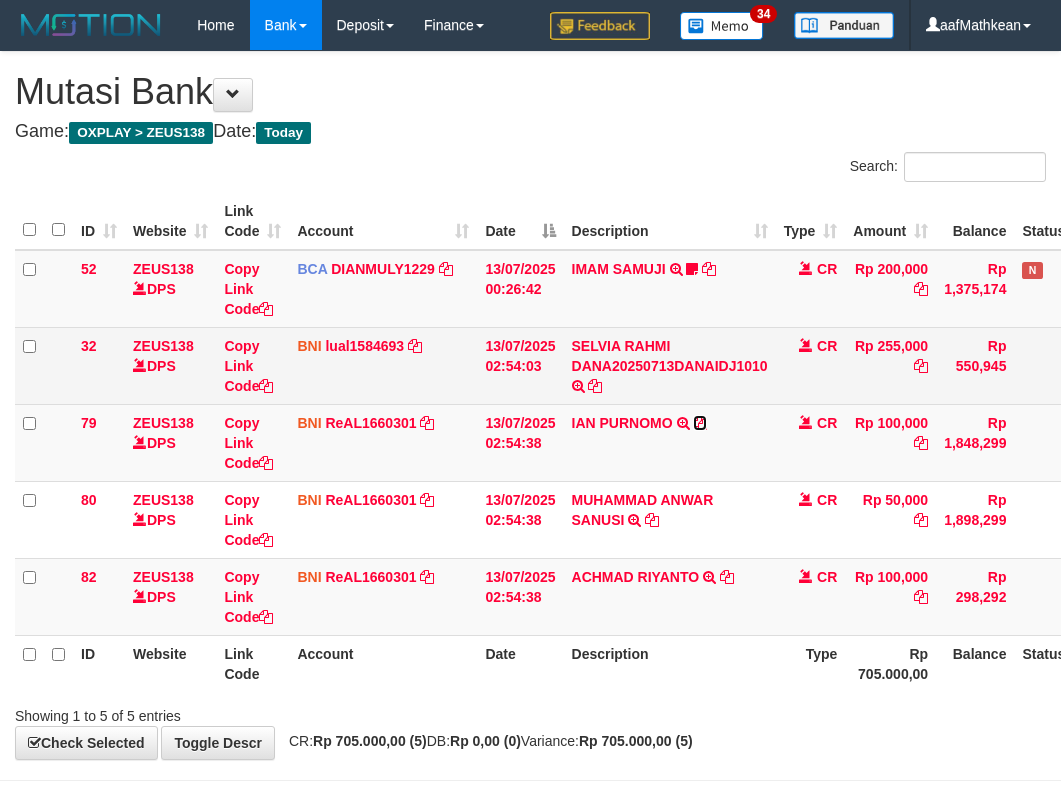 drag, startPoint x: 693, startPoint y: 425, endPoint x: 790, endPoint y: 377, distance: 108.226616 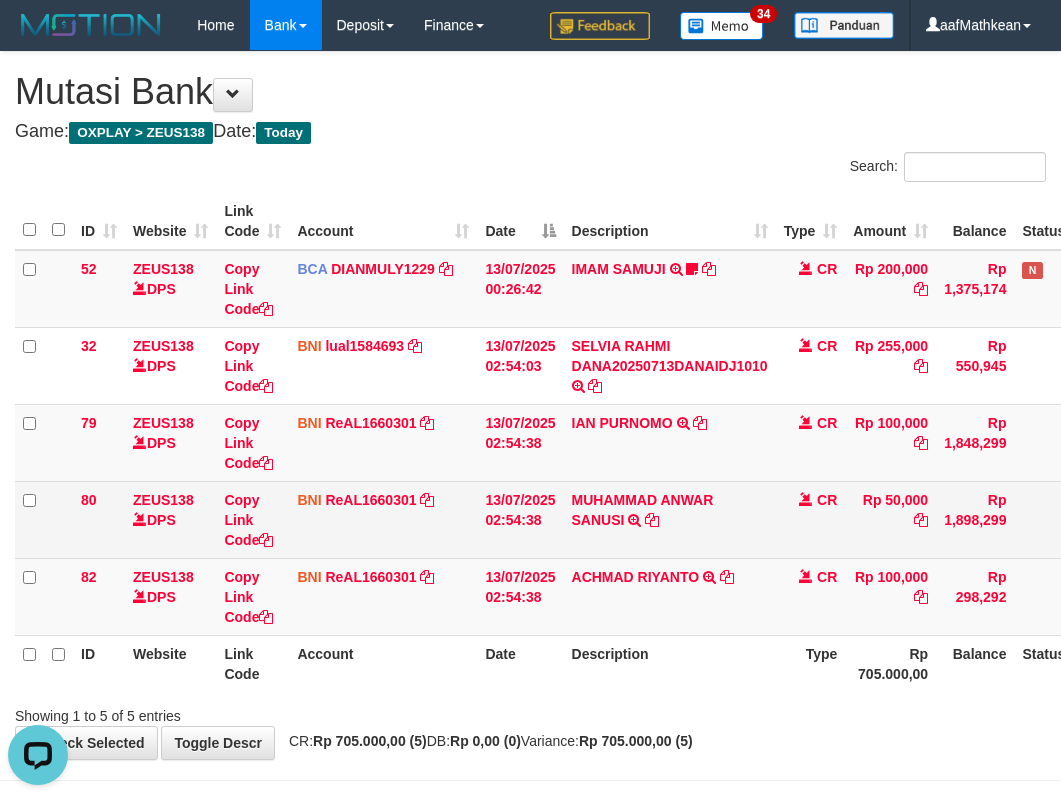 scroll, scrollTop: 0, scrollLeft: 0, axis: both 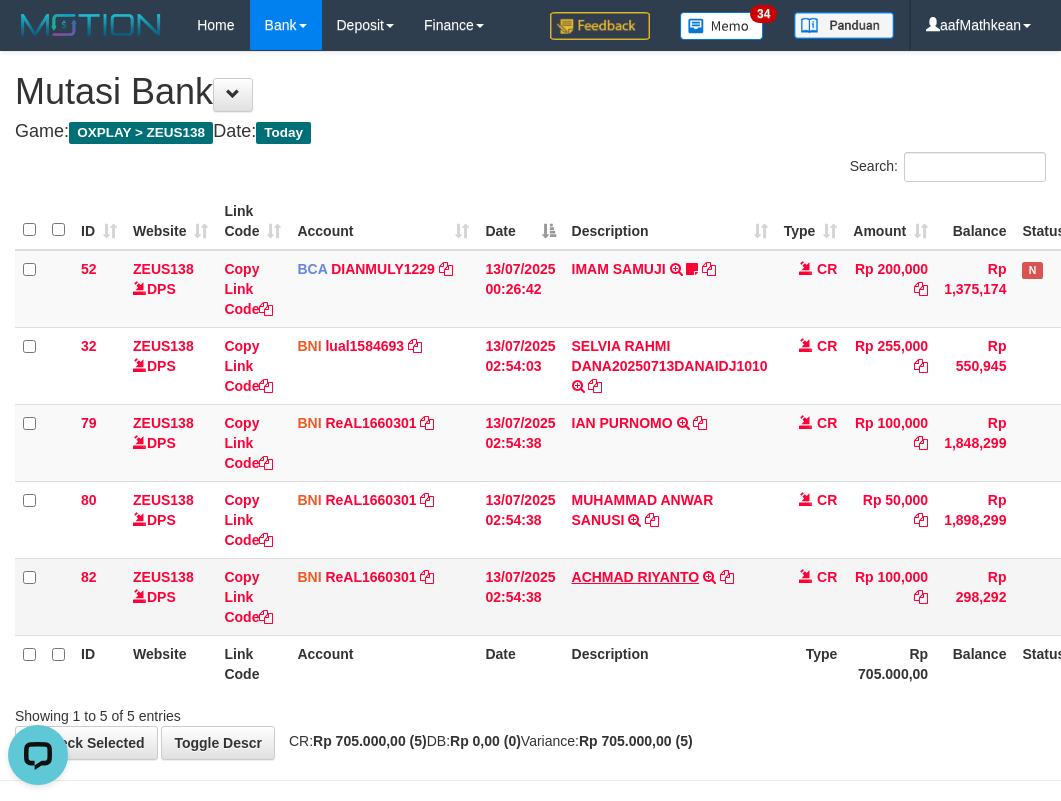 click on "ACHMAD RIYANTO         TRANSFER DARI ACHMAD RIYANTO" at bounding box center [670, 596] 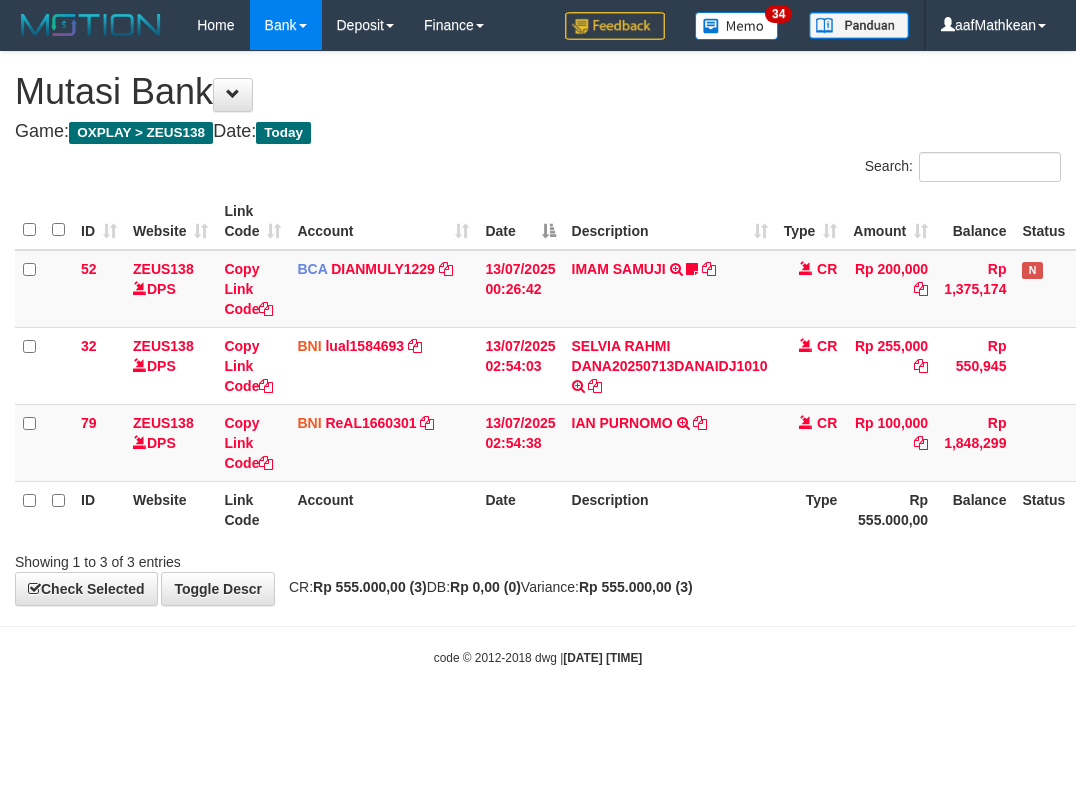 click on "Toggle navigation
Home
Bank
Account List
Load
By Website
Group
[OXPLAY]													ZEUS138
By Load Group (DPS)" at bounding box center [538, 358] 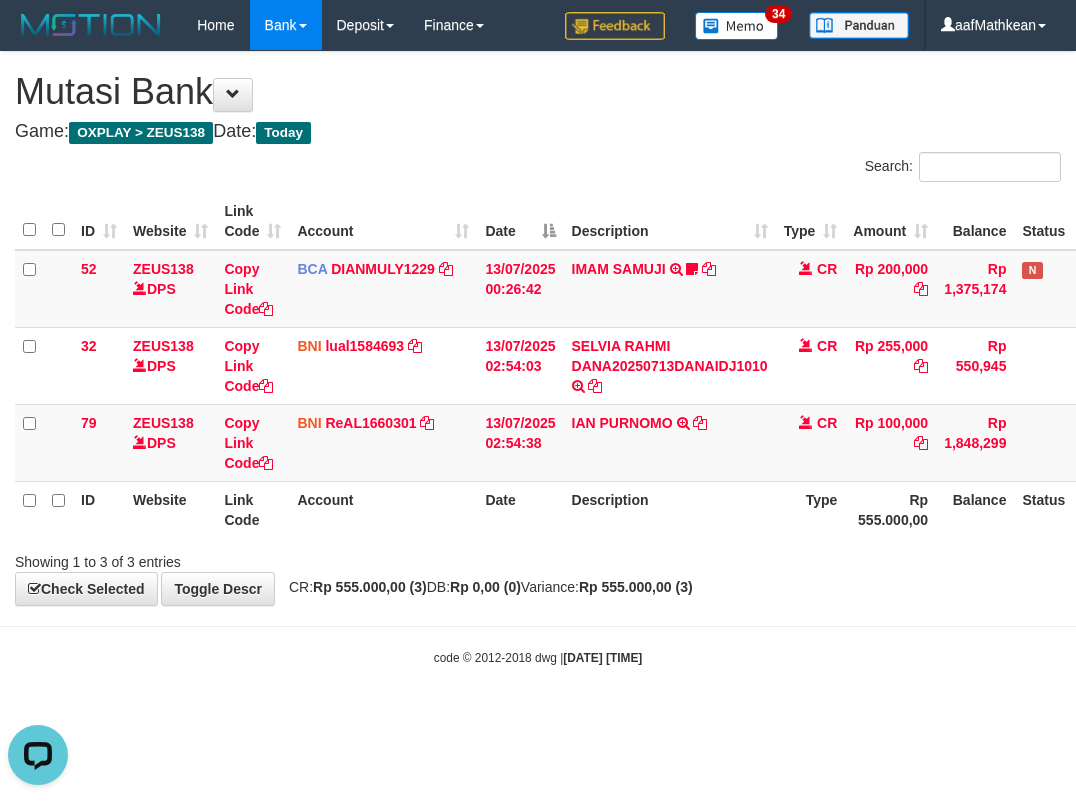 scroll, scrollTop: 0, scrollLeft: 0, axis: both 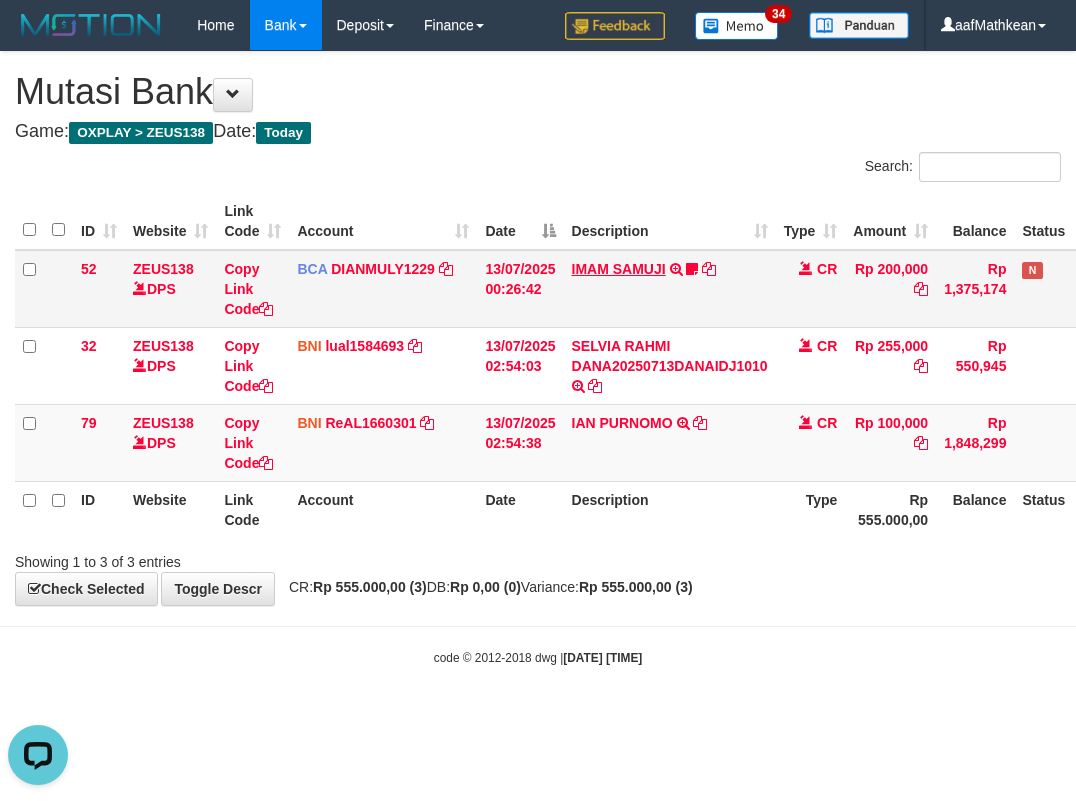 drag, startPoint x: 563, startPoint y: 172, endPoint x: 586, endPoint y: 269, distance: 99.68952 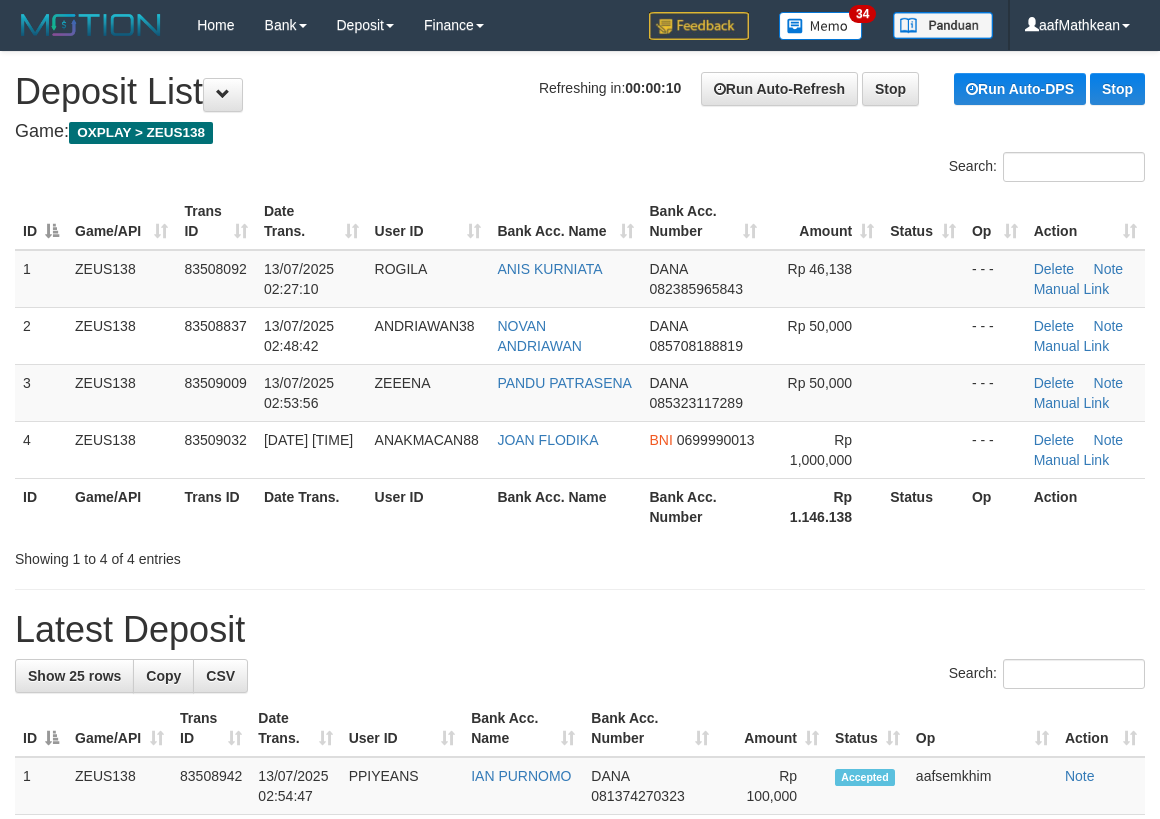 scroll, scrollTop: 716, scrollLeft: 0, axis: vertical 